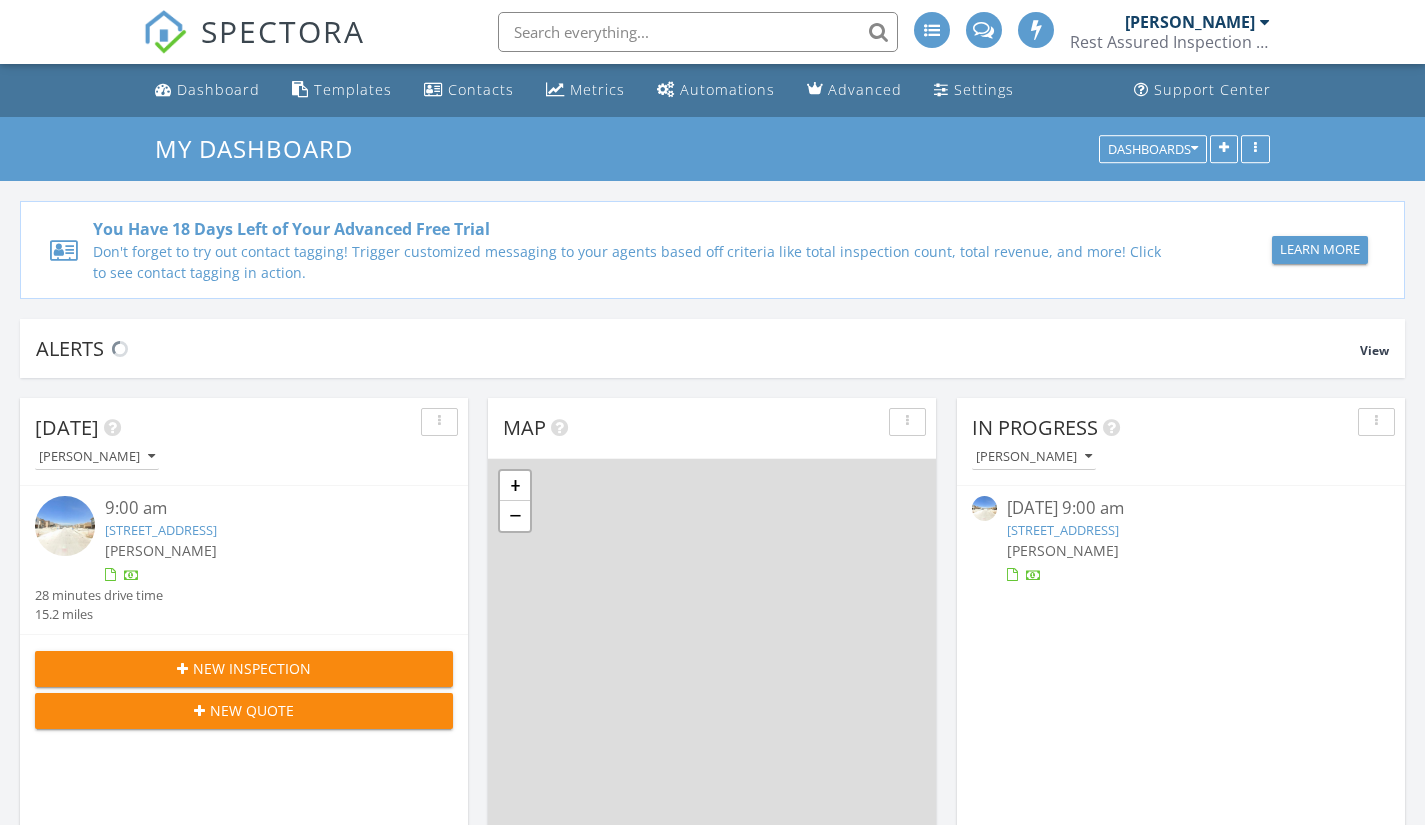 scroll, scrollTop: 0, scrollLeft: 0, axis: both 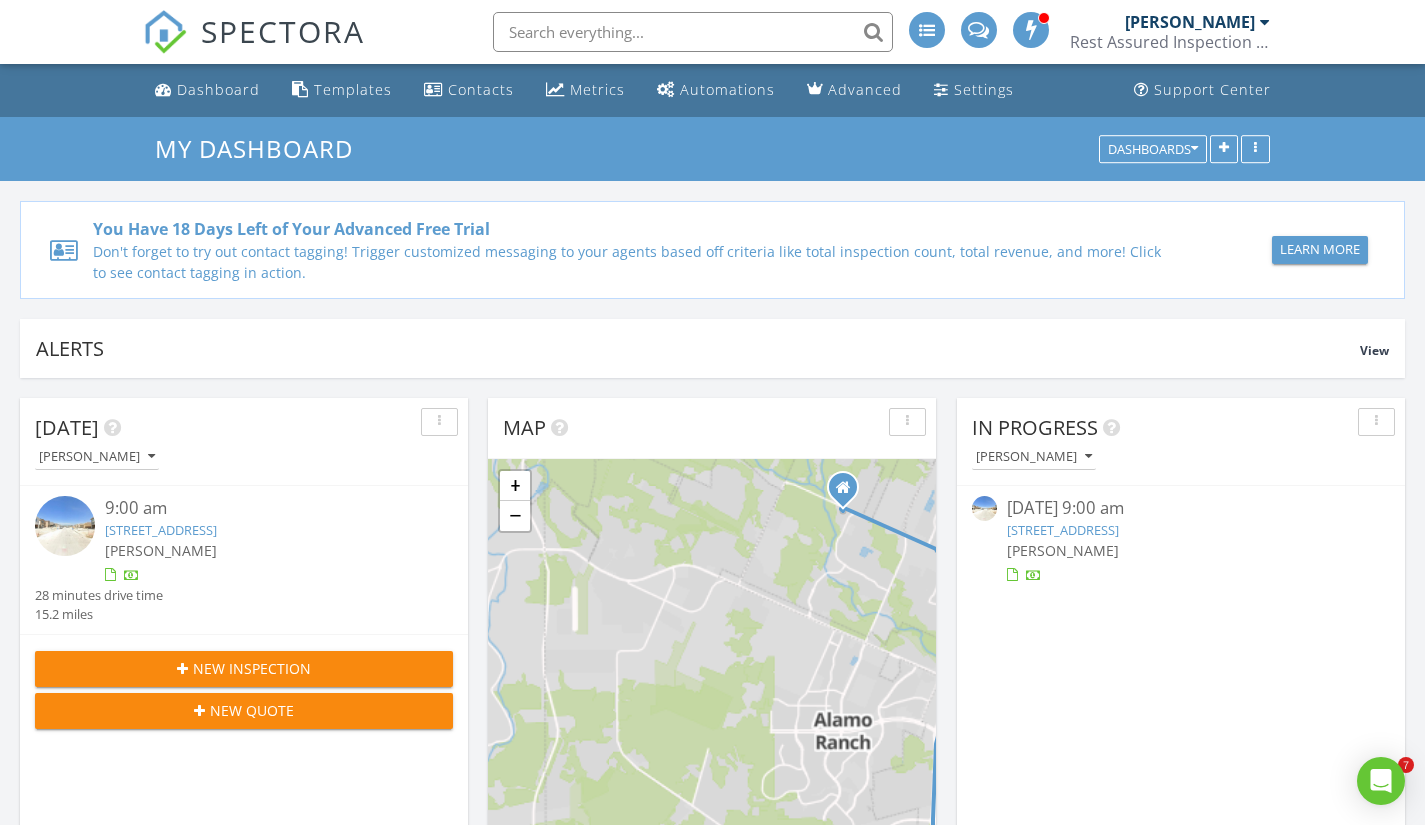 click on "[STREET_ADDRESS]" at bounding box center (161, 530) 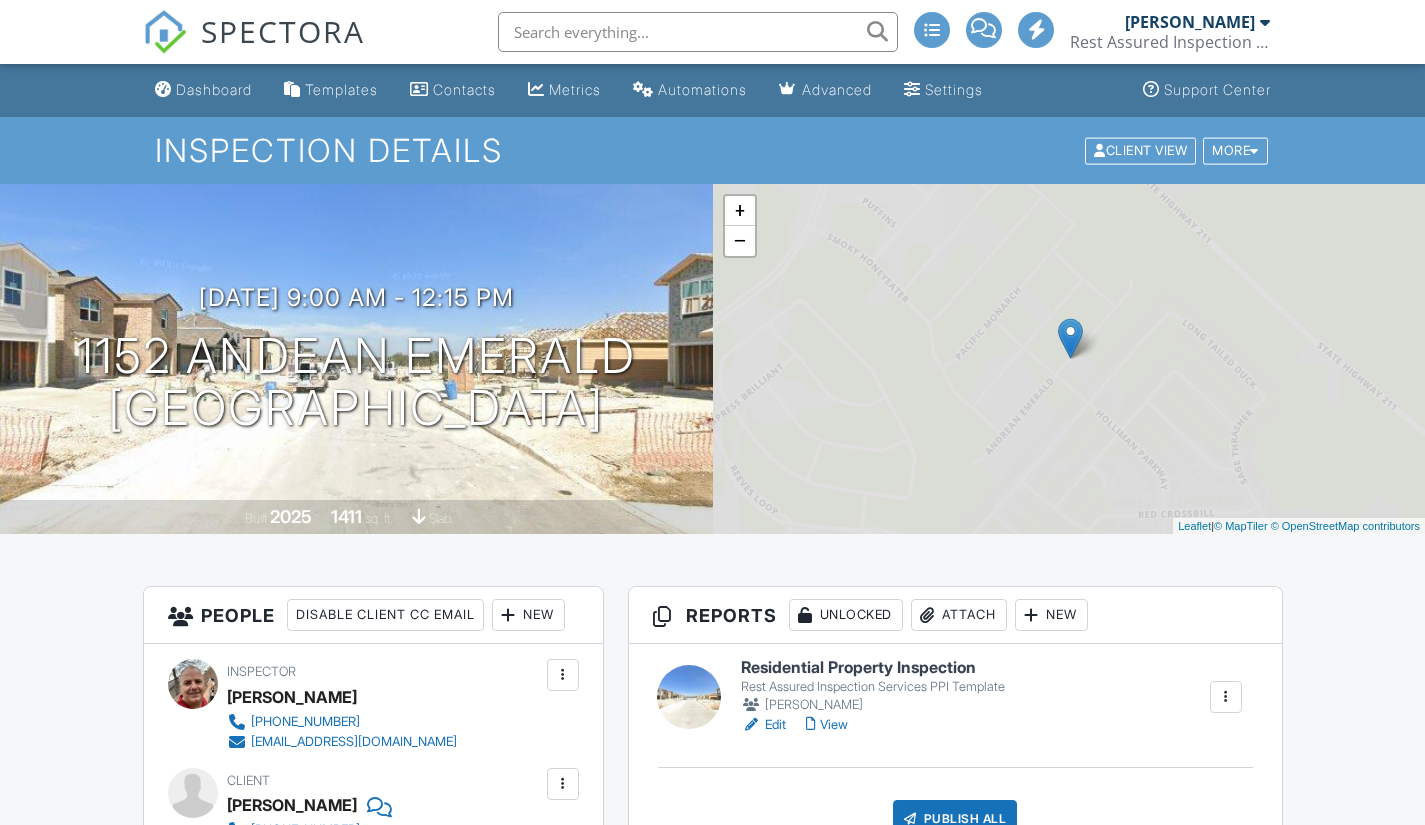 scroll, scrollTop: 0, scrollLeft: 0, axis: both 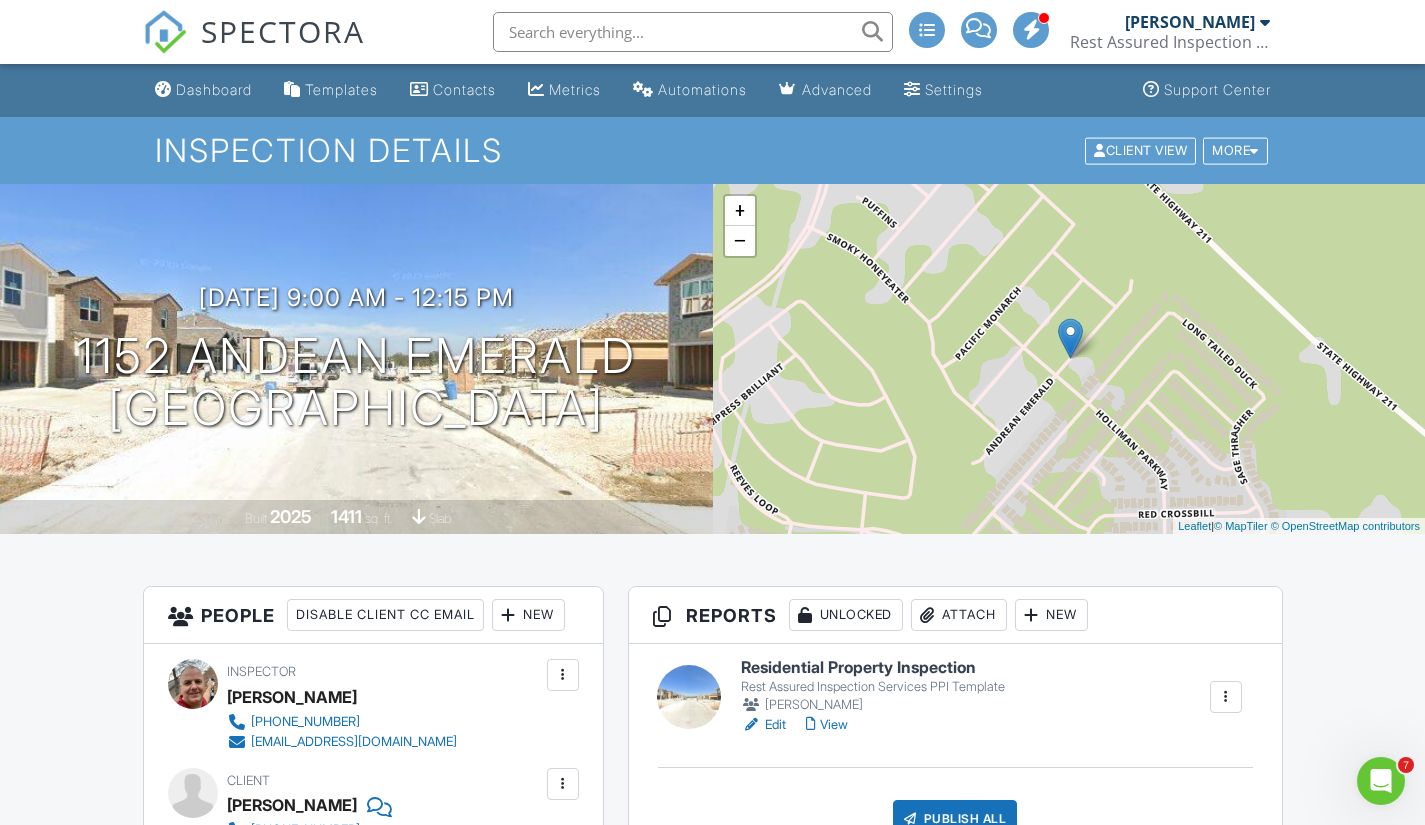 click on "Rest Assured Inspection Services PPI Template" at bounding box center (873, 687) 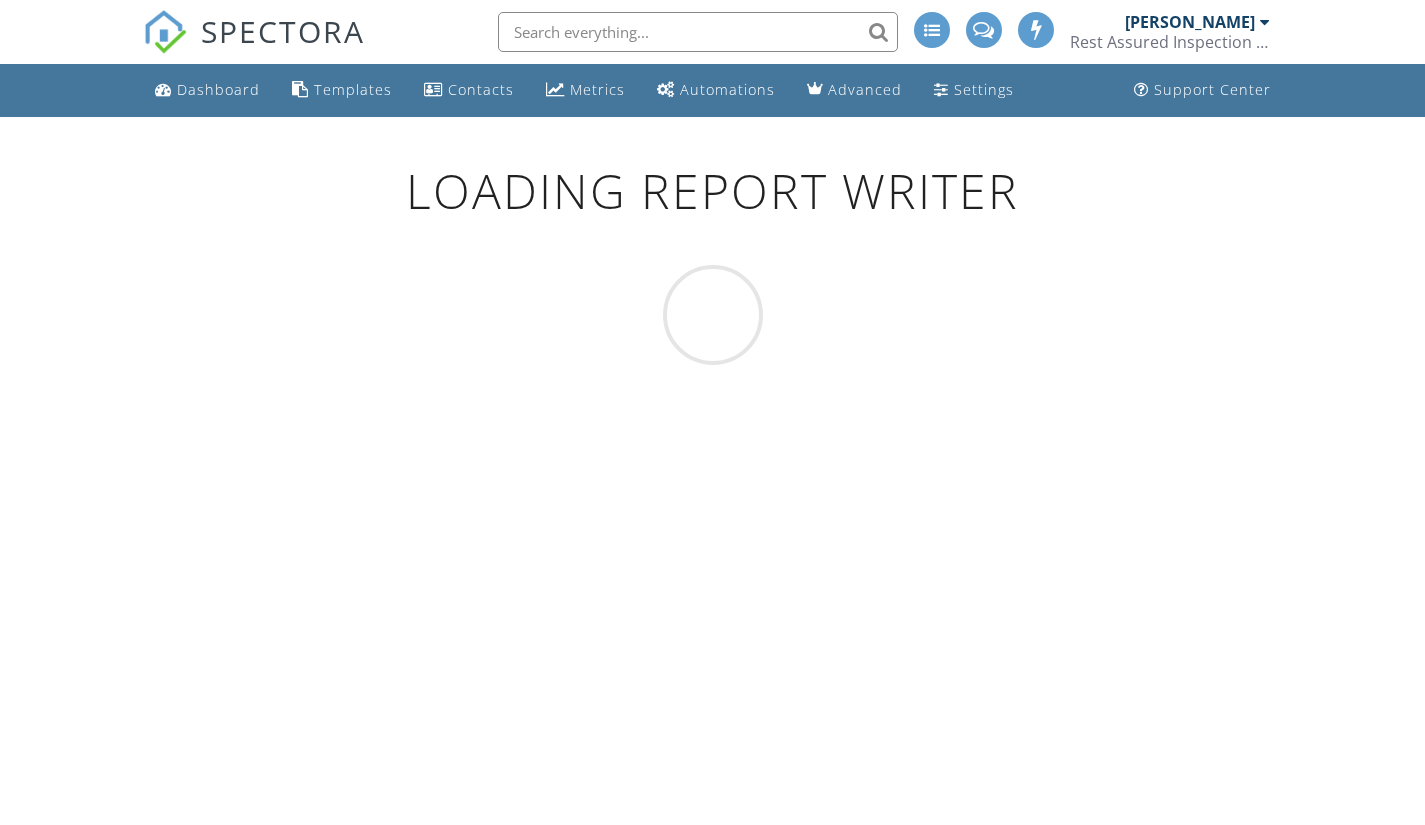 scroll, scrollTop: 0, scrollLeft: 0, axis: both 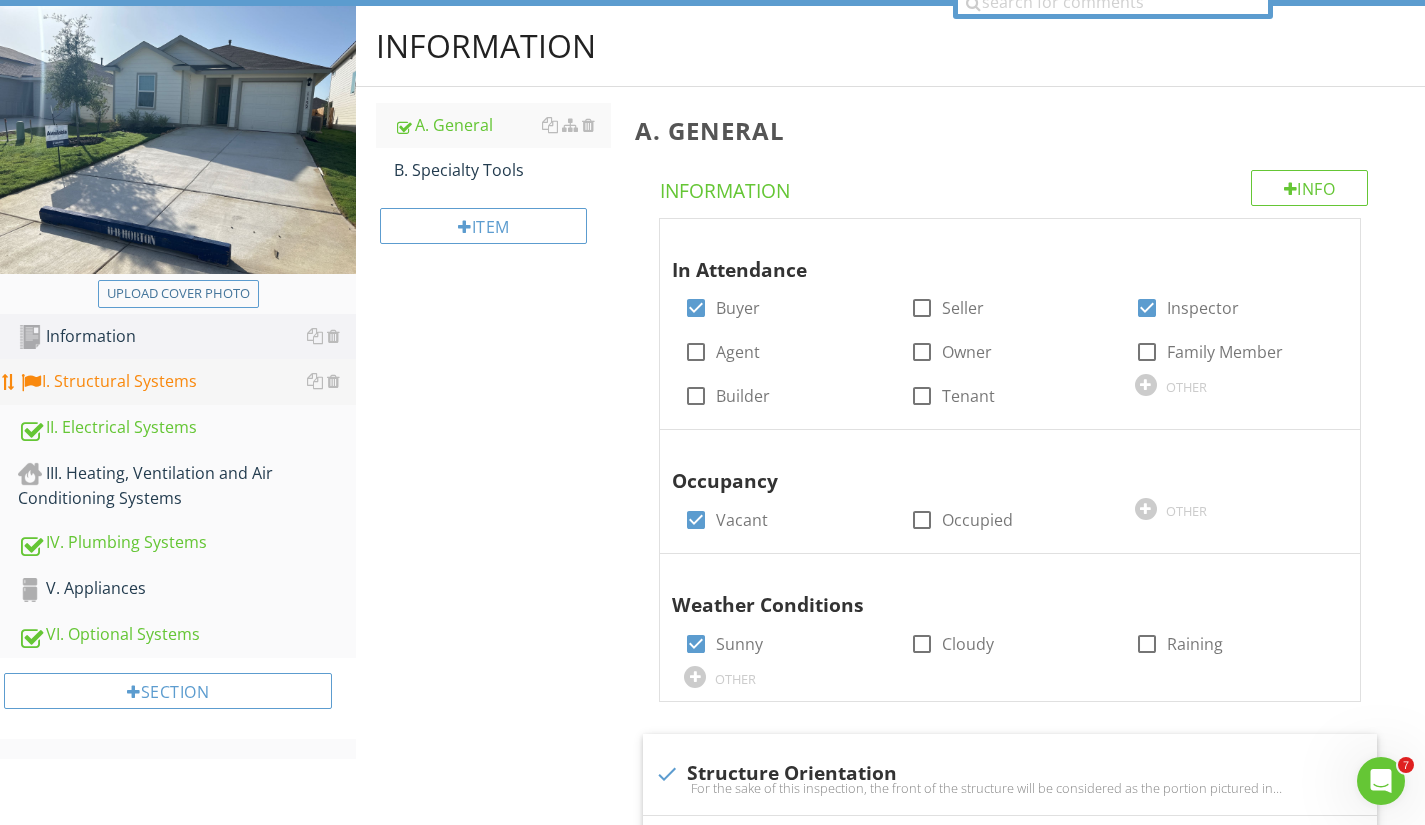 click on "I. Structural Systems" at bounding box center (187, 382) 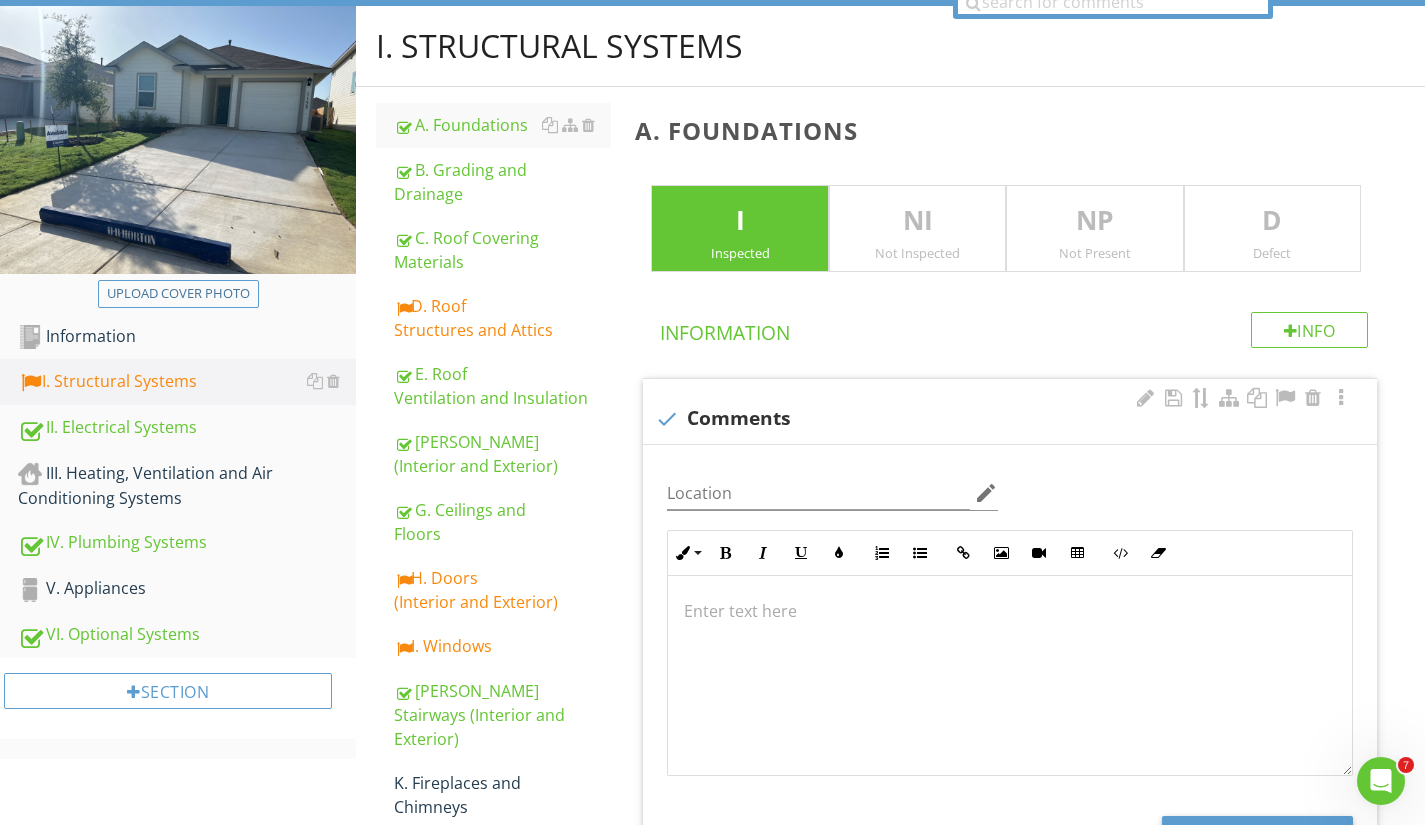 scroll, scrollTop: 1, scrollLeft: 0, axis: vertical 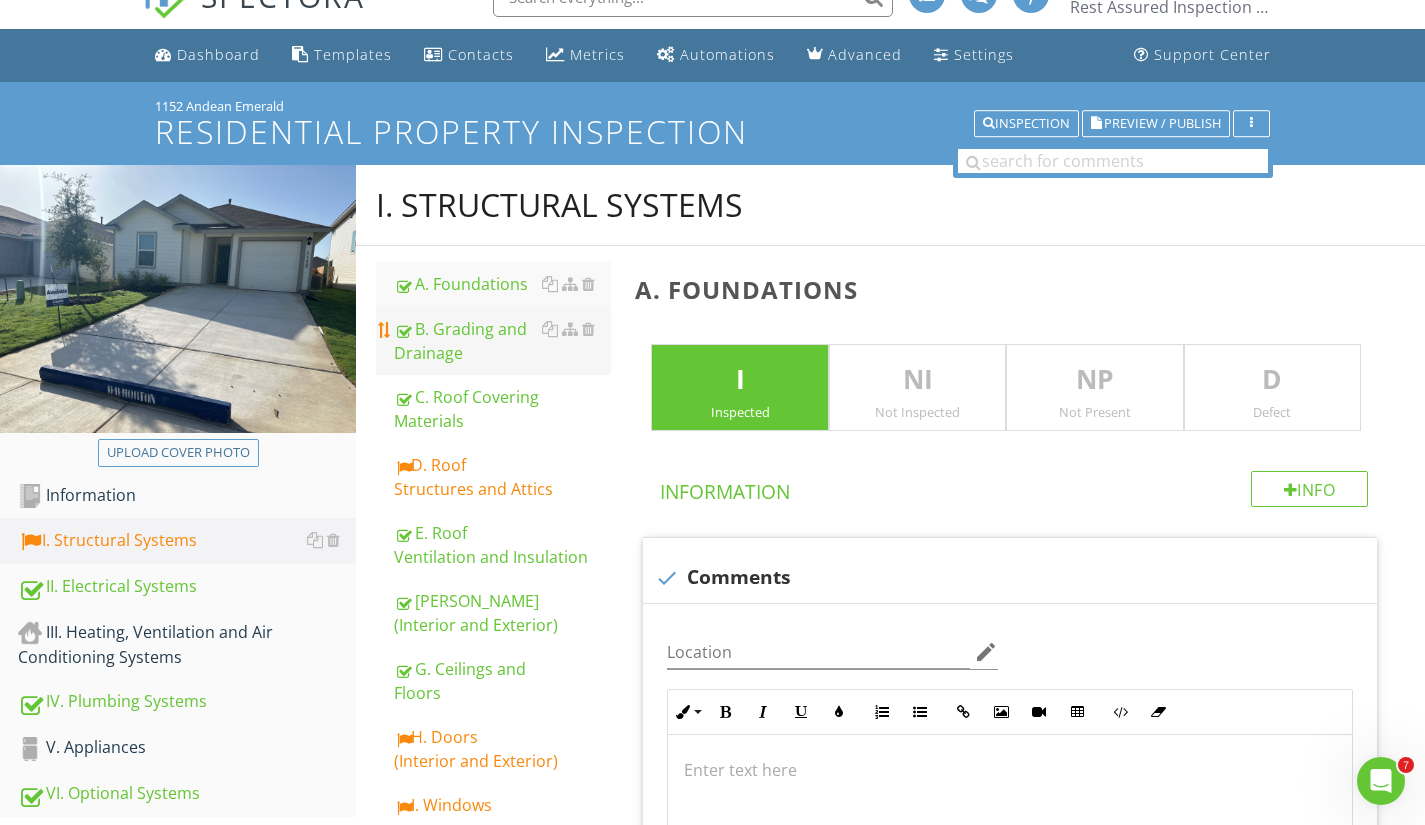 click on "B. Grading and Drainage" at bounding box center (502, 341) 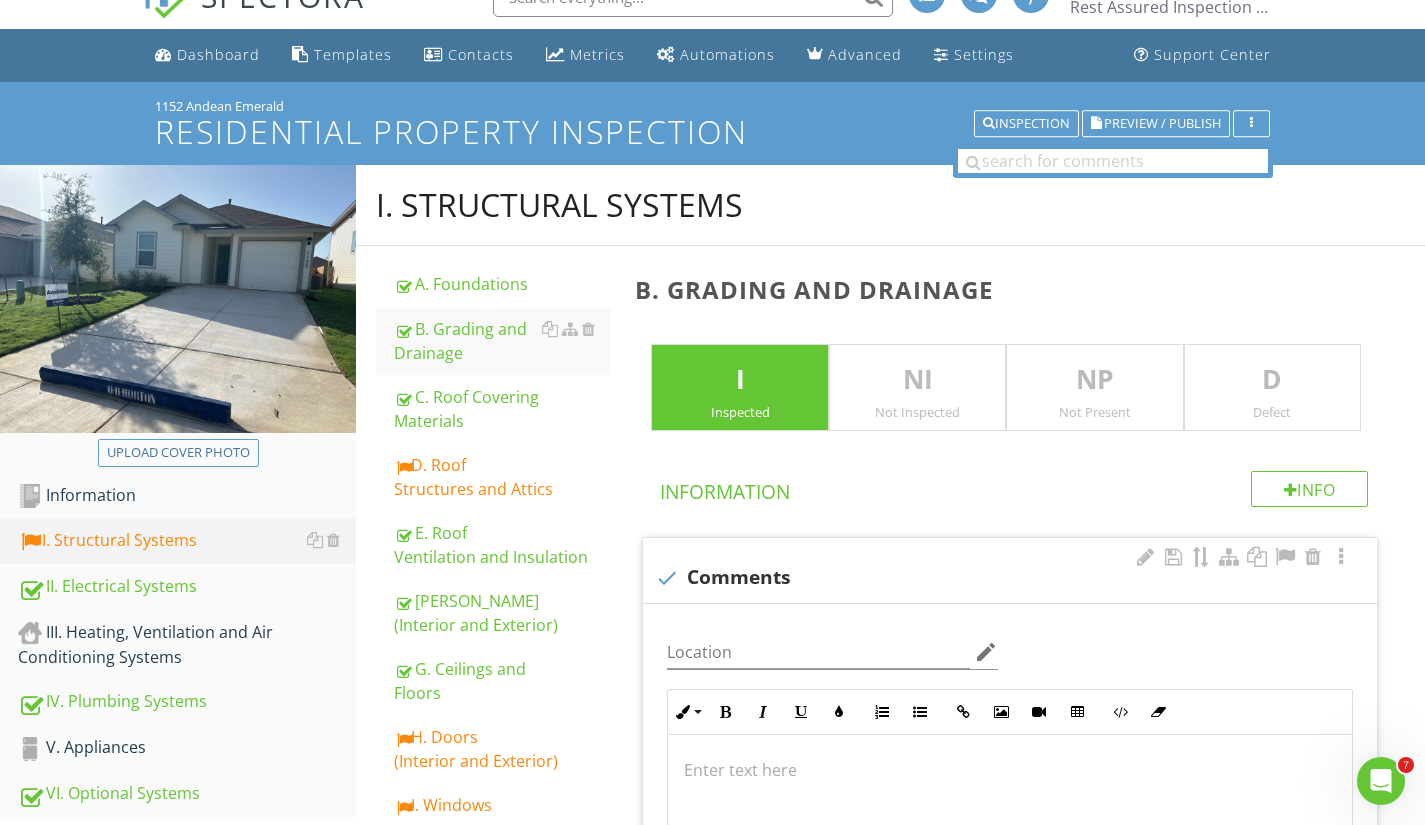 scroll, scrollTop: 1, scrollLeft: 0, axis: vertical 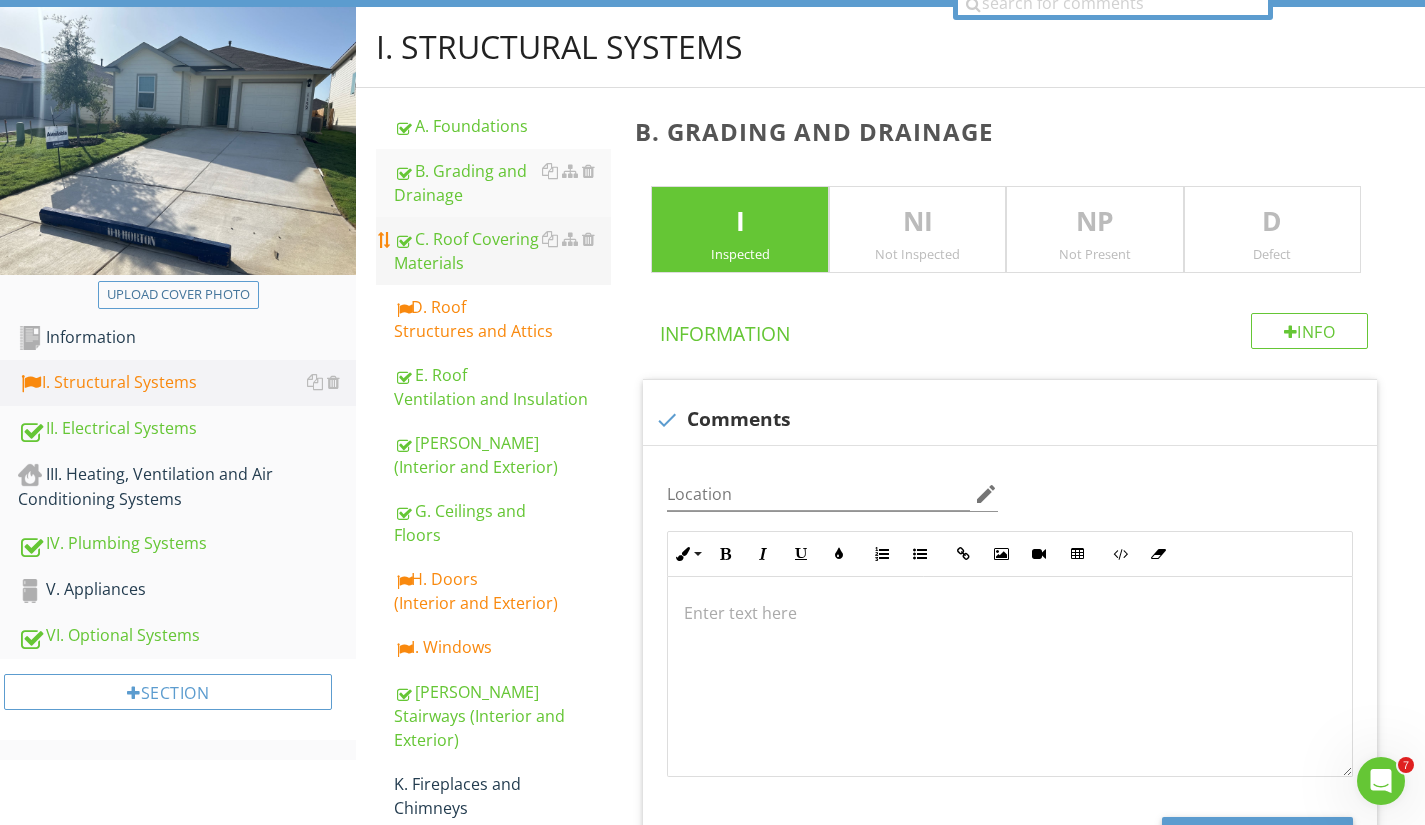 click on "C. Roof Covering Materials" at bounding box center (502, 251) 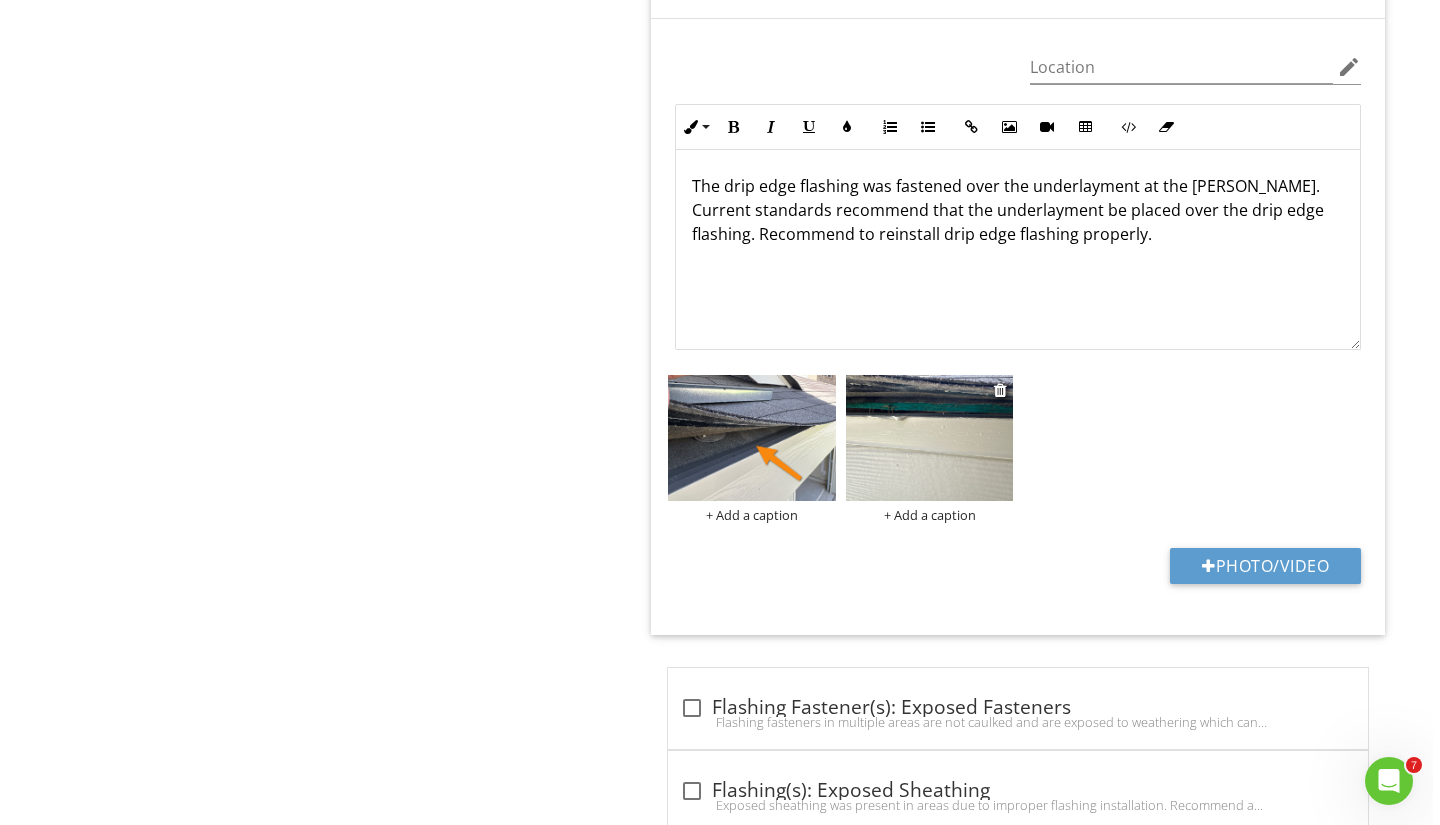 scroll, scrollTop: 6164, scrollLeft: 0, axis: vertical 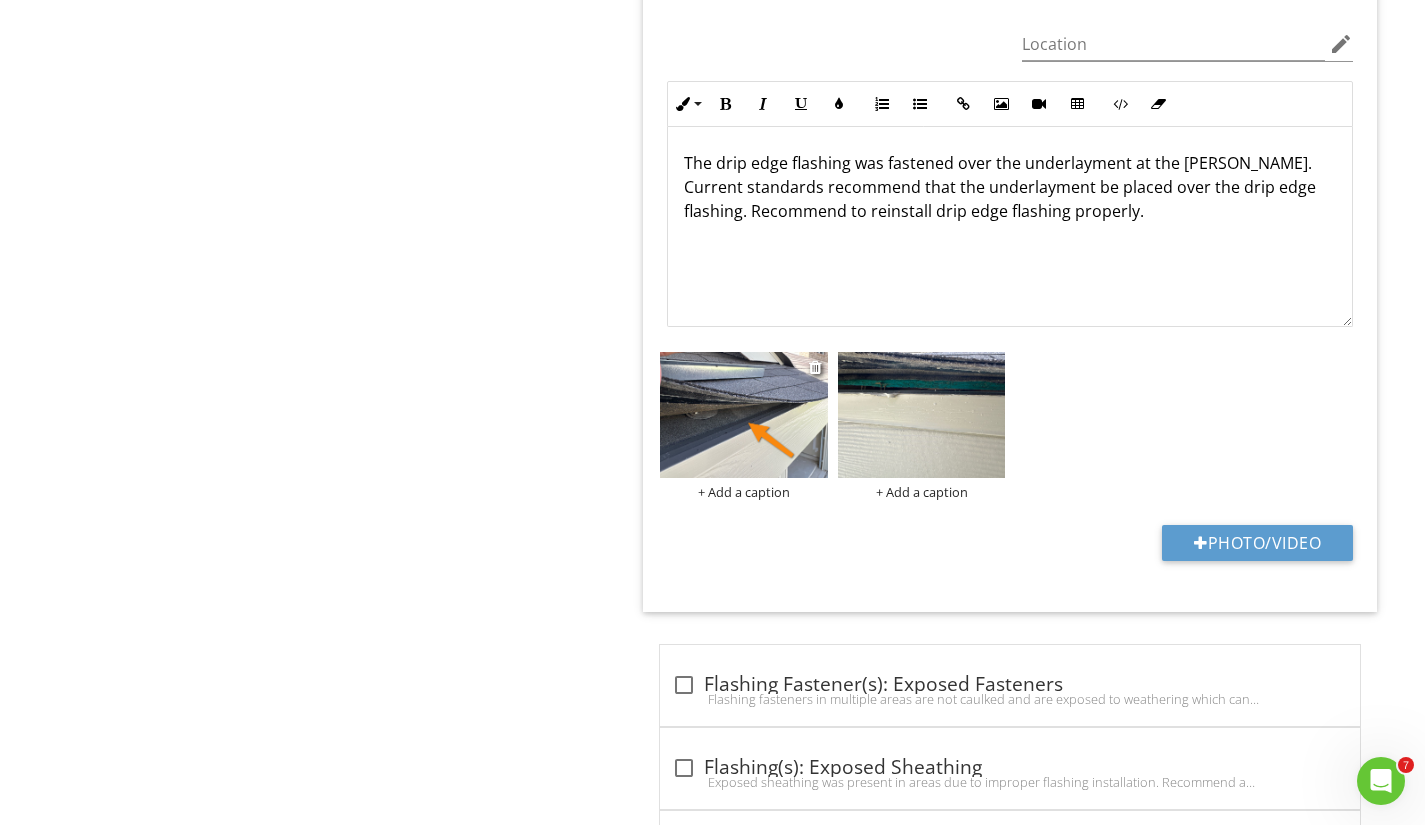 click at bounding box center (743, 415) 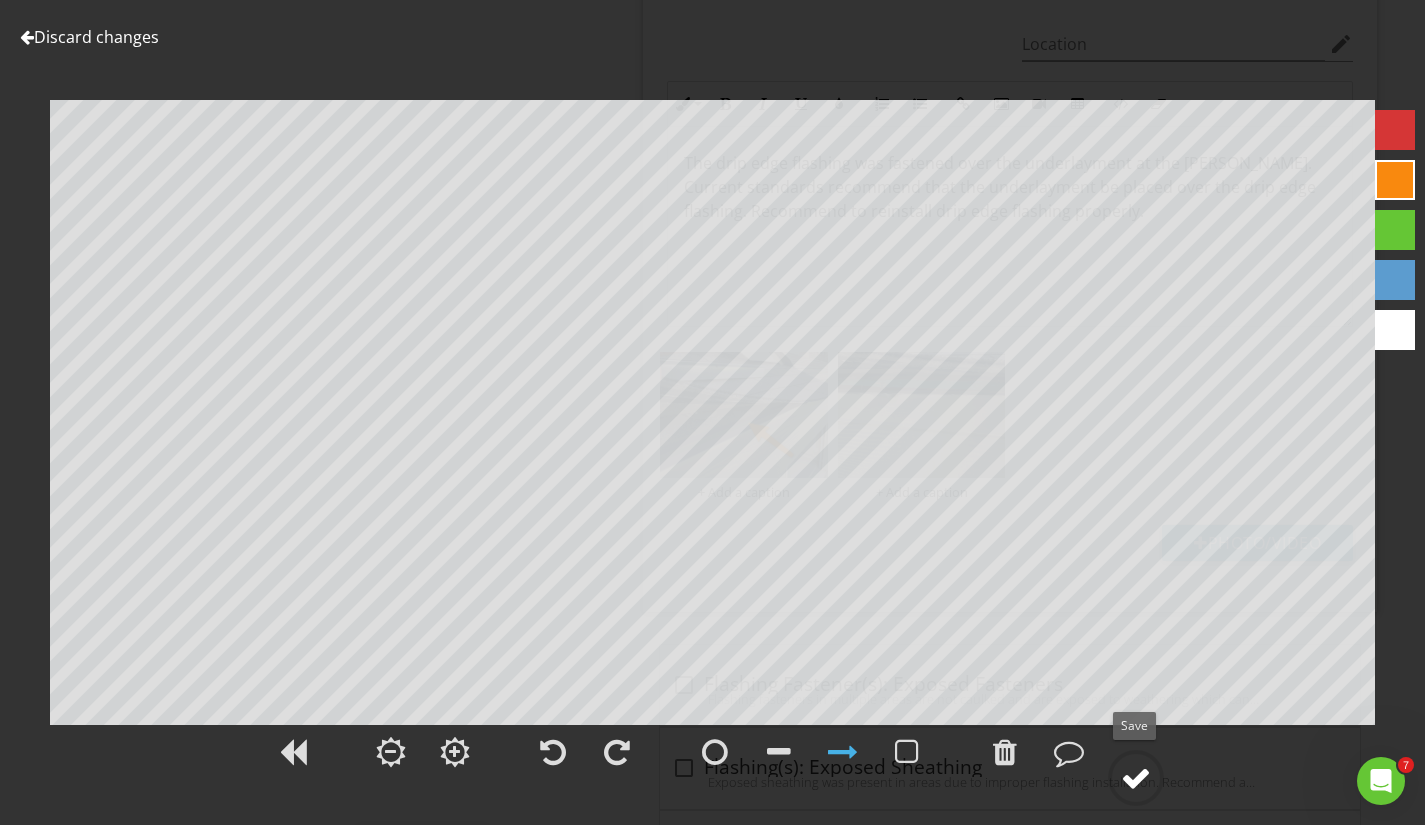 click at bounding box center [1136, 778] 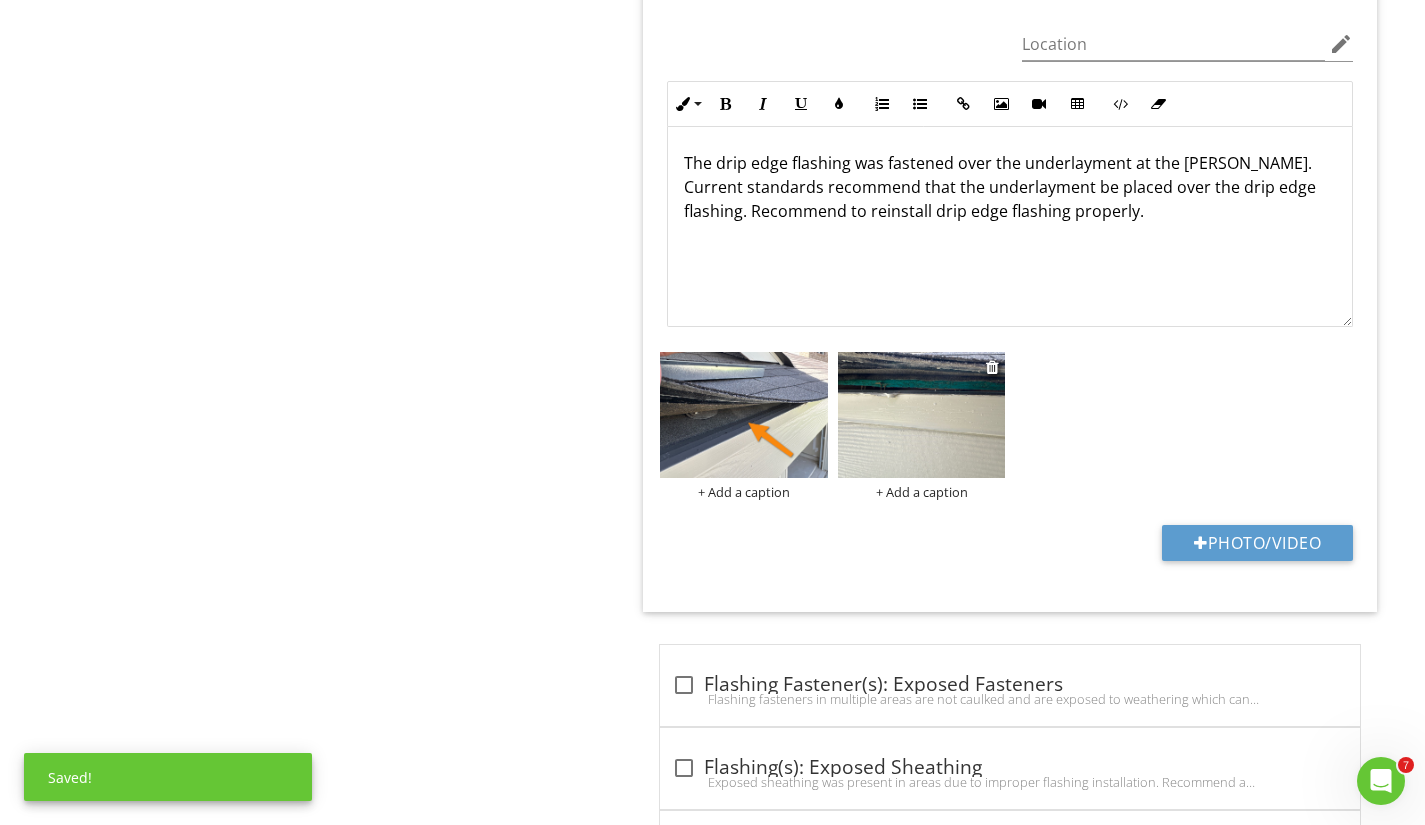 click at bounding box center (921, 415) 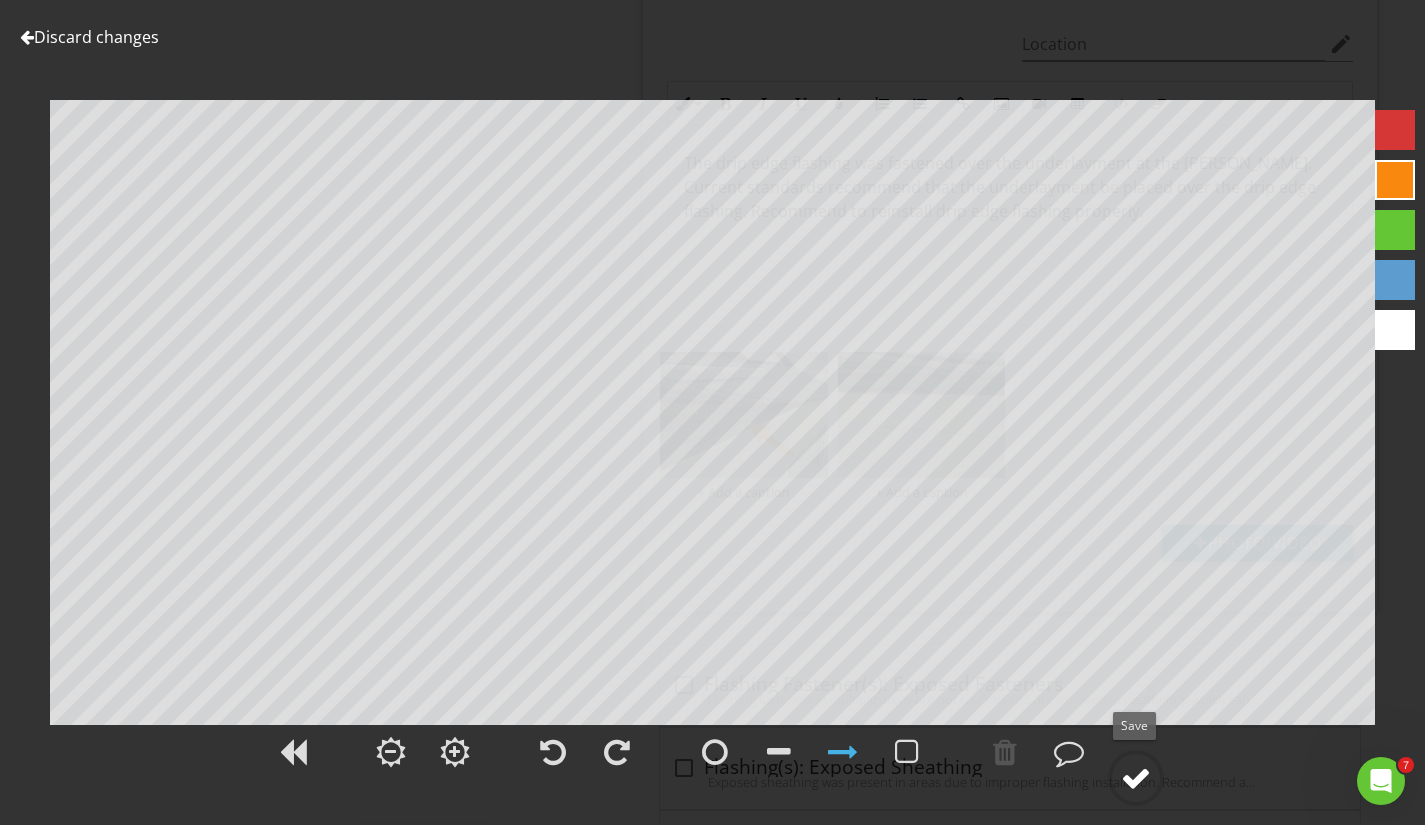 click at bounding box center [1136, 778] 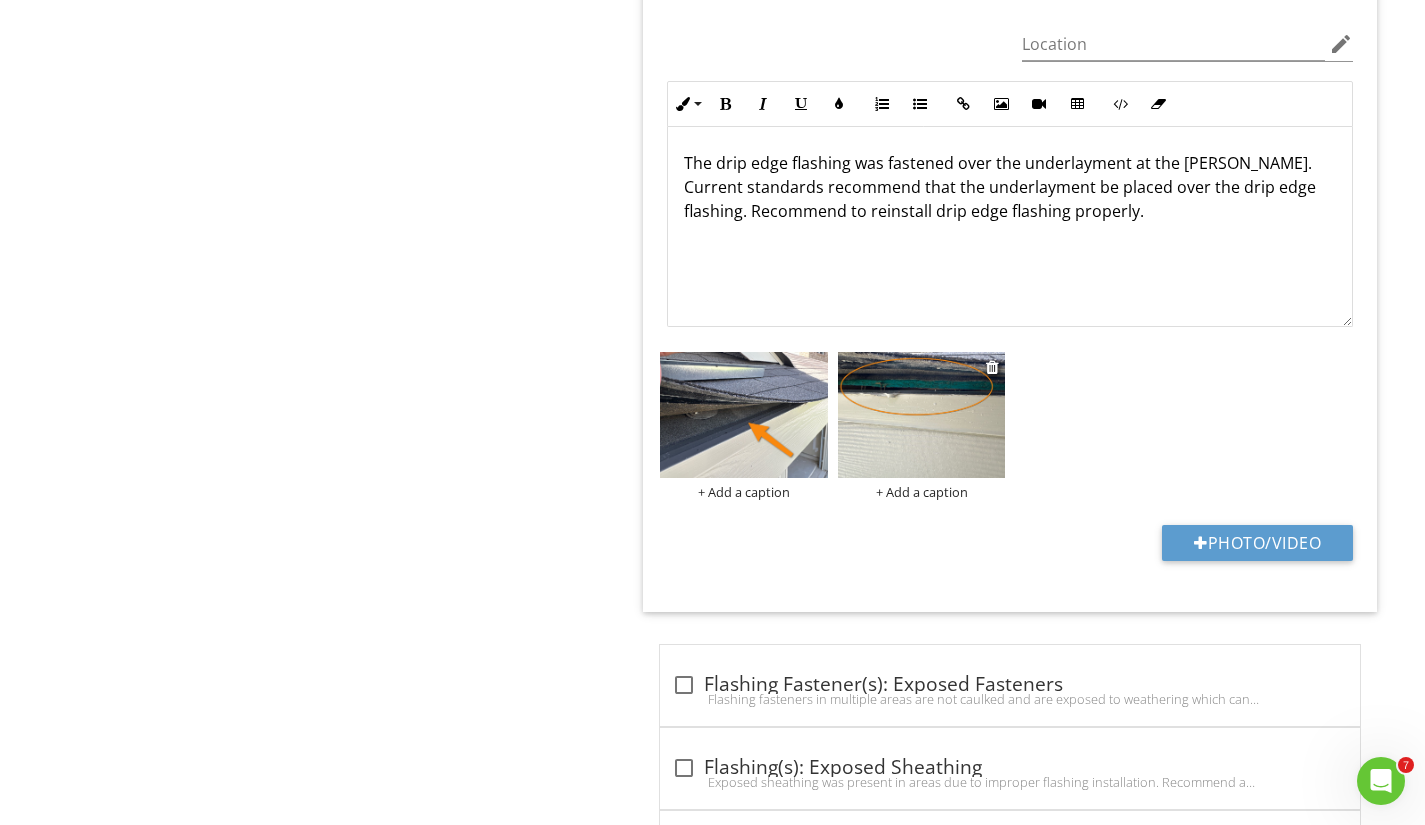 click on "+ Add a caption" at bounding box center [921, 492] 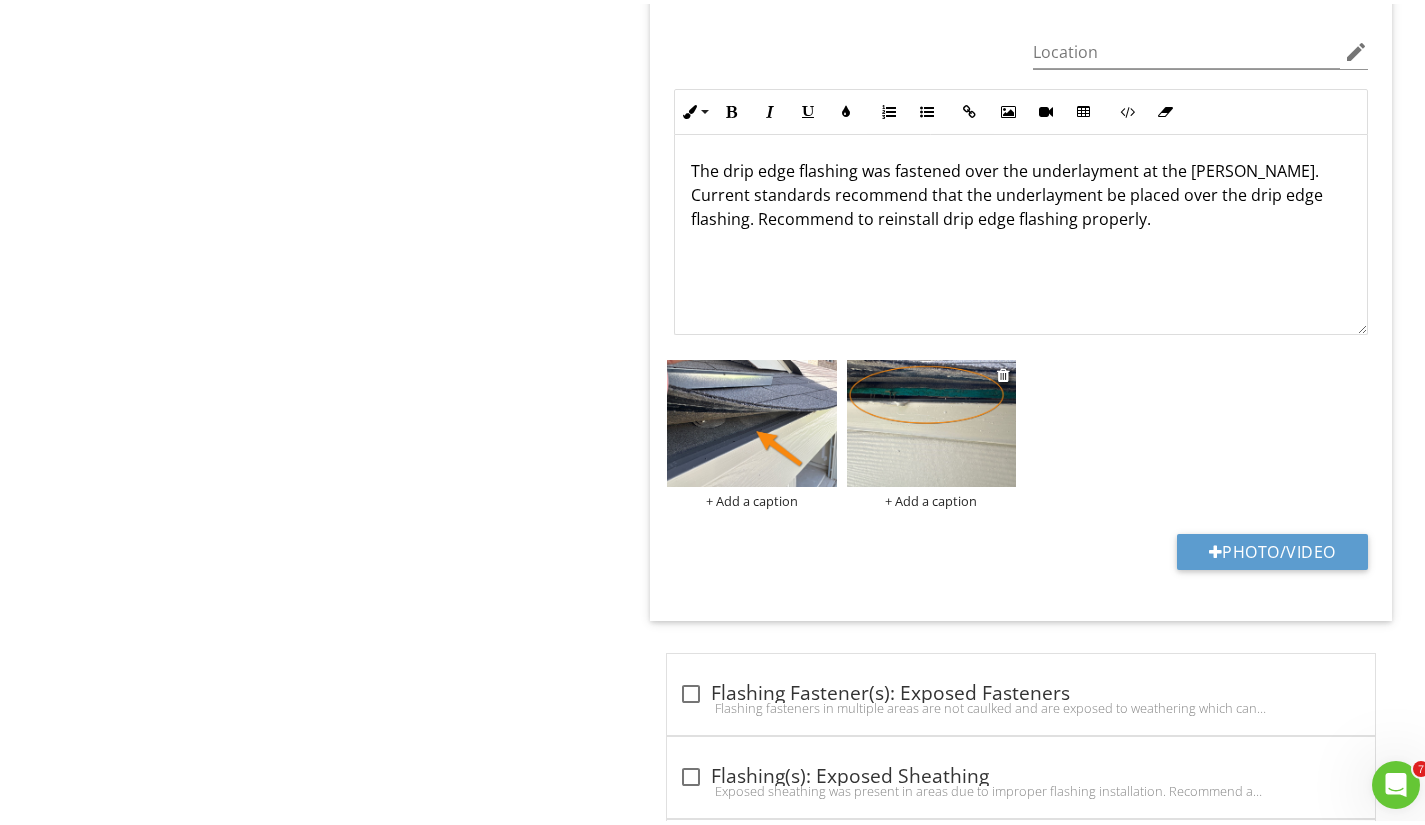 scroll, scrollTop: 0, scrollLeft: 0, axis: both 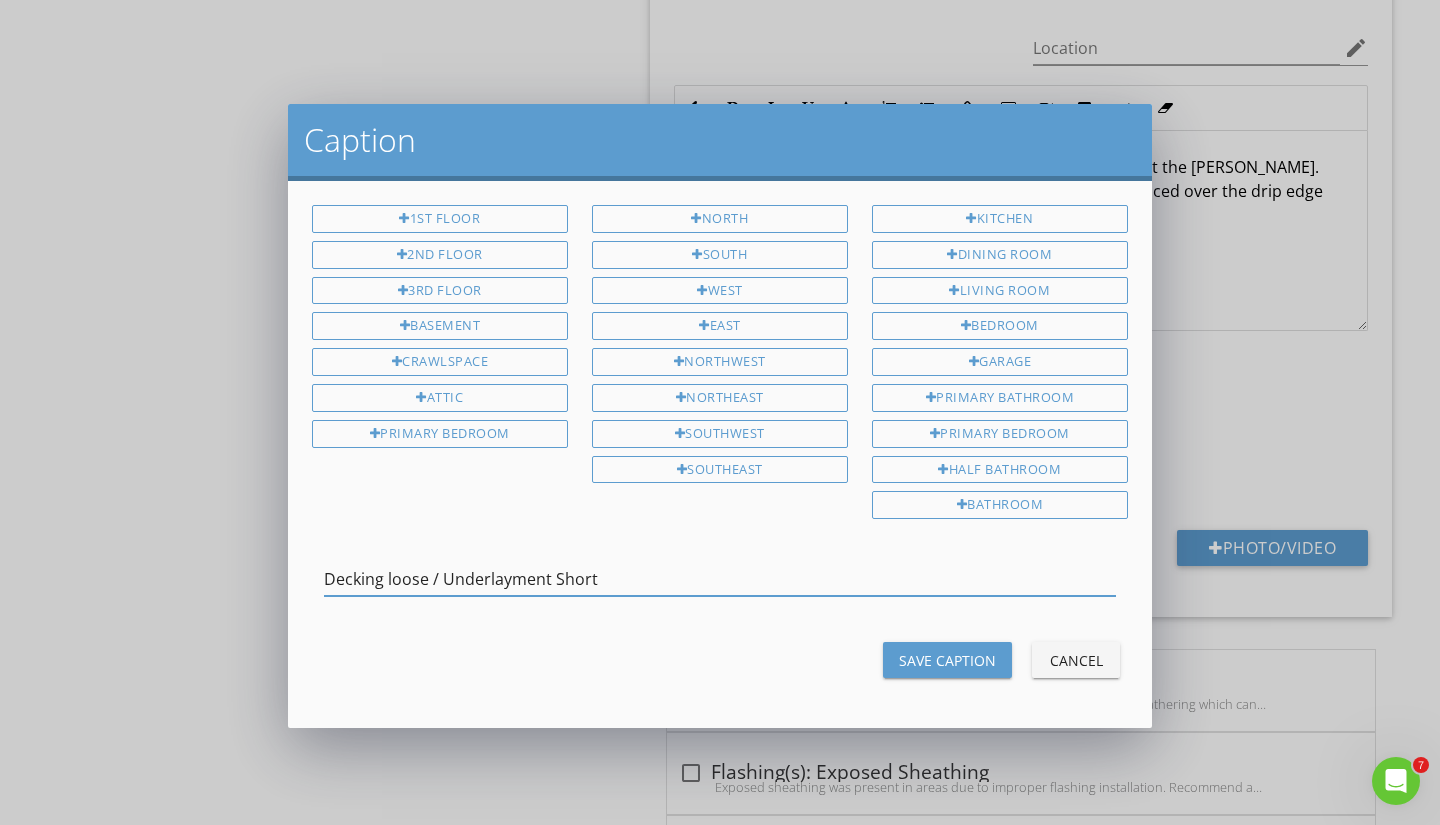 type on "Decking loose / Underlayment Short" 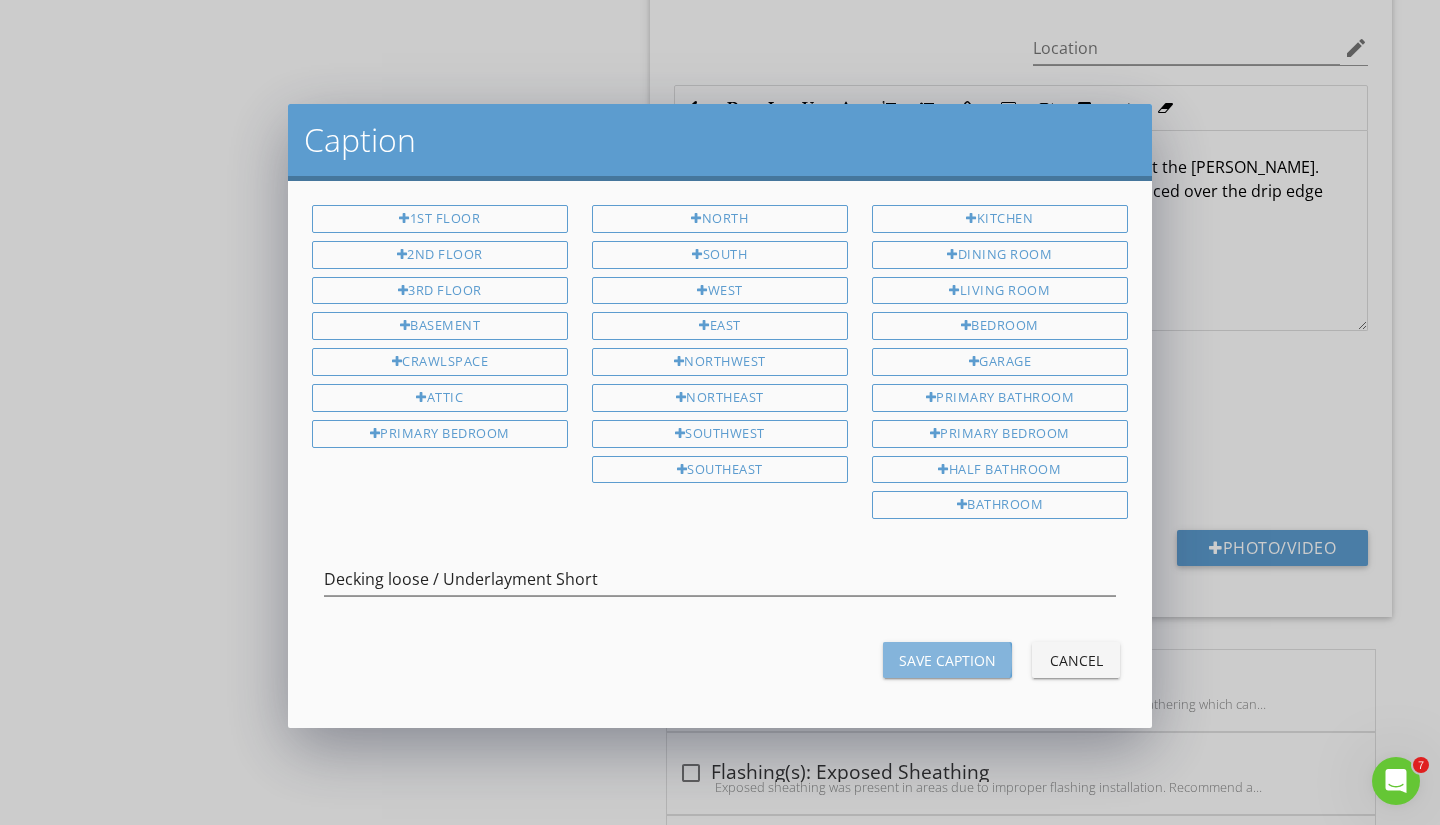 click on "Save Caption" at bounding box center (947, 660) 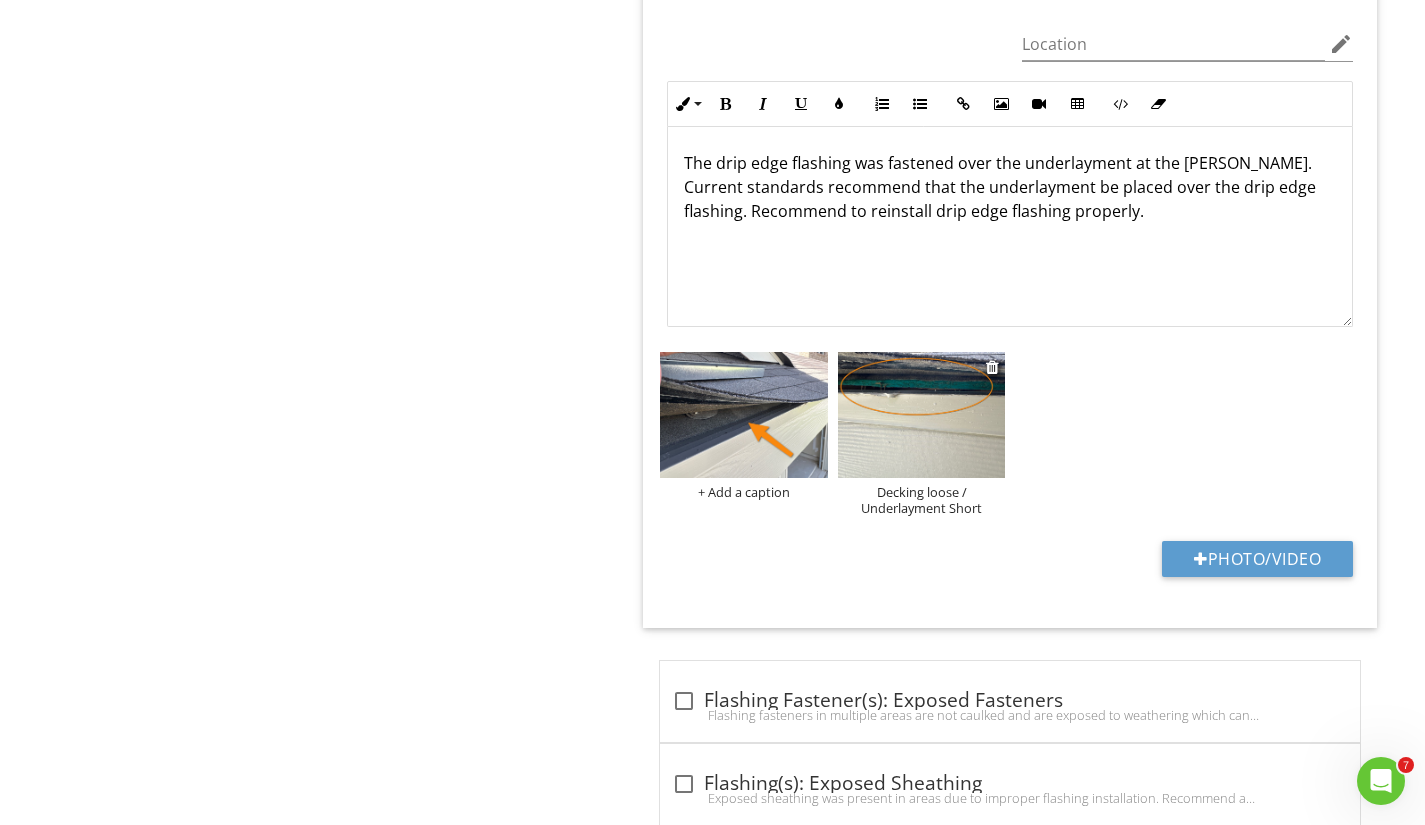 click on "Decking loose / Underlayment Short" at bounding box center [921, 500] 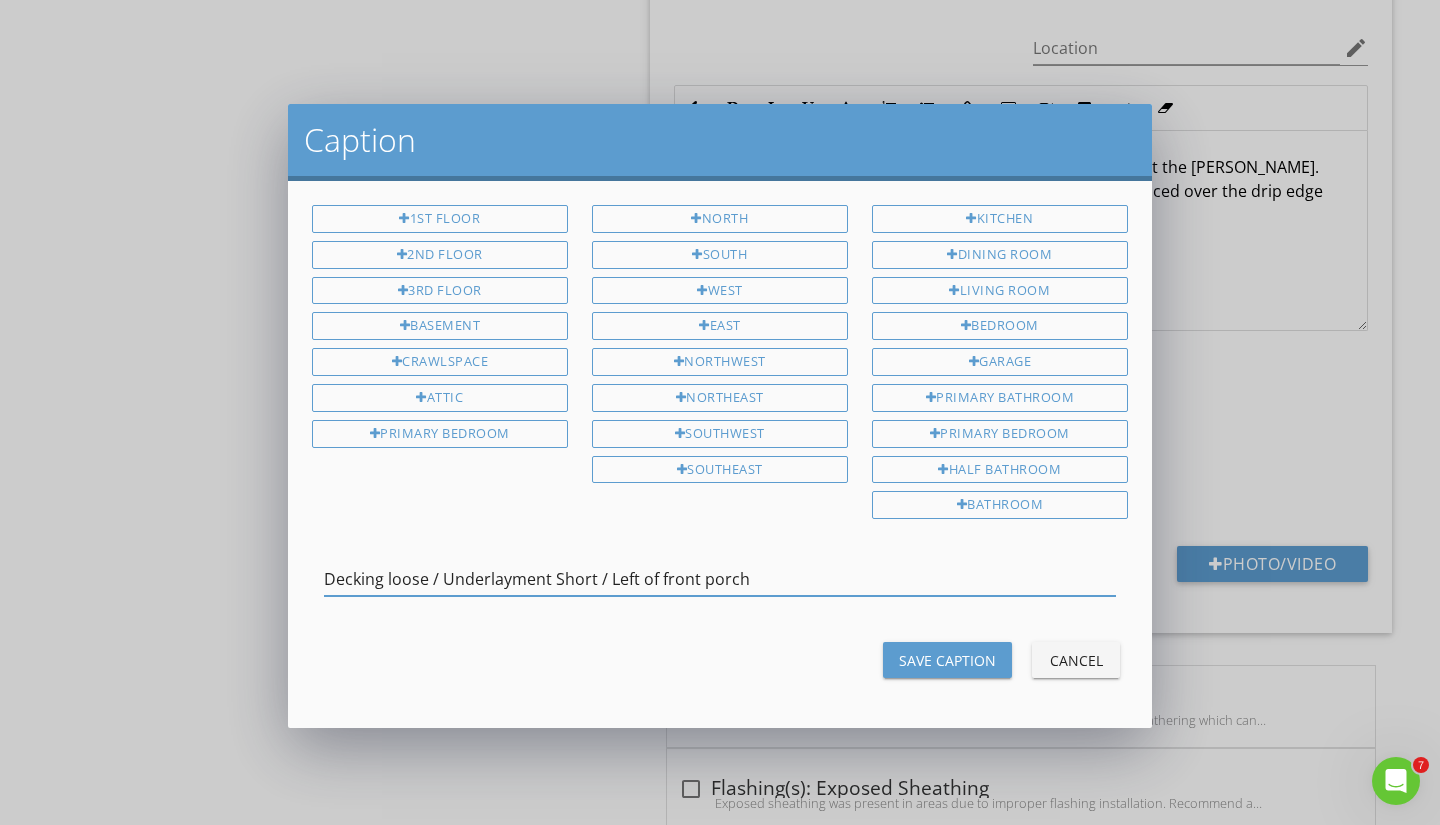 type on "Decking loose / Underlayment Short / Left of front porch" 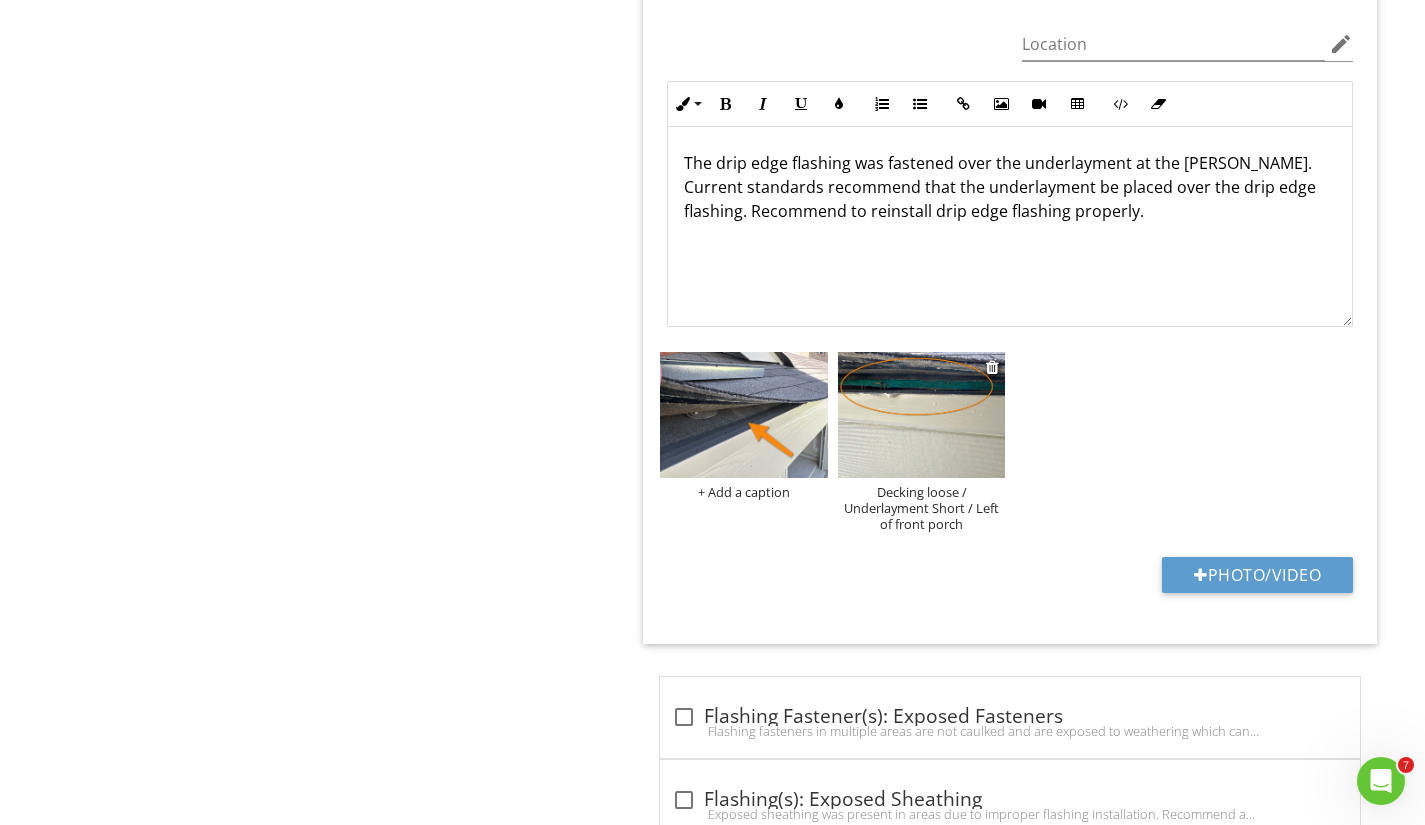 click at bounding box center (921, 415) 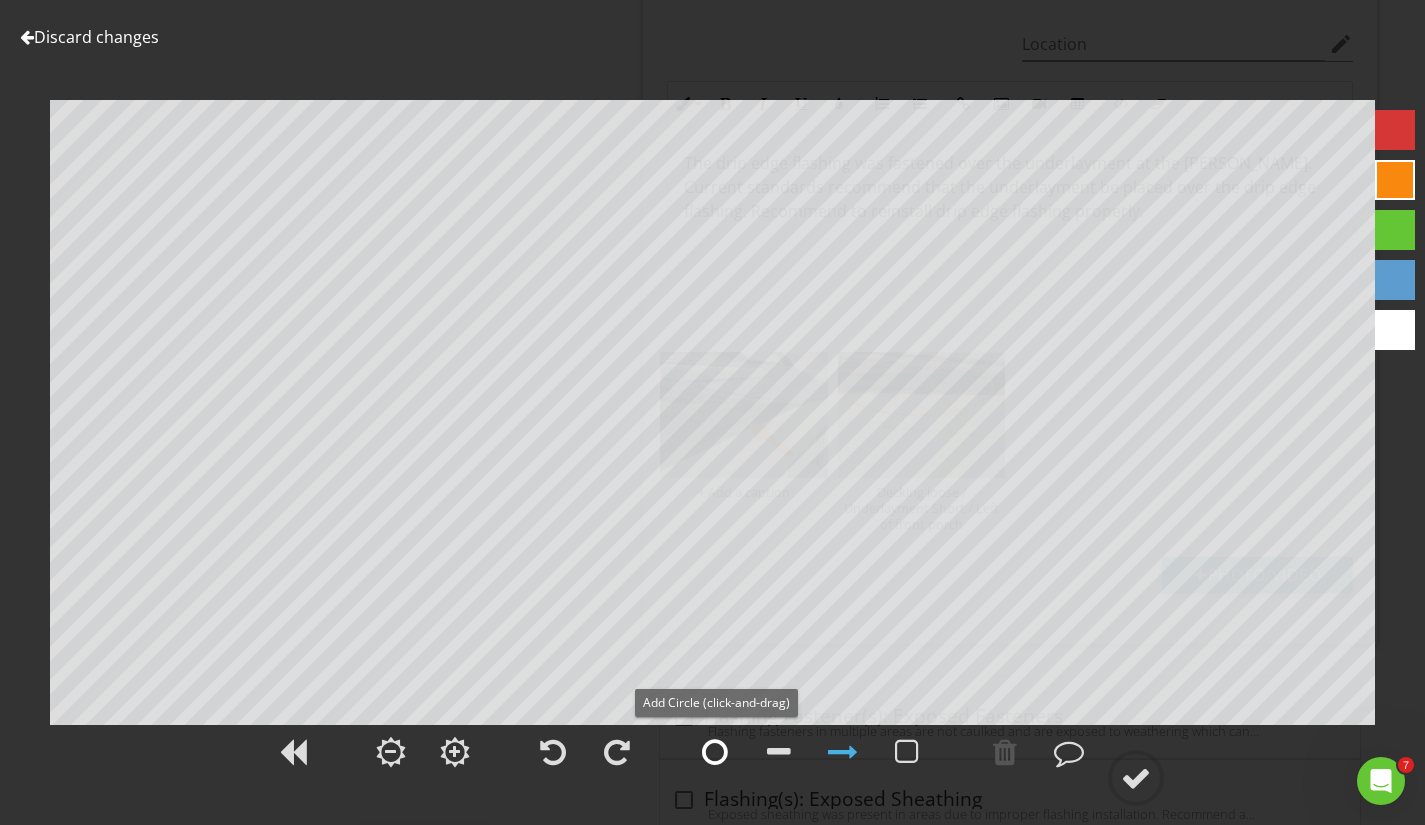 click at bounding box center [715, 752] 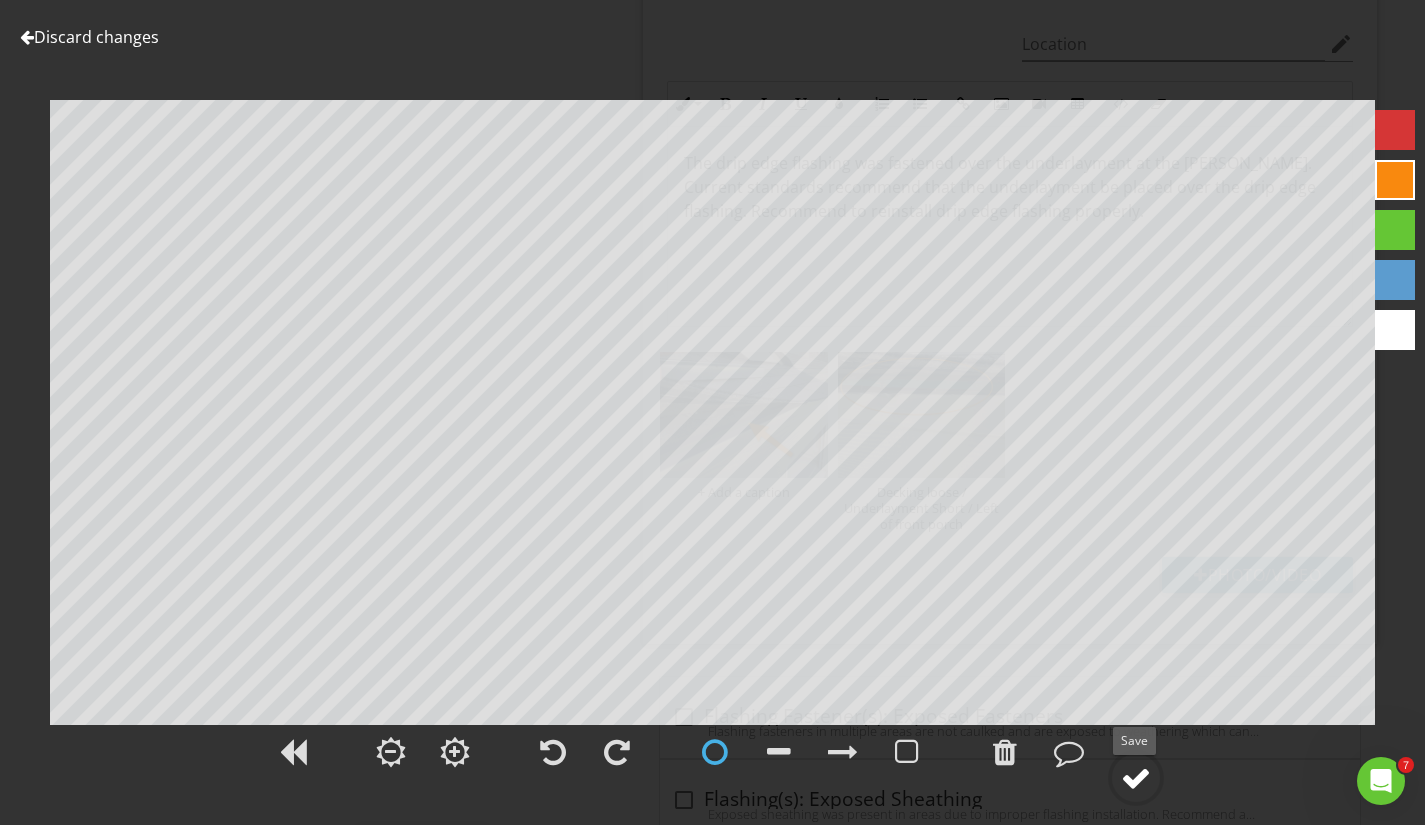 click at bounding box center (1136, 778) 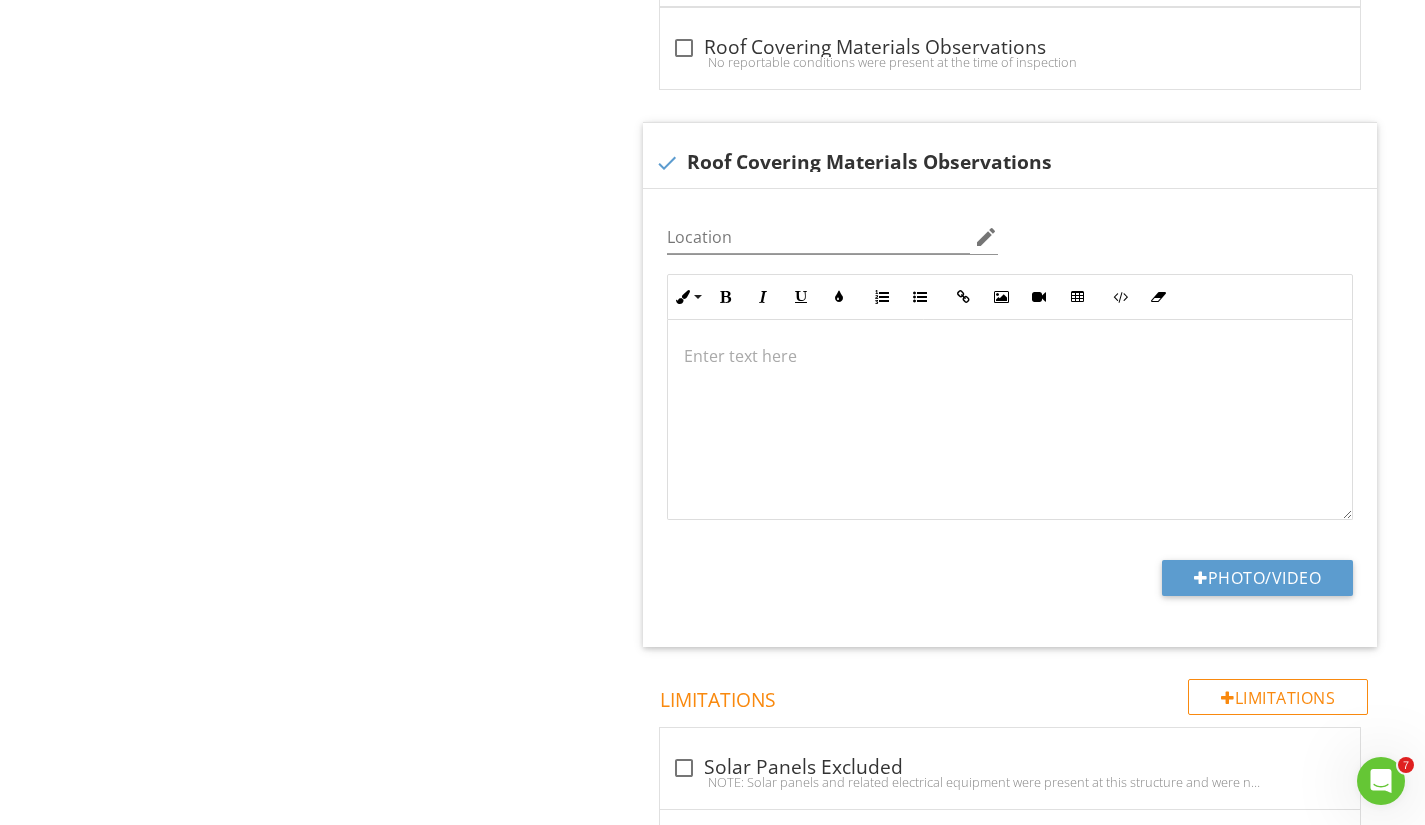 scroll, scrollTop: 2044, scrollLeft: 0, axis: vertical 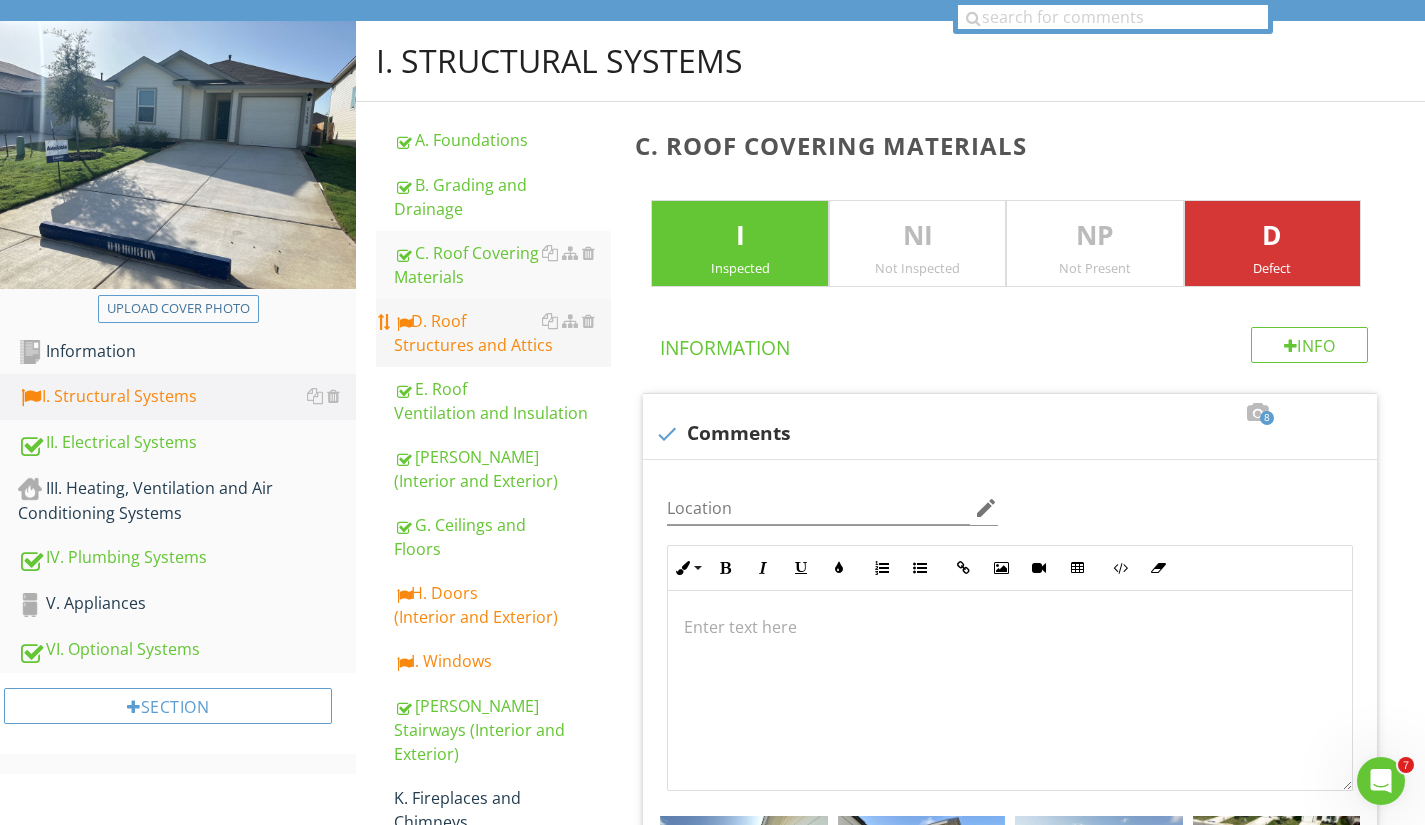 click on "D. Roof Structures and Attics" at bounding box center [502, 333] 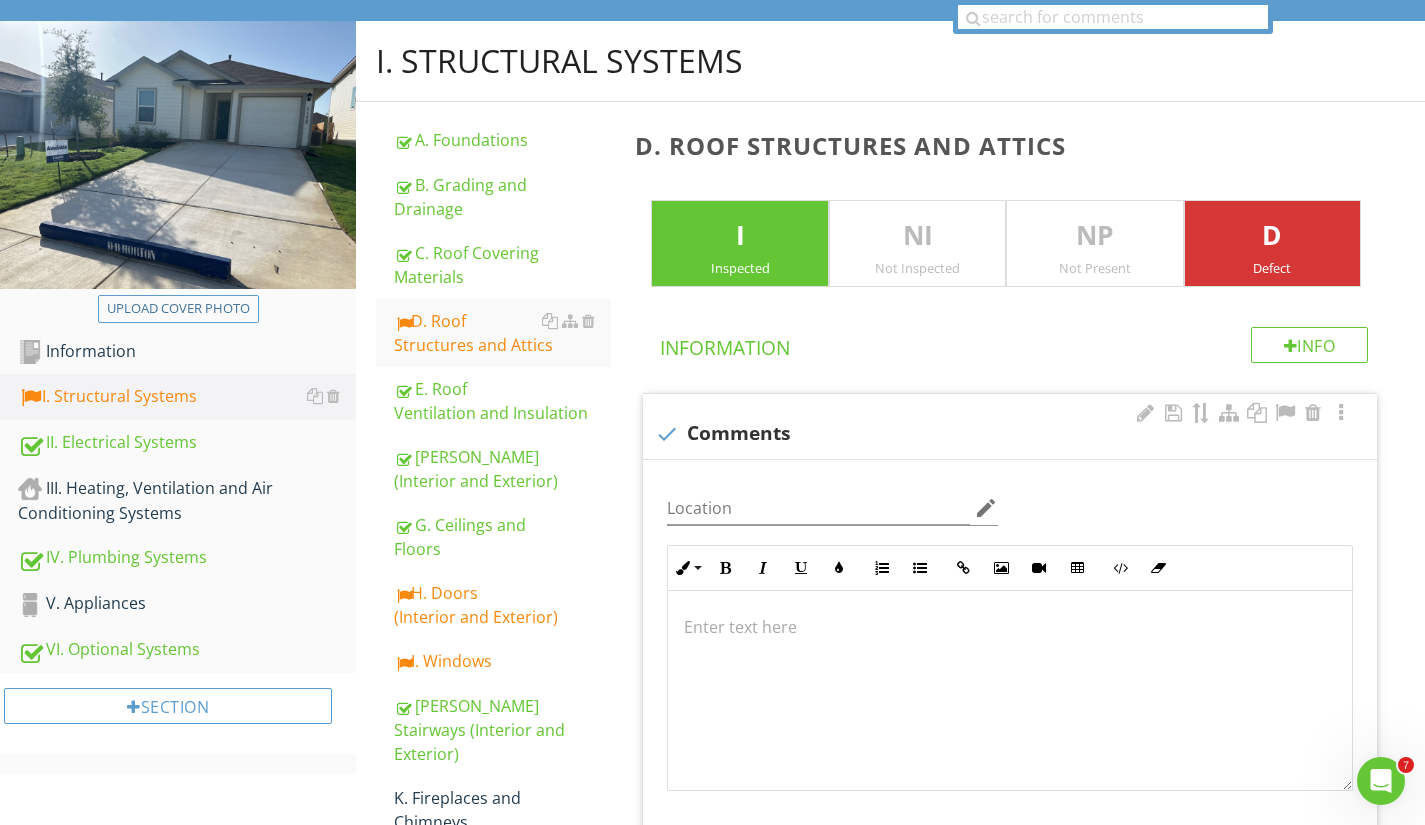 scroll, scrollTop: 768, scrollLeft: 0, axis: vertical 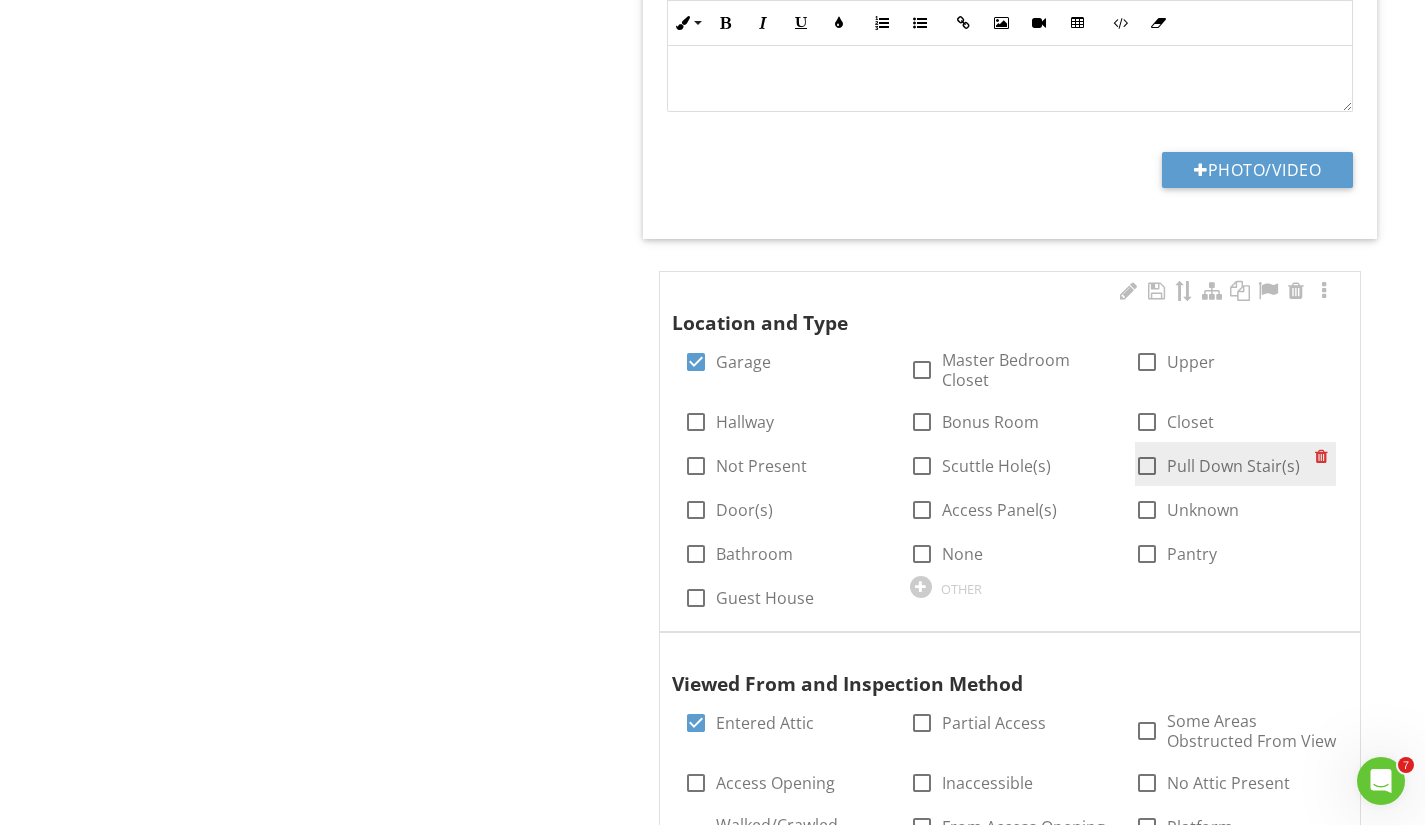 click at bounding box center [1147, 466] 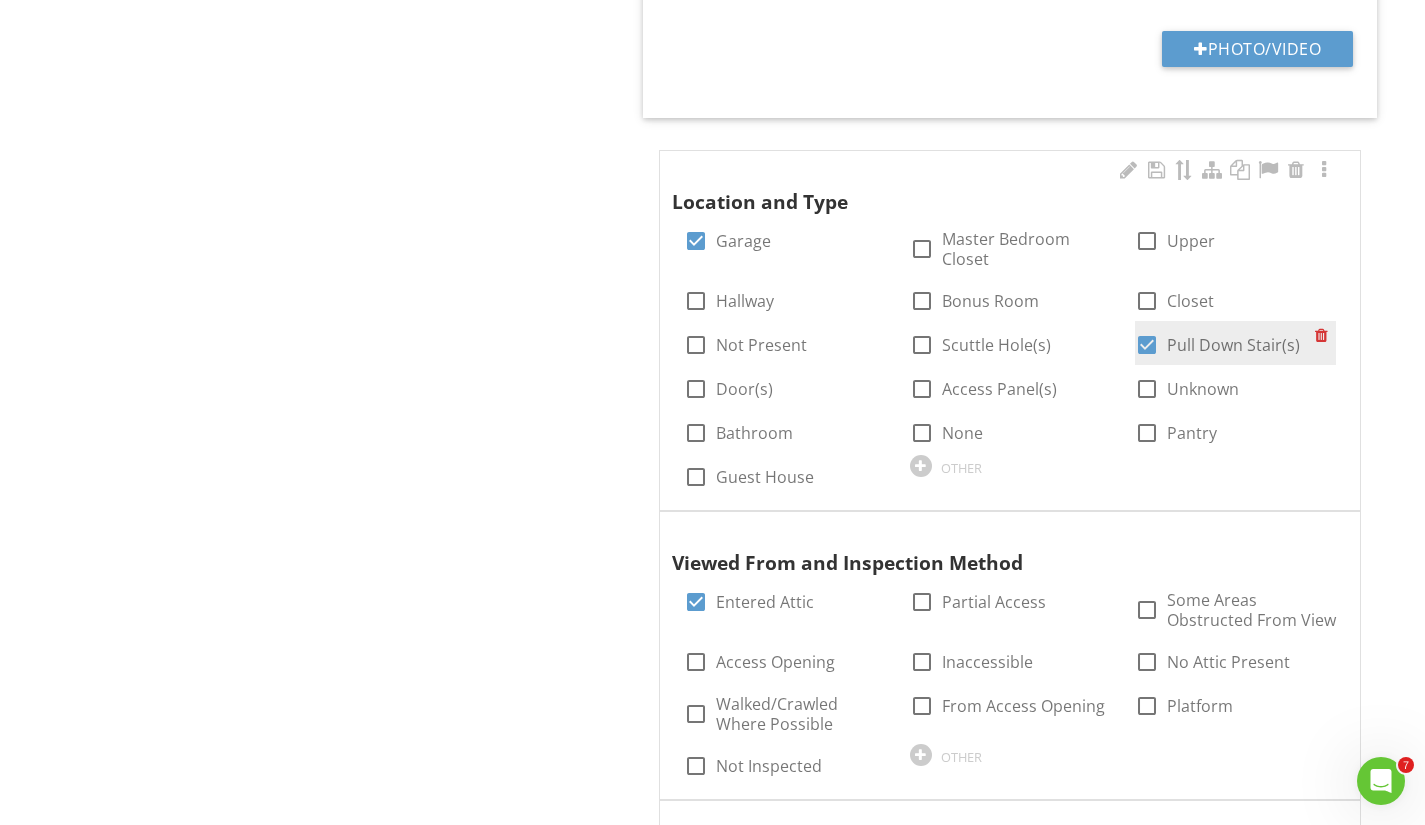 checkbox on "true" 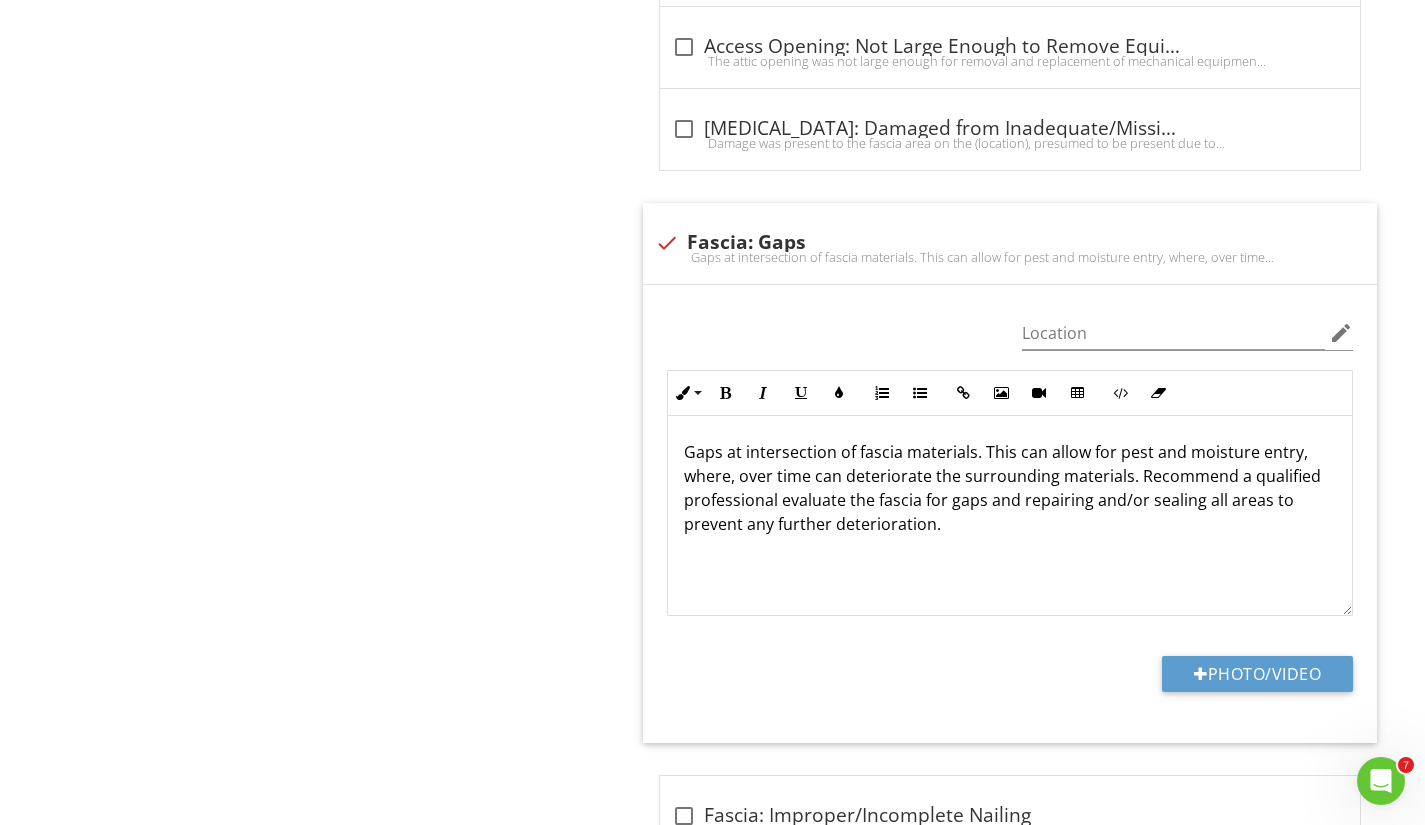 scroll, scrollTop: 7540, scrollLeft: 0, axis: vertical 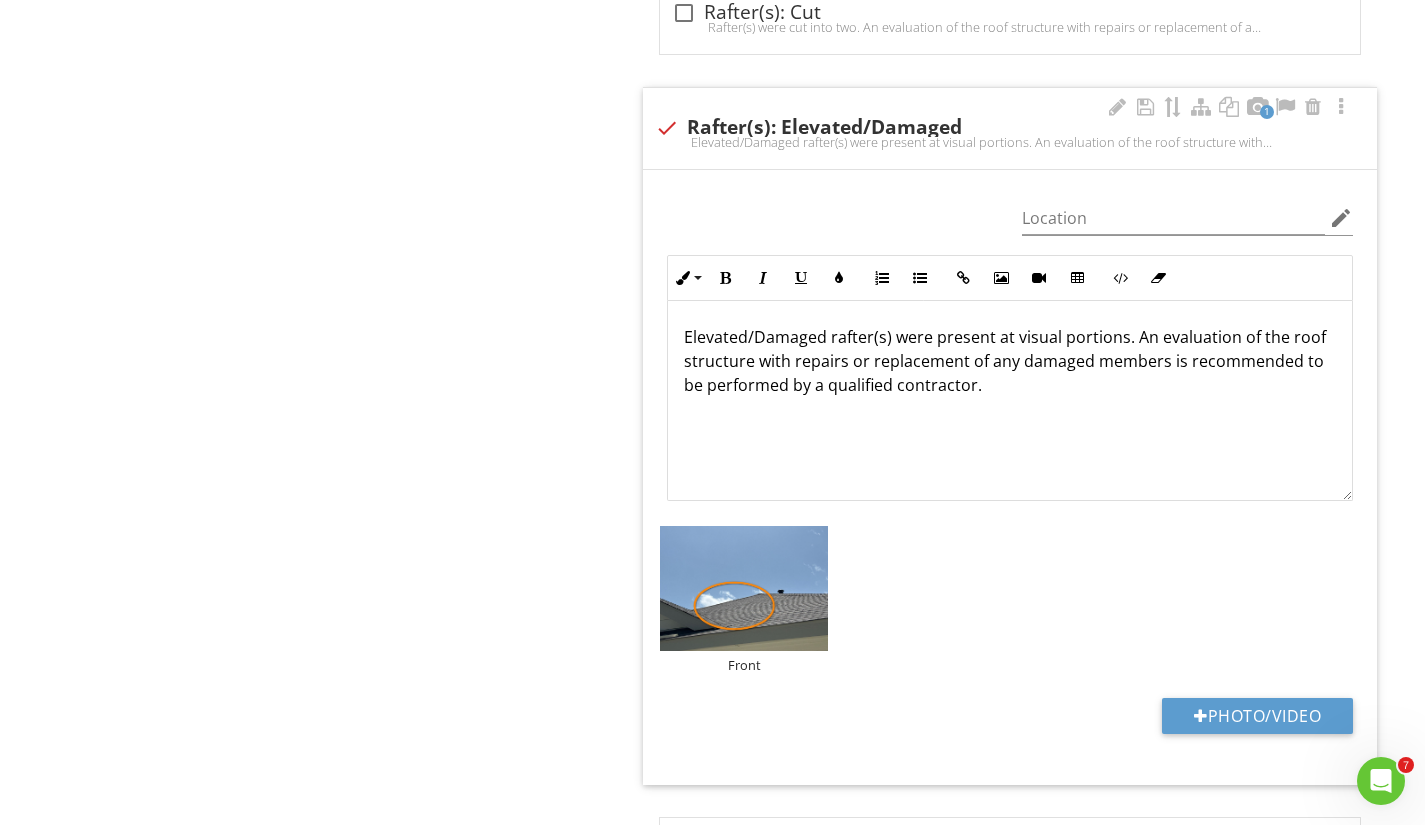 click on "Elevated/Damaged rafter(s) were present at visual portions. An evaluation of the roof structure with repairs or replacement of any damaged members is recommended to be performed by a qualified contractor." at bounding box center [1010, 361] 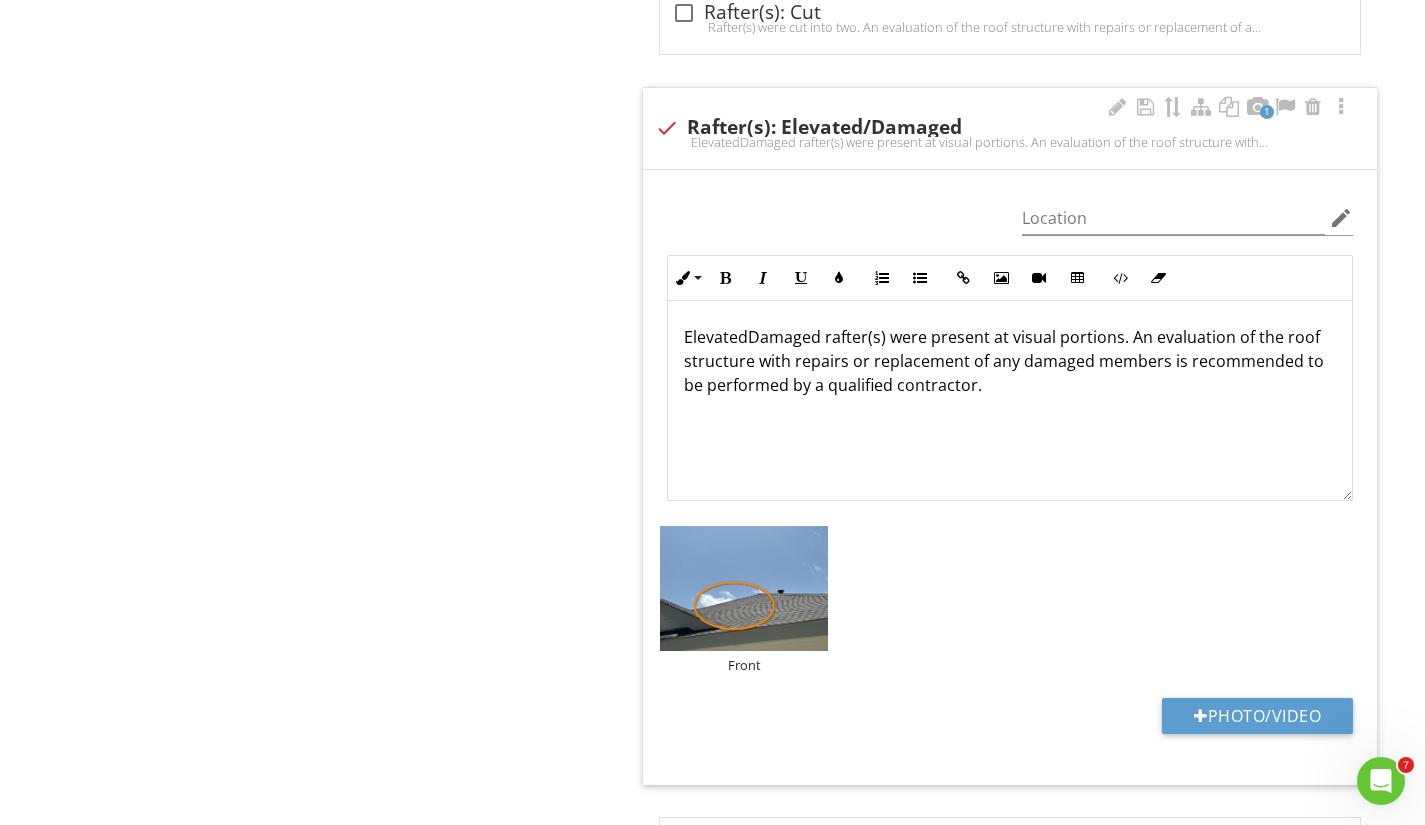 type 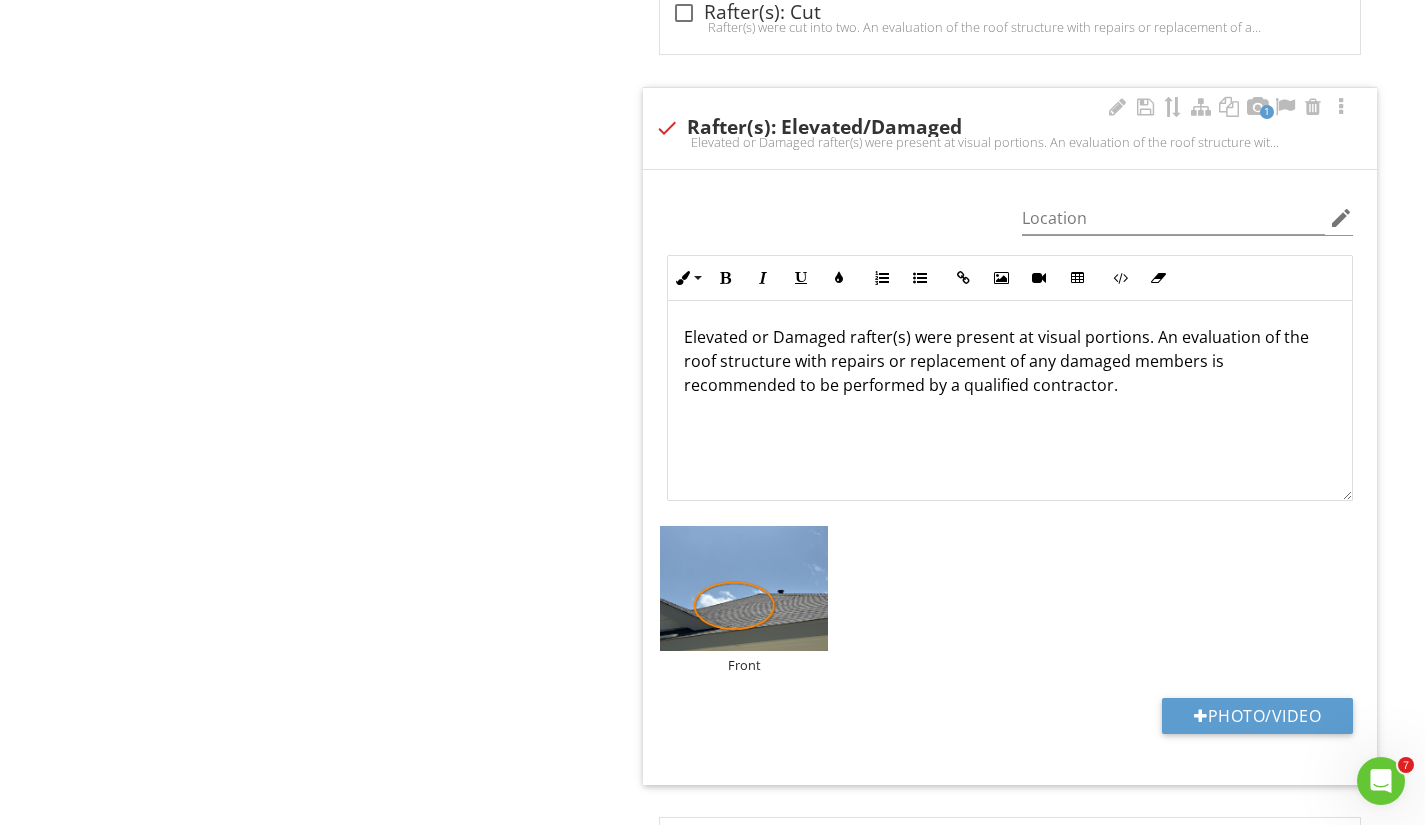 click on "Elevated or Damaged rafter(s) were present at visual portions. An evaluation of the roof structure with repairs or replacement of any damaged members is recommended to be performed by a qualified contractor." at bounding box center [1010, 361] 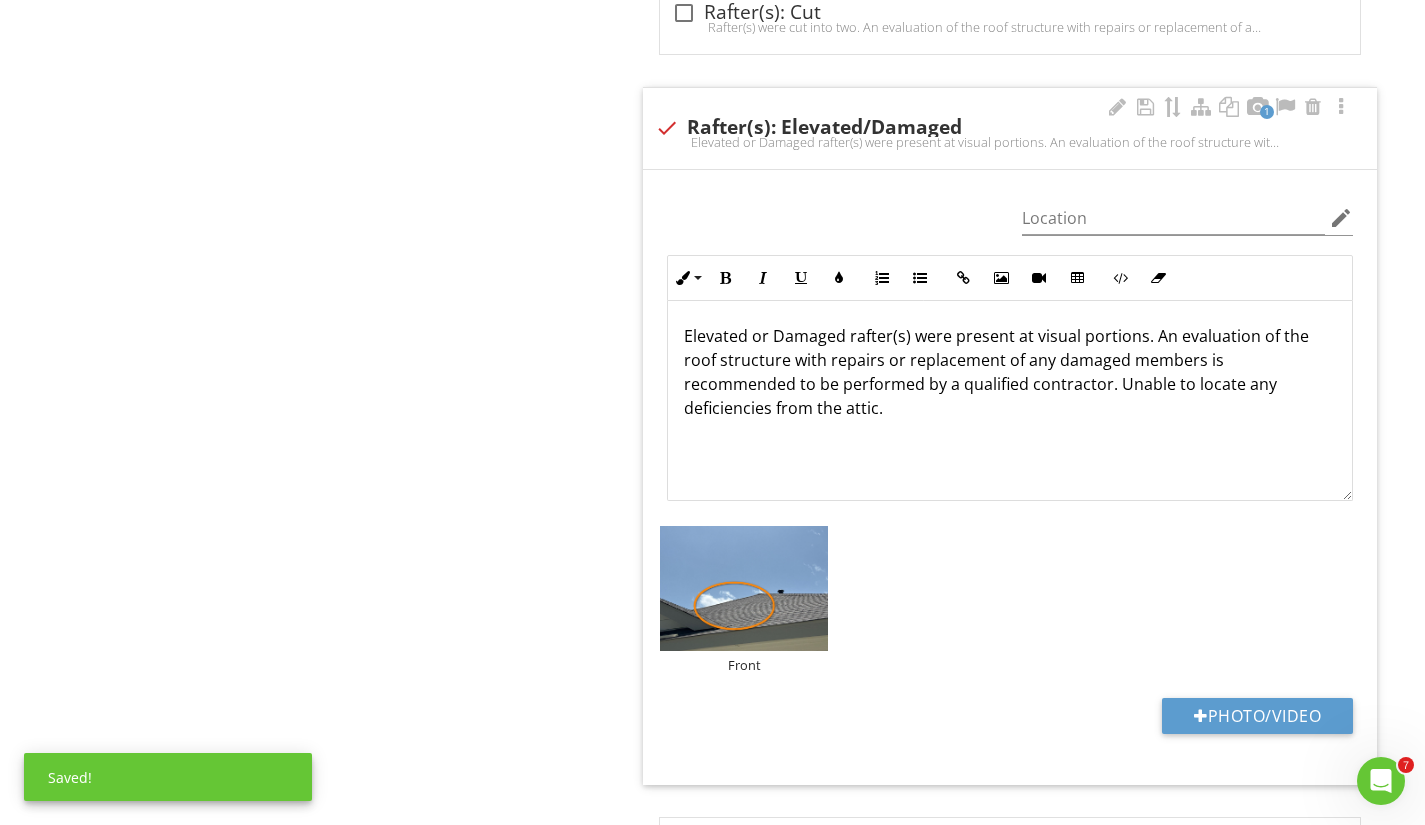 scroll, scrollTop: 1, scrollLeft: 0, axis: vertical 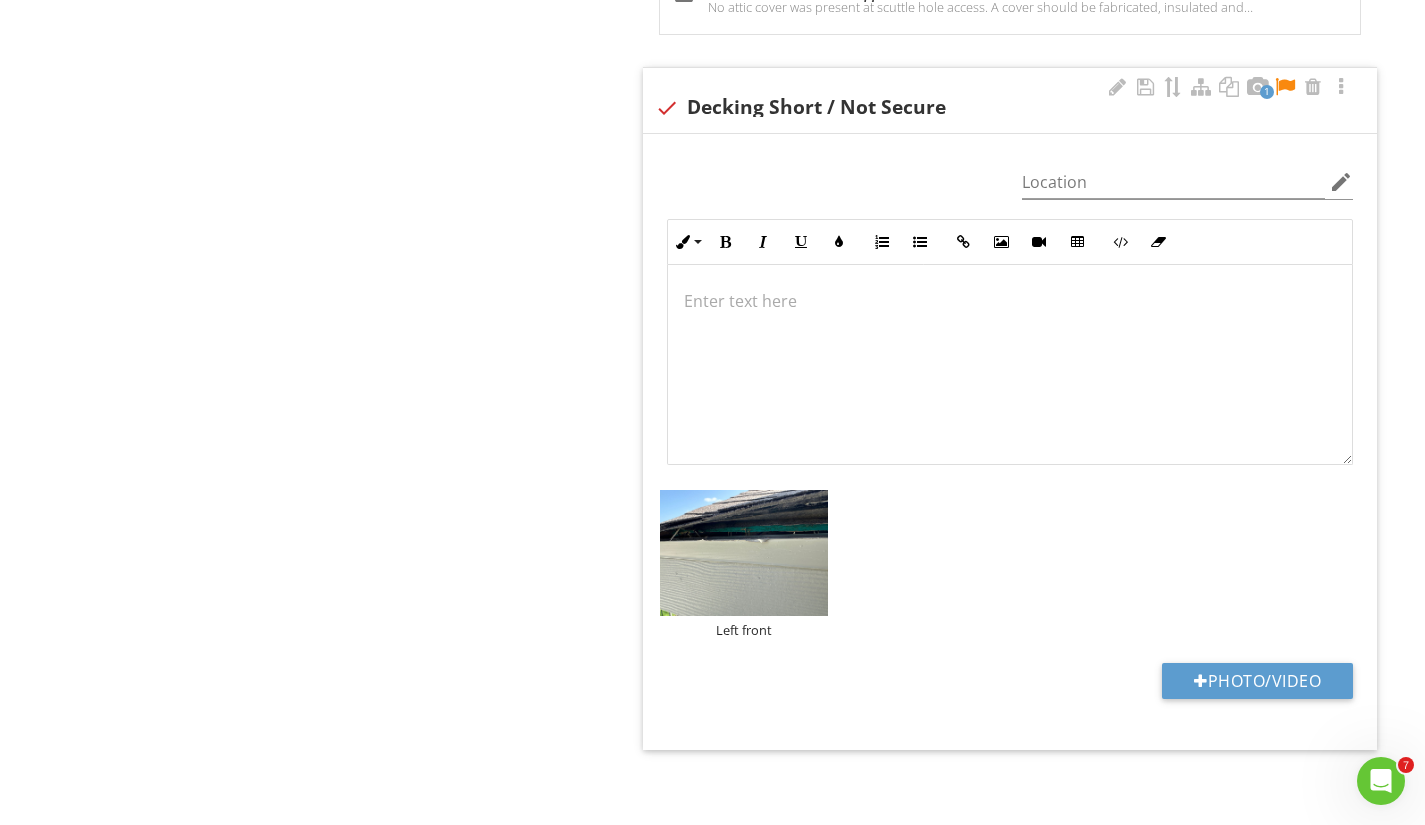 click at bounding box center (1010, 301) 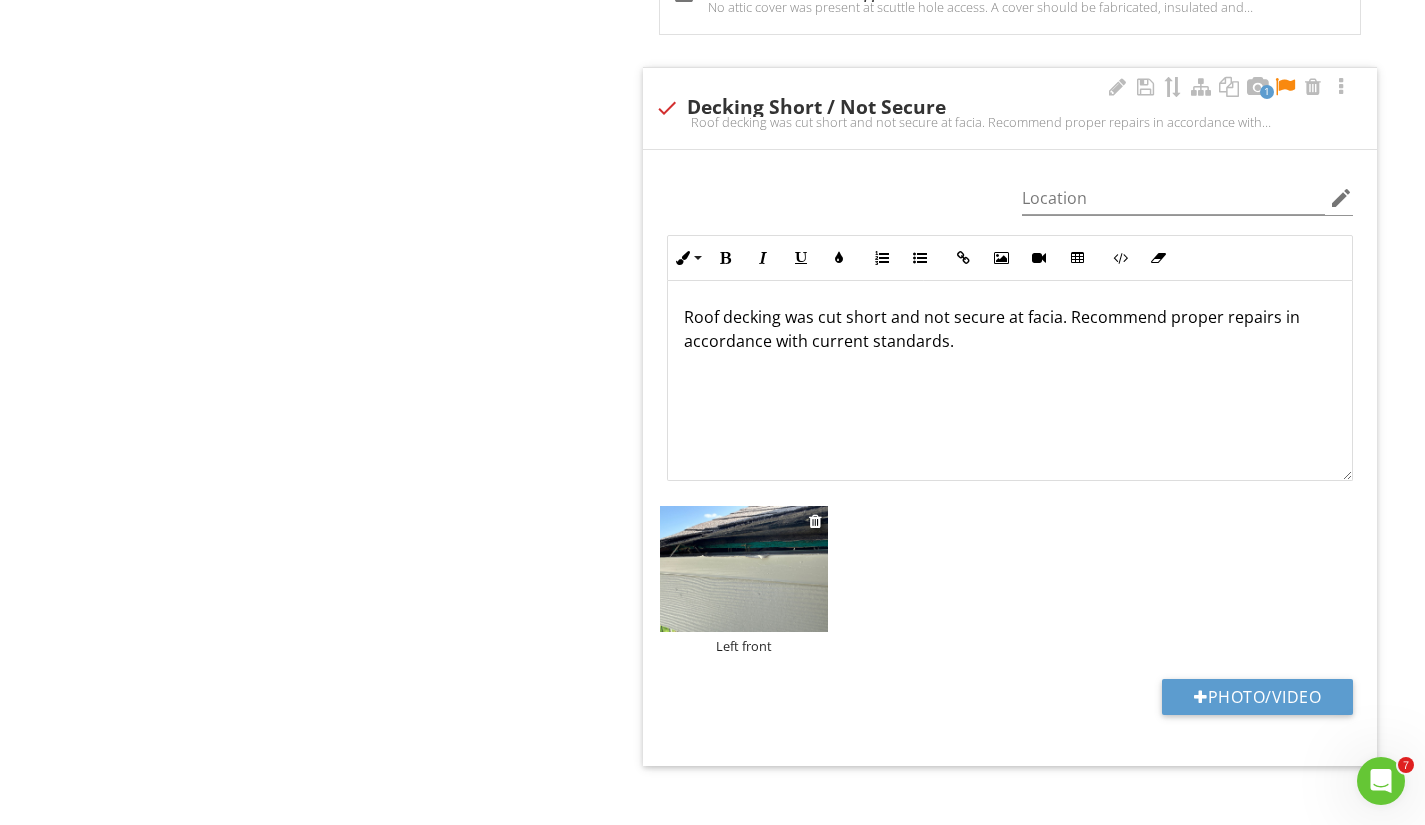 click at bounding box center (743, 569) 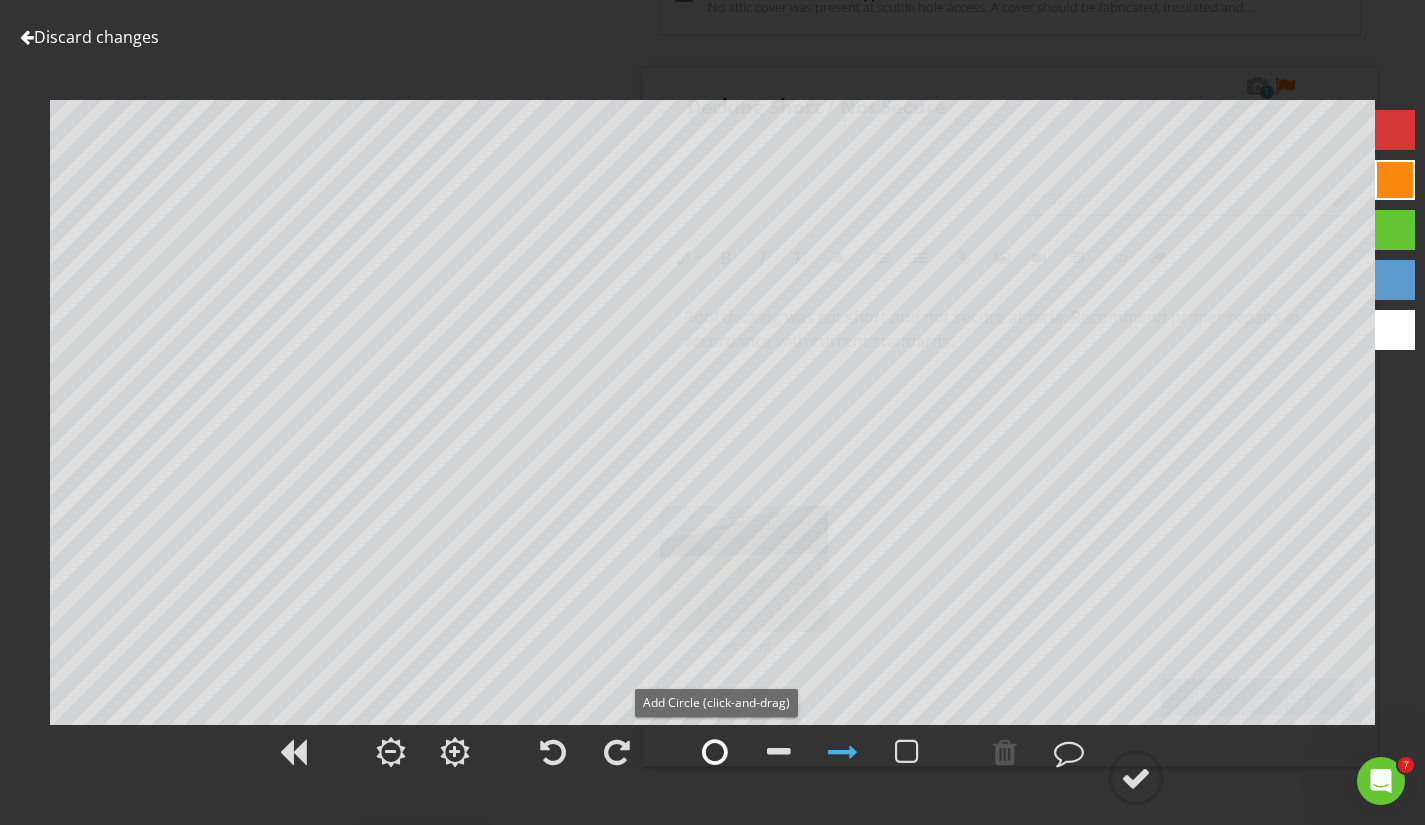 click at bounding box center [715, 752] 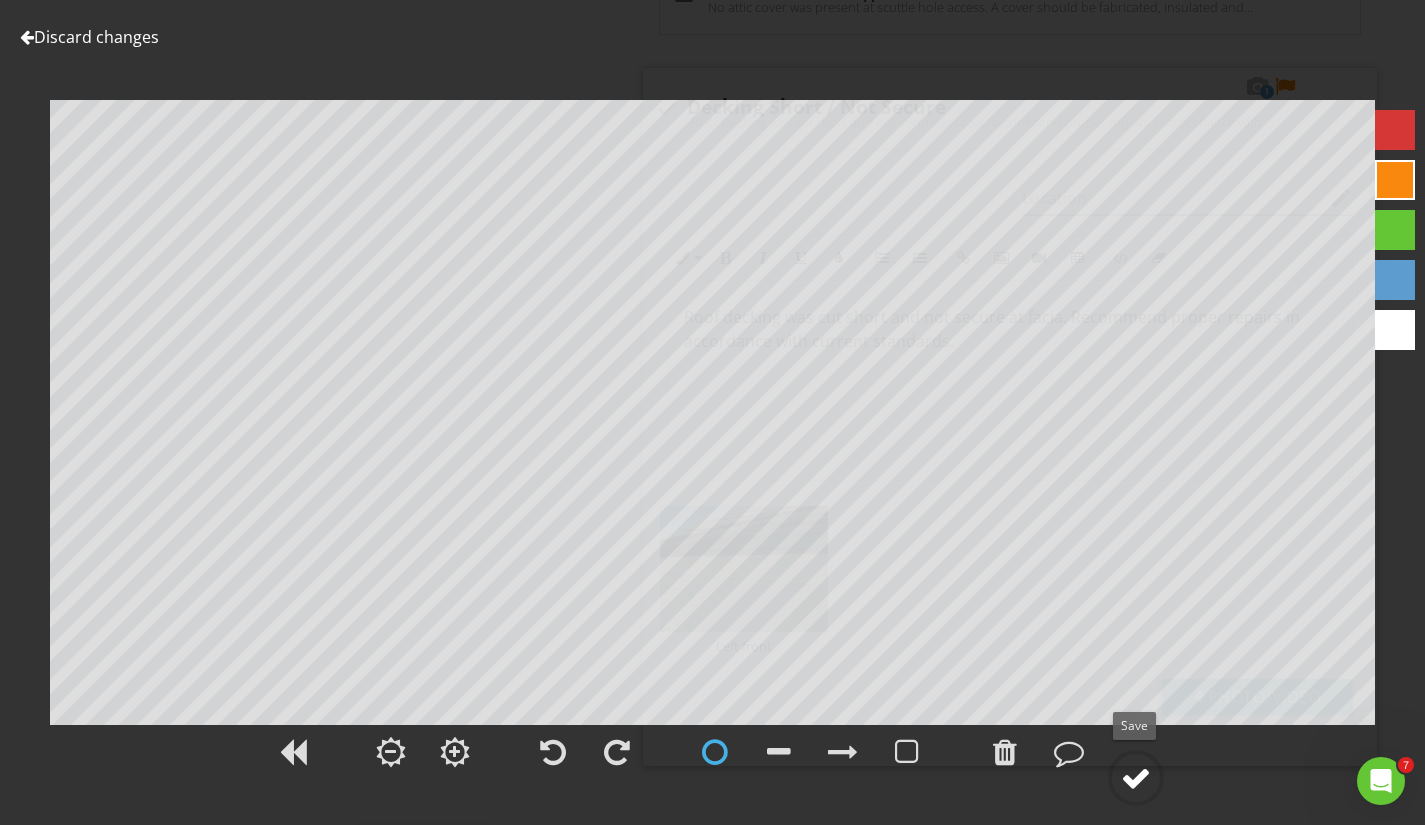 click at bounding box center [1136, 778] 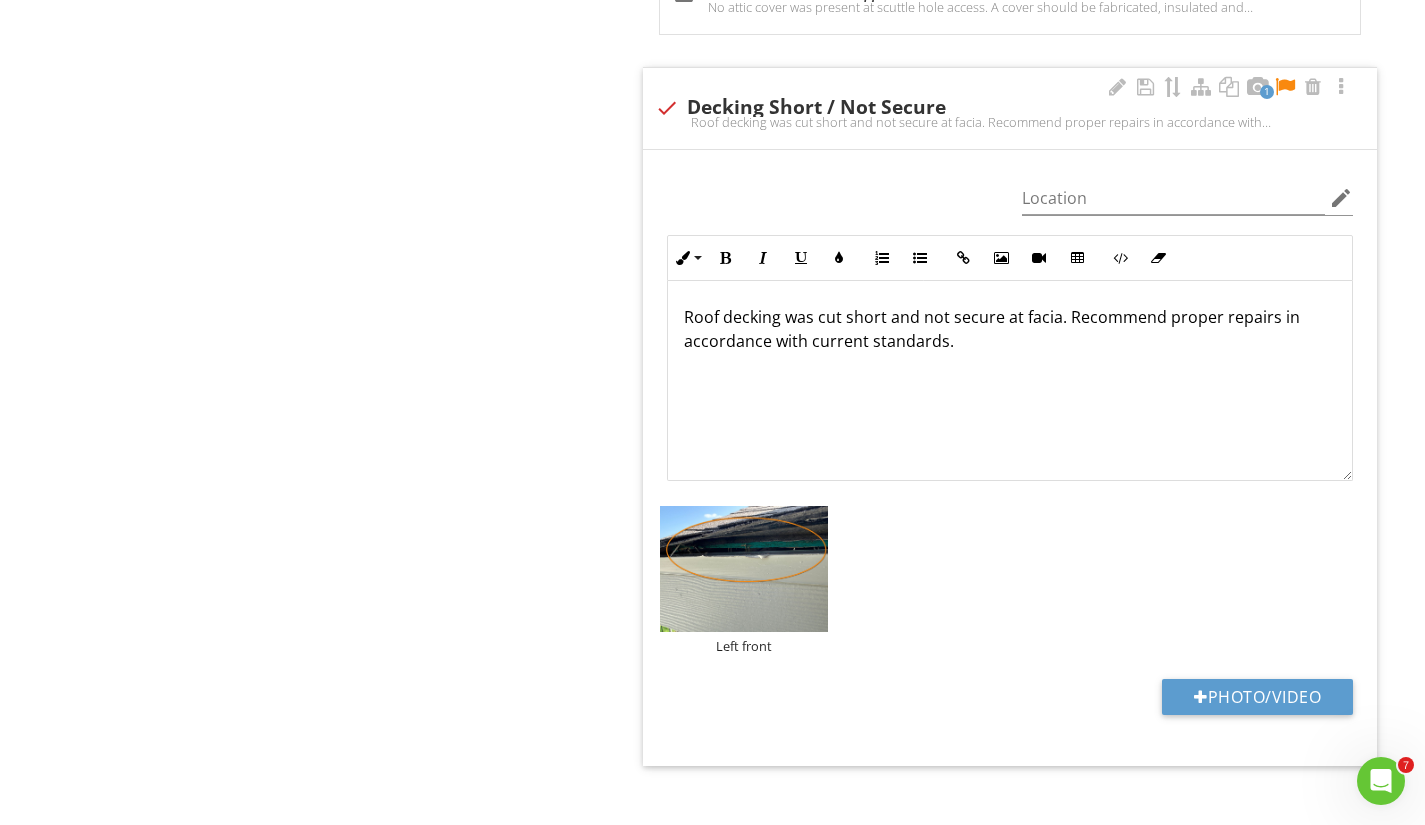 scroll, scrollTop: 0, scrollLeft: 0, axis: both 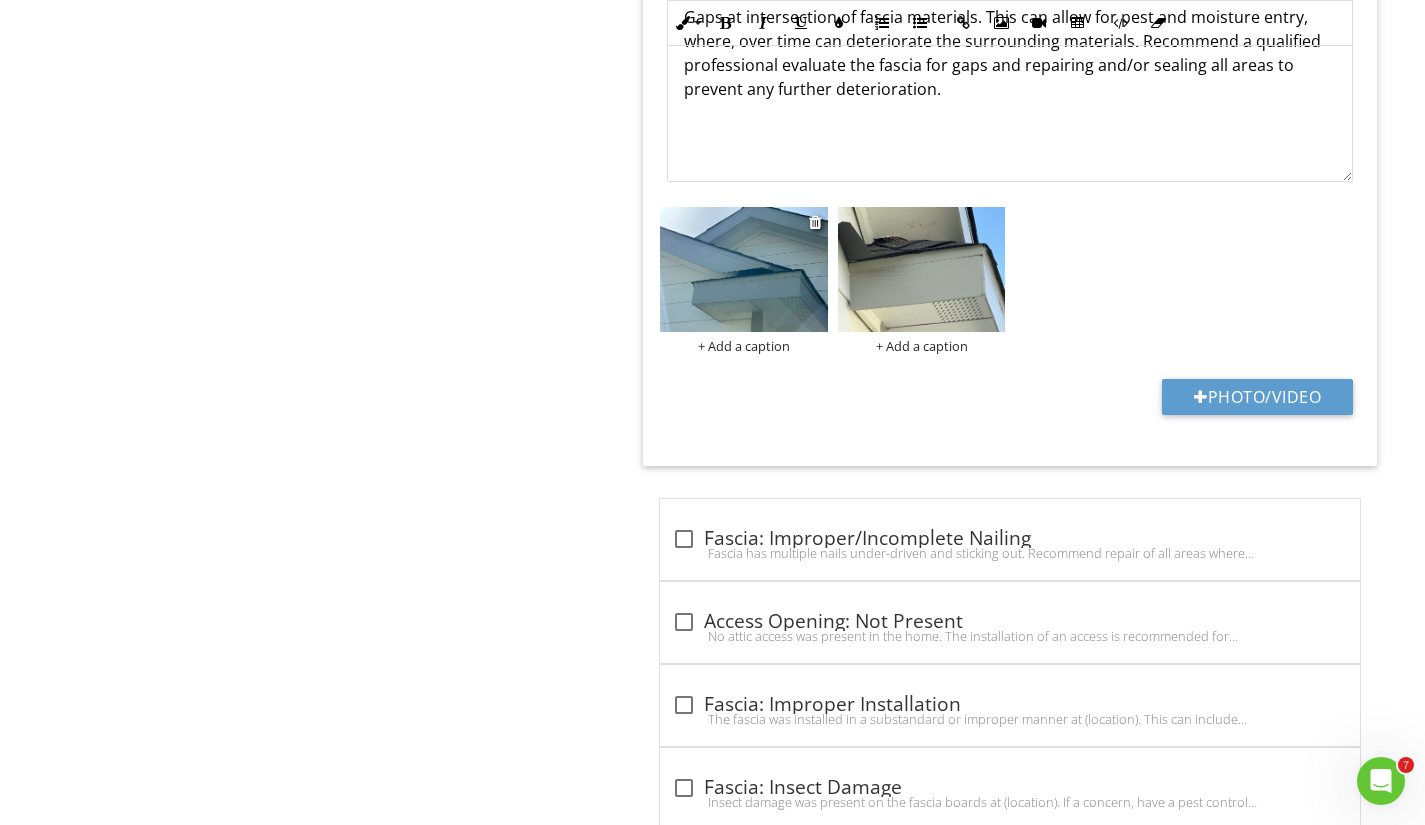 click on "+ Add a caption" at bounding box center (743, 346) 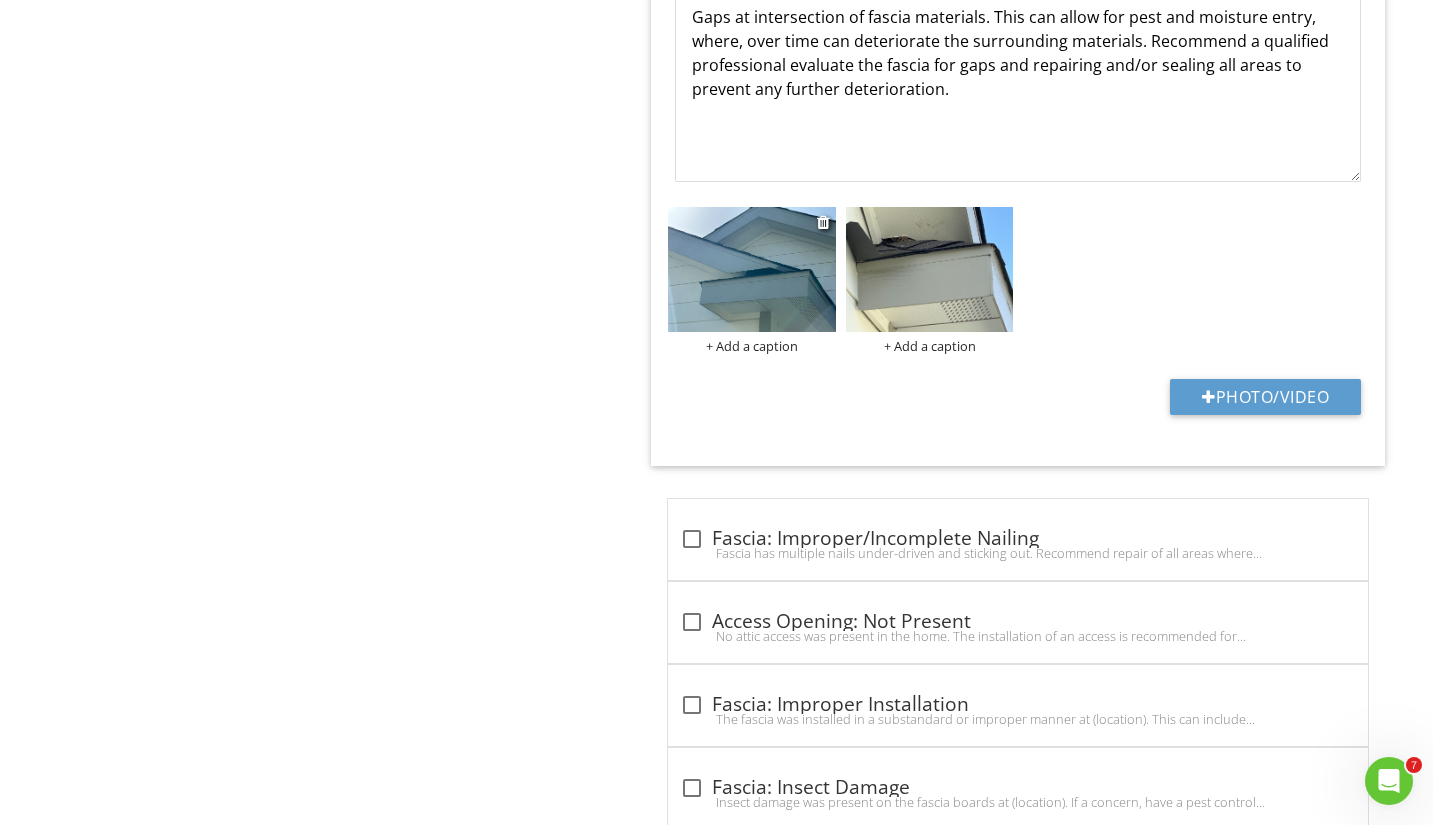 scroll, scrollTop: 0, scrollLeft: 0, axis: both 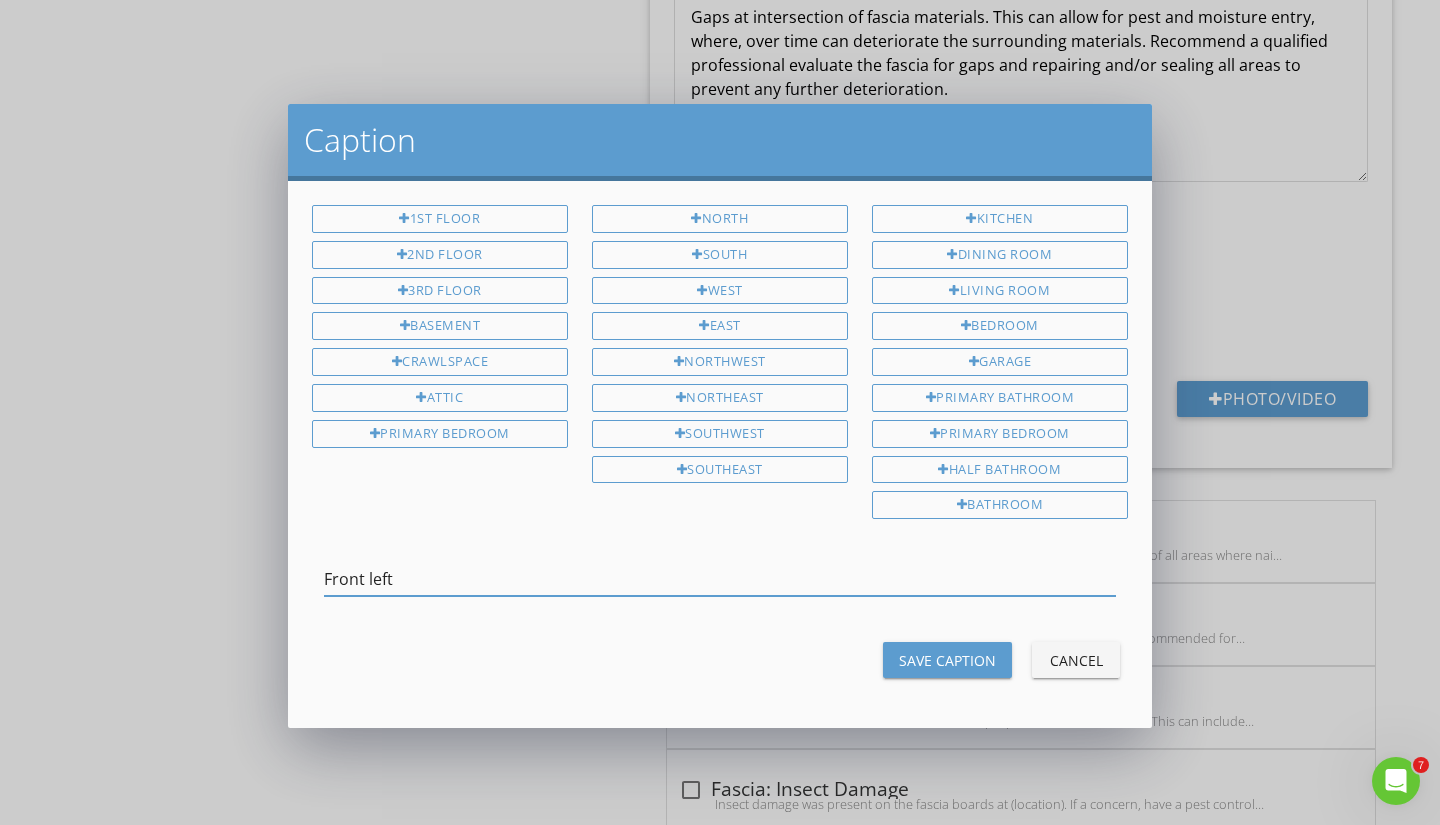 type on "Front left" 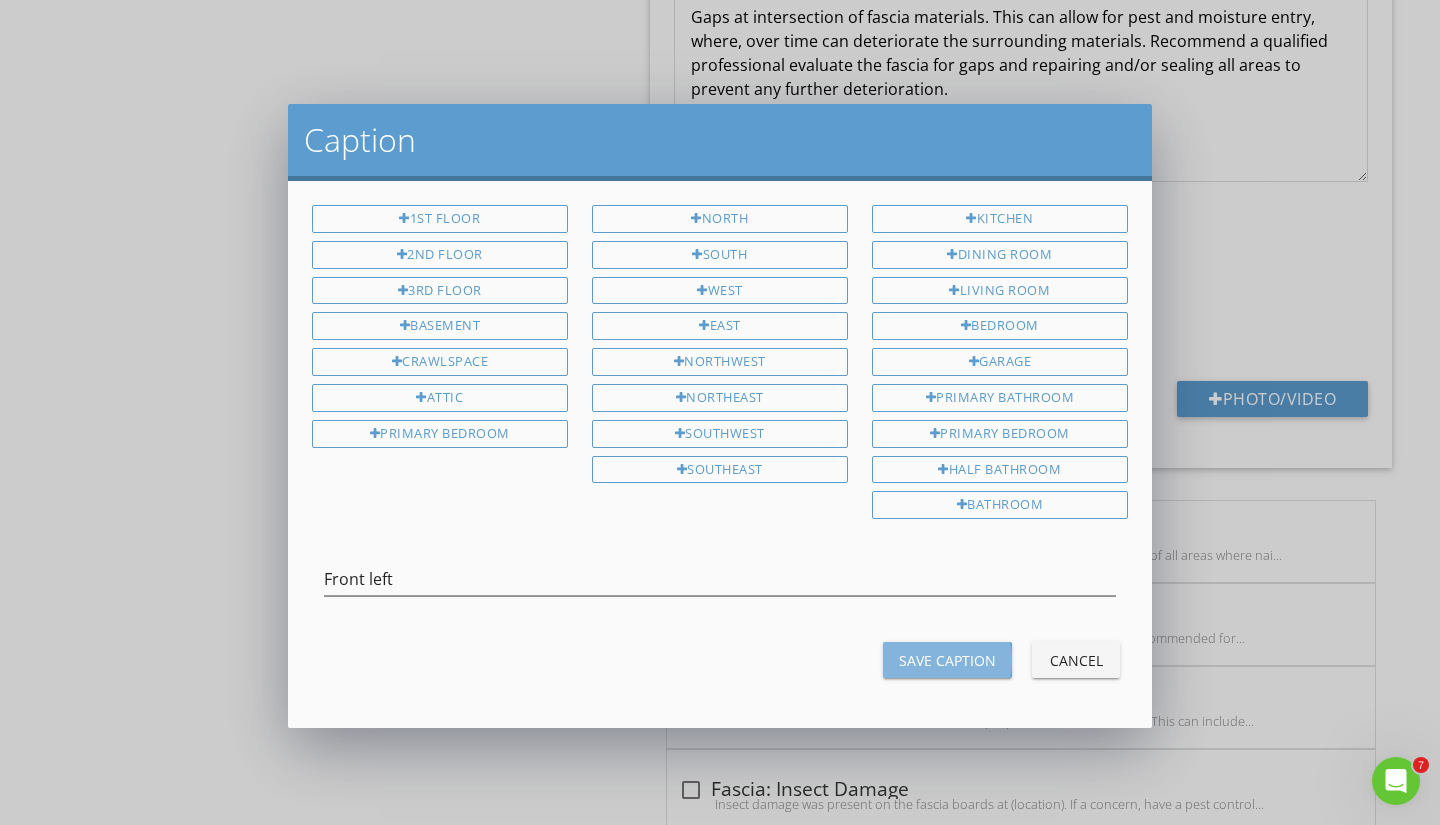 click on "Save Caption" at bounding box center [947, 660] 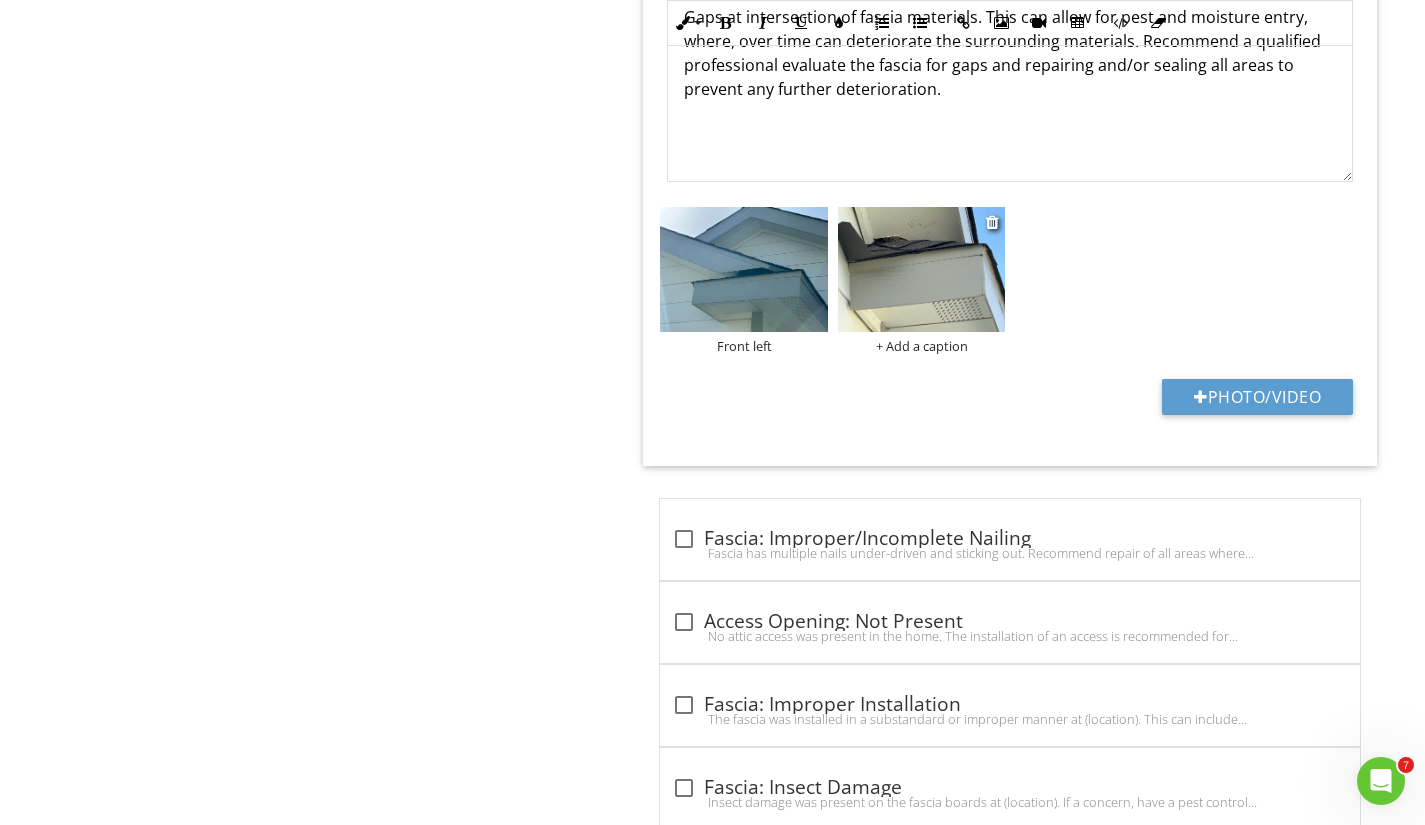 click on "+ Add a caption" at bounding box center (921, 346) 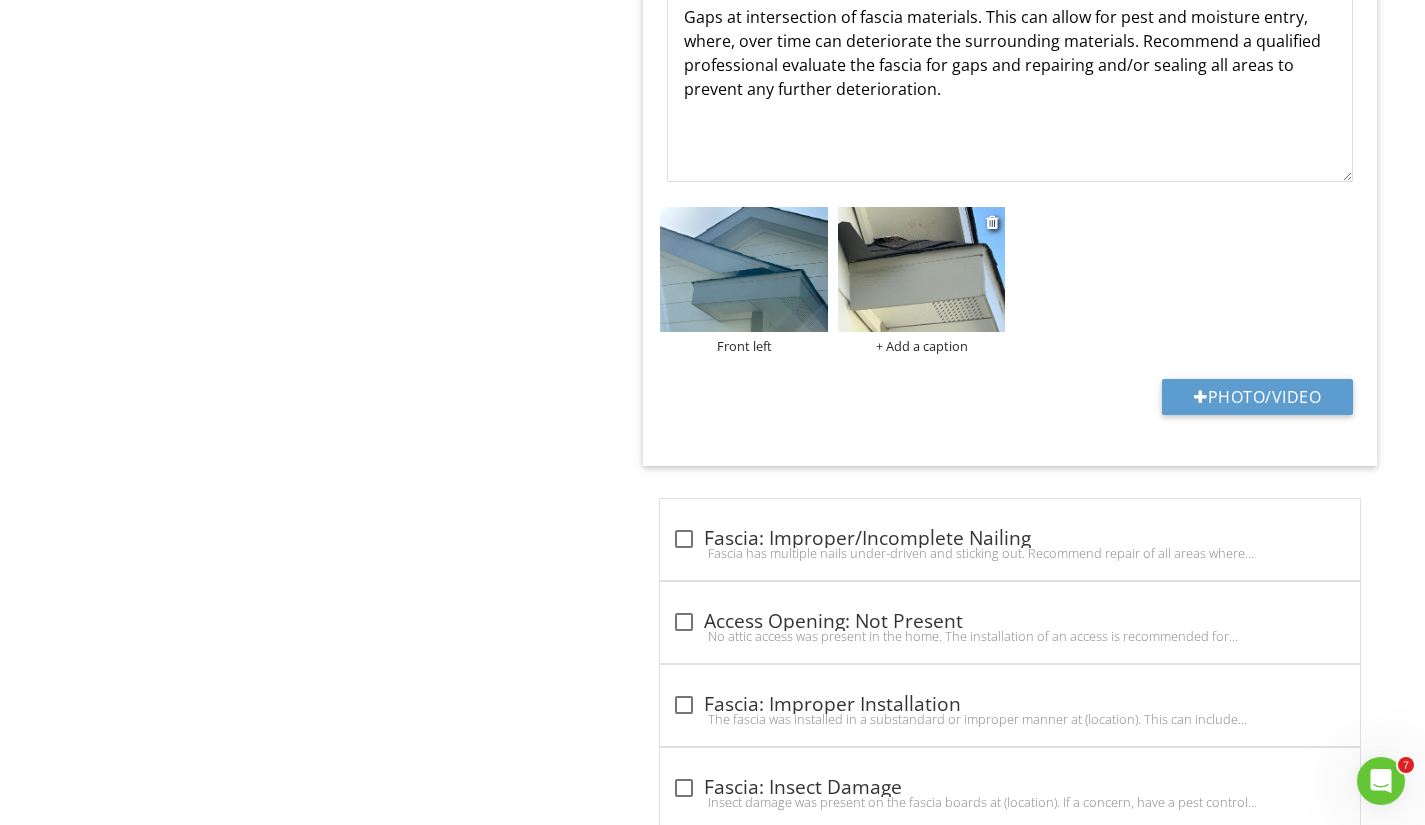 scroll, scrollTop: 0, scrollLeft: 0, axis: both 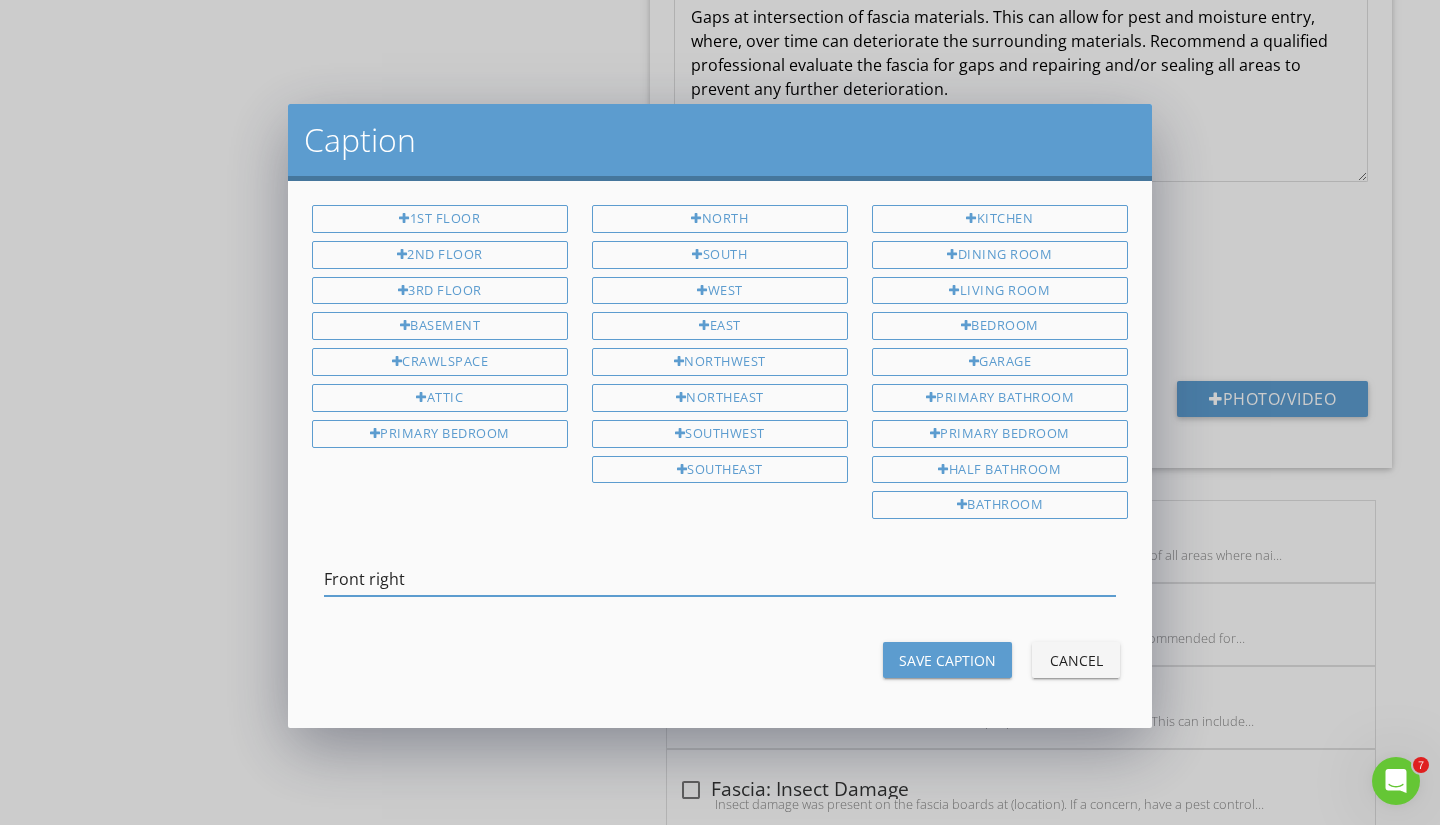 type on "Front right" 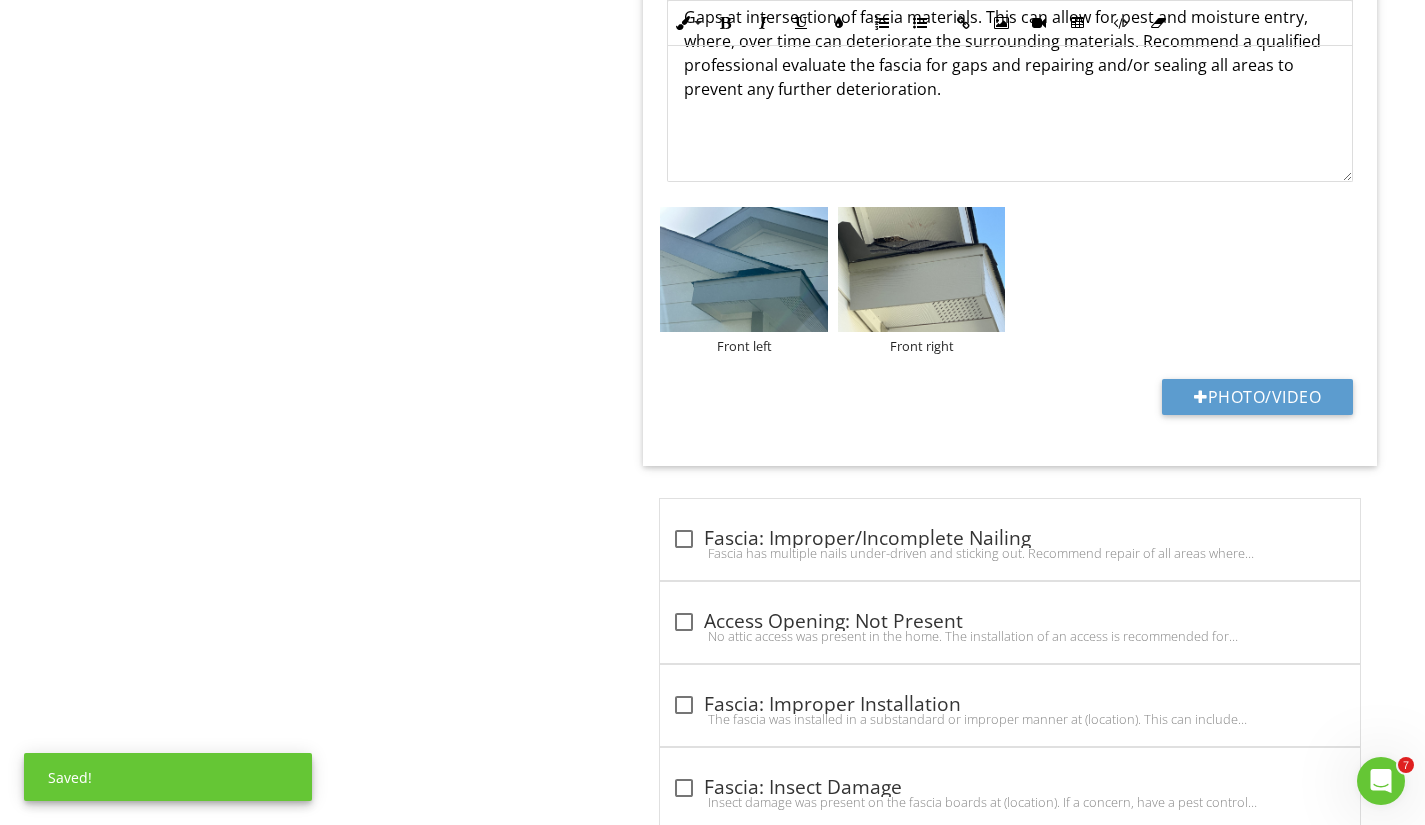 scroll, scrollTop: 7812, scrollLeft: 0, axis: vertical 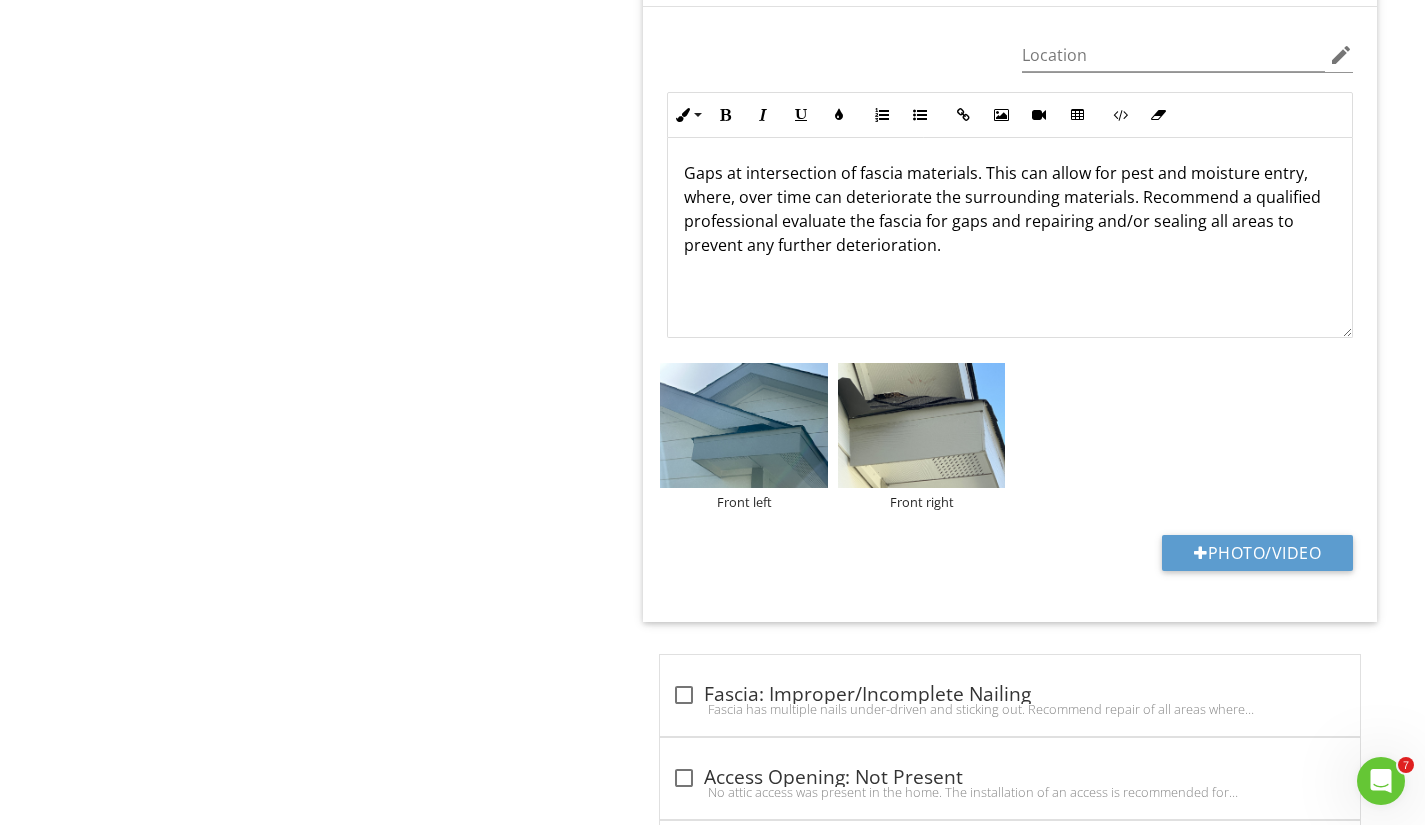 click on "Gaps at intersection of fascia materials. This can allow for pest and moisture entry, where, over time can deteriorate the surrounding materials. Recommend a qualified professional evaluate the fascia for gaps and repairing and/or sealing all areas to prevent any further deterioration." at bounding box center (1010, 209) 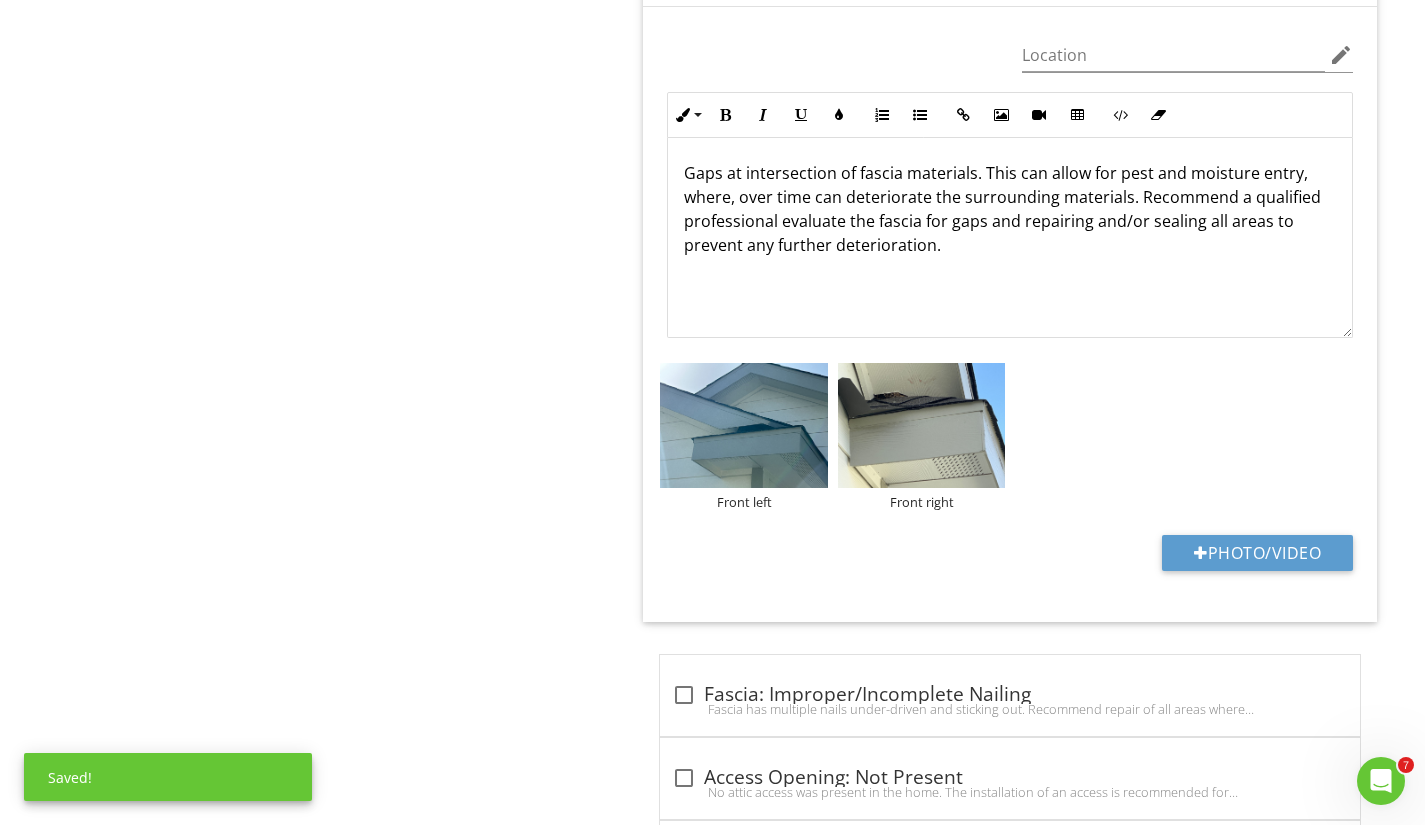 type 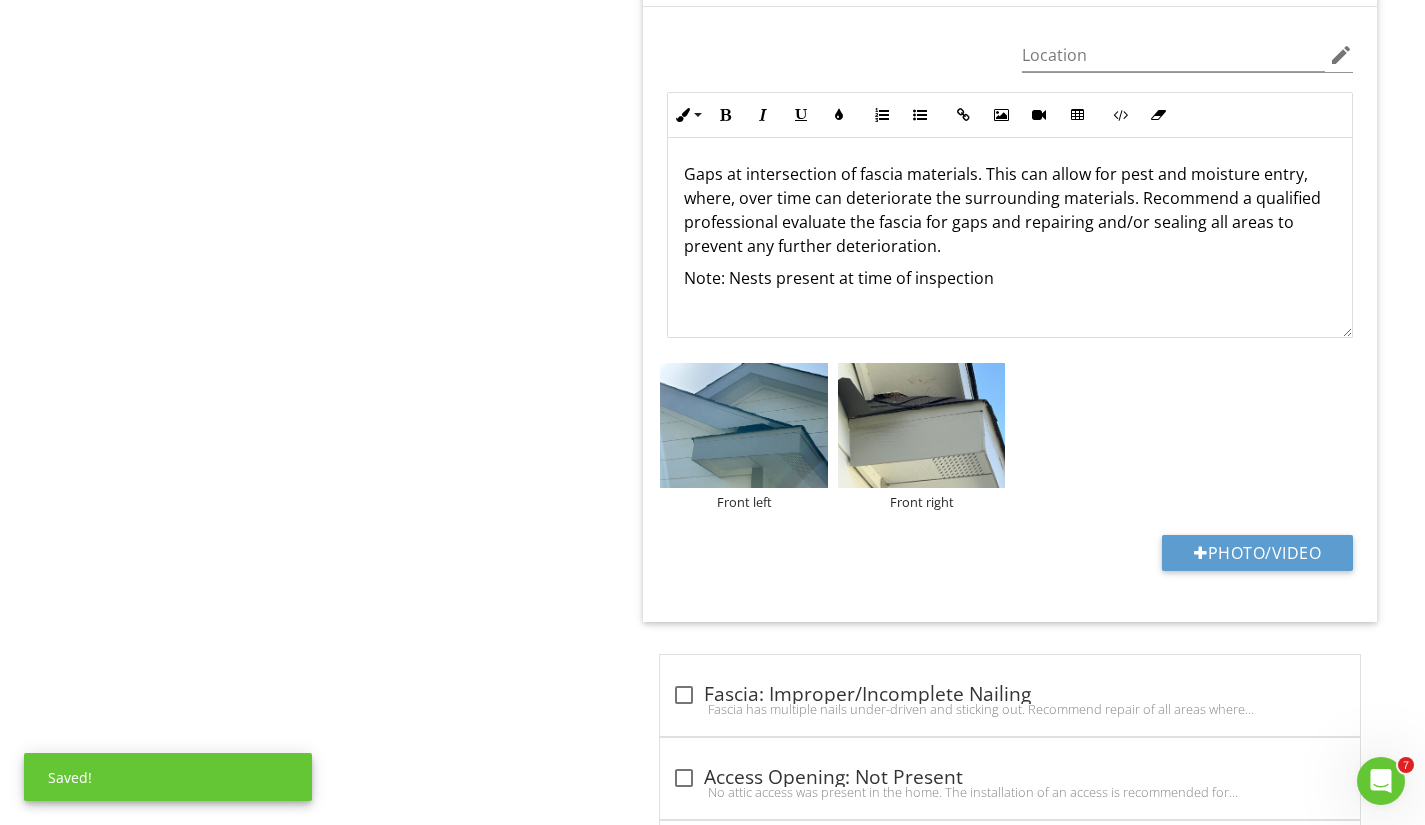 scroll, scrollTop: 0, scrollLeft: 0, axis: both 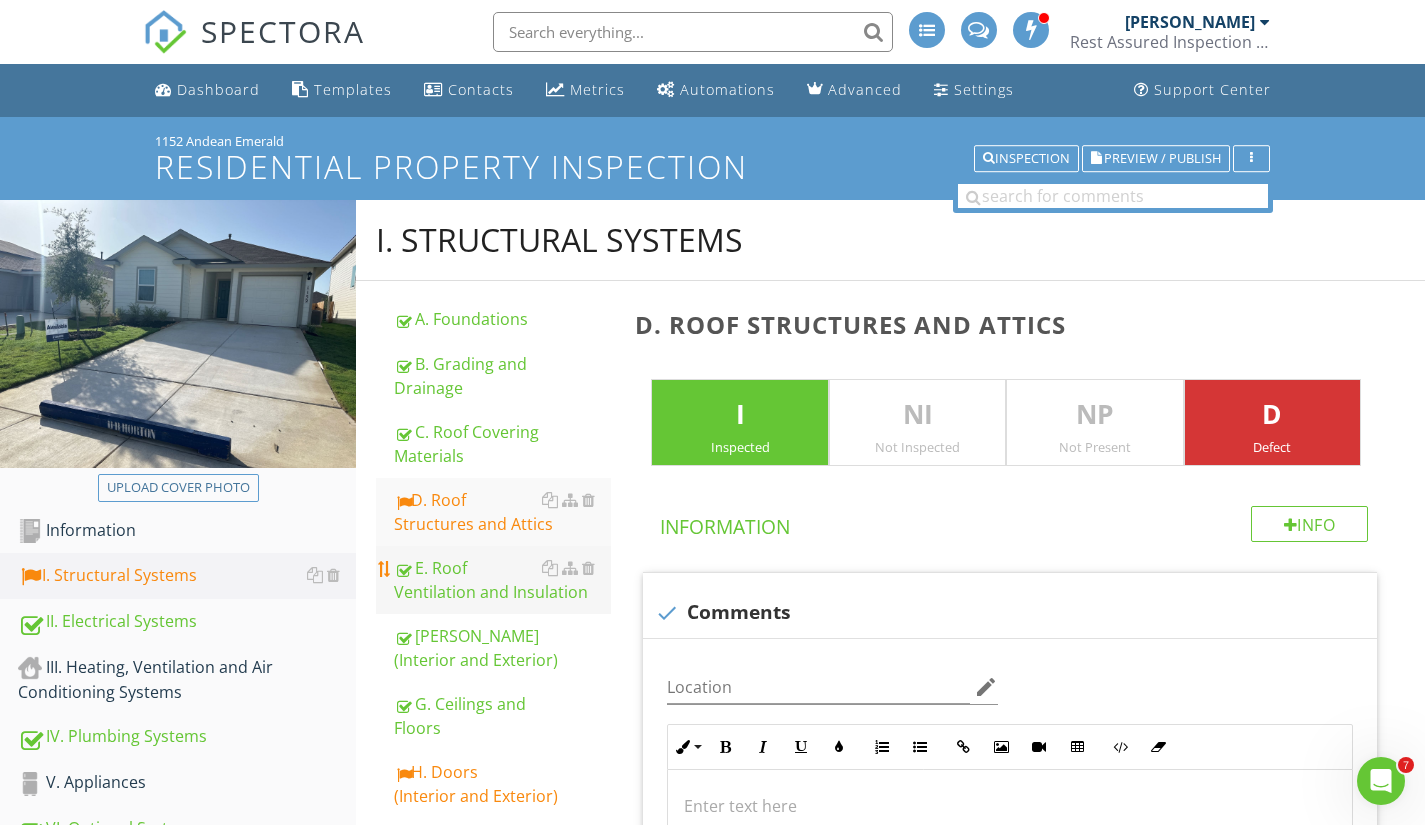 click on "E. Roof Ventilation and Insulation" at bounding box center [502, 580] 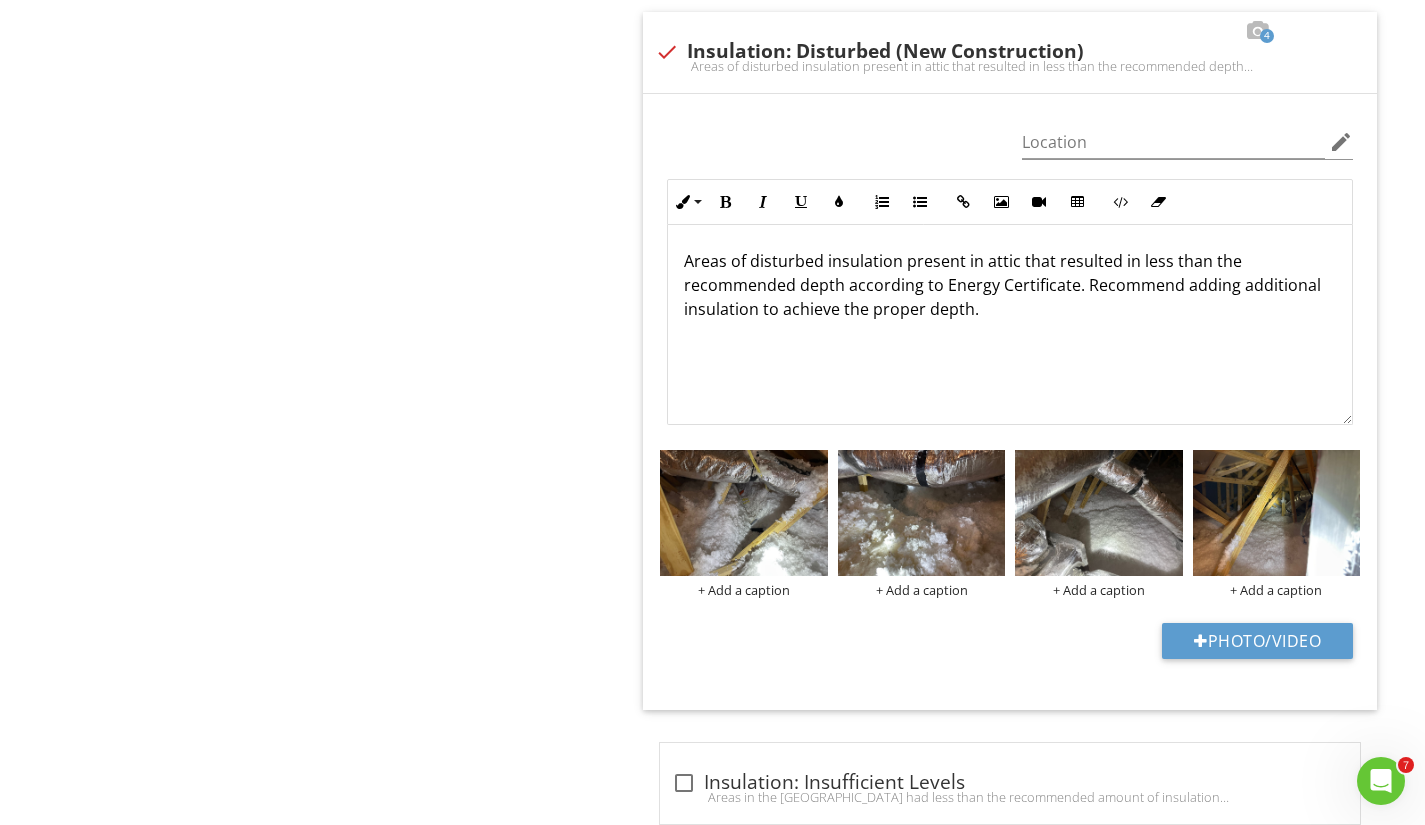 scroll, scrollTop: 4633, scrollLeft: 0, axis: vertical 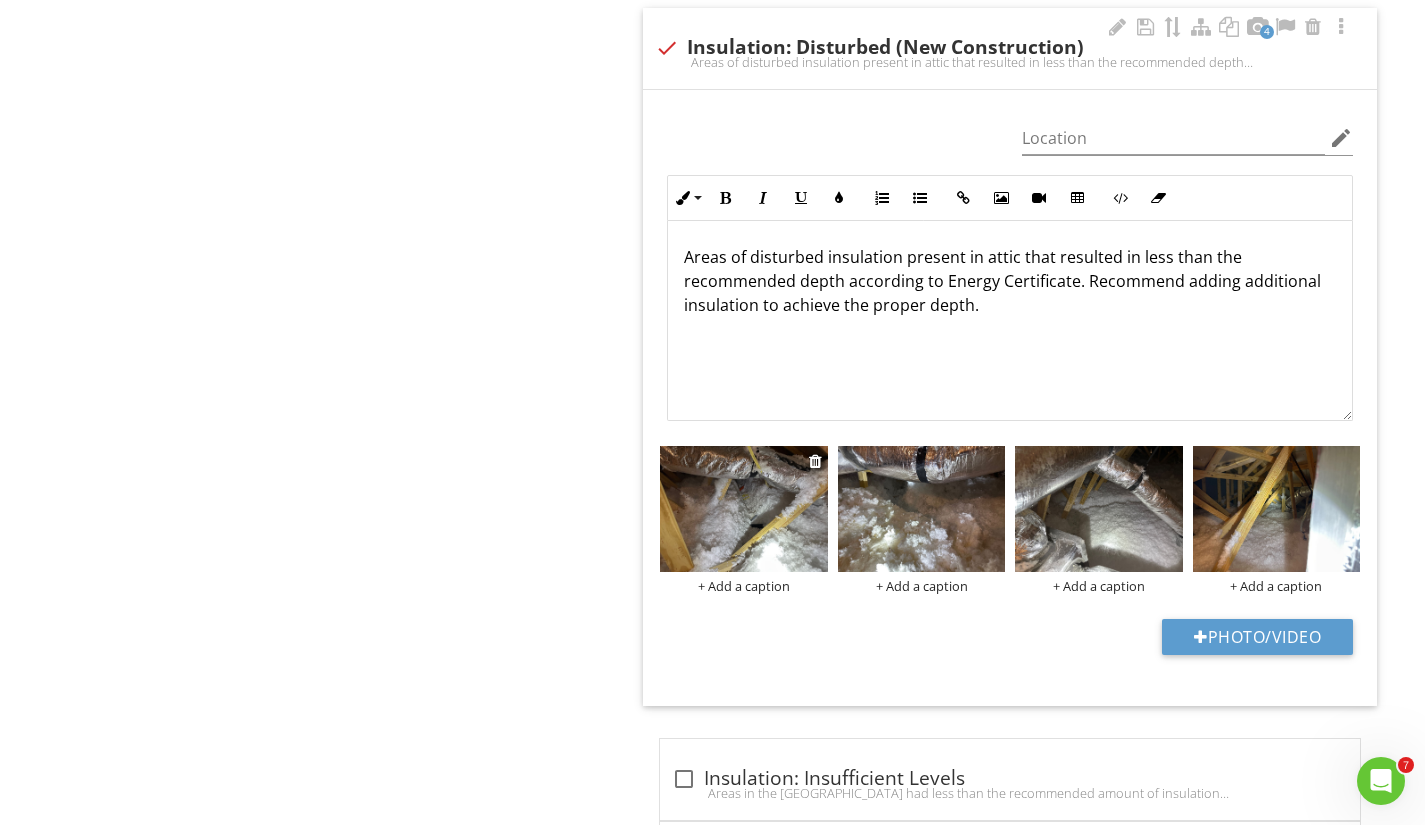 click at bounding box center (743, 509) 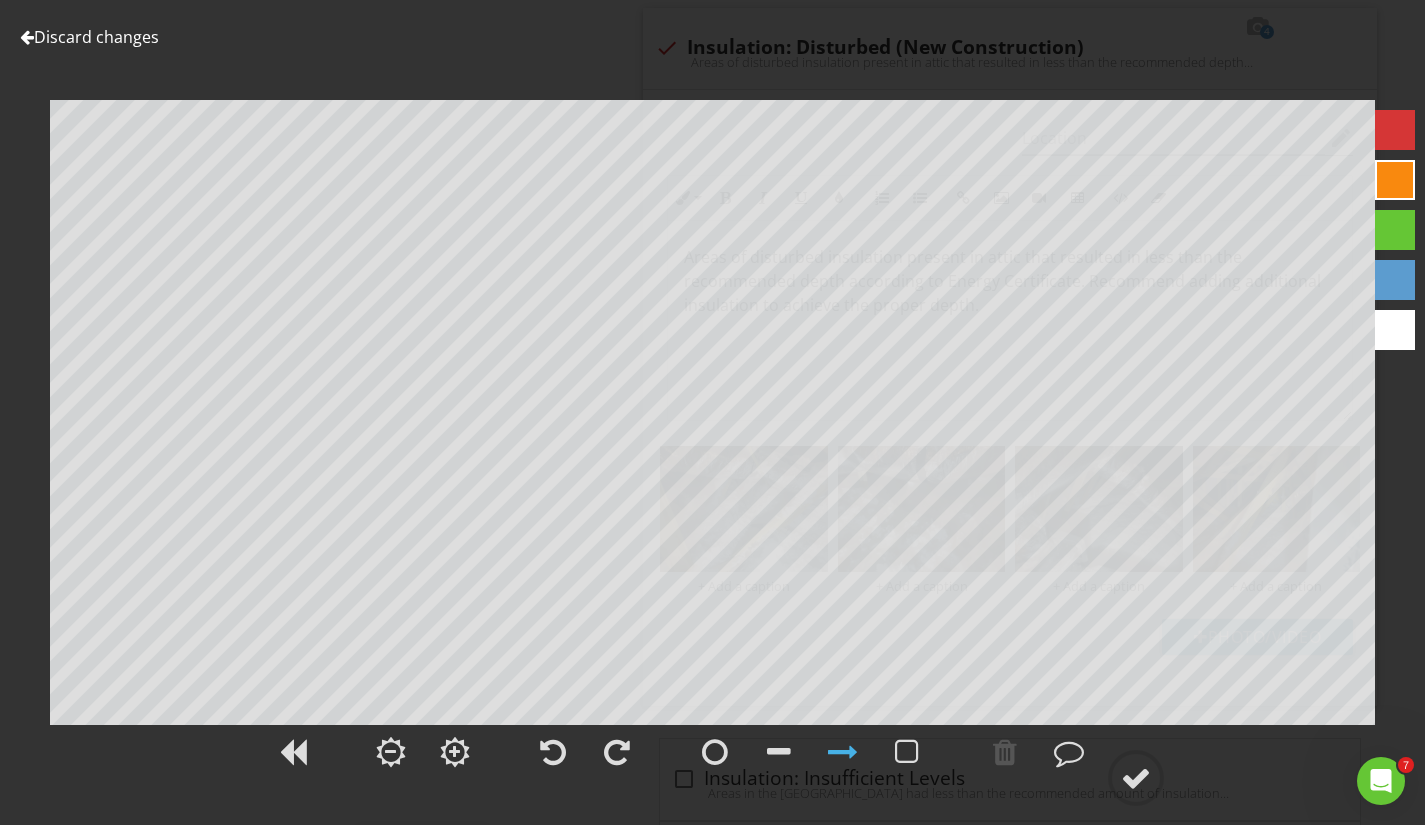 scroll, scrollTop: 0, scrollLeft: 0, axis: both 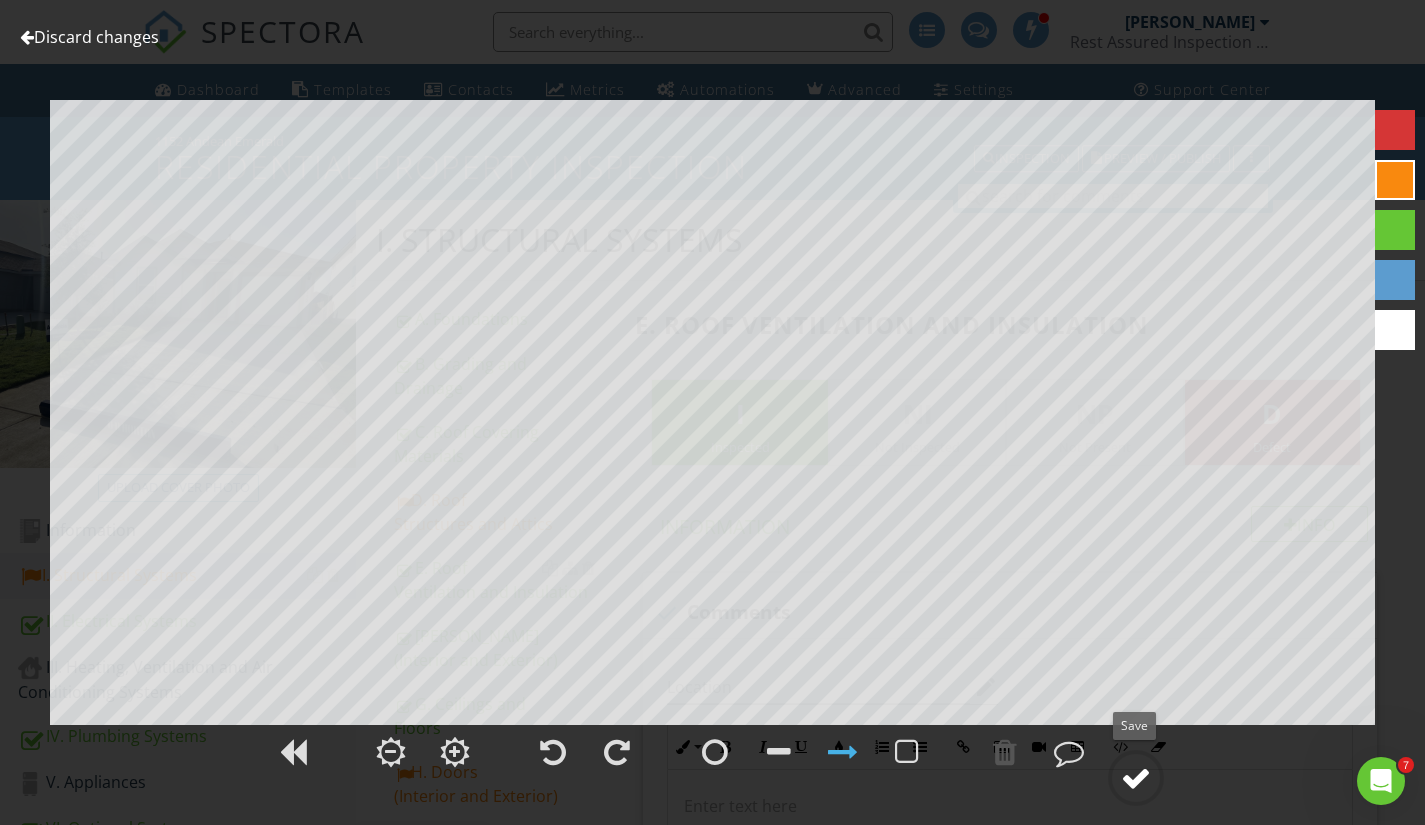 click at bounding box center (1136, 778) 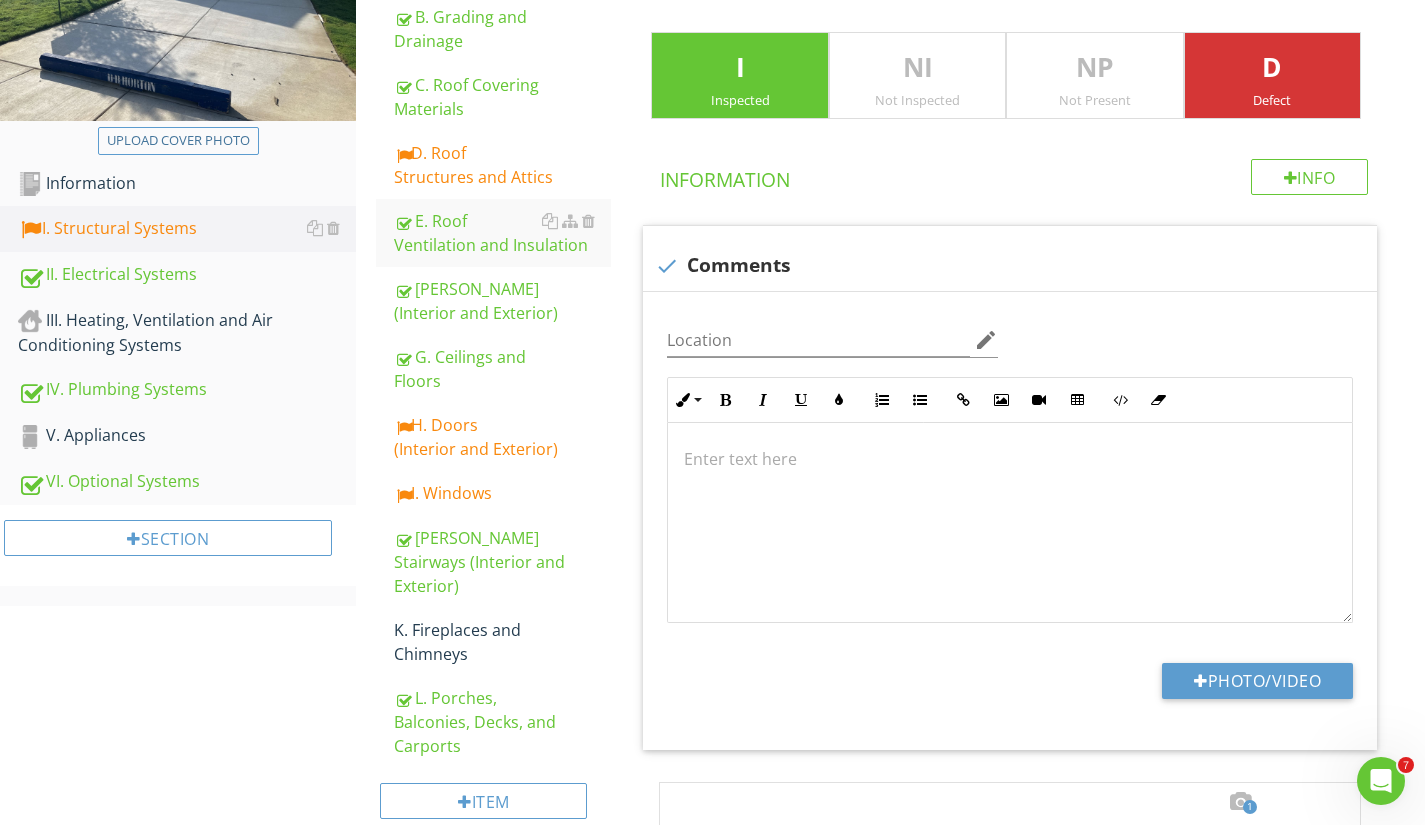 scroll, scrollTop: 381, scrollLeft: 0, axis: vertical 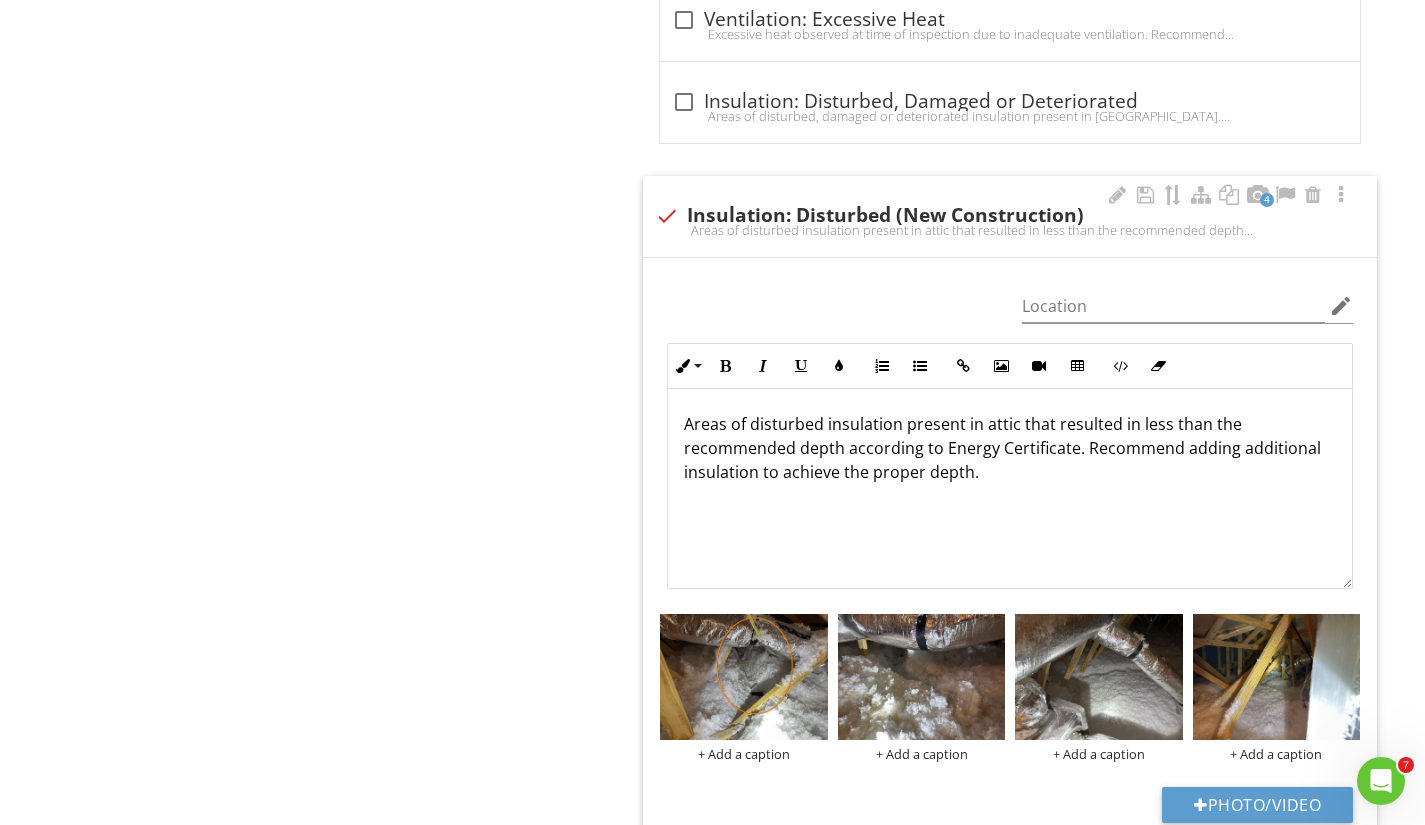 click on "Areas of disturbed insulation present in attic that resulted in less than the recommended depth according to Energy Certificate. Recommend adding additional insulation to achieve the proper depth." at bounding box center [1010, 448] 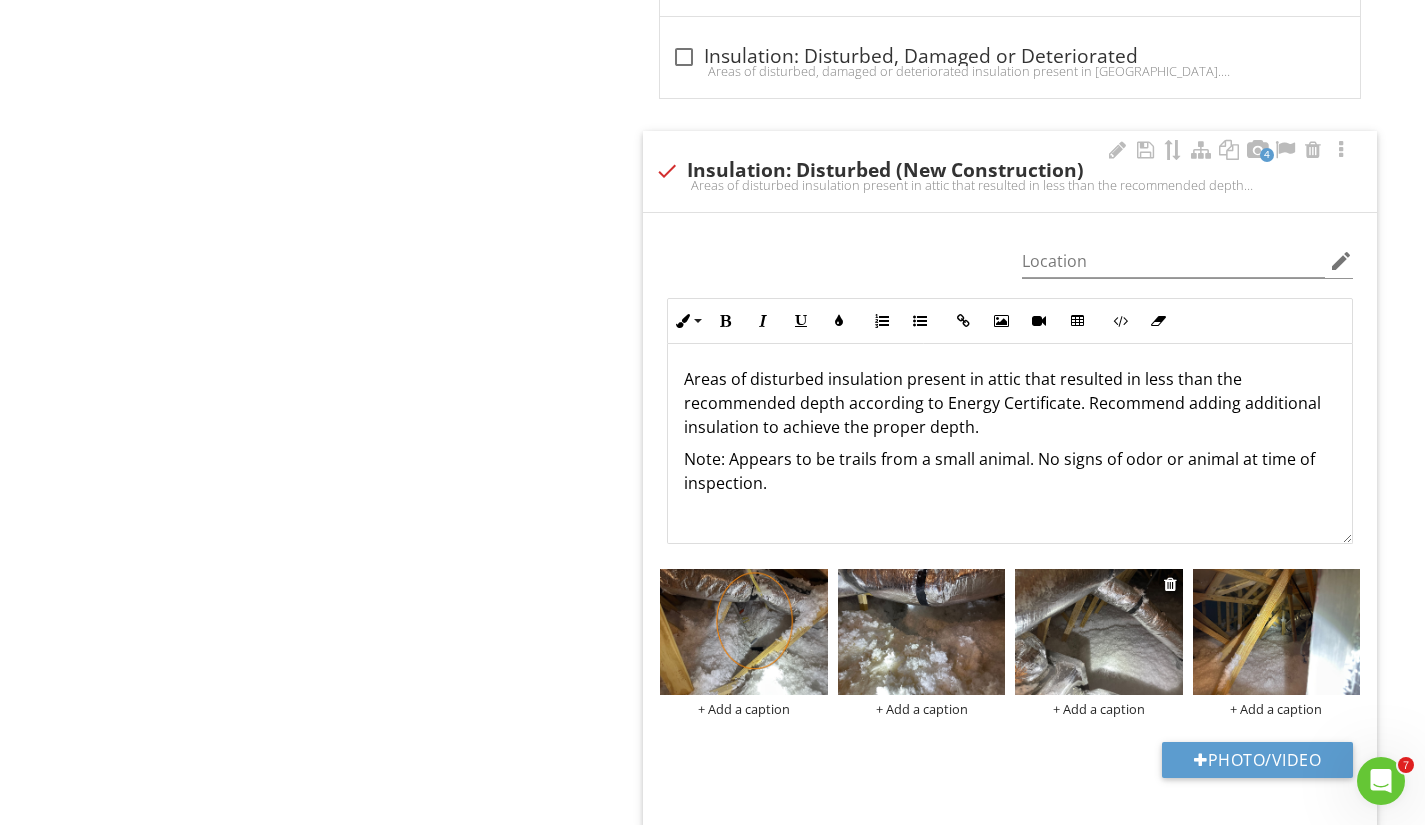 scroll, scrollTop: 4512, scrollLeft: 0, axis: vertical 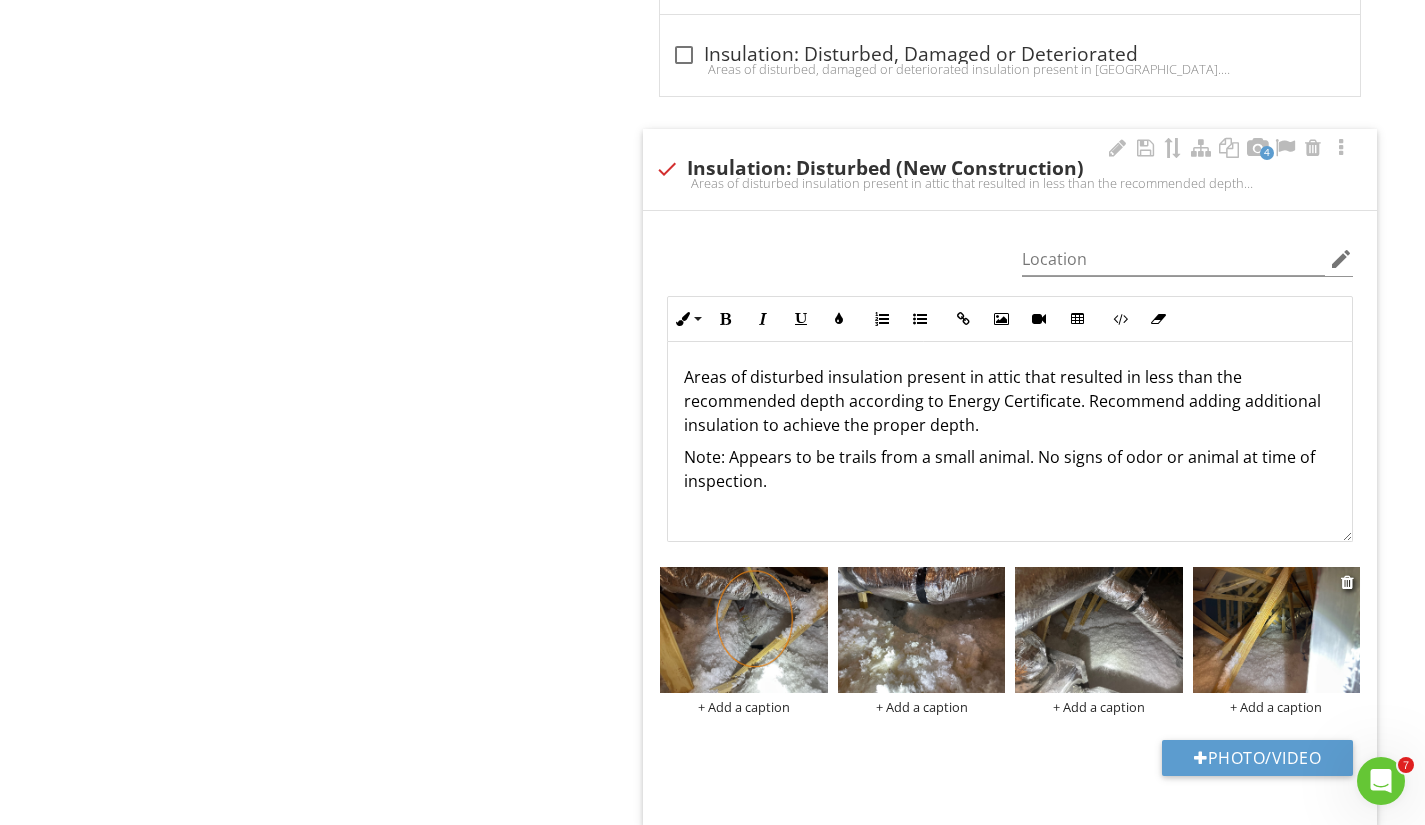 click at bounding box center (1276, 630) 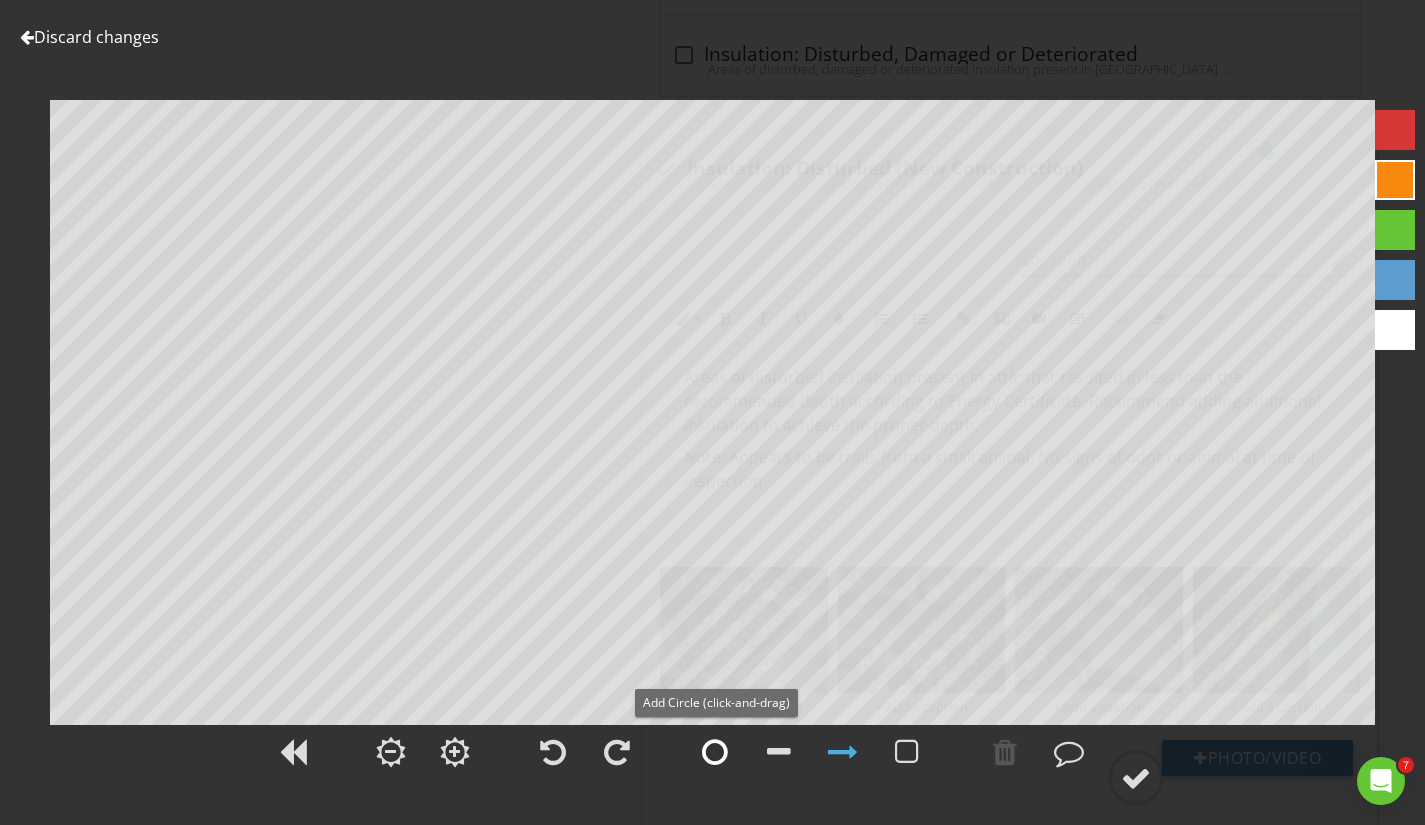 click at bounding box center [715, 752] 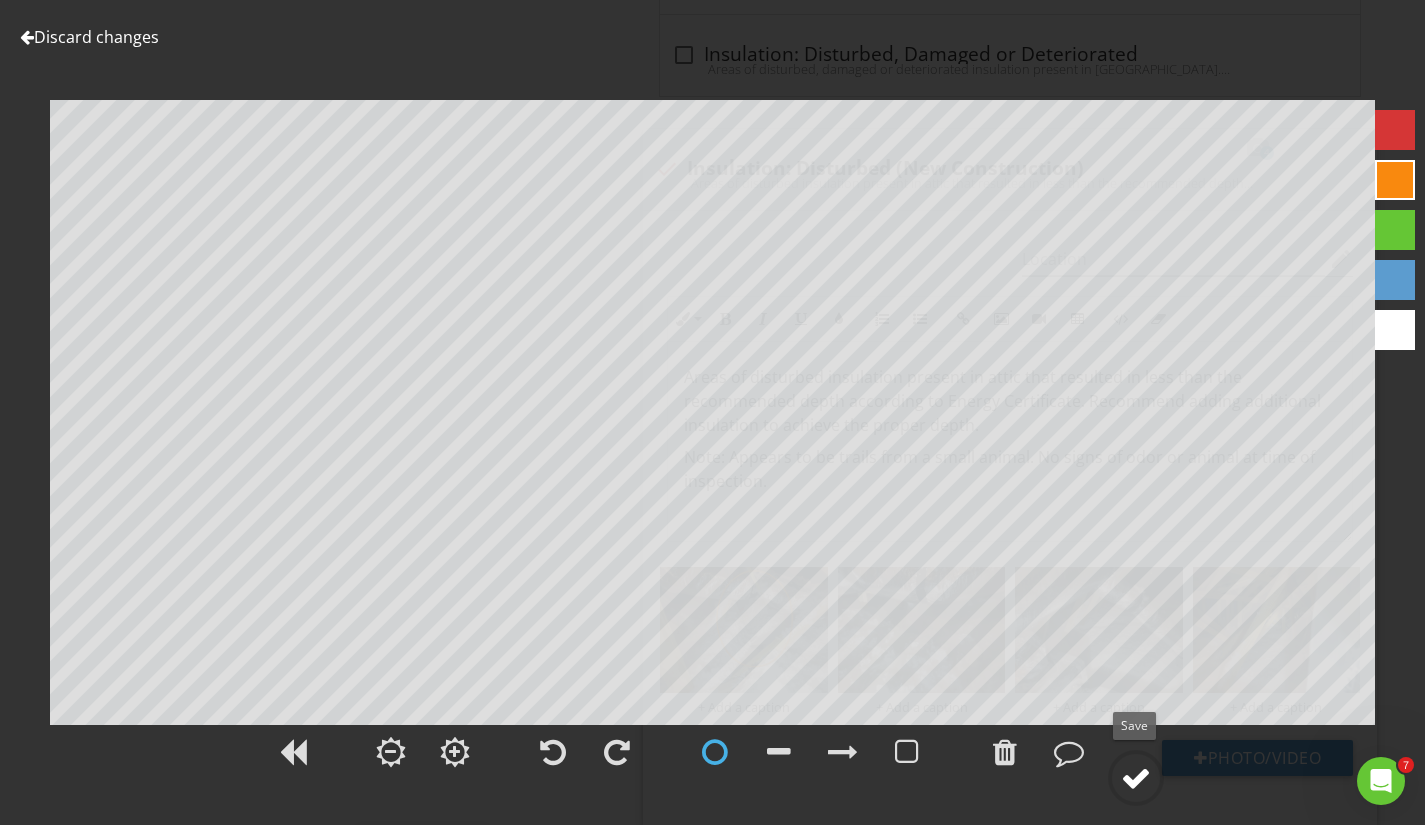 click at bounding box center (1136, 778) 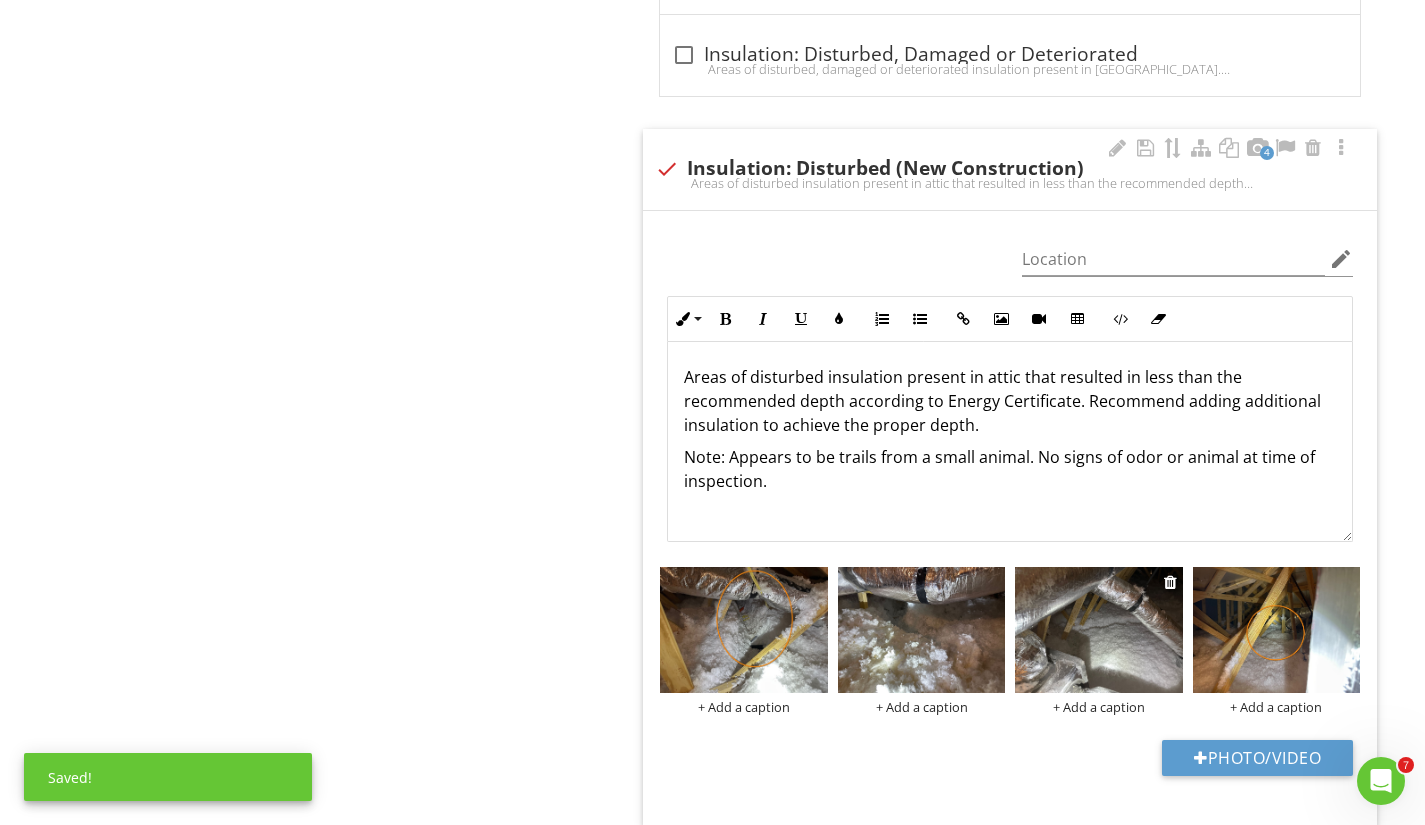 click at bounding box center [1098, 630] 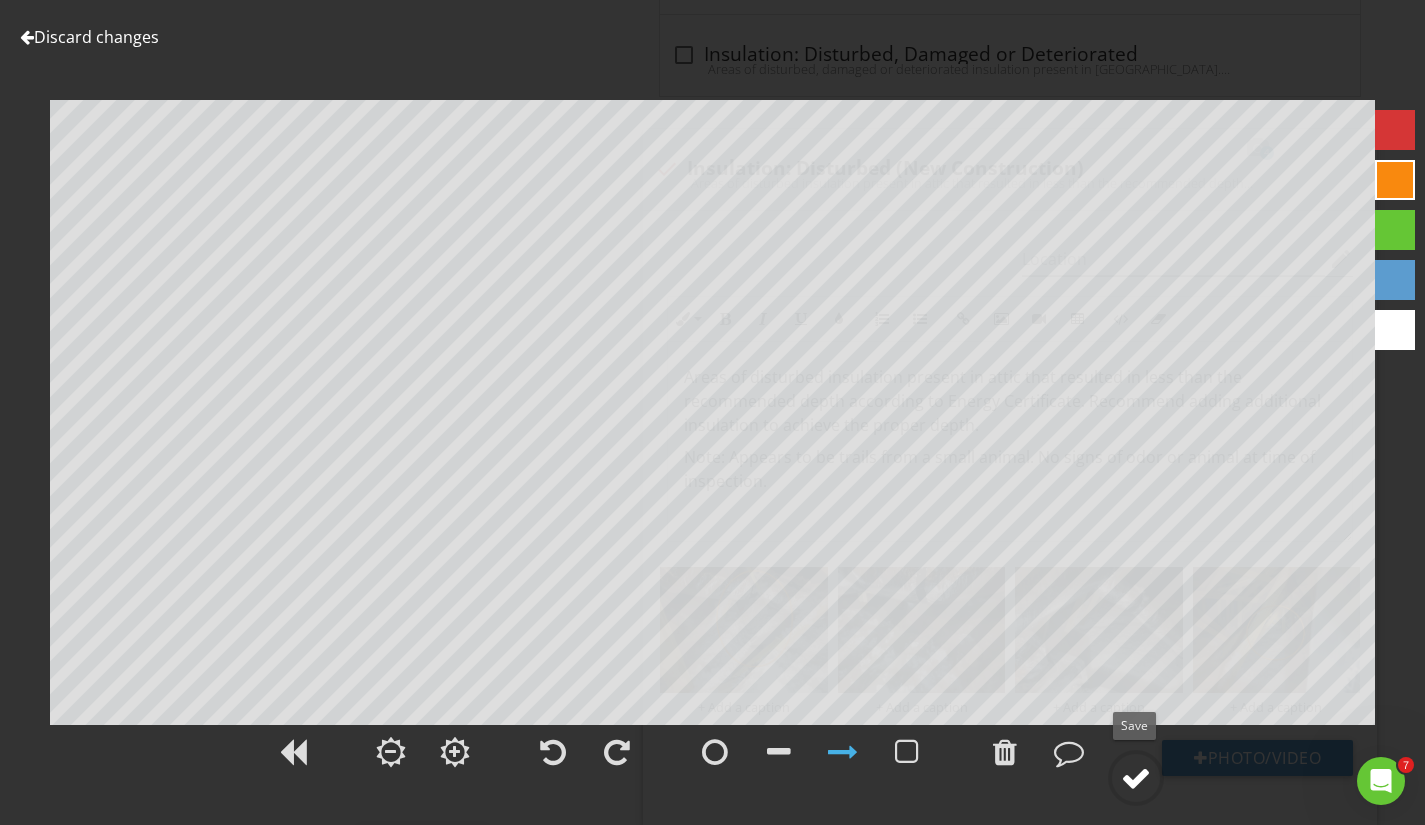 click at bounding box center [1136, 778] 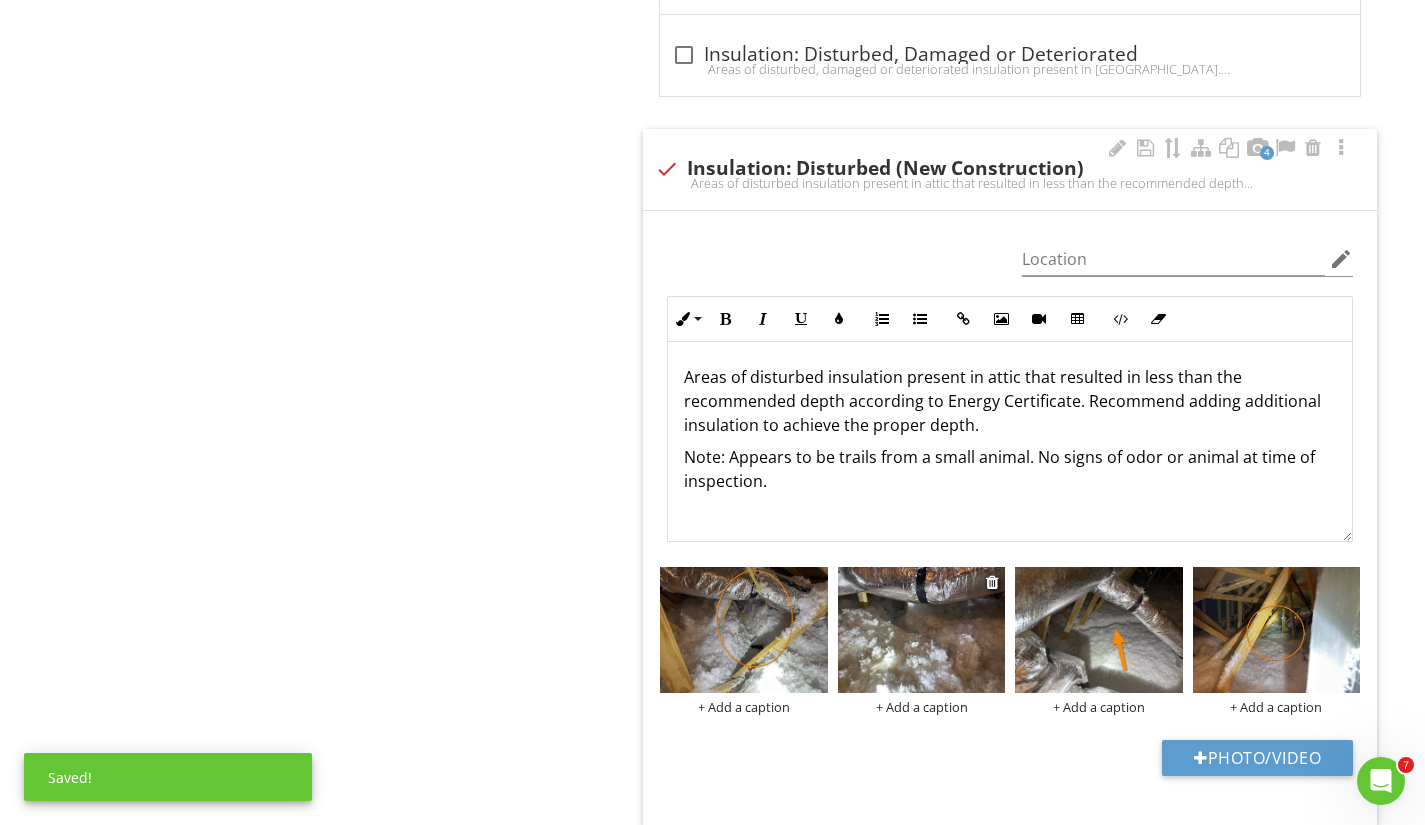 click at bounding box center (921, 630) 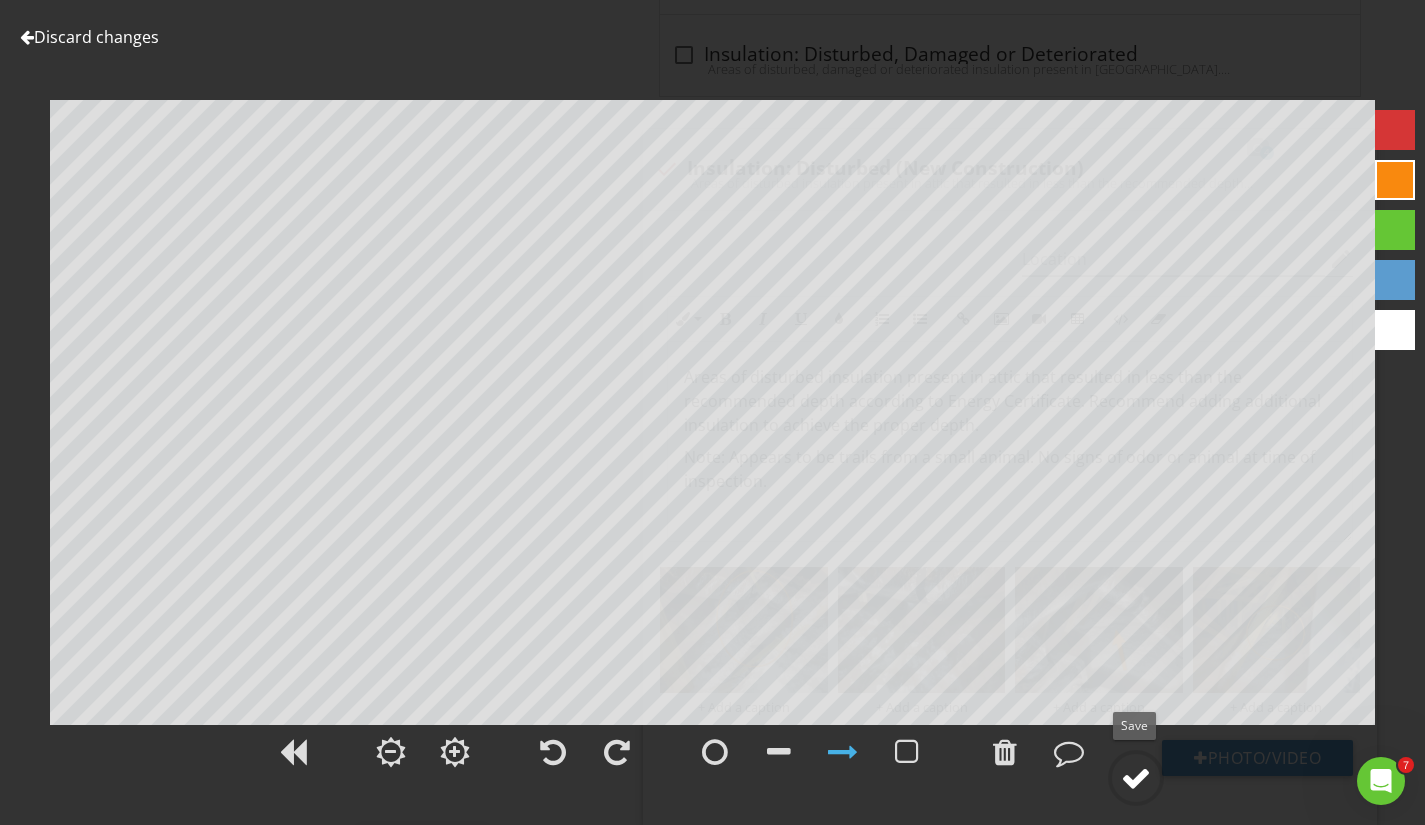 click at bounding box center [1136, 778] 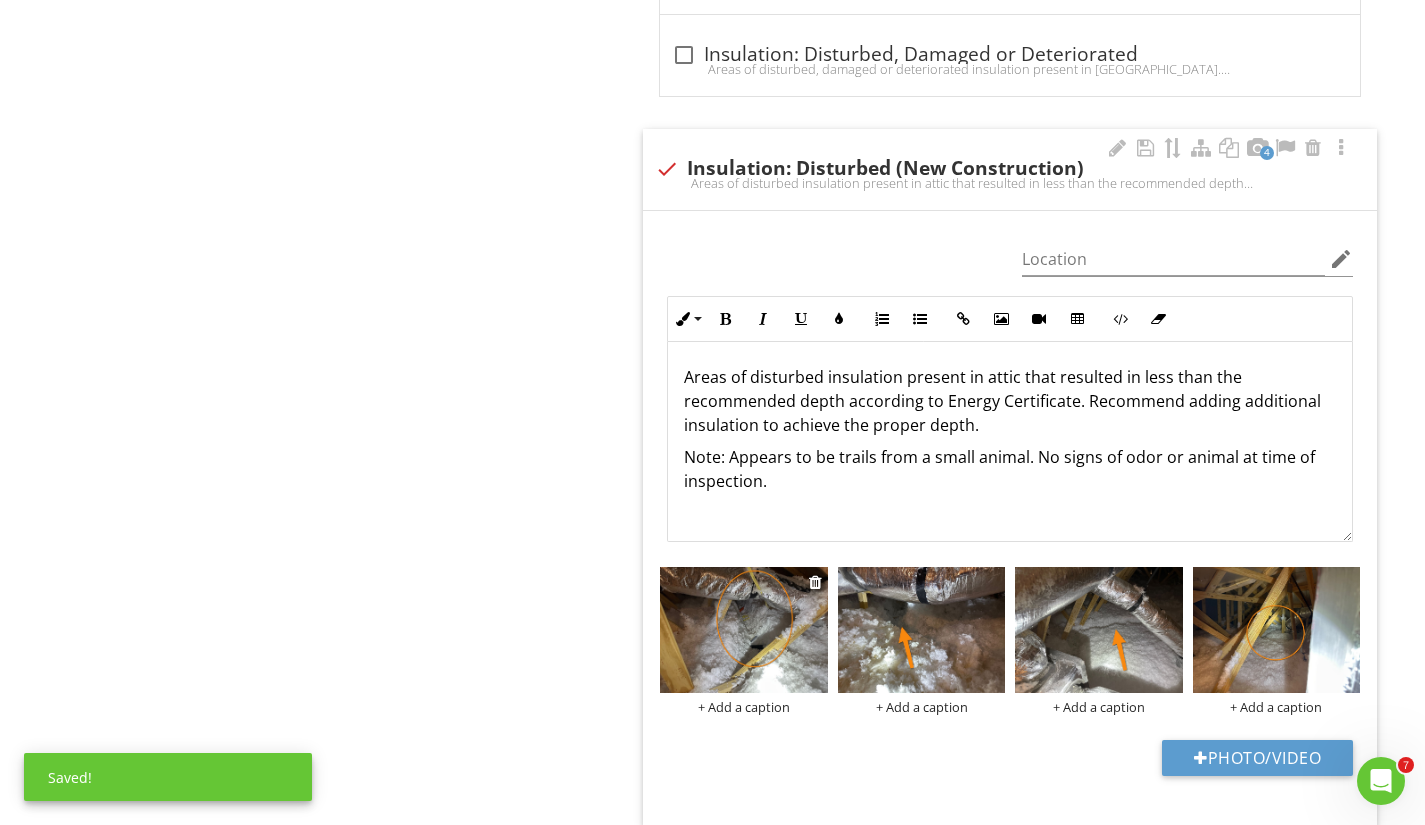 click at bounding box center (743, 630) 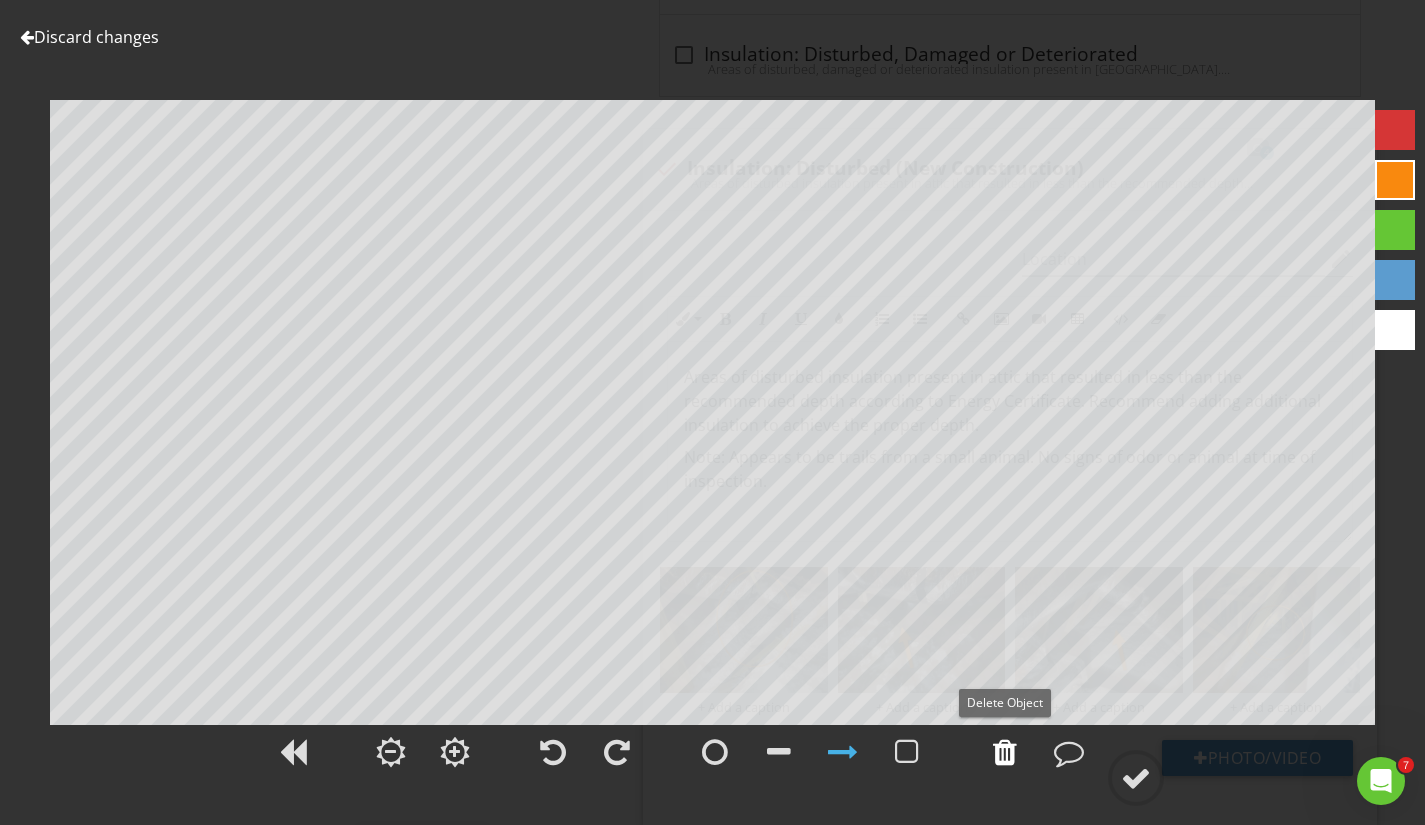click at bounding box center (1005, 752) 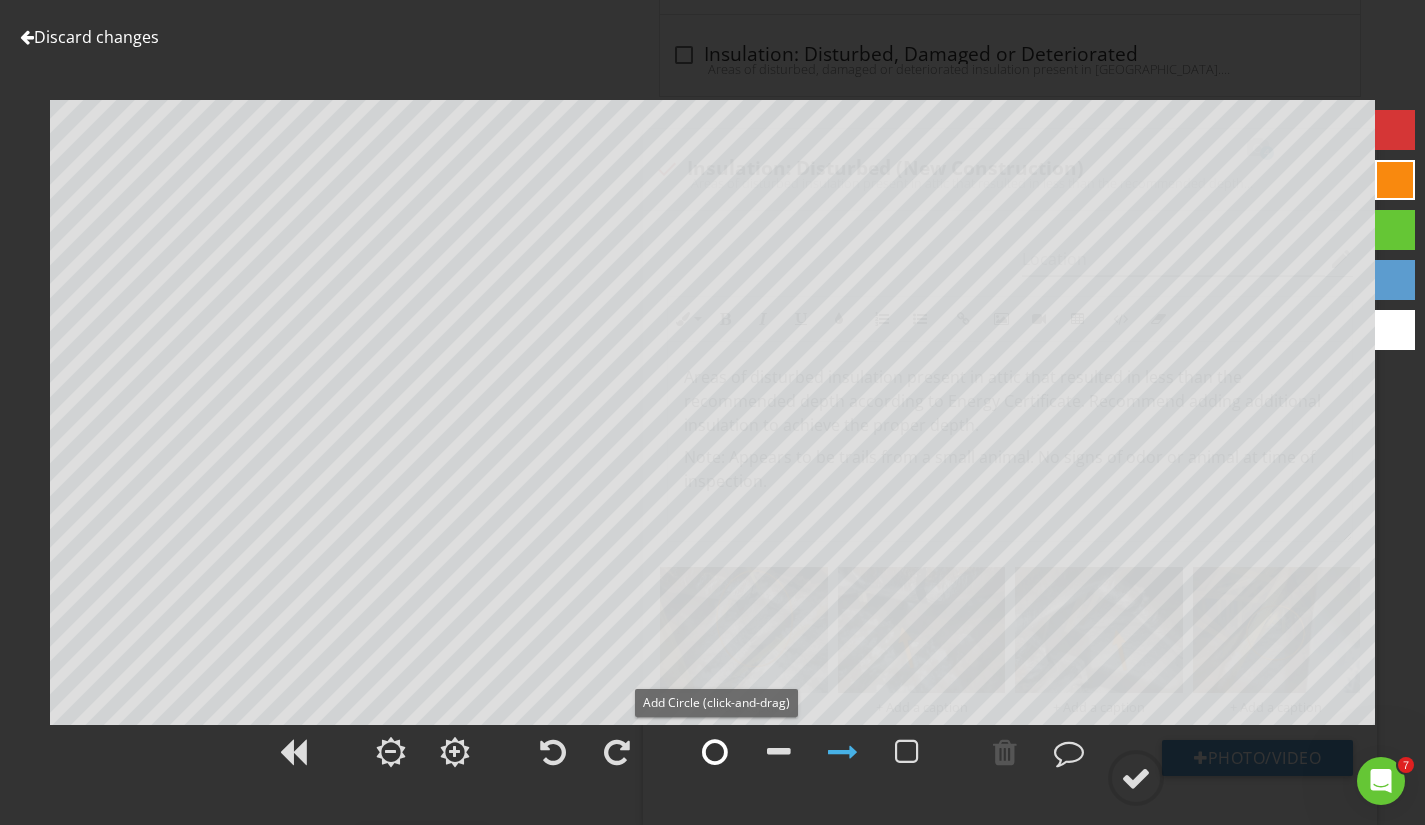 click at bounding box center (715, 752) 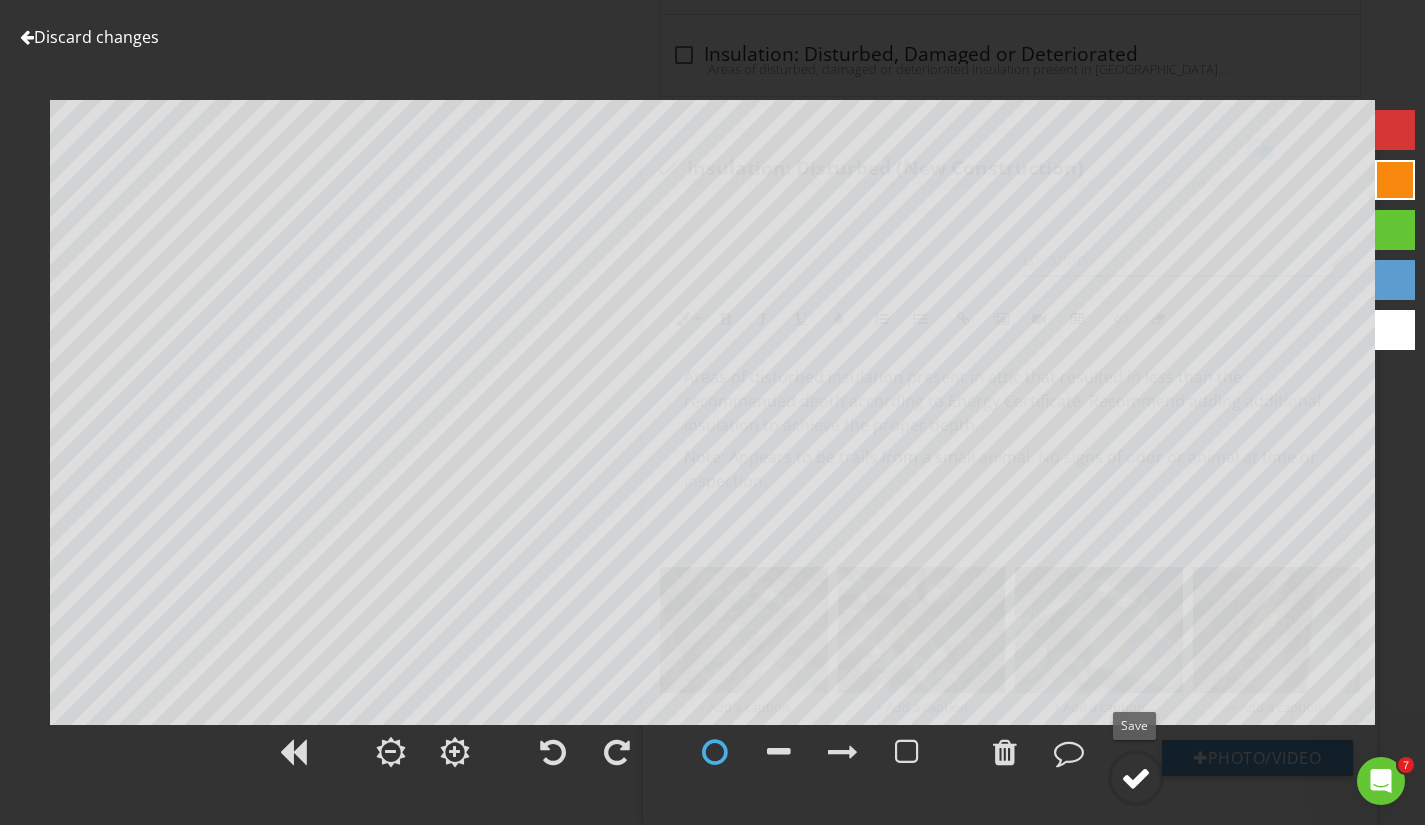 click at bounding box center [1136, 778] 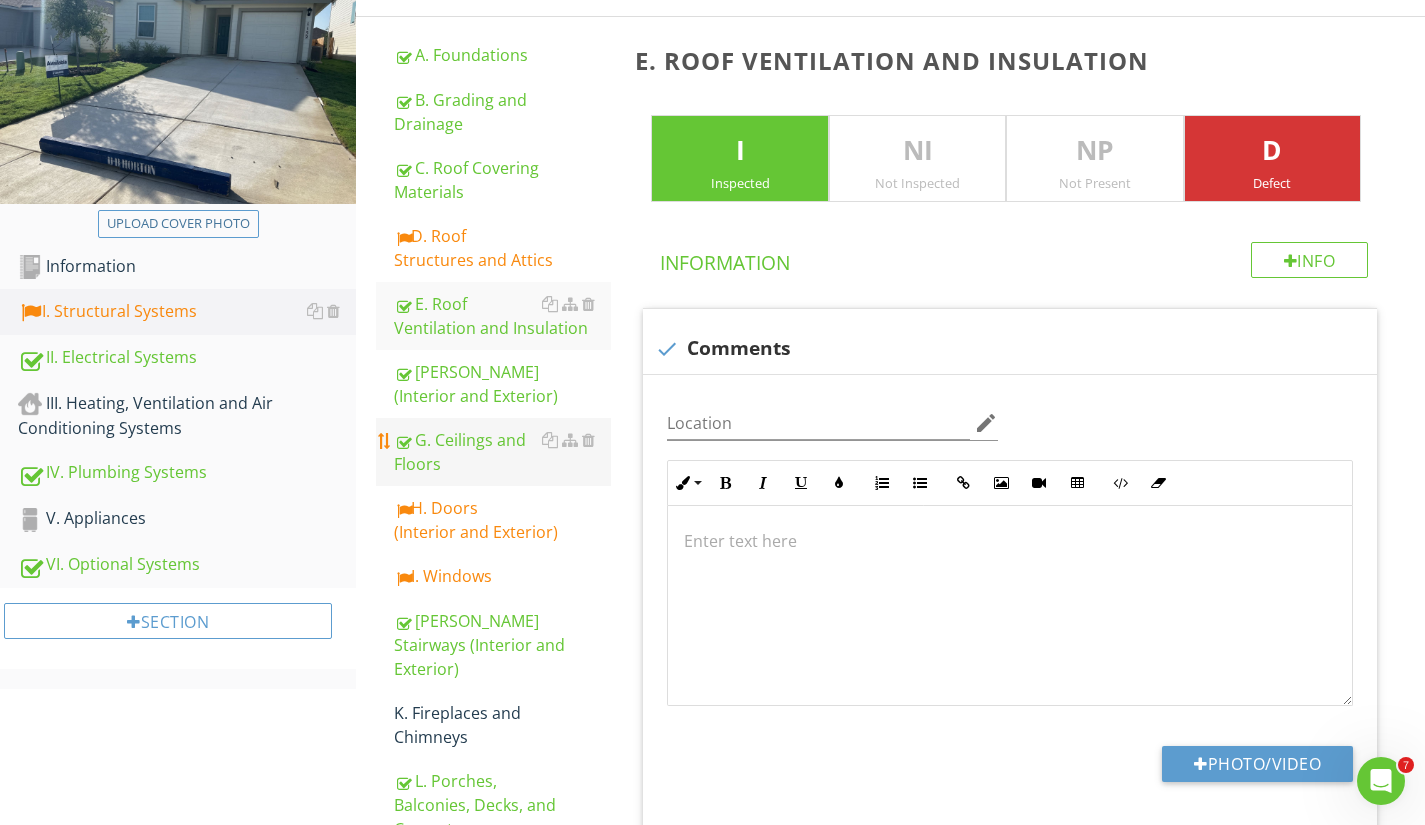 scroll, scrollTop: 266, scrollLeft: 0, axis: vertical 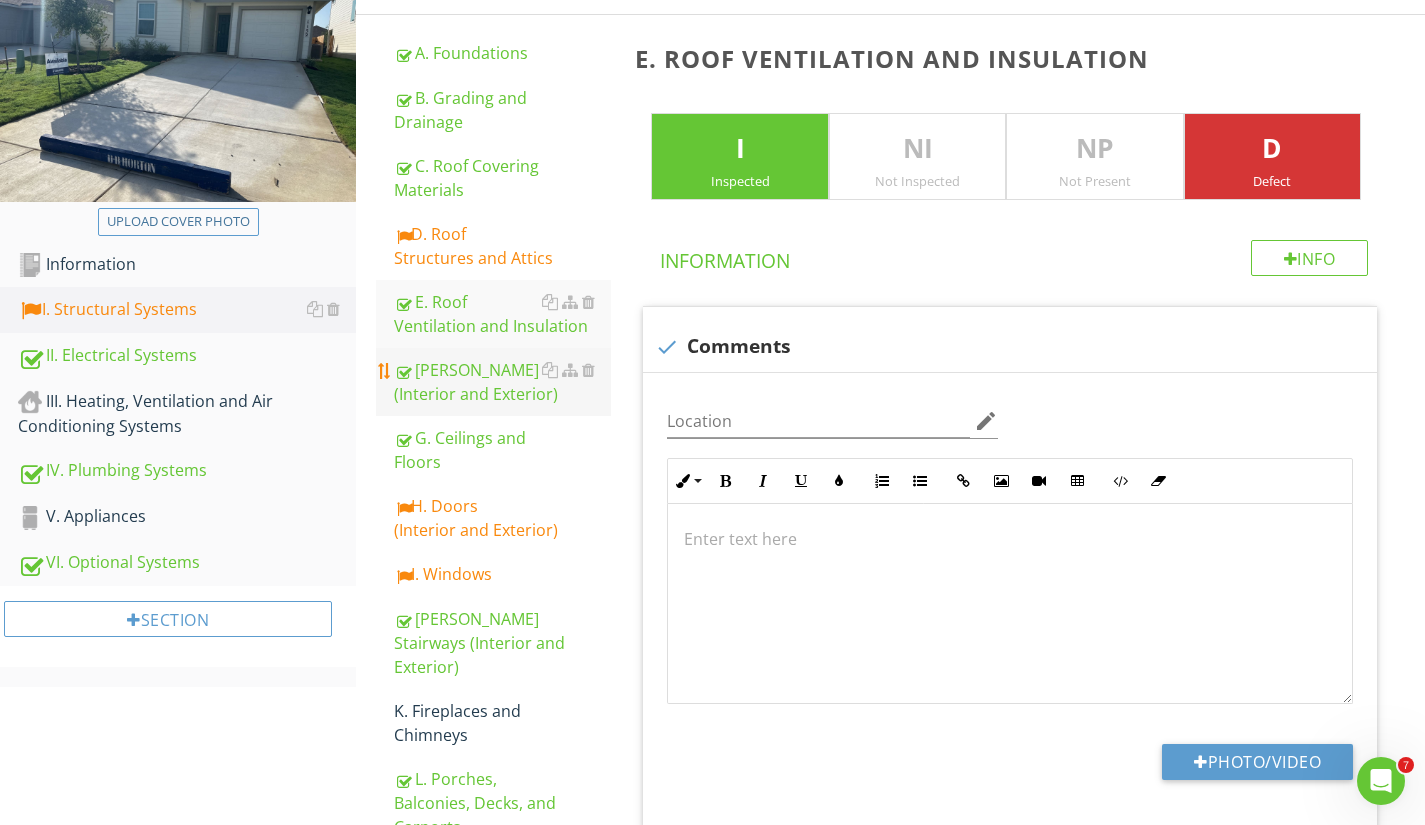 click on "F. Walls (Interior and Exterior)" at bounding box center (502, 382) 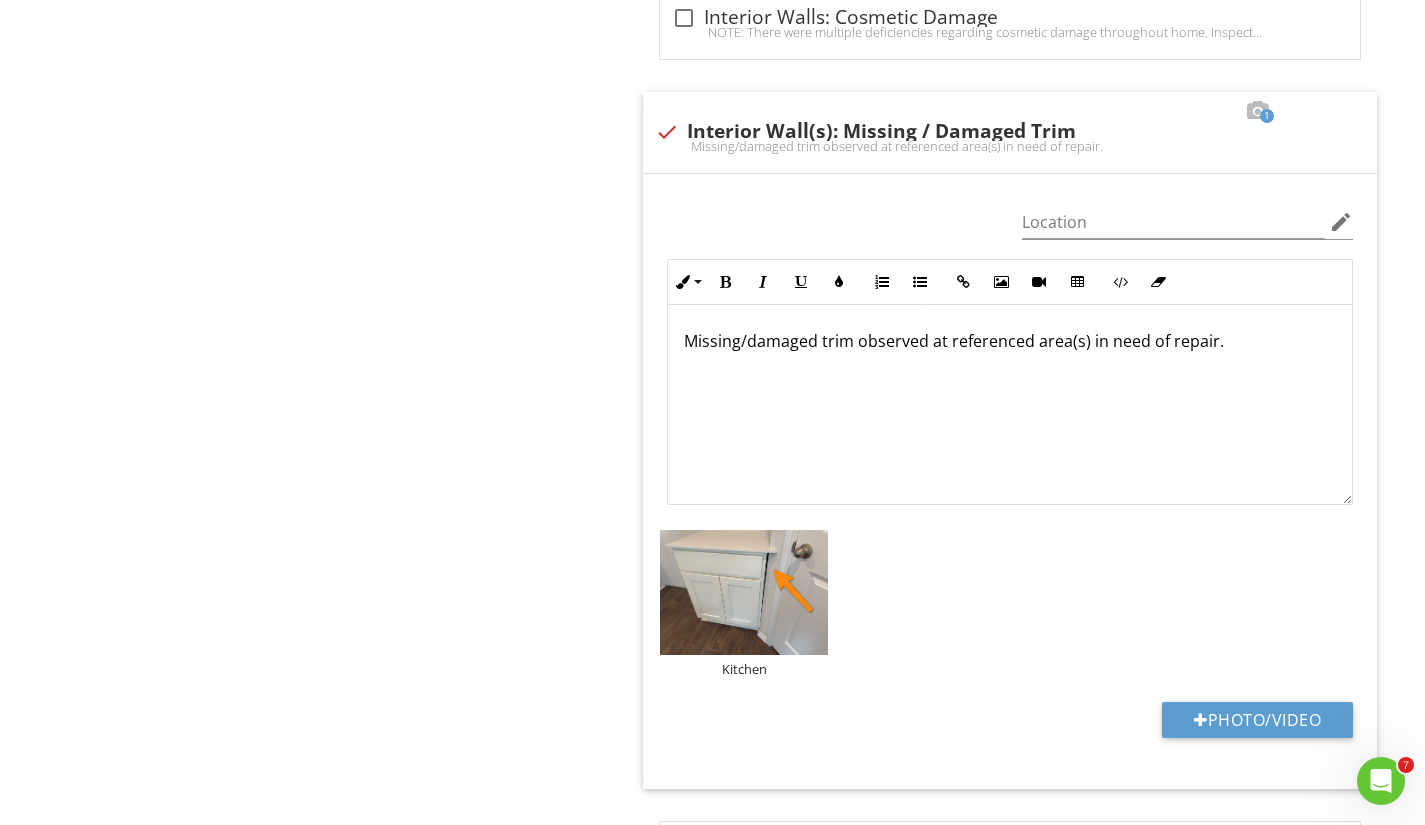 scroll, scrollTop: 3451, scrollLeft: 0, axis: vertical 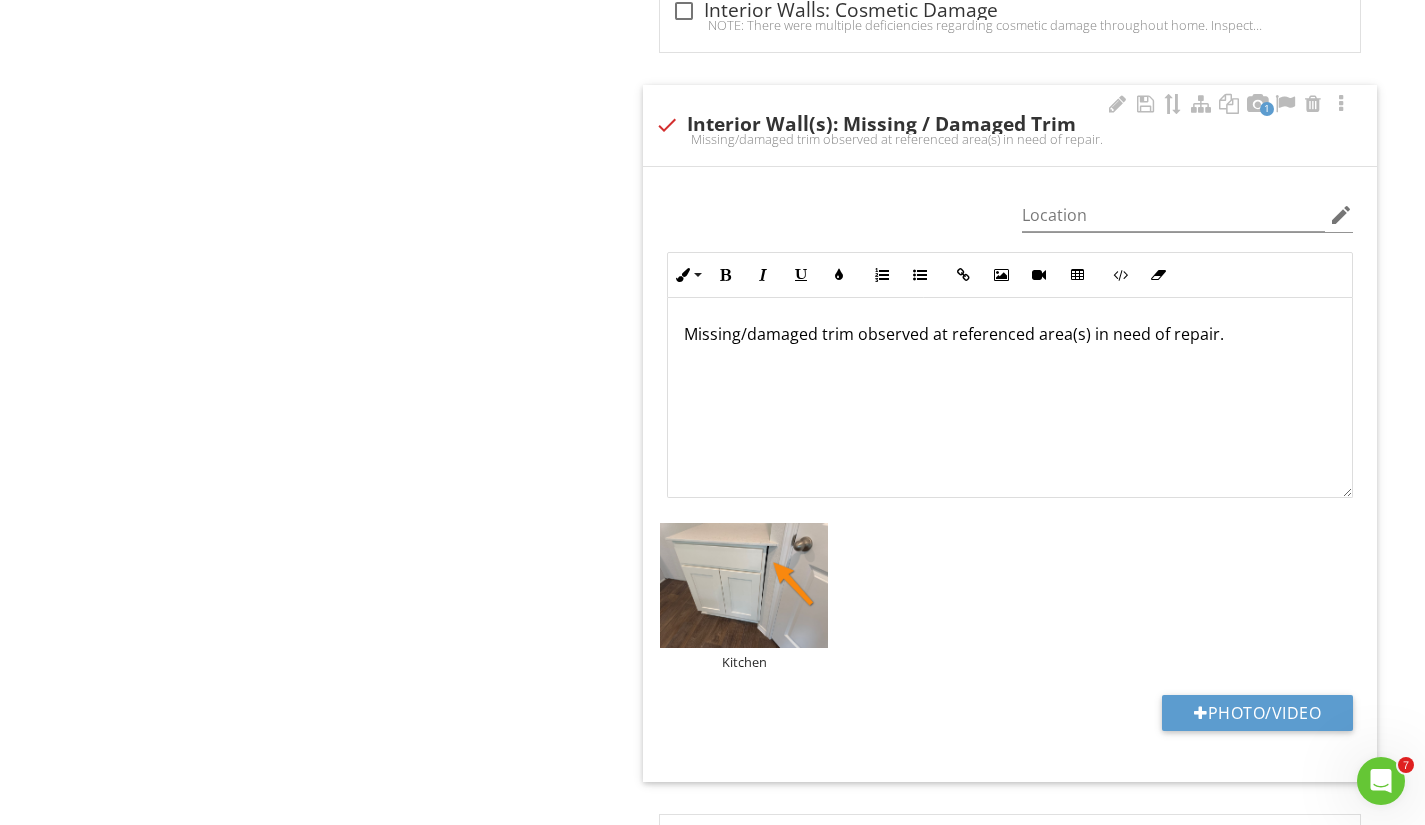 click on "Missing/damaged trim observed at referenced area(s) in need of repair." at bounding box center [1010, 334] 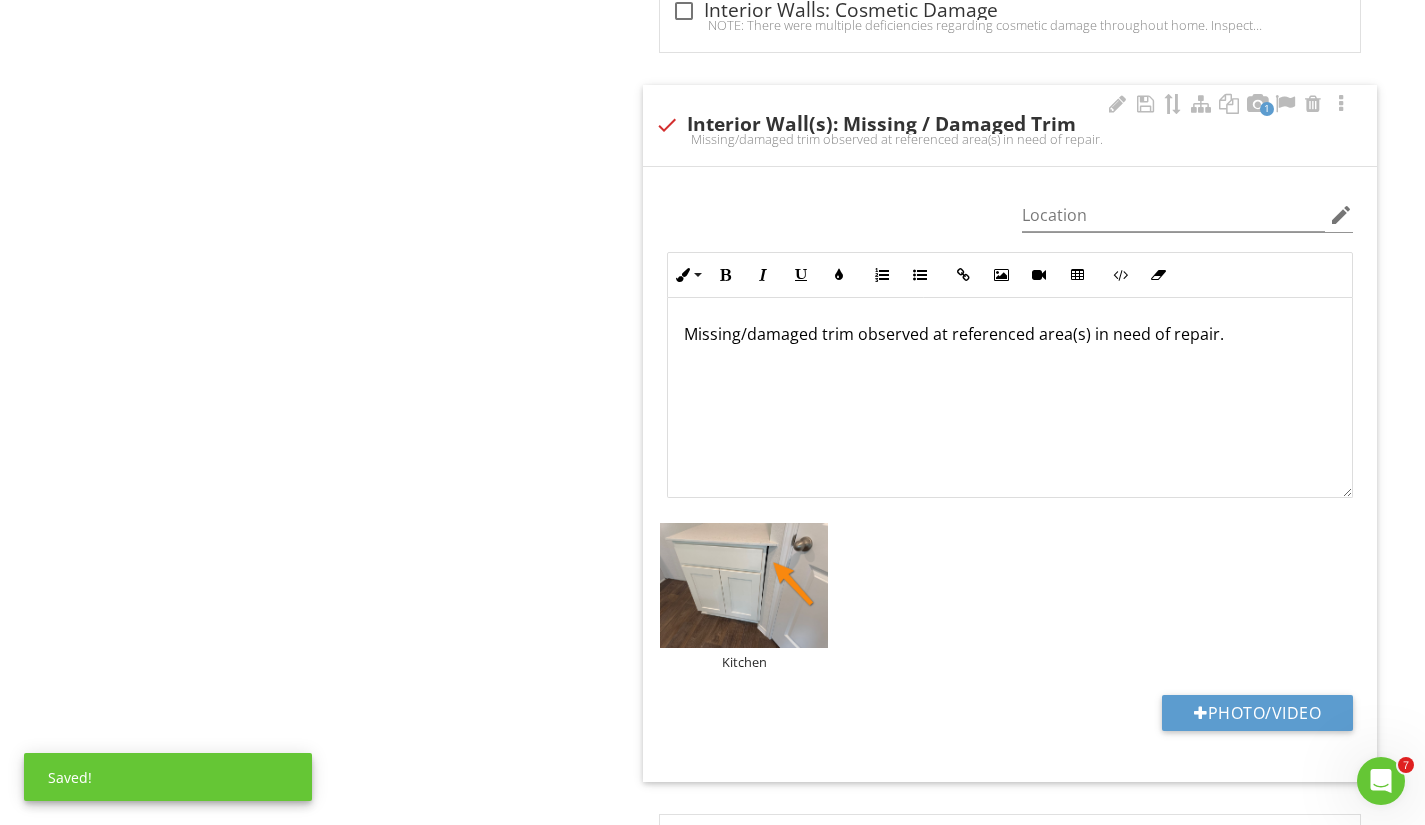 type 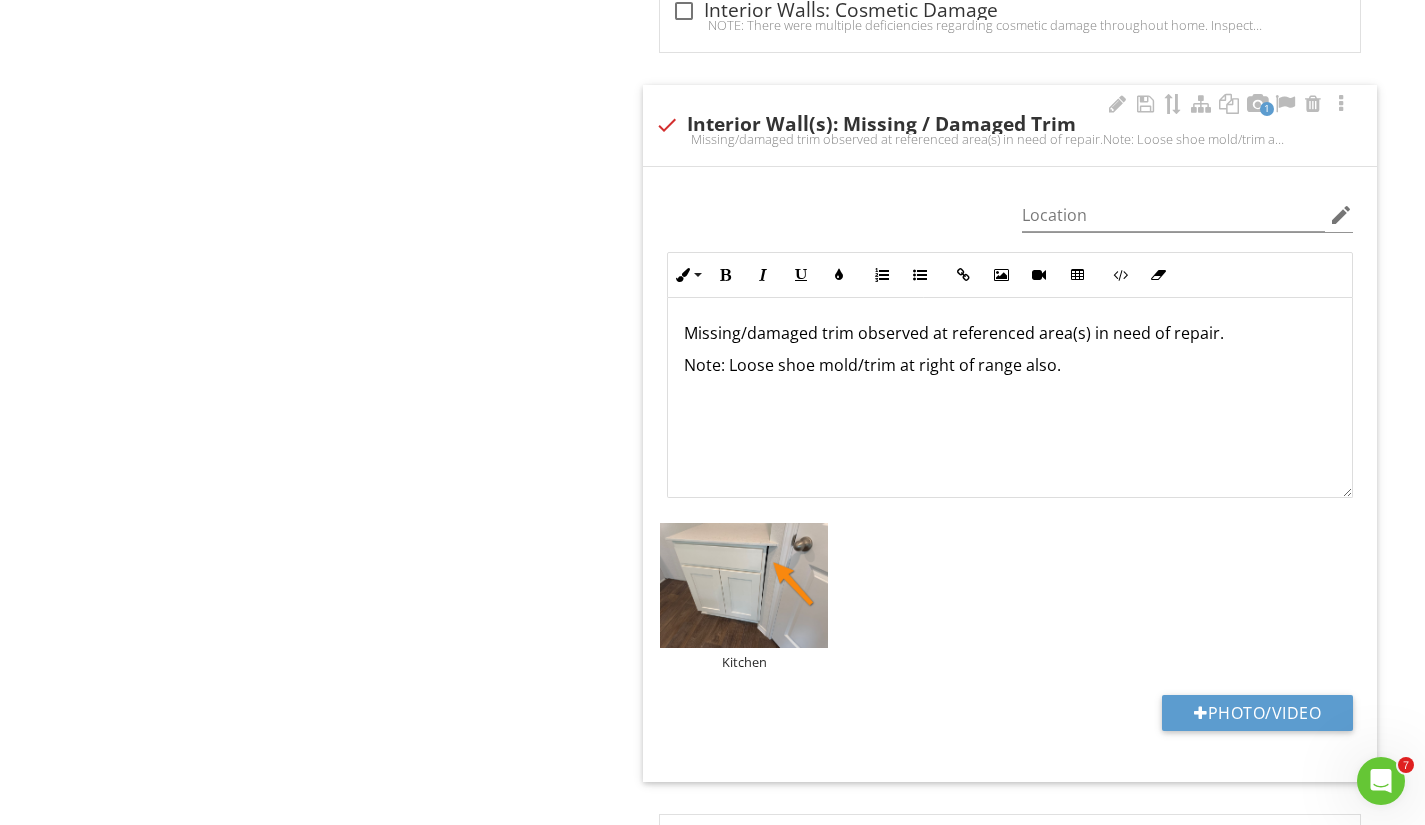 scroll, scrollTop: 1, scrollLeft: 0, axis: vertical 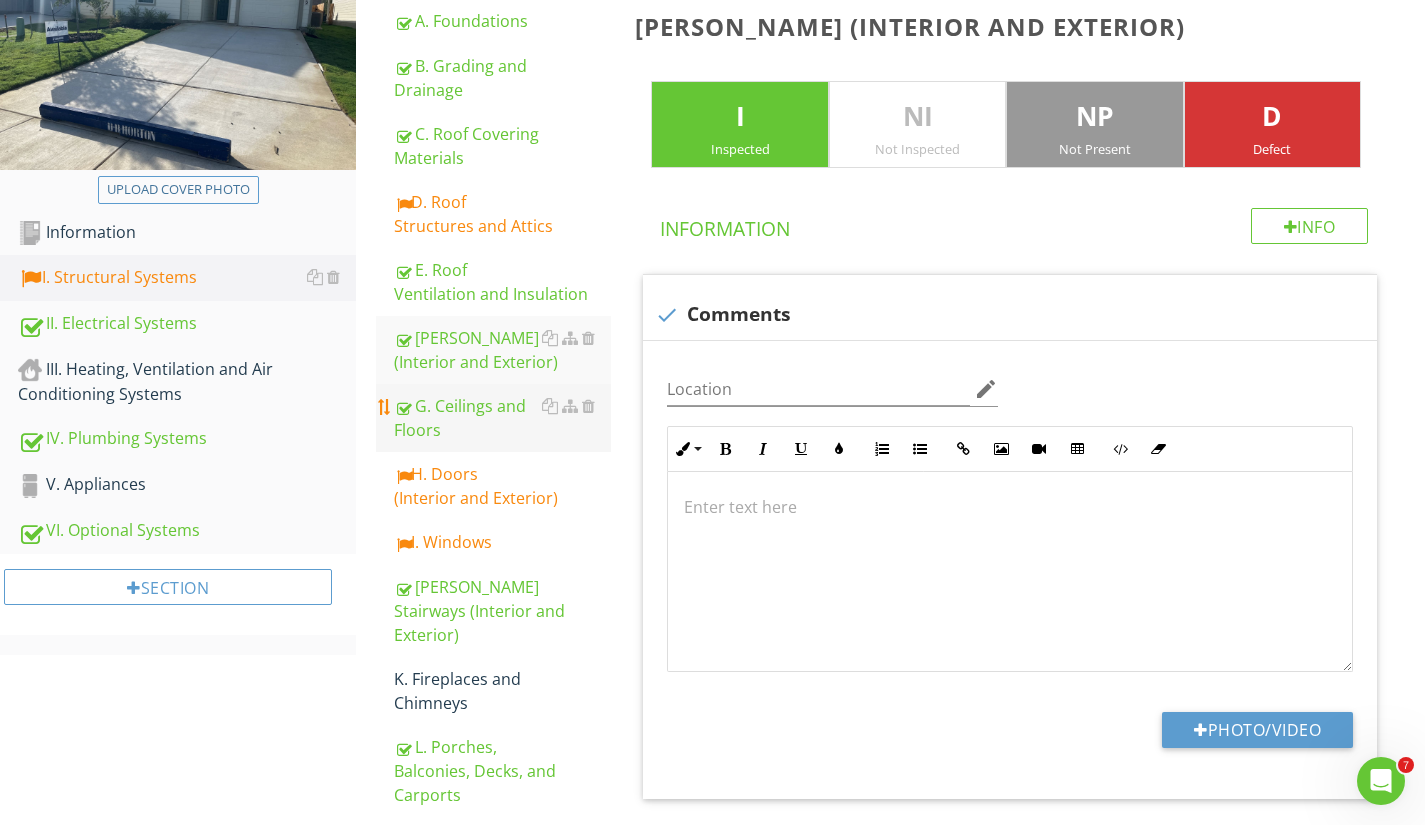 click on "G. Ceilings and Floors" at bounding box center [502, 418] 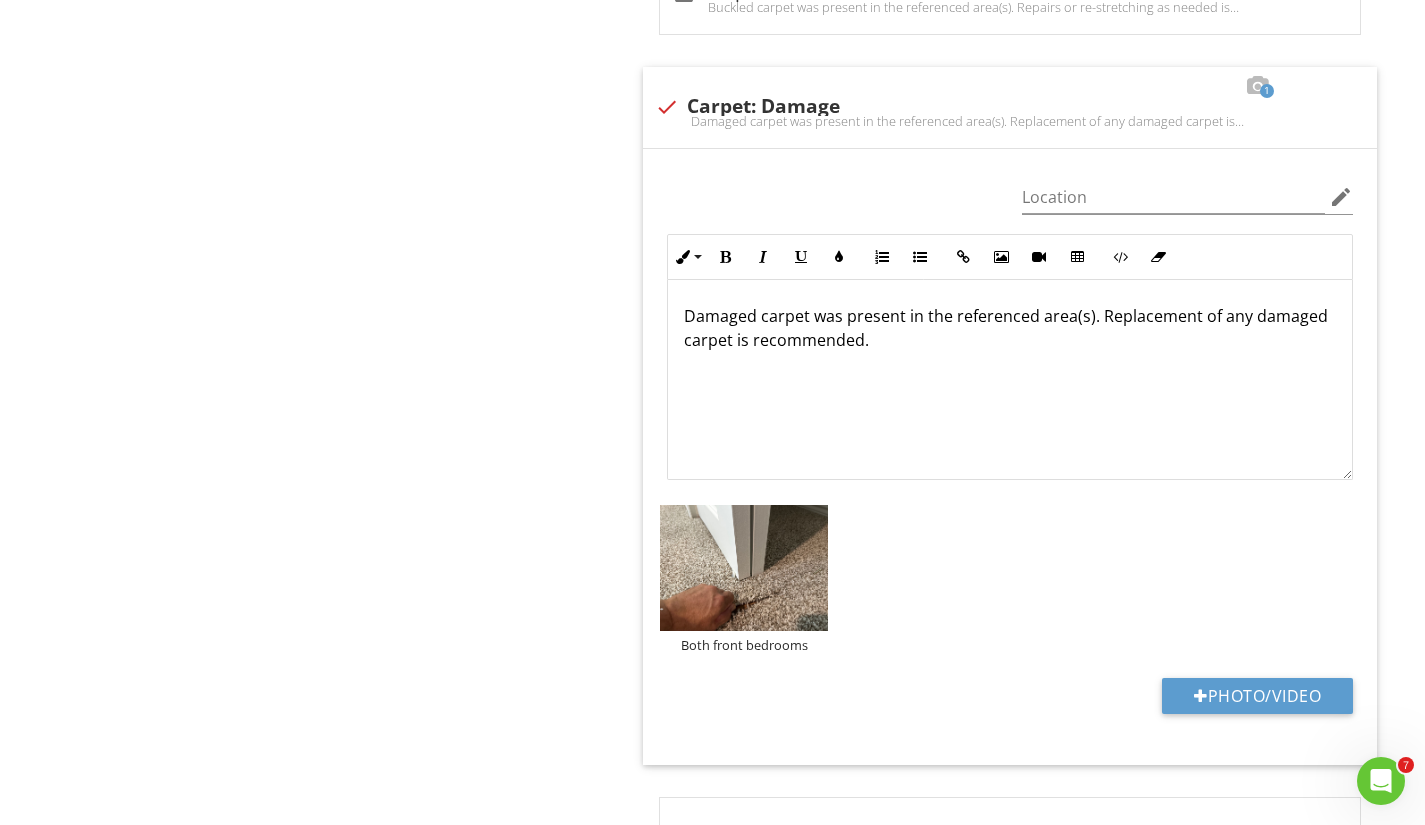 scroll, scrollTop: 3055, scrollLeft: 0, axis: vertical 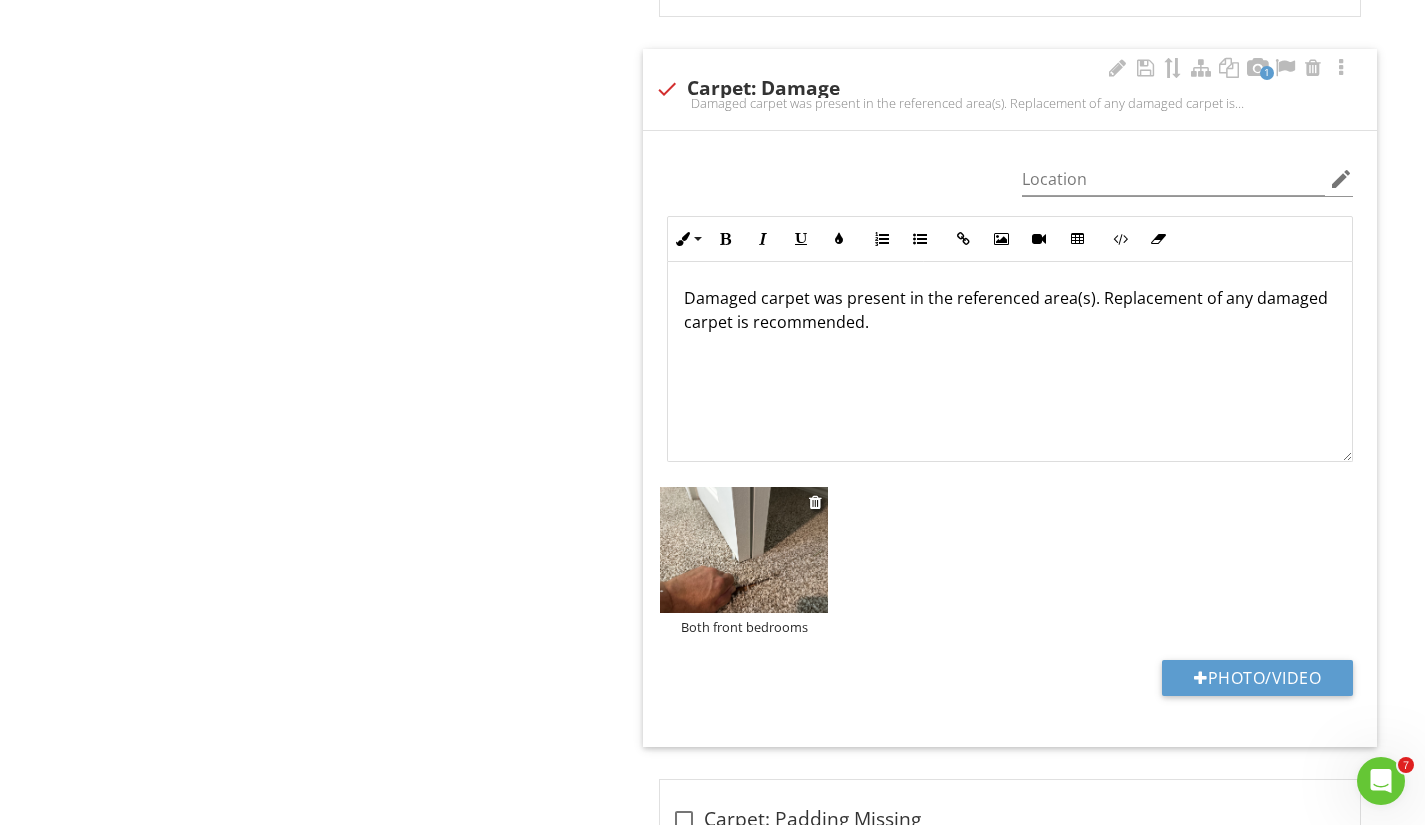 click at bounding box center [743, 550] 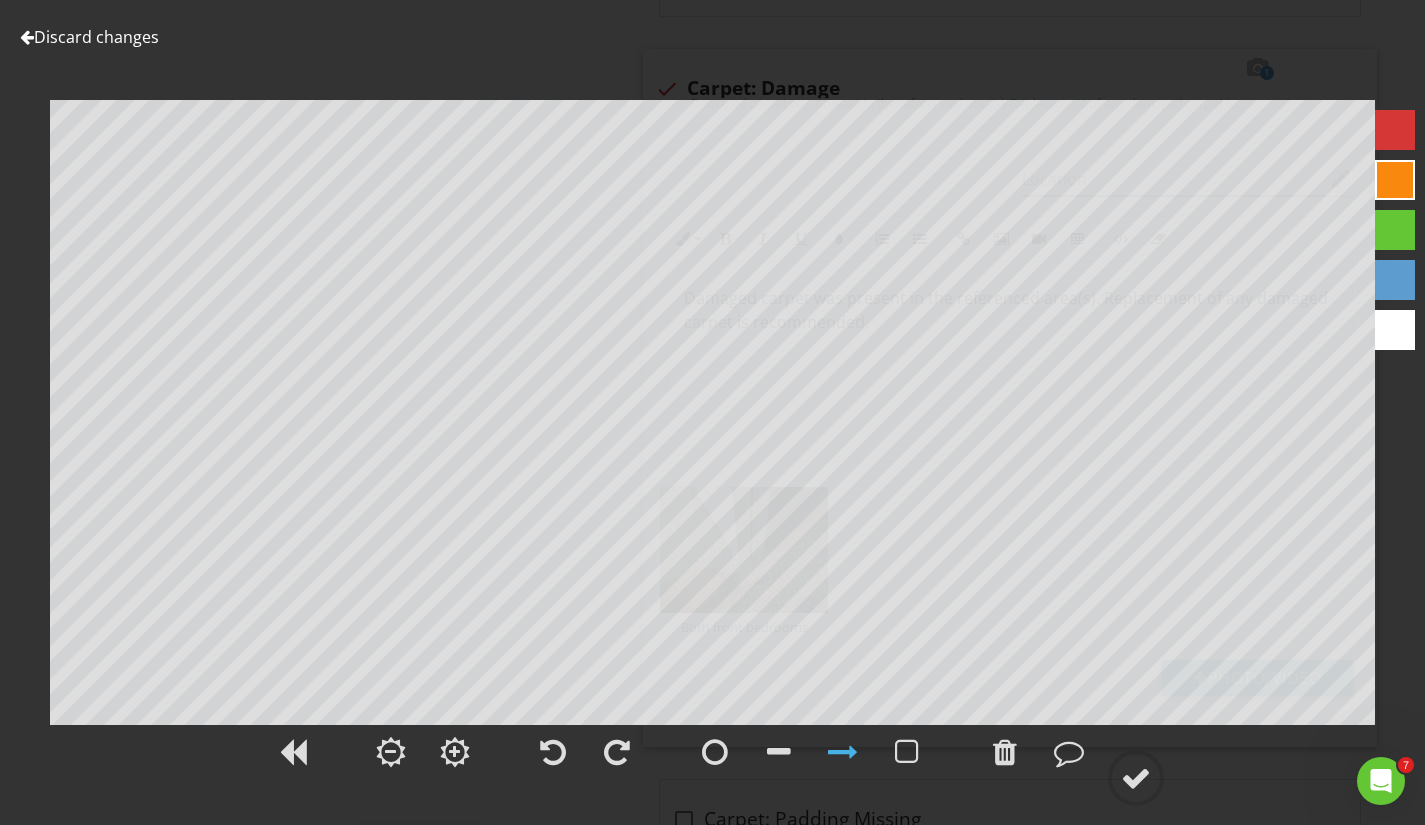 scroll, scrollTop: 298, scrollLeft: 0, axis: vertical 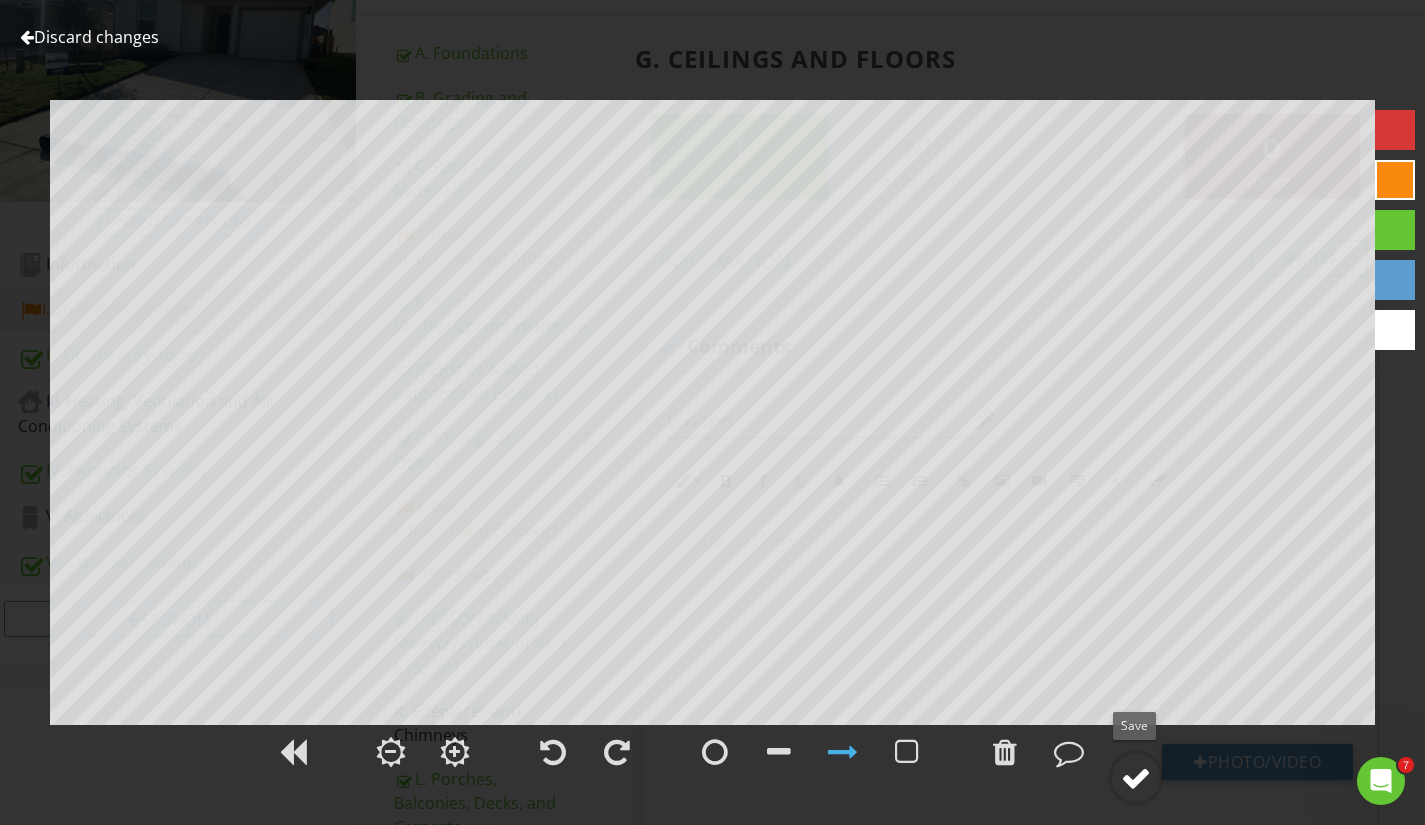 click at bounding box center (1136, 778) 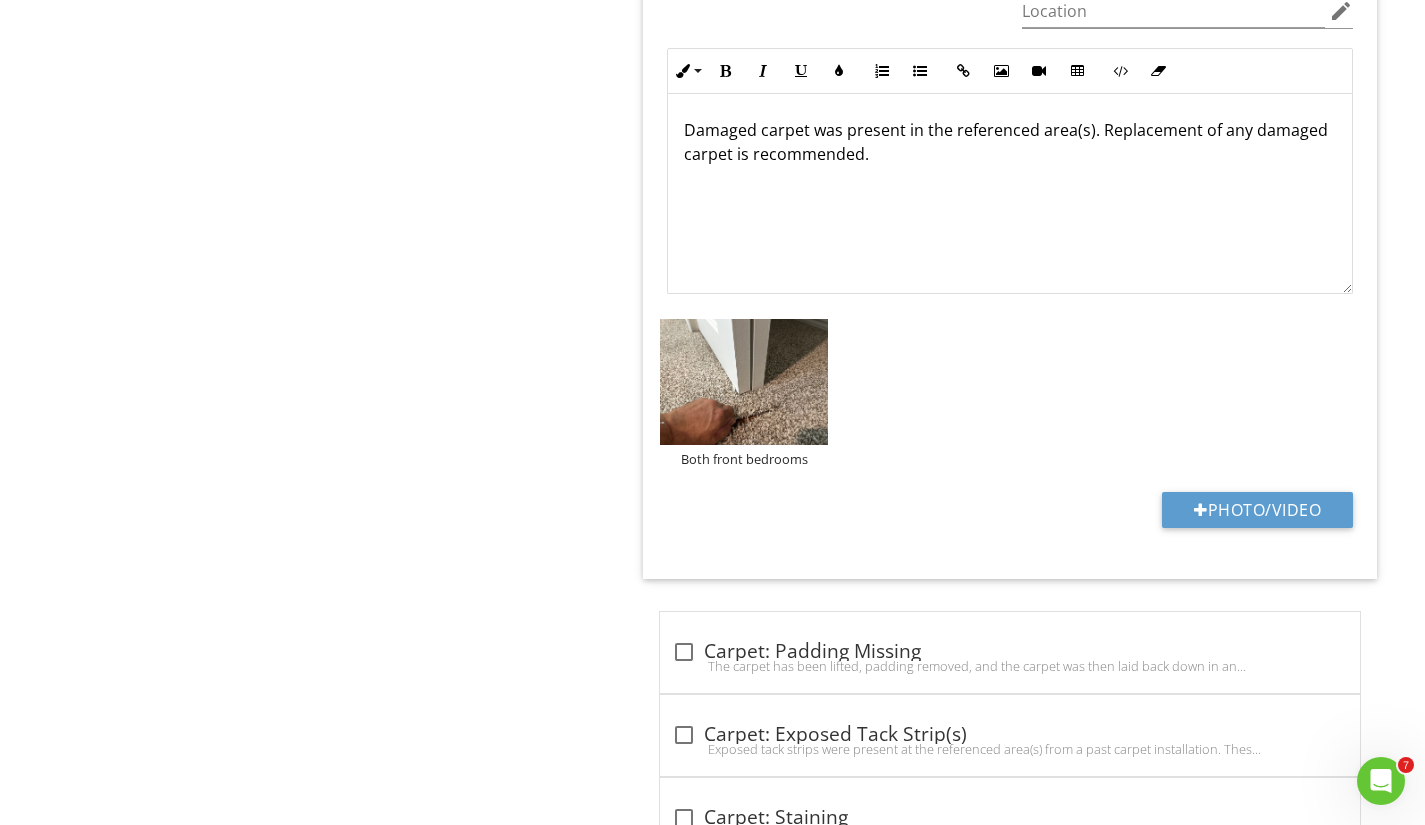 scroll, scrollTop: 3192, scrollLeft: 0, axis: vertical 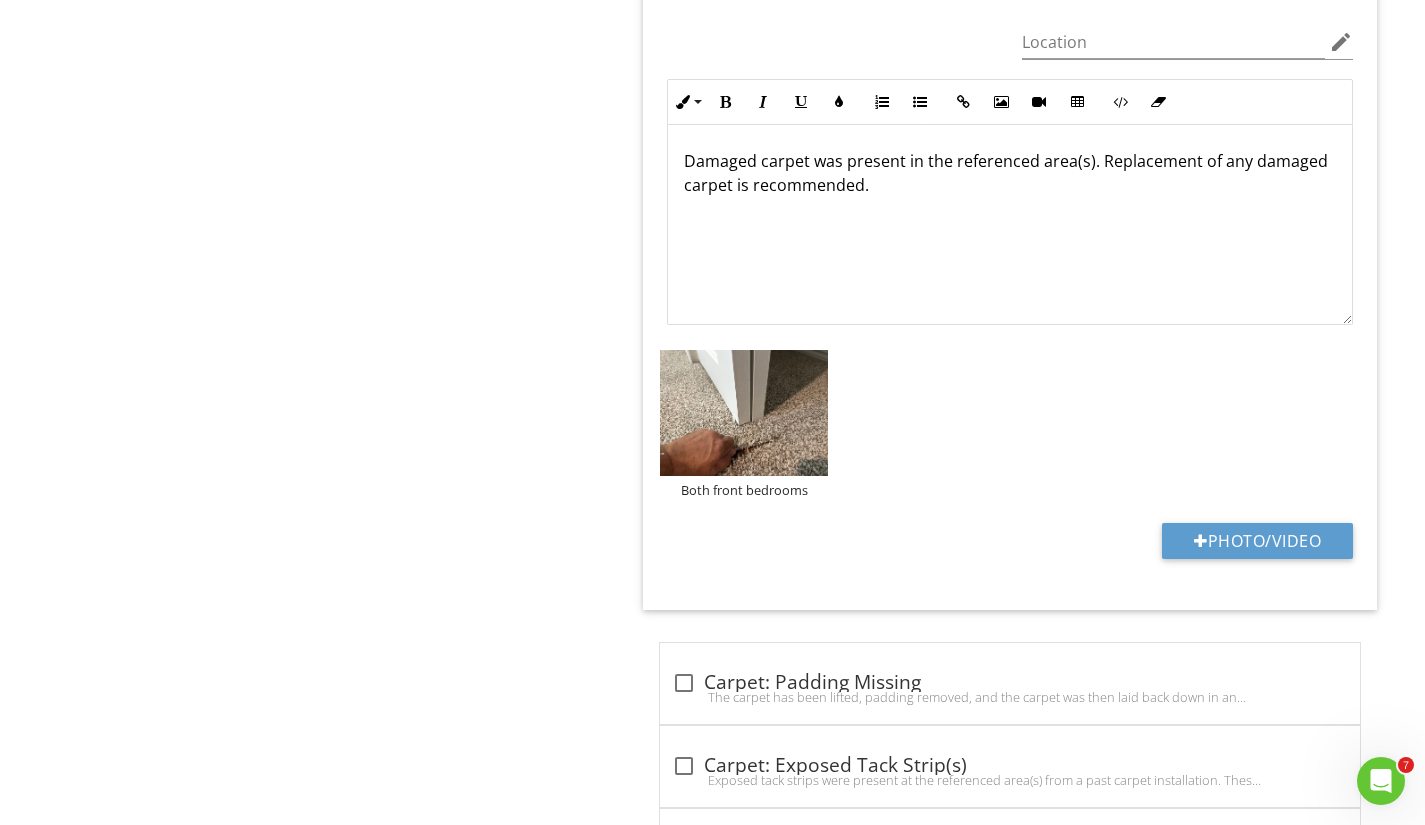 click on "Damaged carpet was present in the referenced area(s). Replacement of any damaged carpet is recommended." at bounding box center [1010, 173] 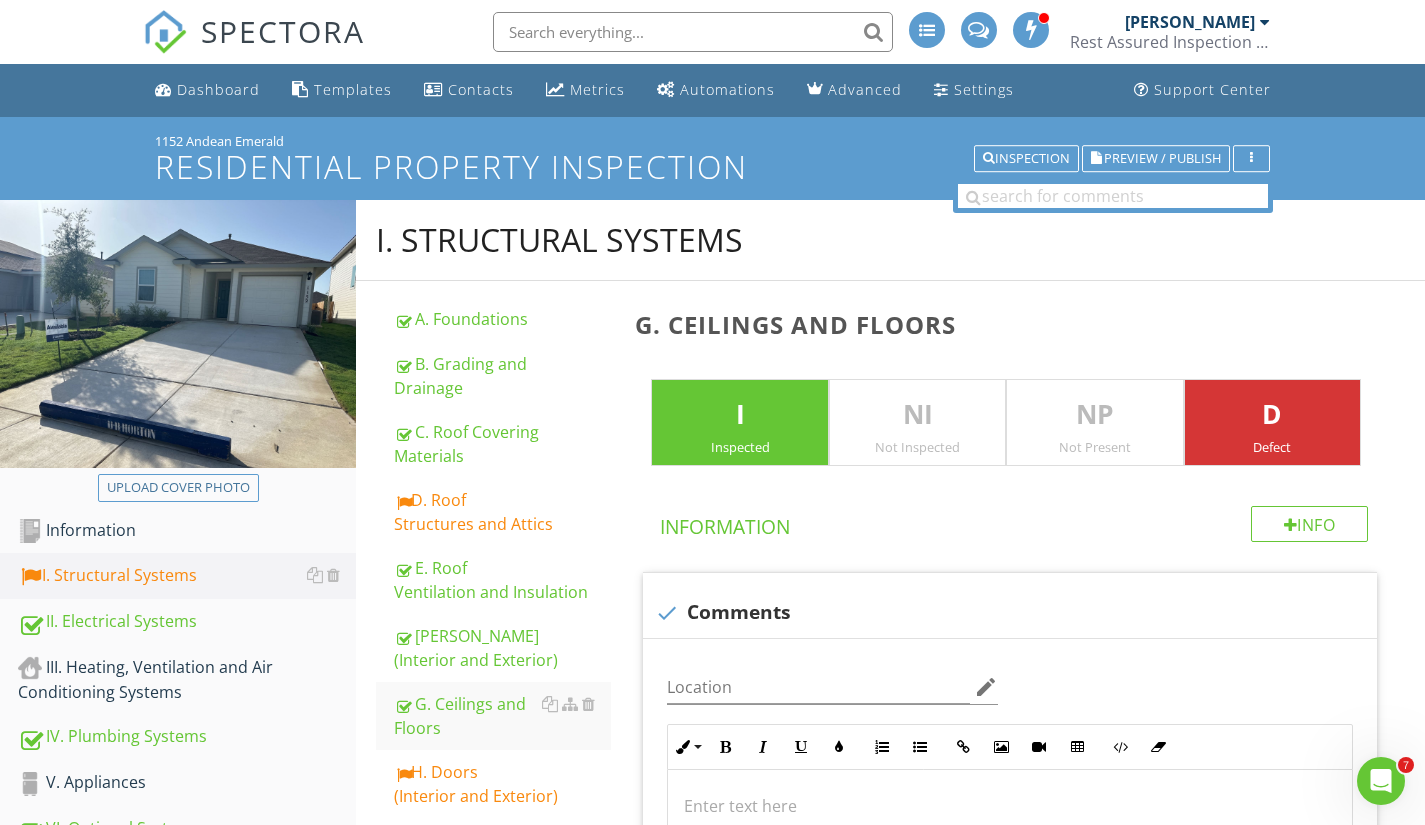 scroll, scrollTop: 0, scrollLeft: 0, axis: both 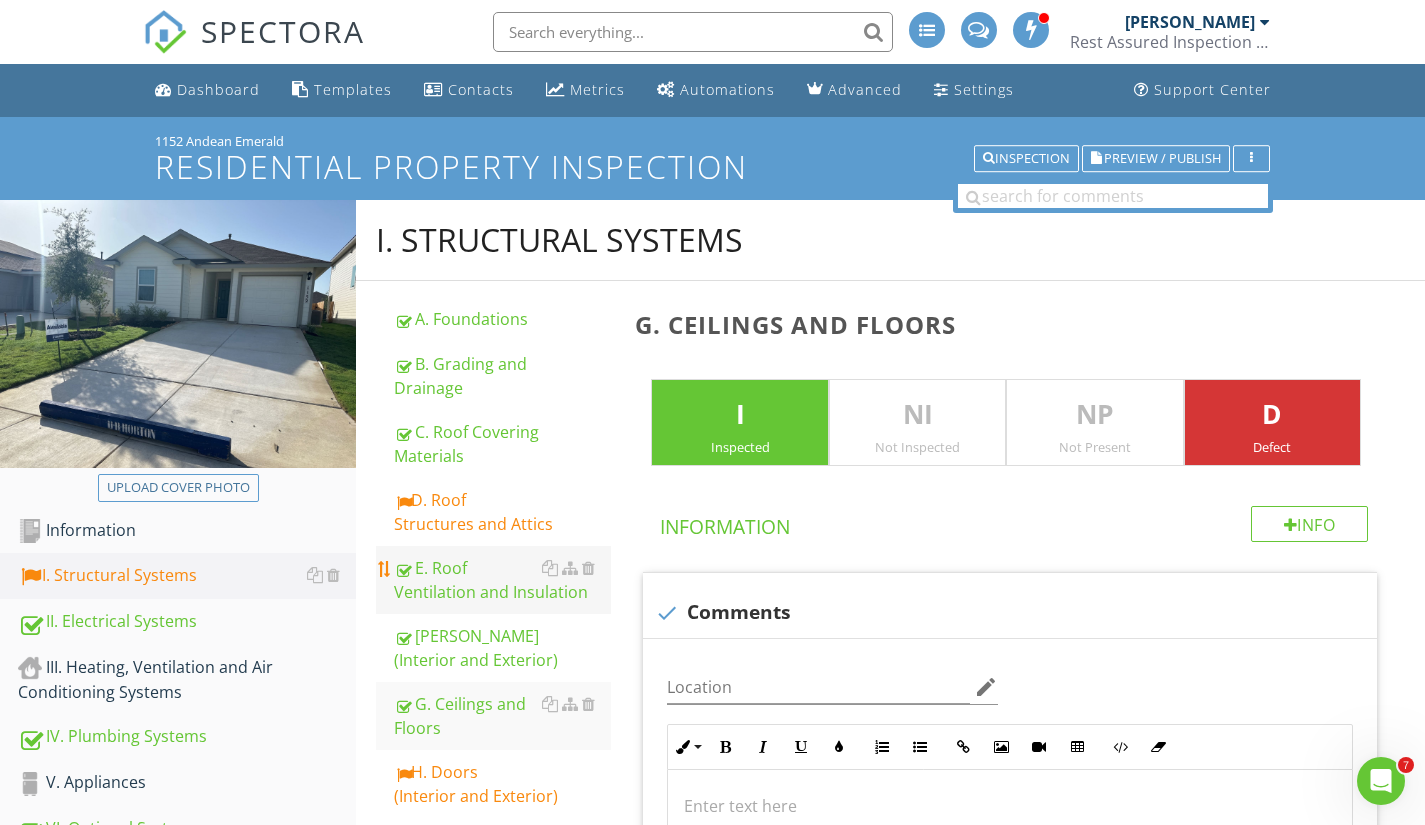 click on "E. Roof Ventilation and Insulation" at bounding box center (502, 580) 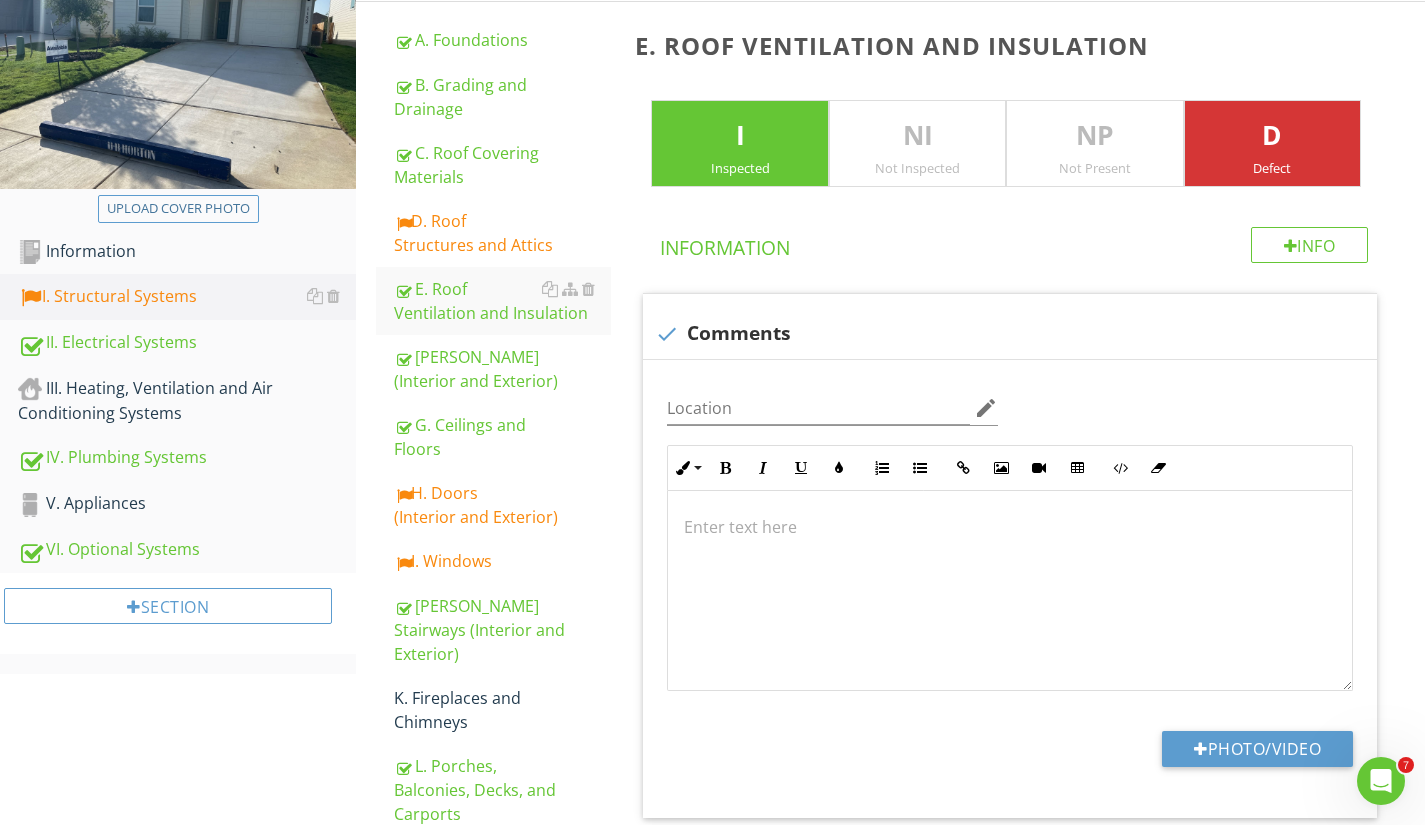 scroll, scrollTop: 294, scrollLeft: 0, axis: vertical 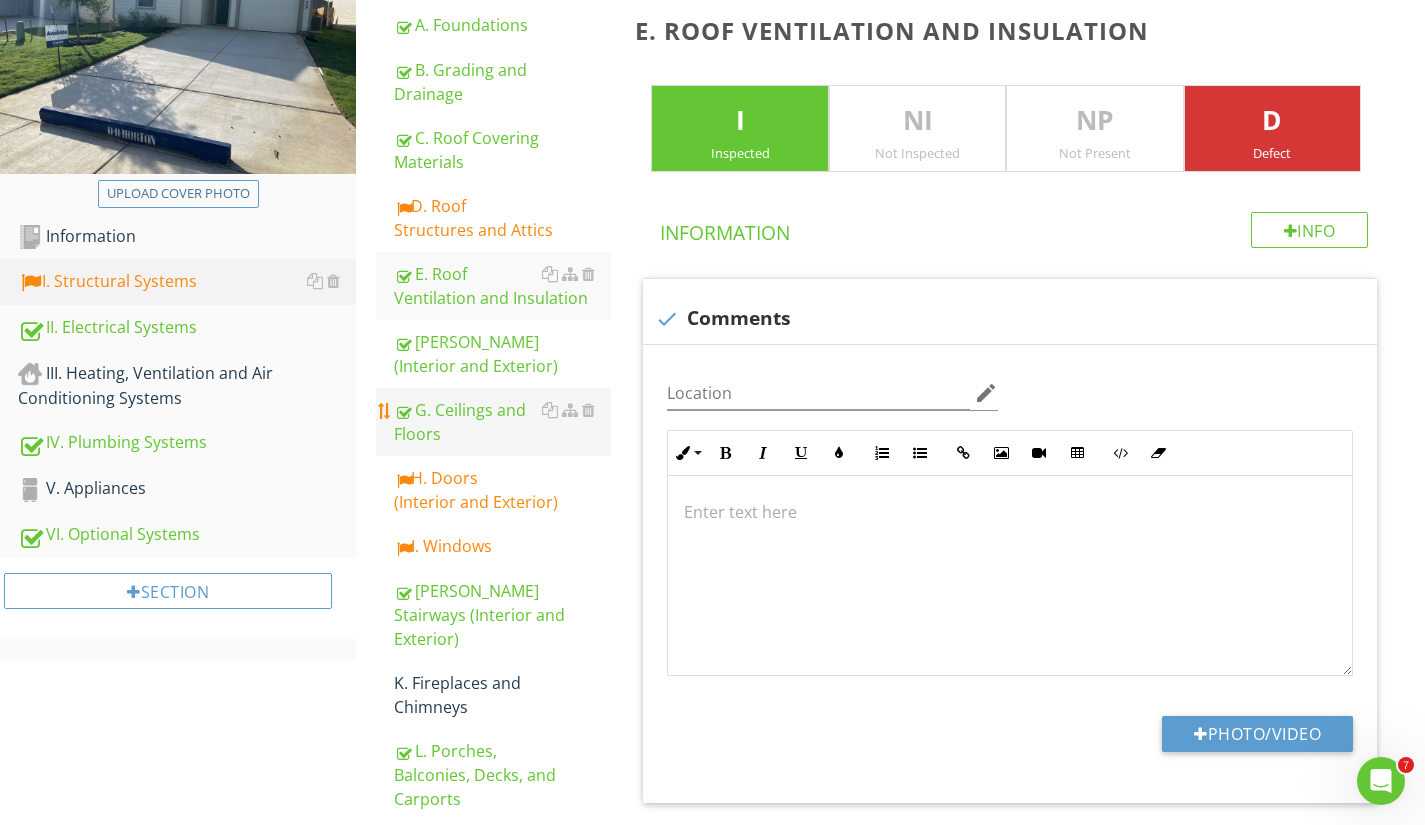 click on "G. Ceilings and Floors" at bounding box center [502, 422] 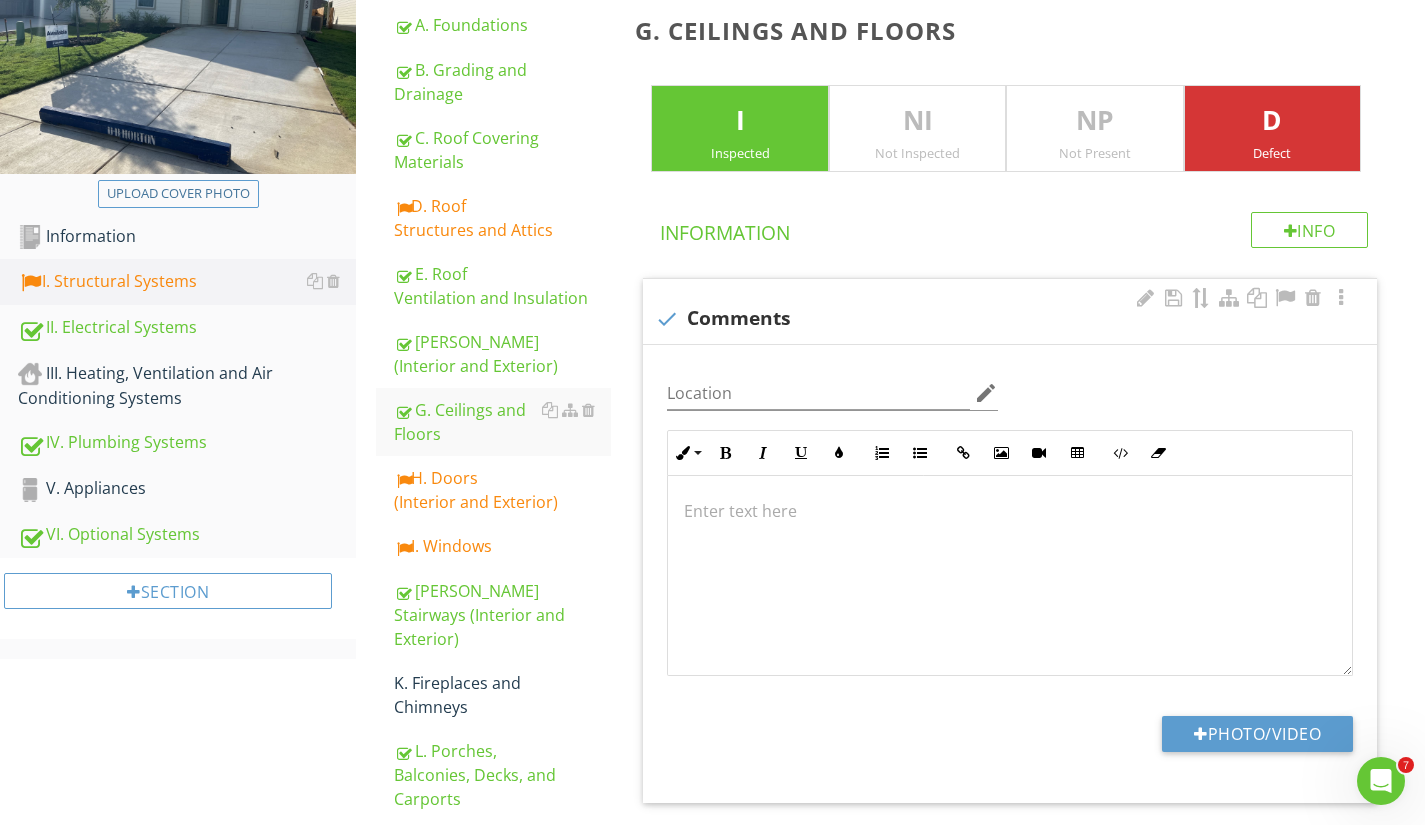 scroll, scrollTop: 1, scrollLeft: 0, axis: vertical 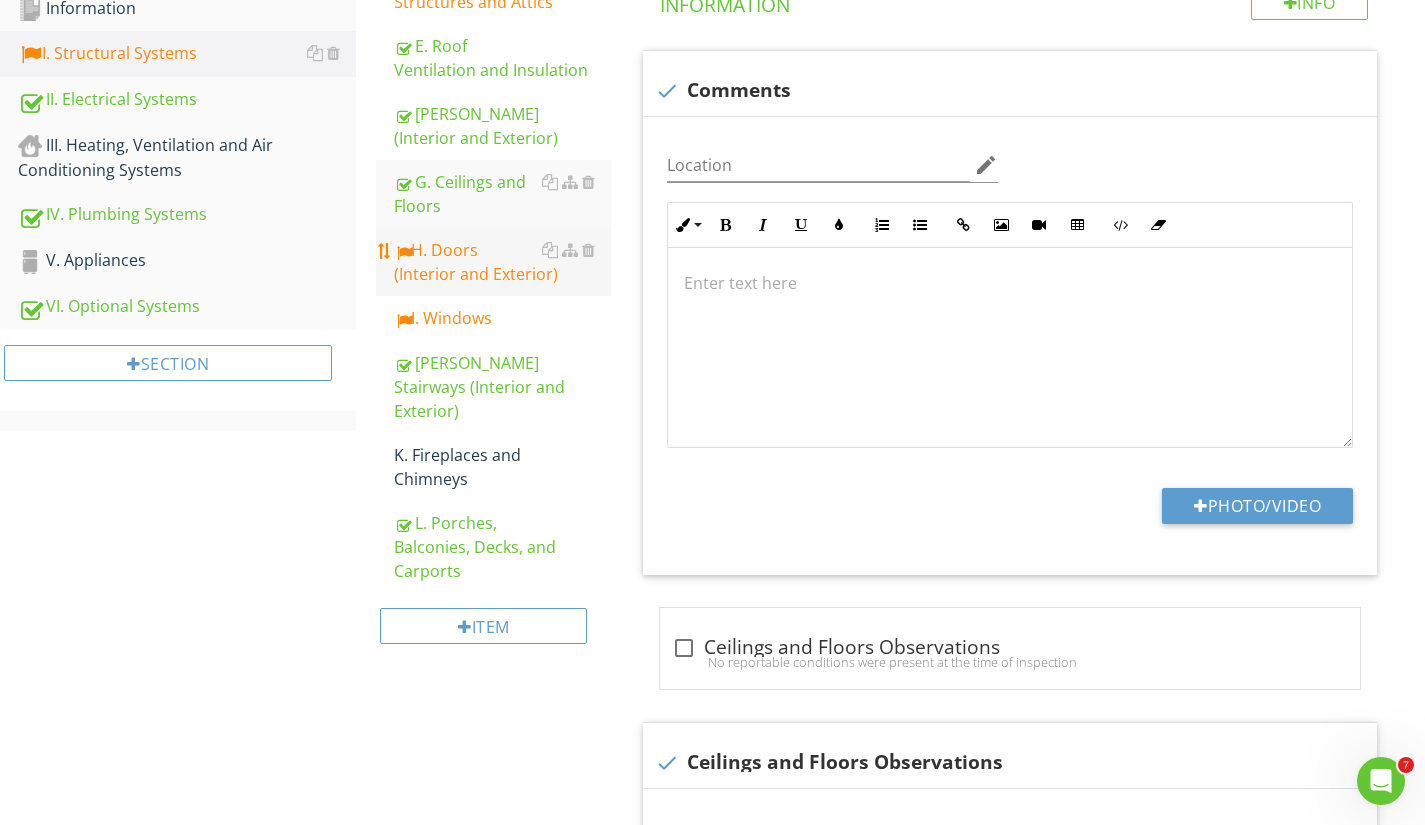 click on "H. Doors (Interior and Exterior)" at bounding box center (502, 262) 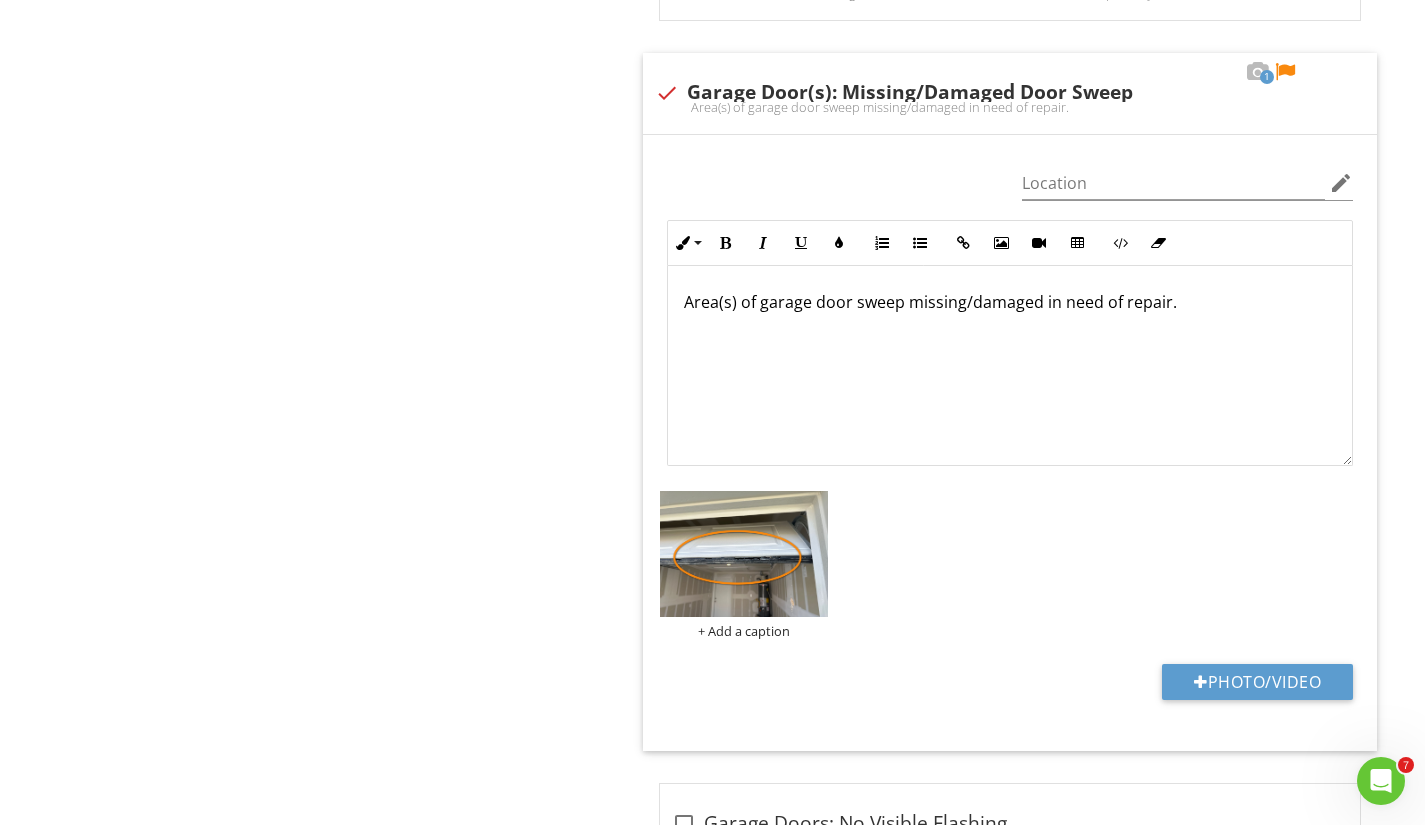 scroll, scrollTop: 2774, scrollLeft: 0, axis: vertical 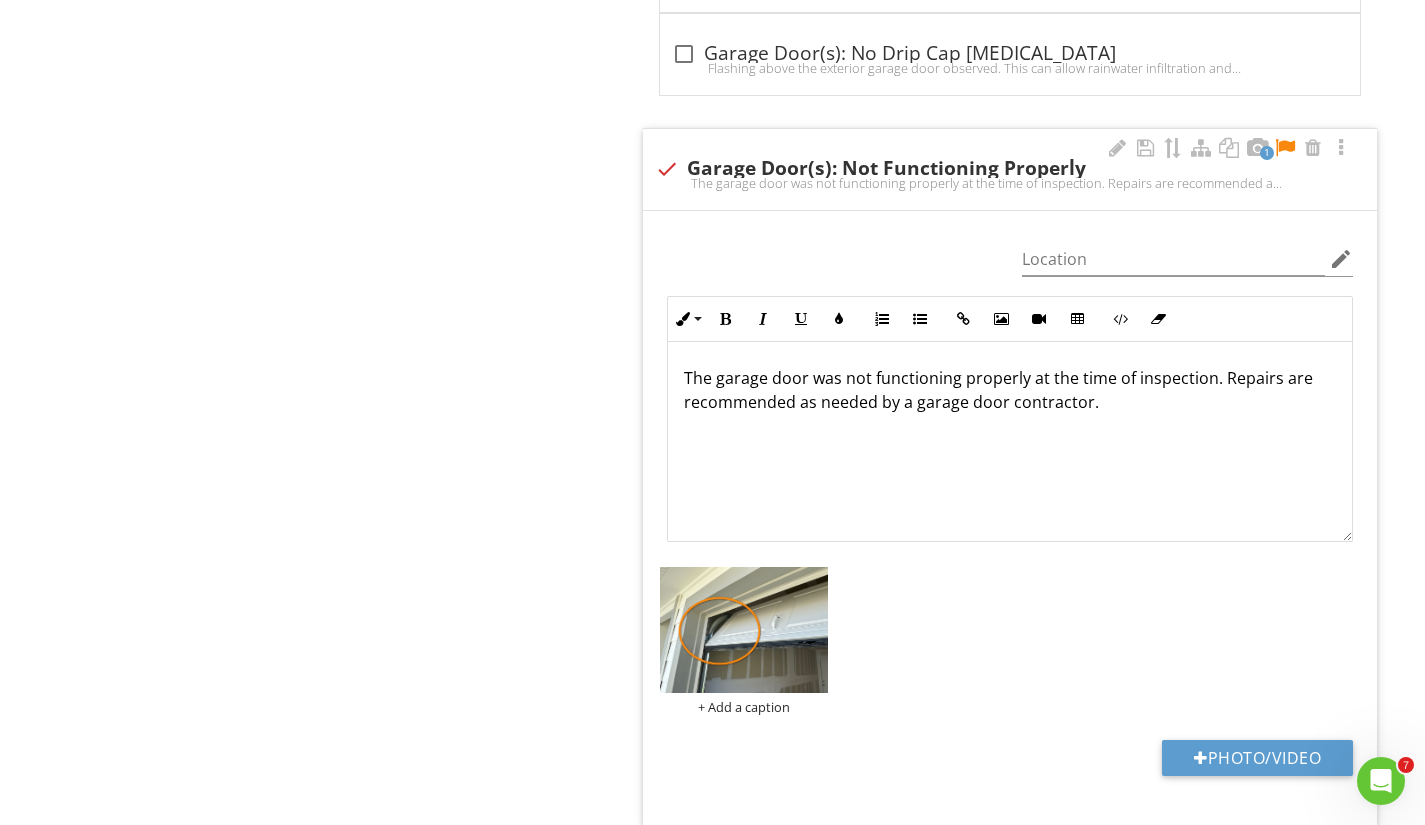 click on "The garage door was not functioning properly at the time of inspection. Repairs are recommended as needed by a garage door contractor." at bounding box center (1010, 390) 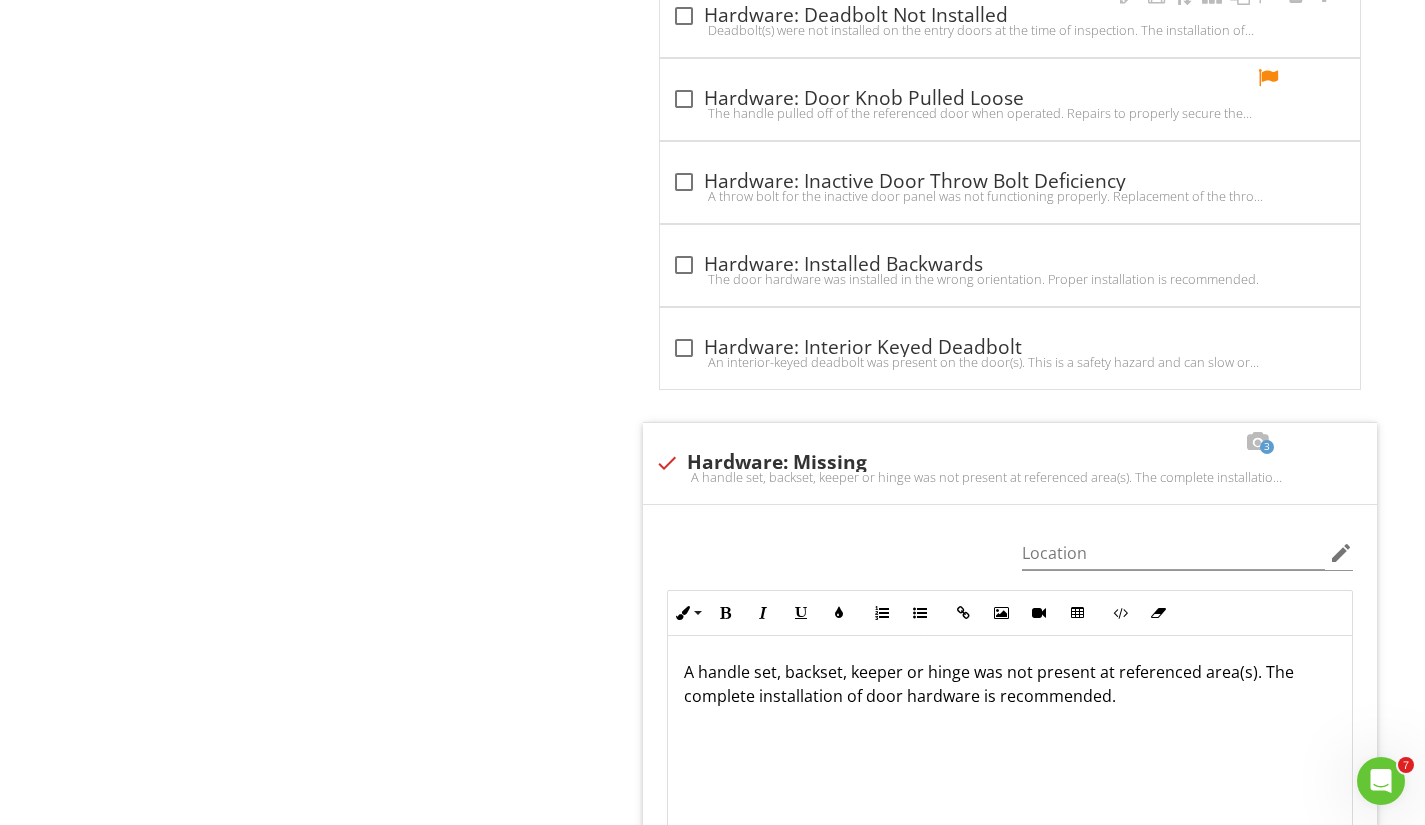 scroll, scrollTop: 9205, scrollLeft: 0, axis: vertical 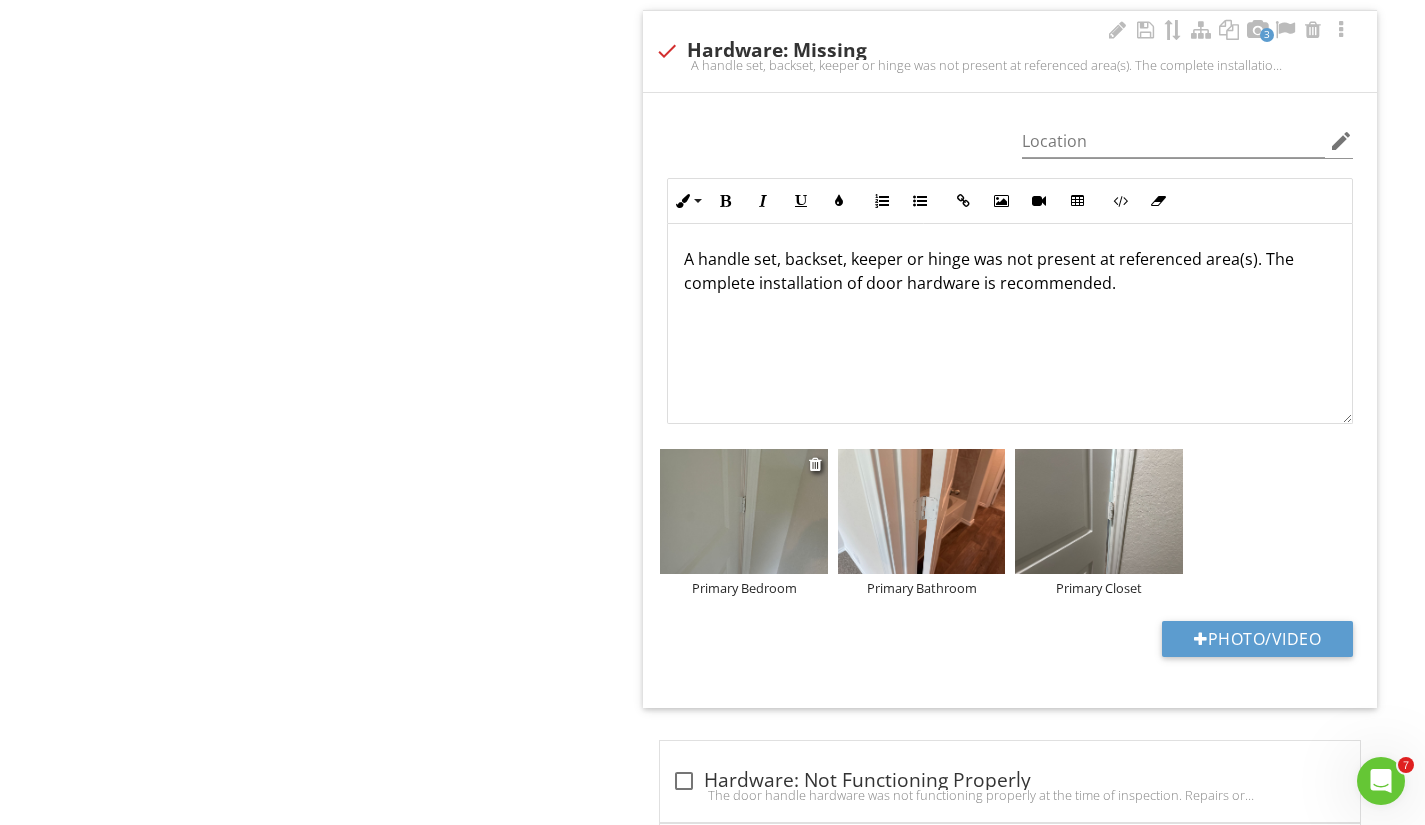 click at bounding box center [743, 512] 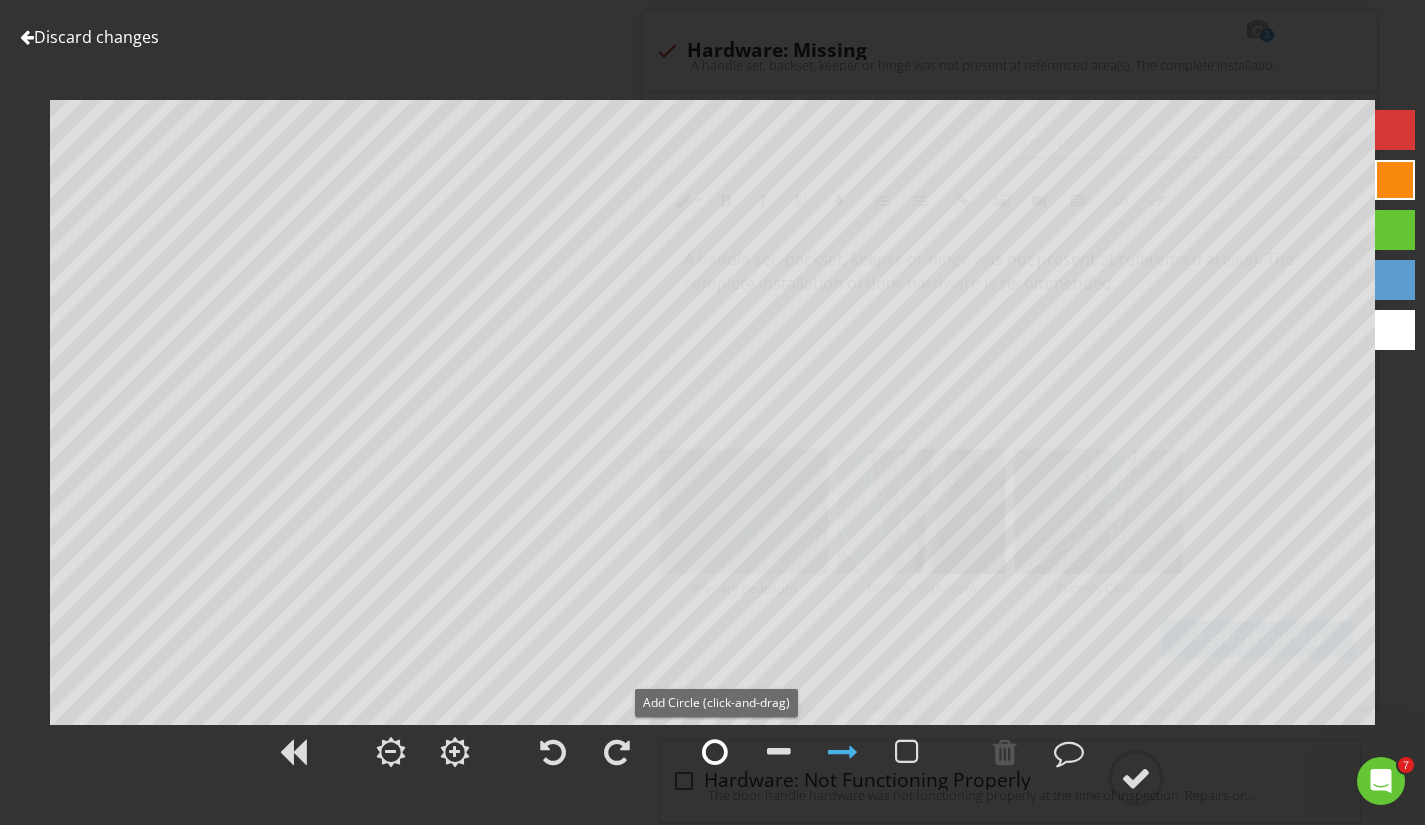 click at bounding box center (715, 752) 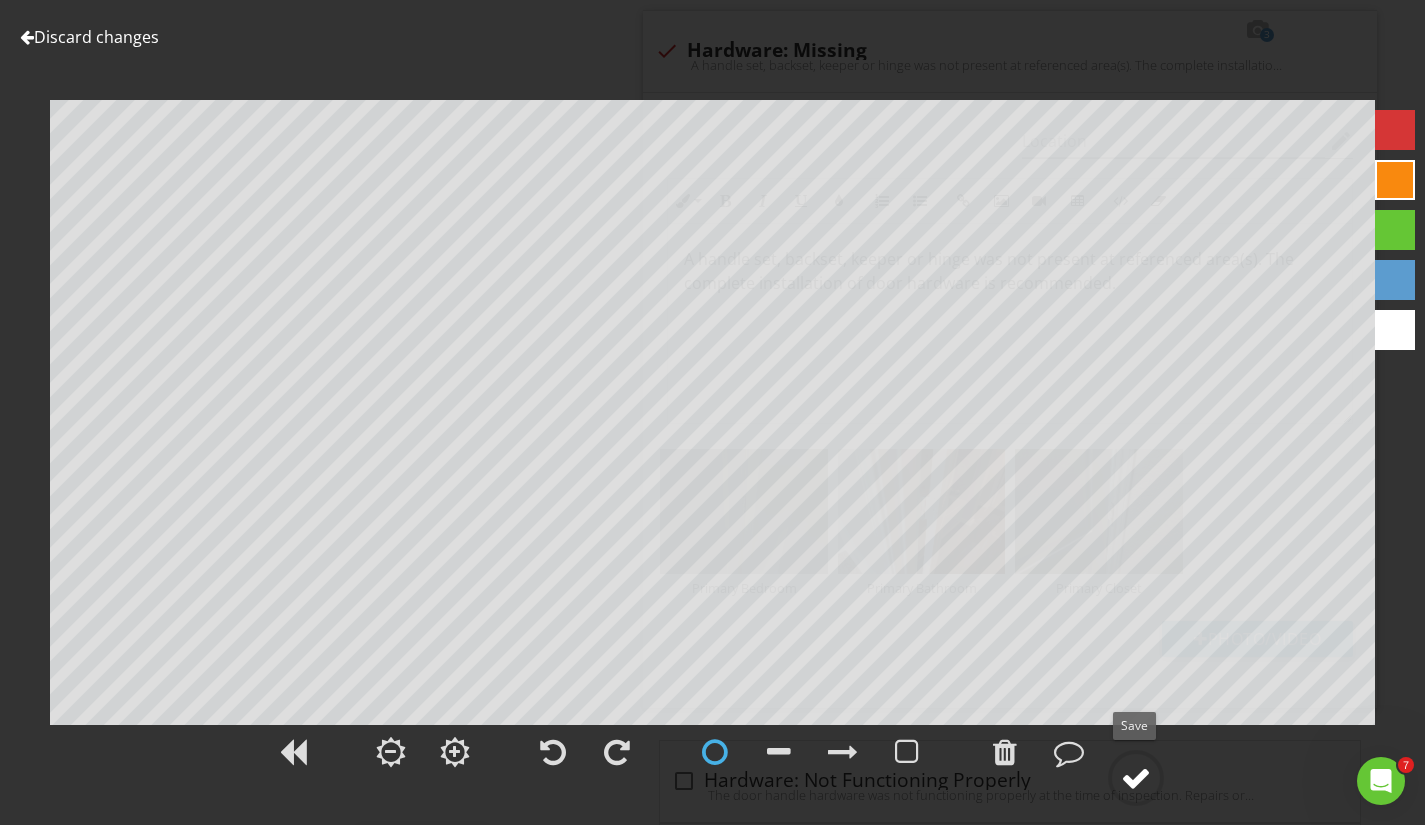 click at bounding box center (1136, 778) 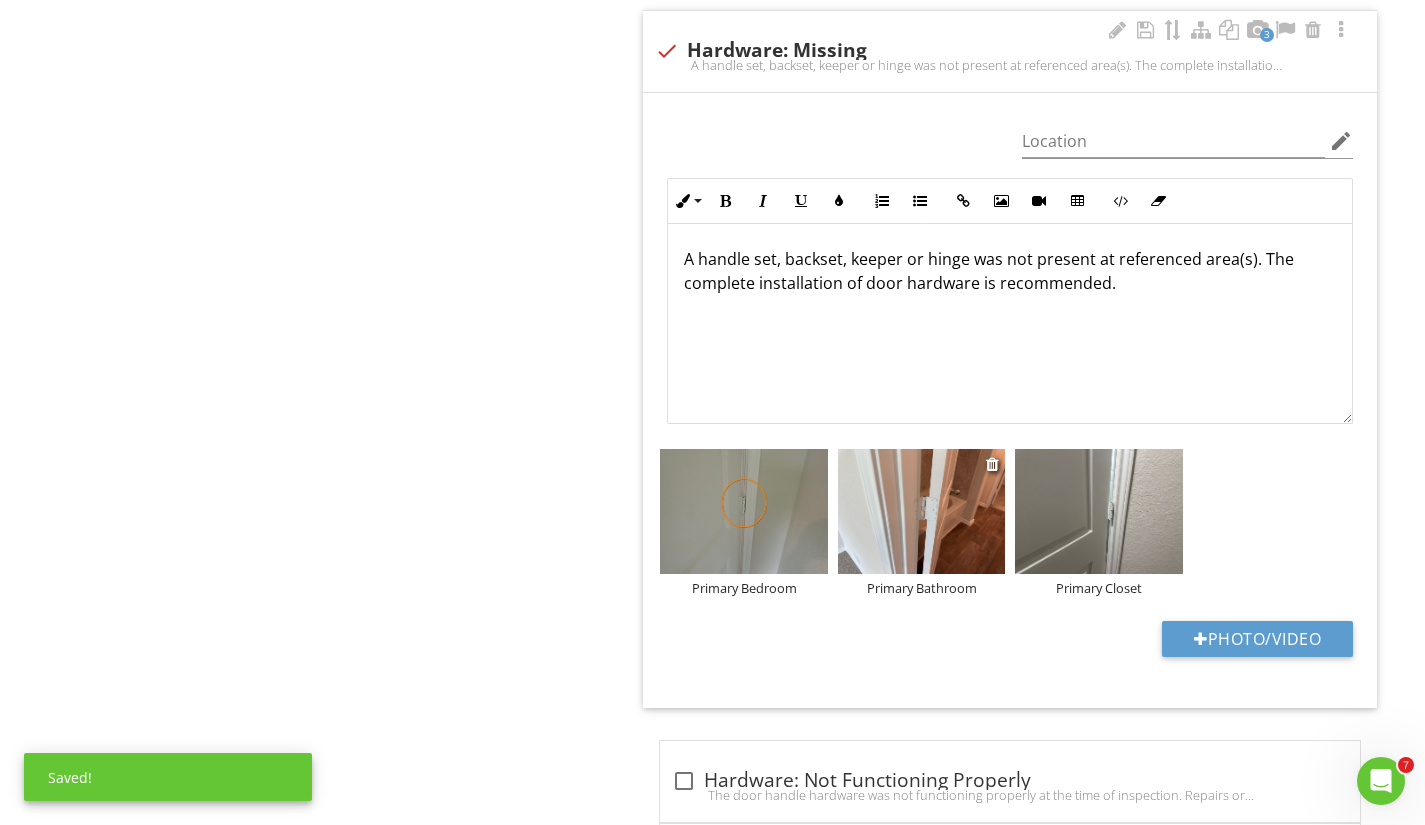 click at bounding box center [921, 512] 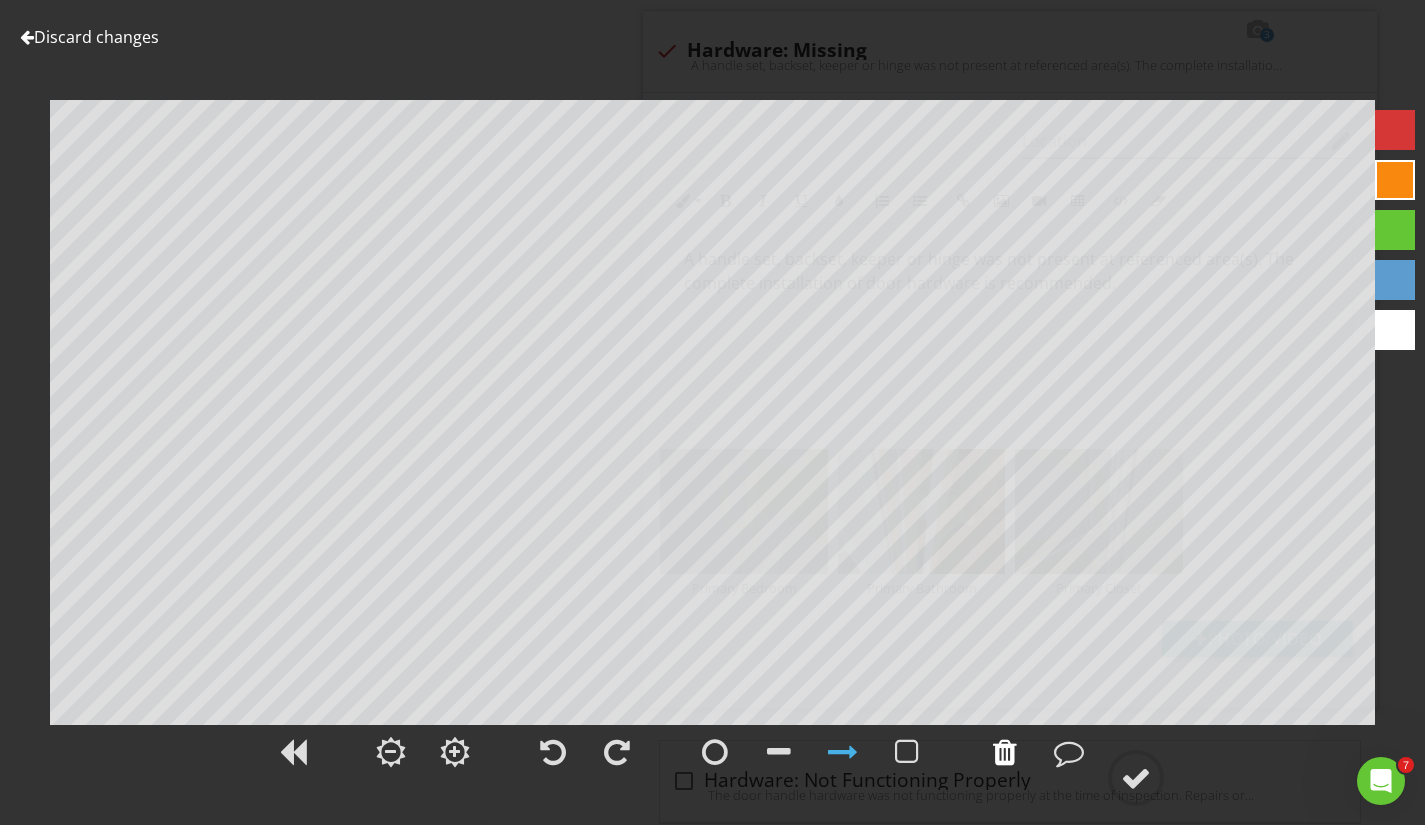 click at bounding box center (1005, 752) 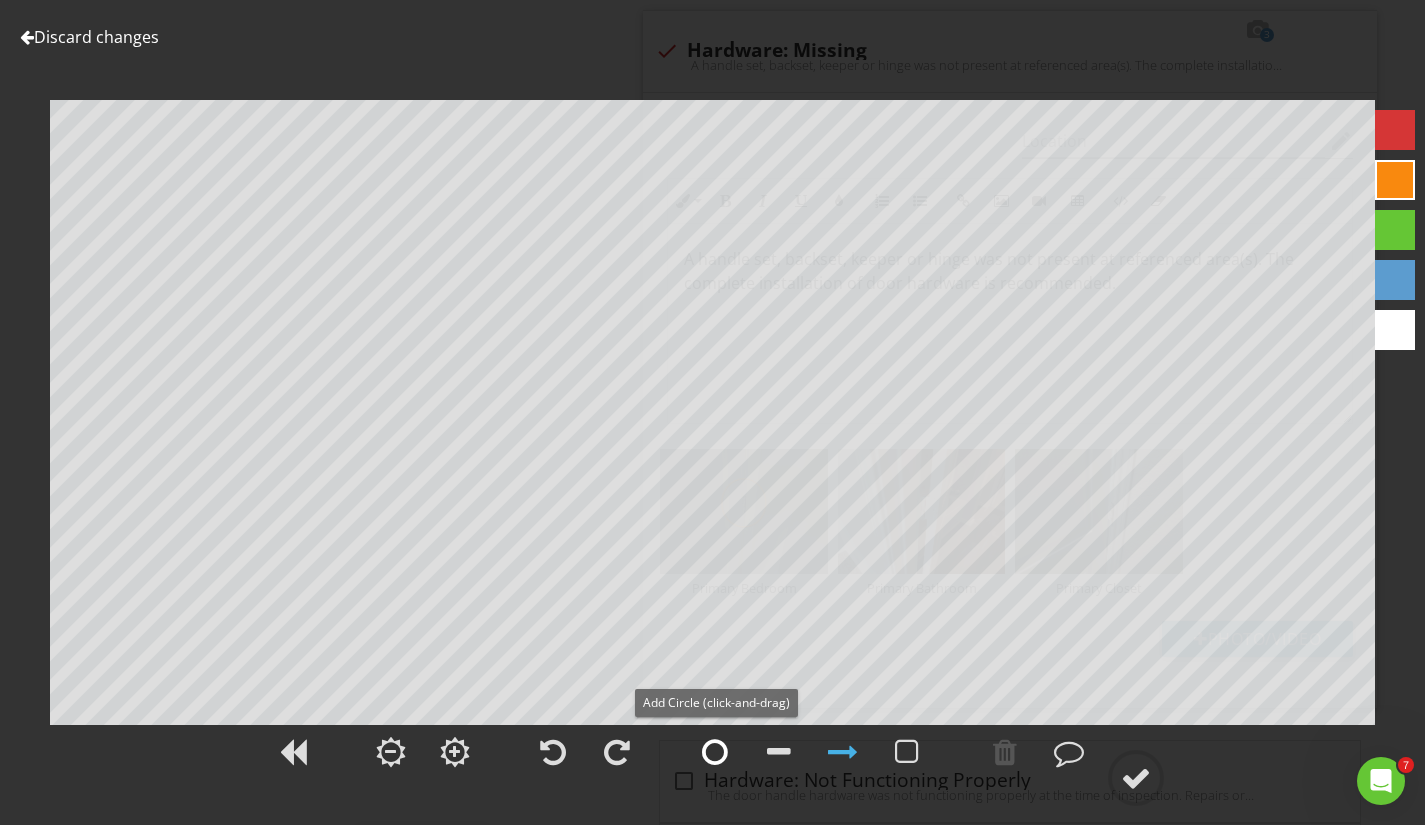 click at bounding box center [715, 752] 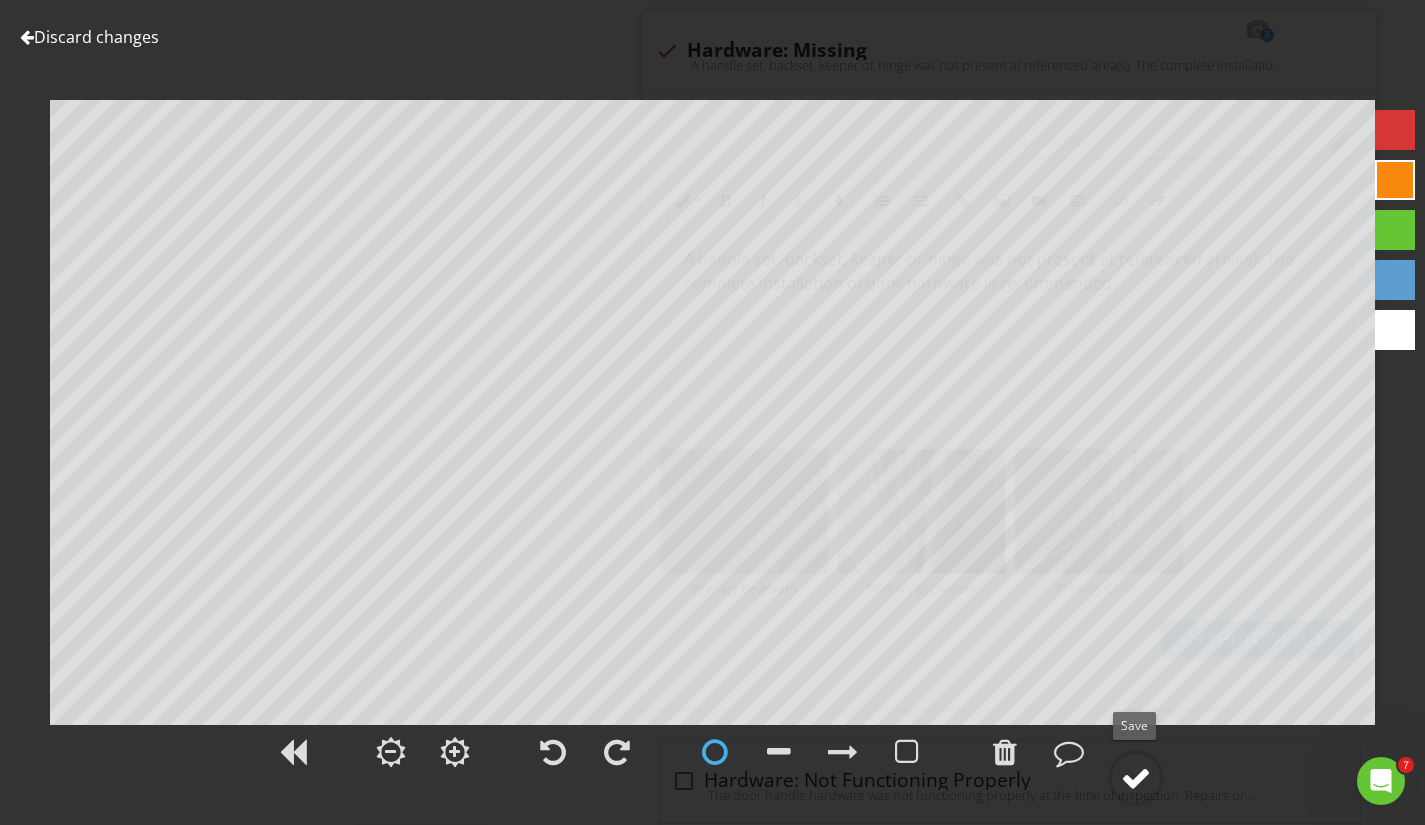 click at bounding box center [1136, 778] 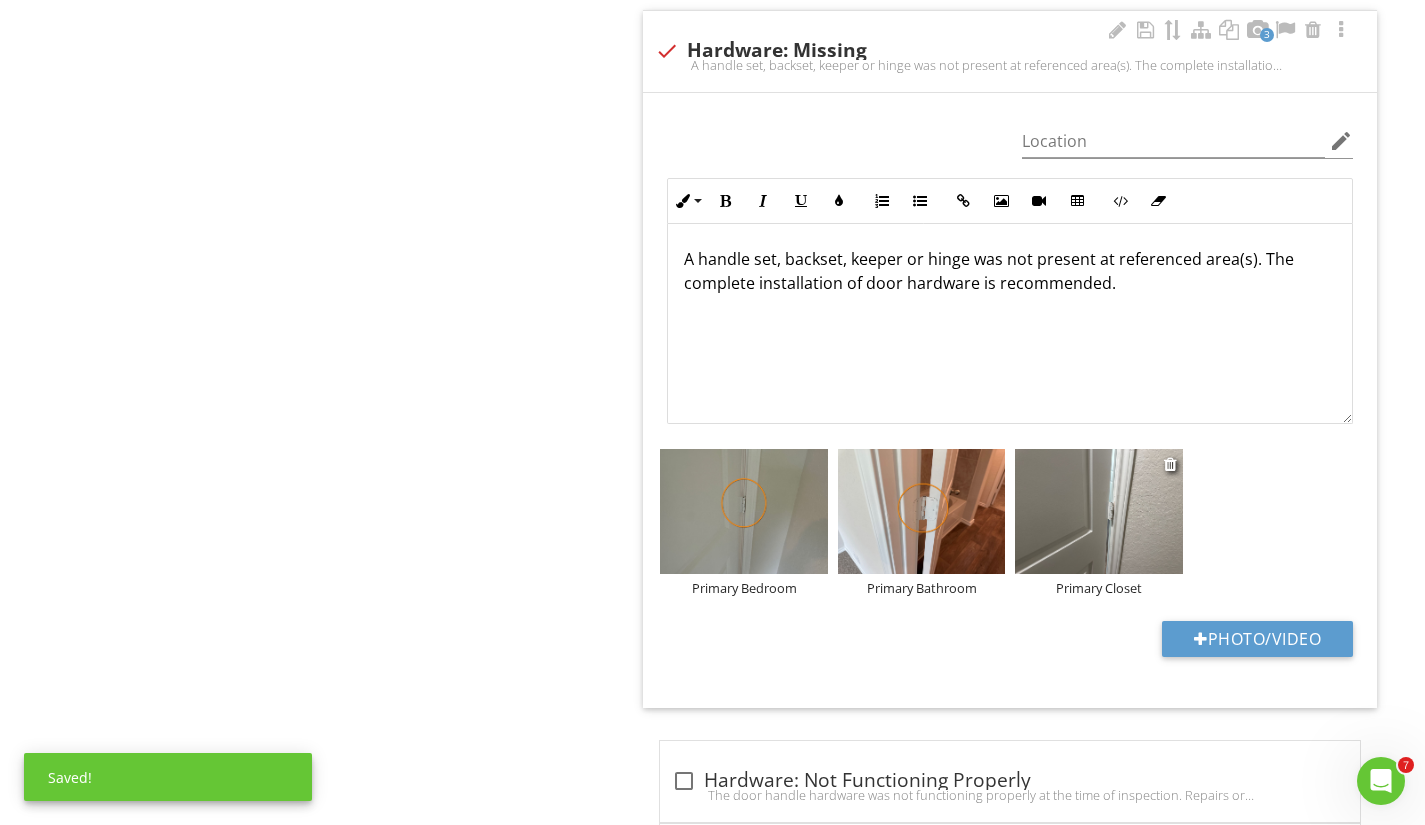 click at bounding box center [1098, 512] 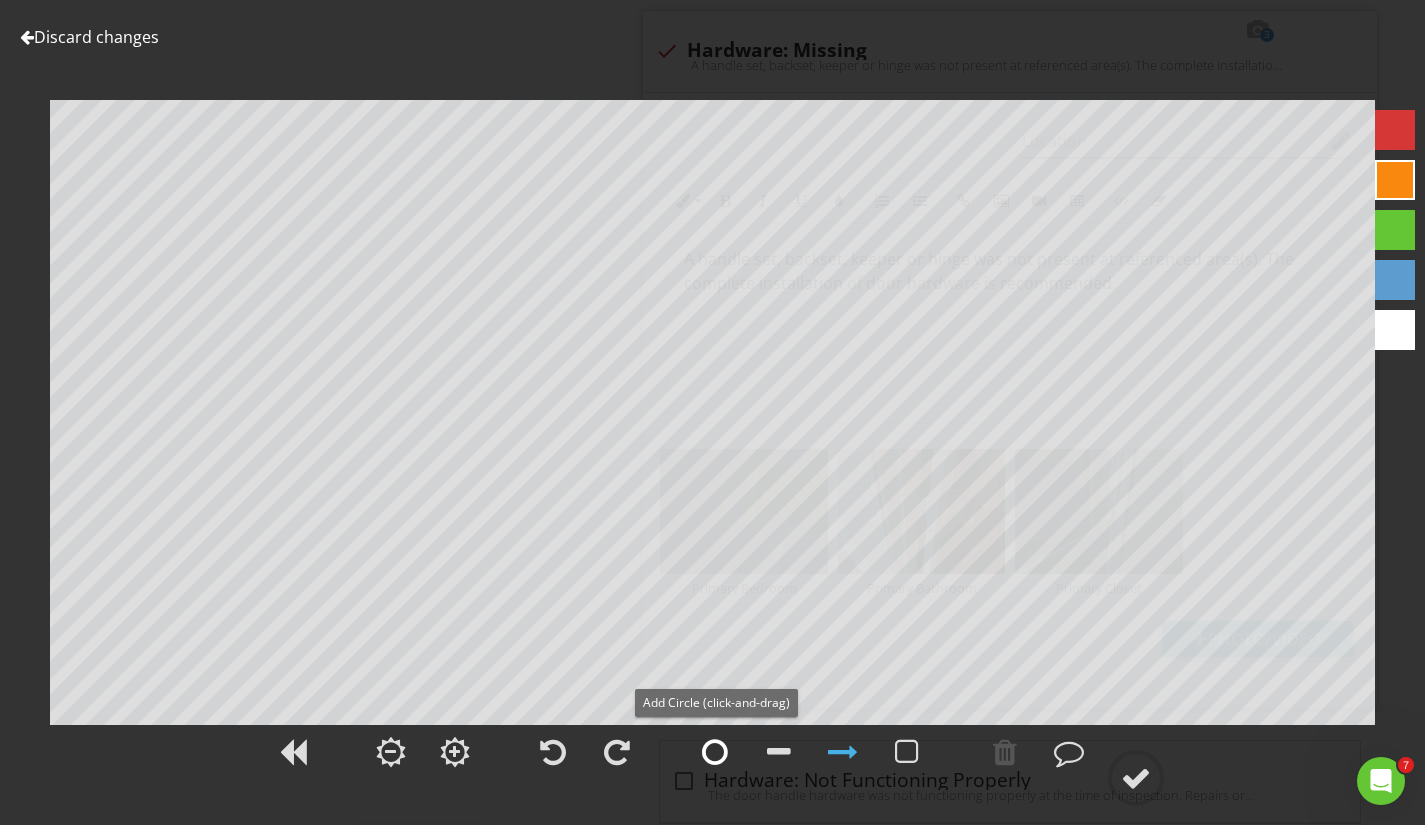 click at bounding box center (715, 752) 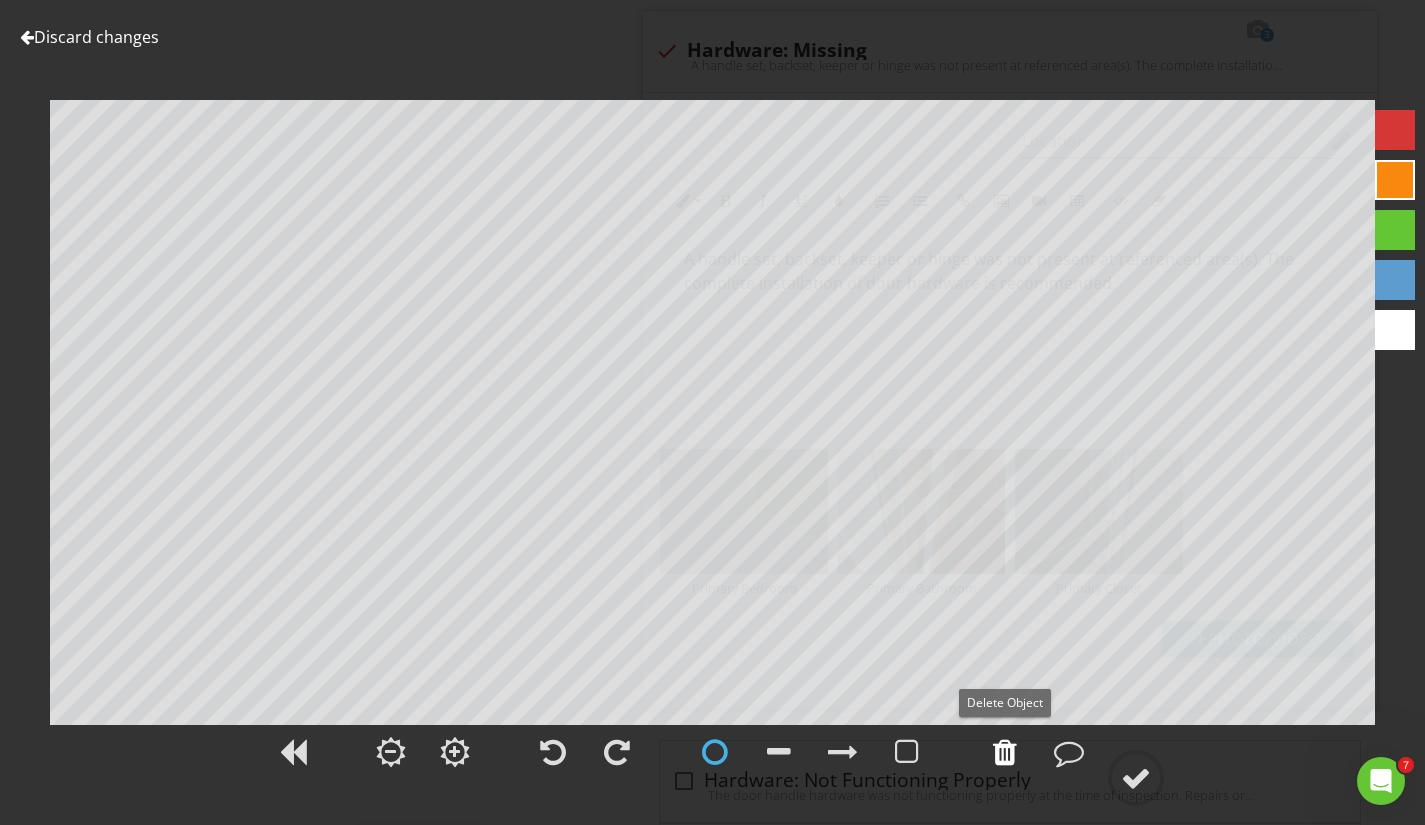 click at bounding box center [1005, 752] 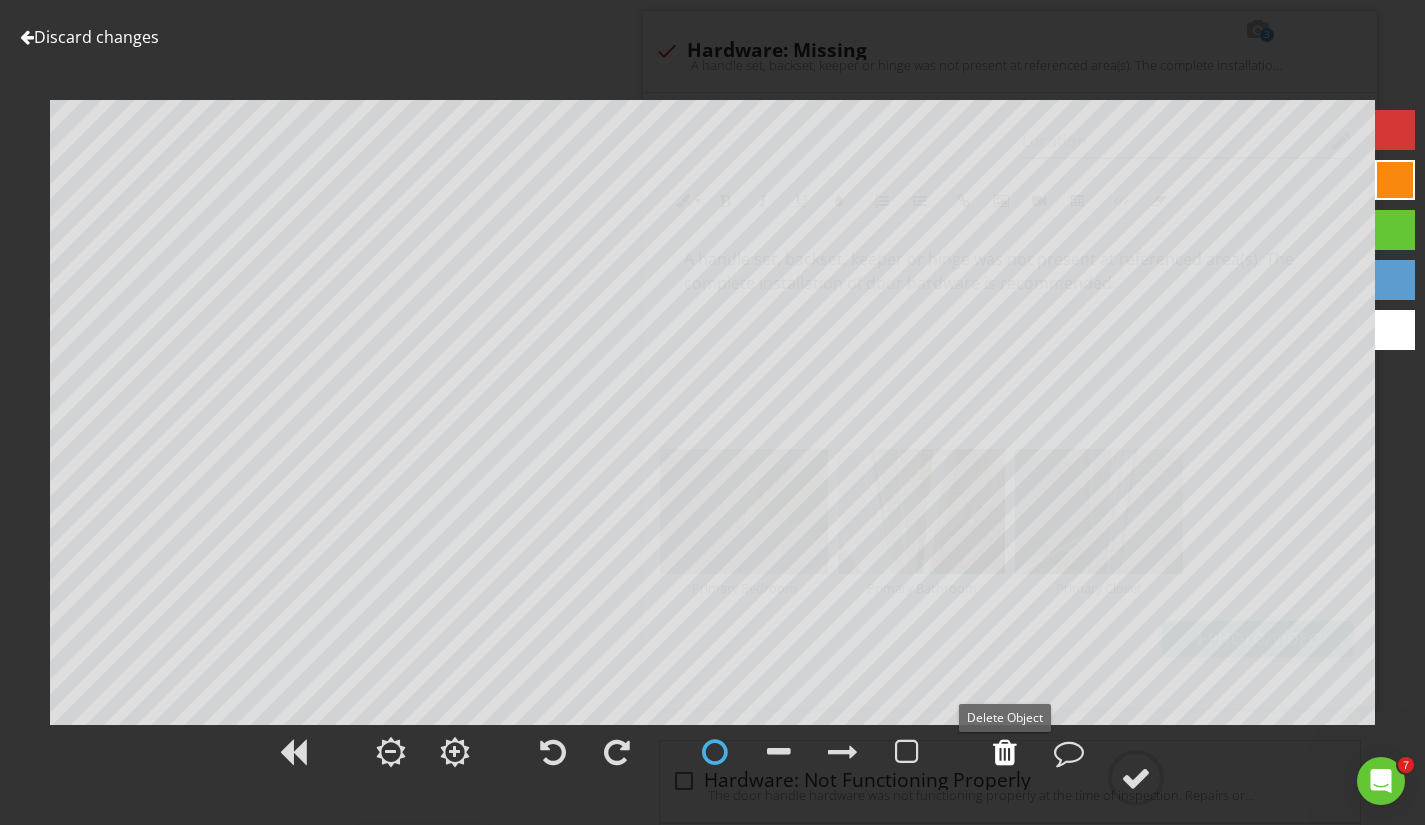 click at bounding box center [1005, 752] 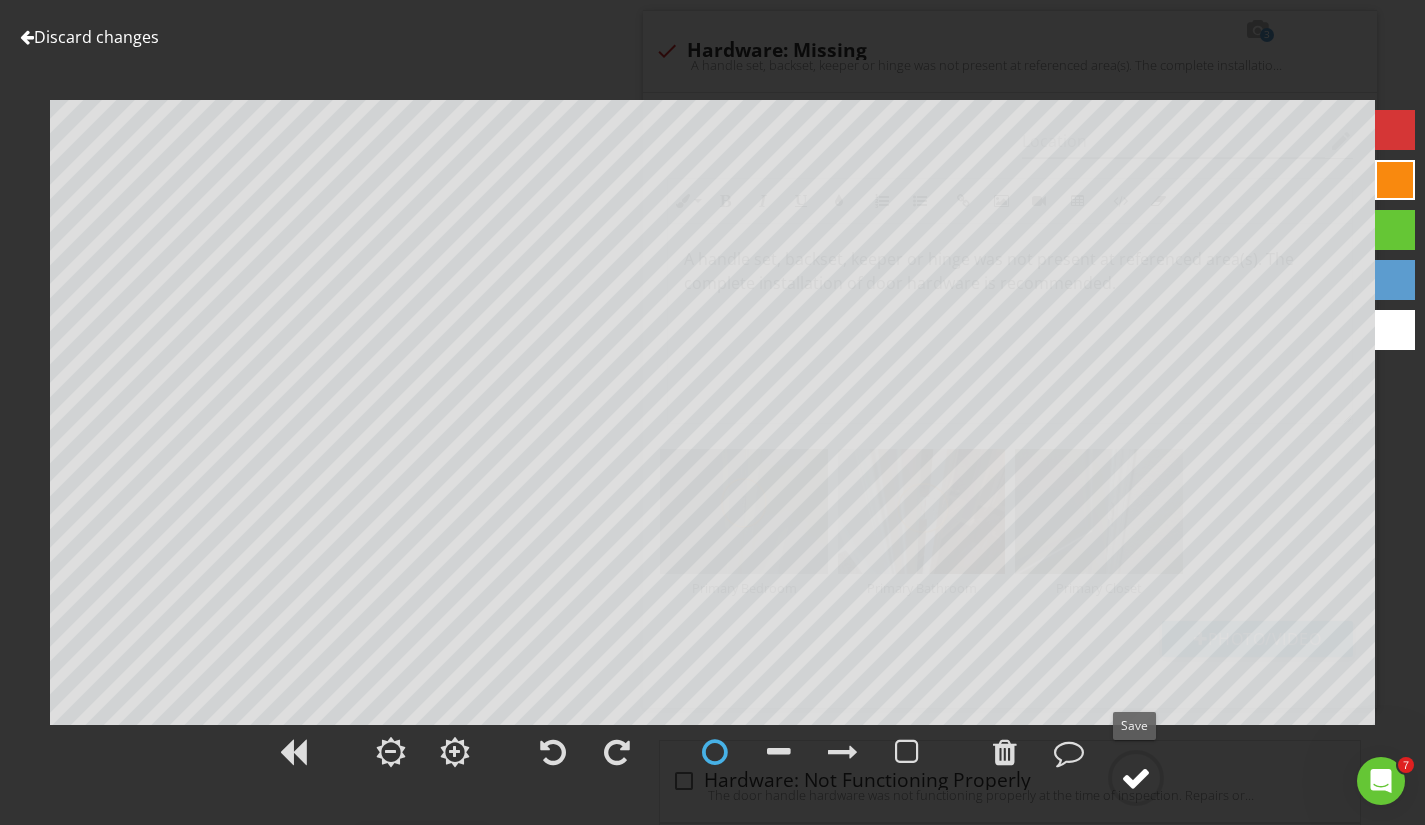 click at bounding box center [1136, 778] 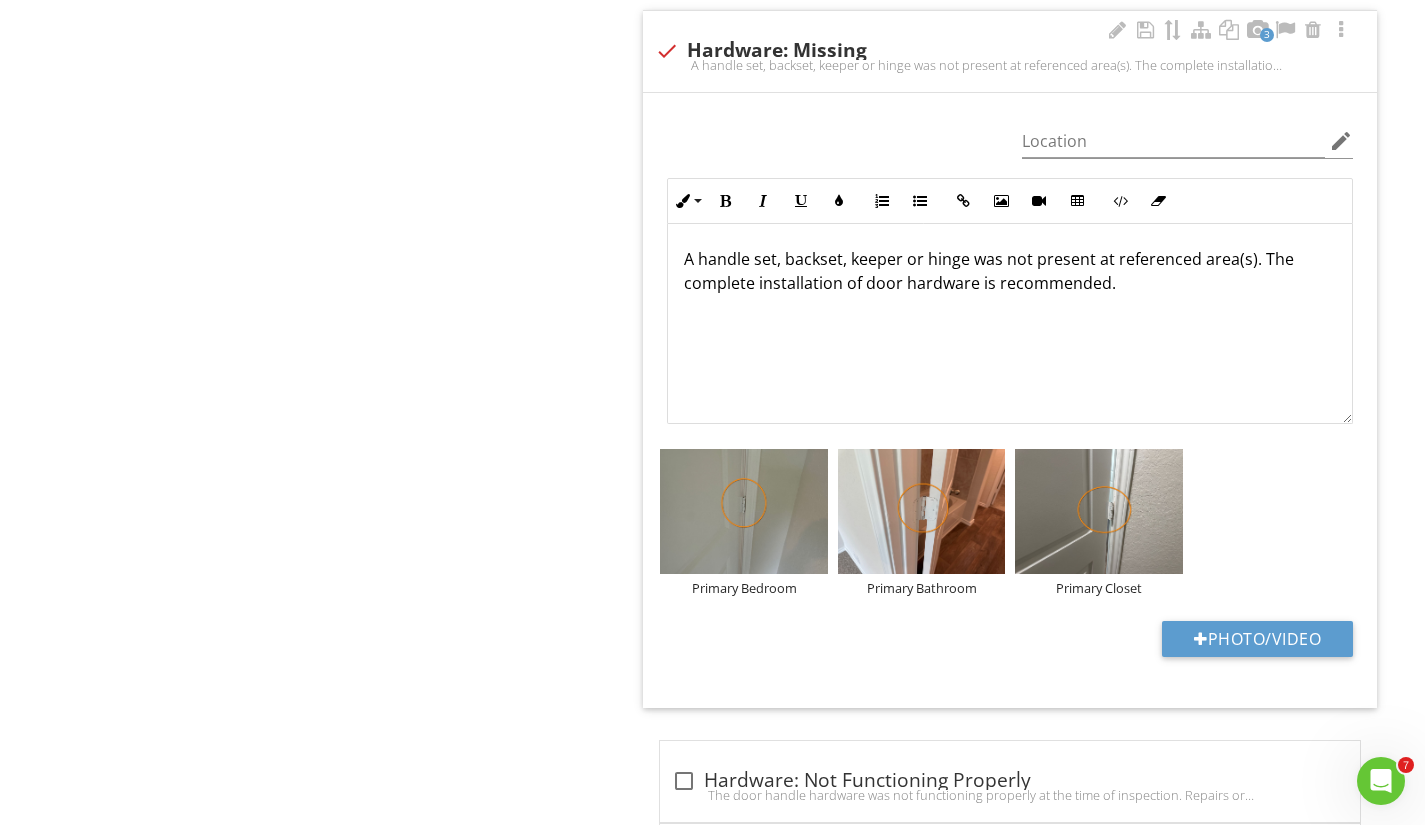click on "A handle set, backset, keeper or hinge was not present at referenced area(s). The complete installation of door hardware is recommended." at bounding box center [1010, 271] 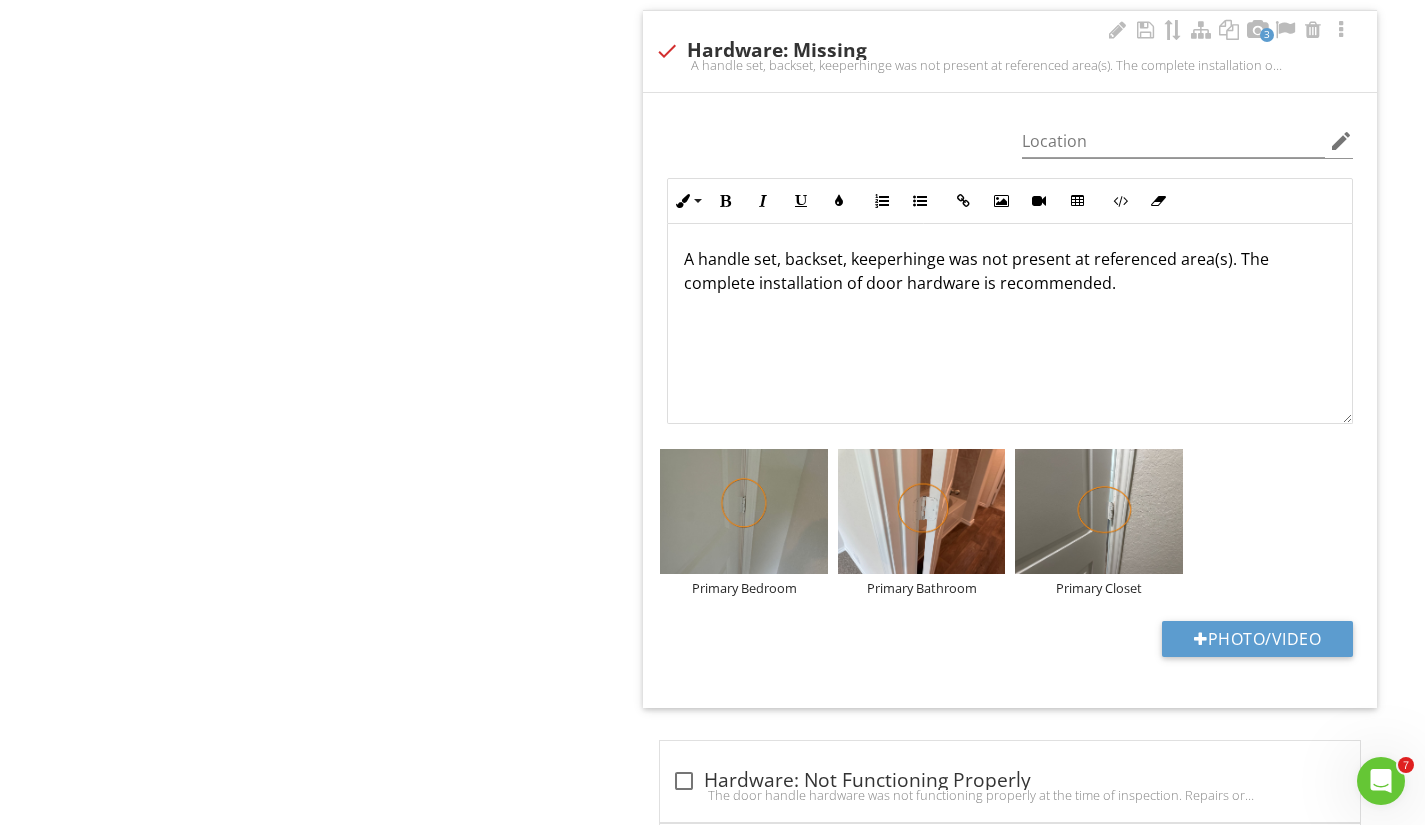 type 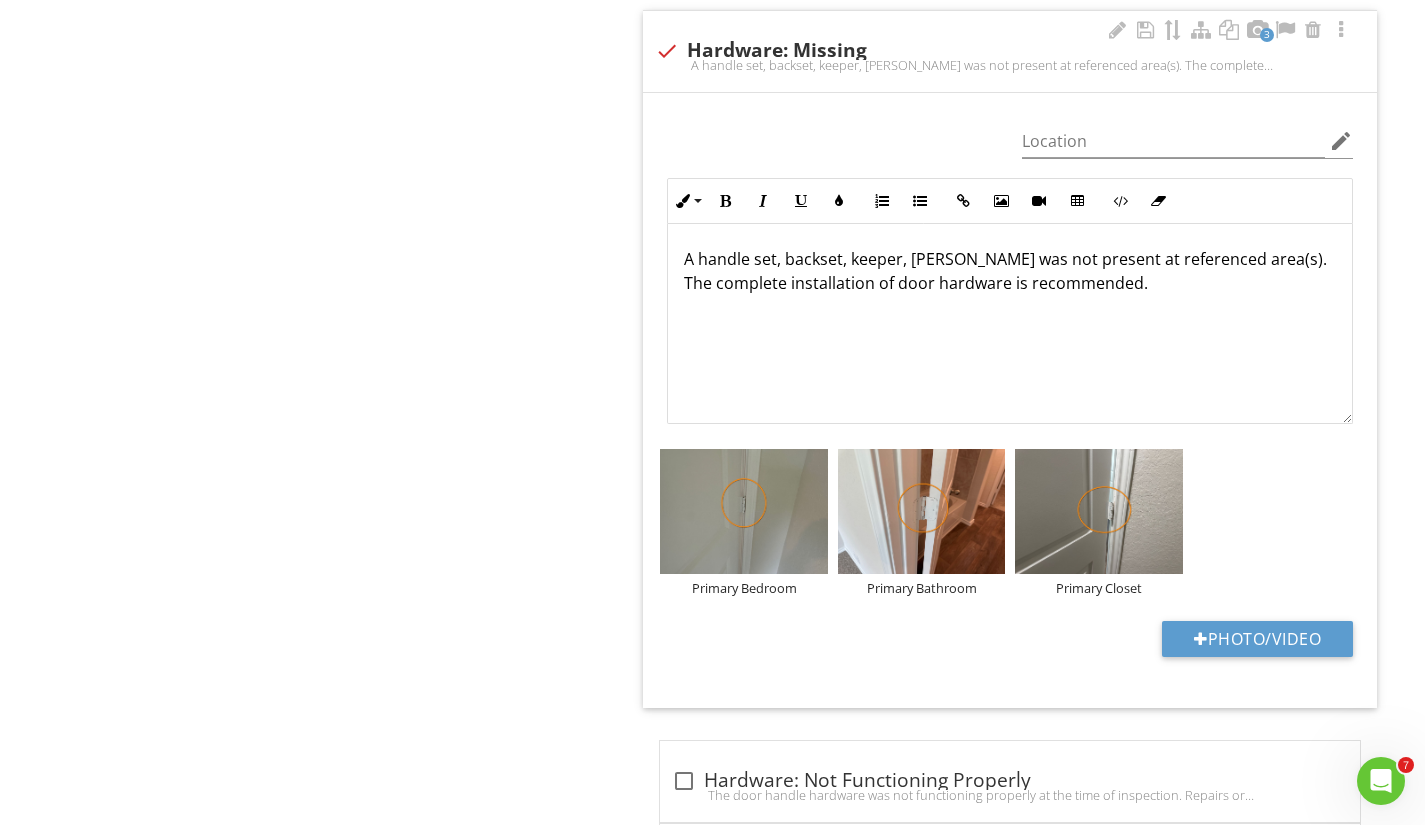 click on "A handle set, backset, keeper, hinge was not present at referenced area(s). The complete installation of door hardware is recommended." at bounding box center (1010, 271) 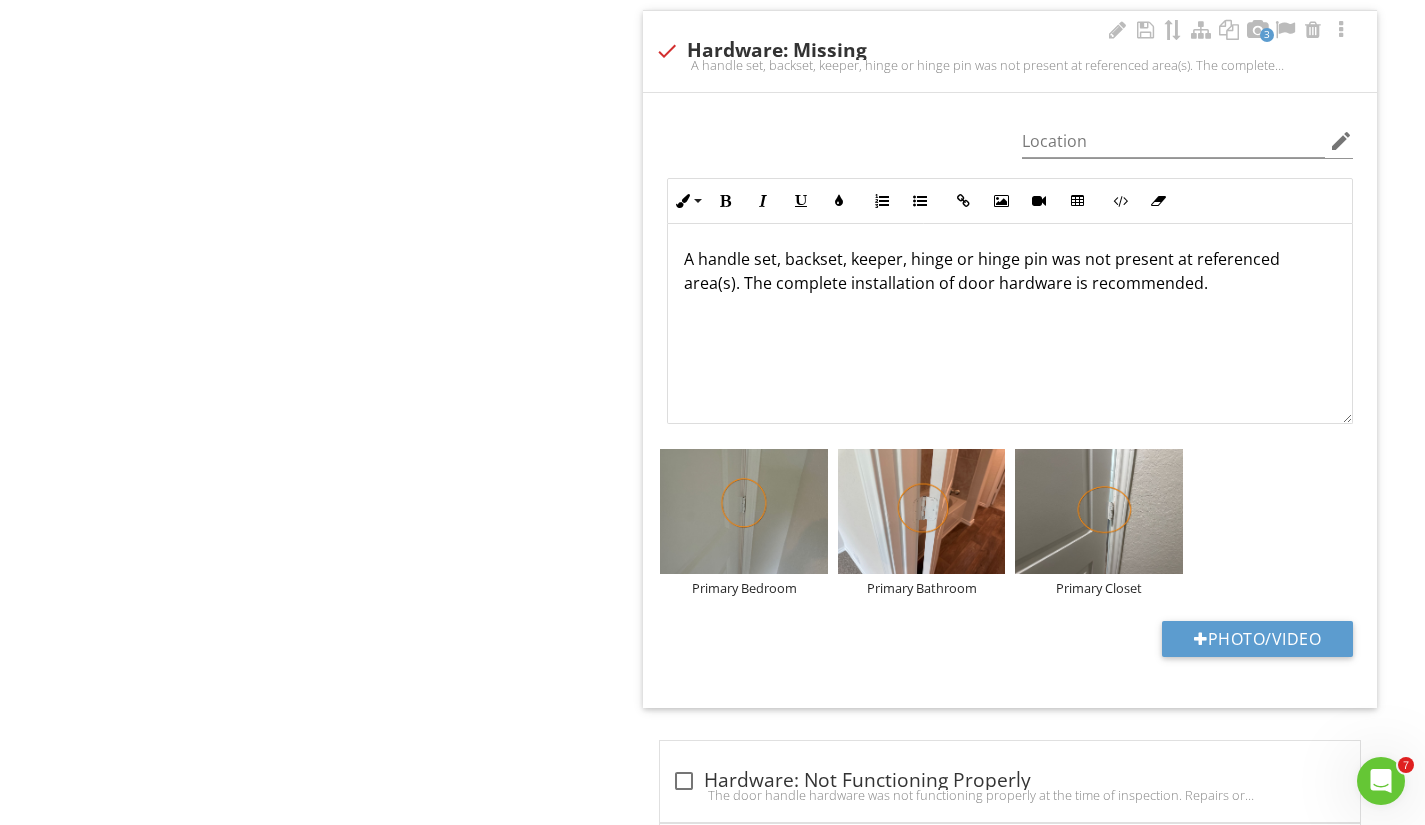 click on "A handle set, backset, keeper, hinge or hinge pin was not present at referenced area(s). The complete installation of door hardware is recommended." at bounding box center (1010, 271) 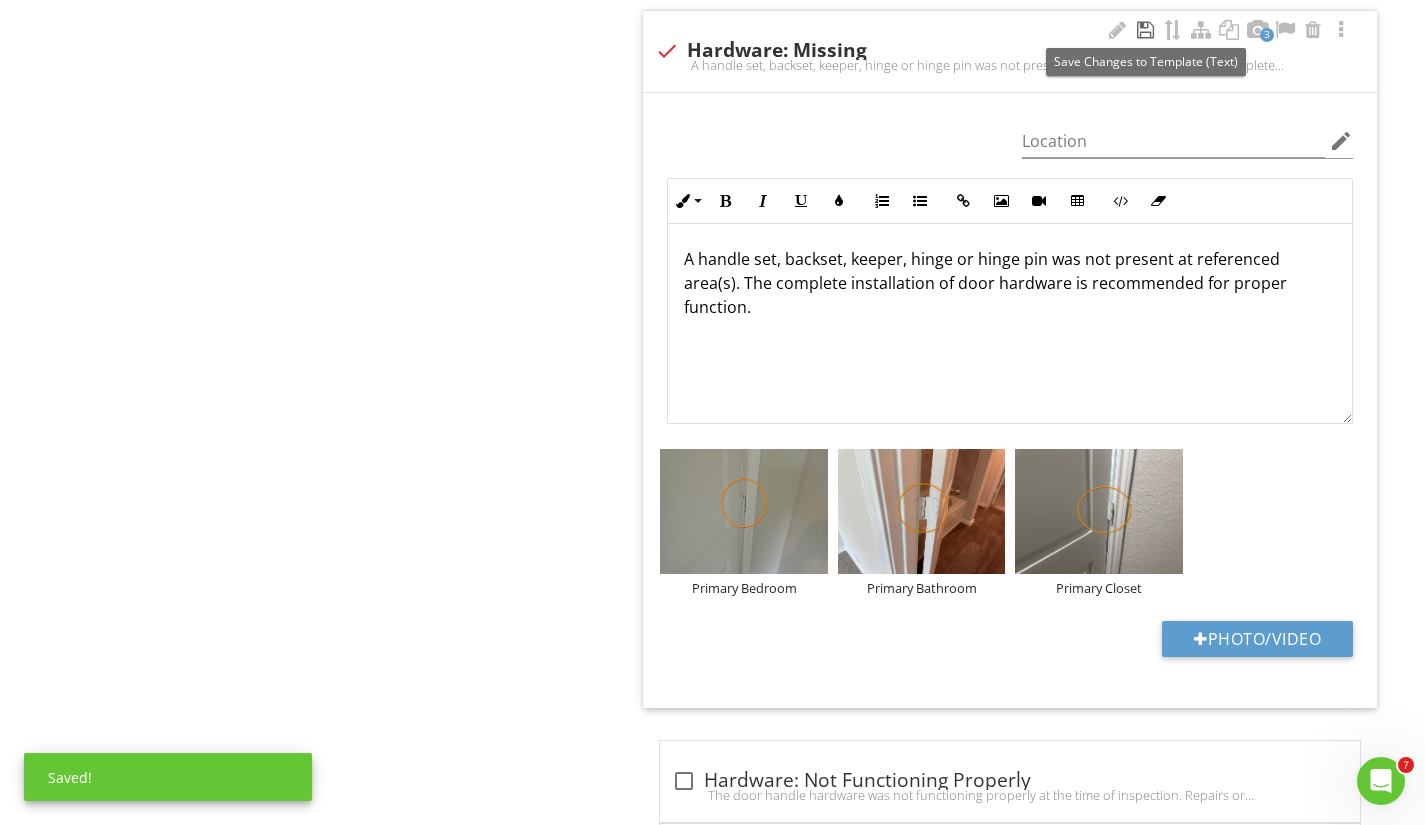 click at bounding box center (1145, 30) 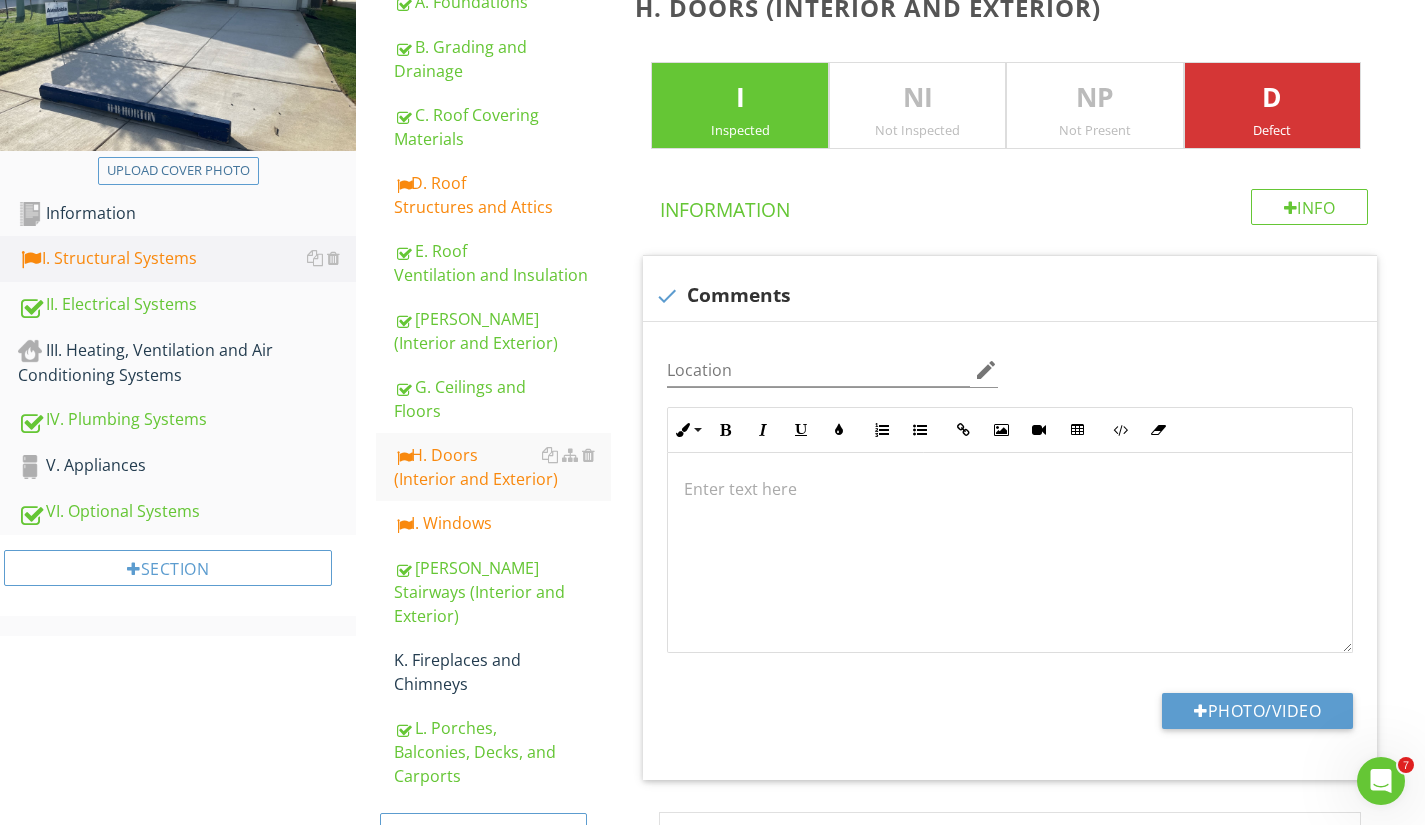 scroll, scrollTop: 313, scrollLeft: 0, axis: vertical 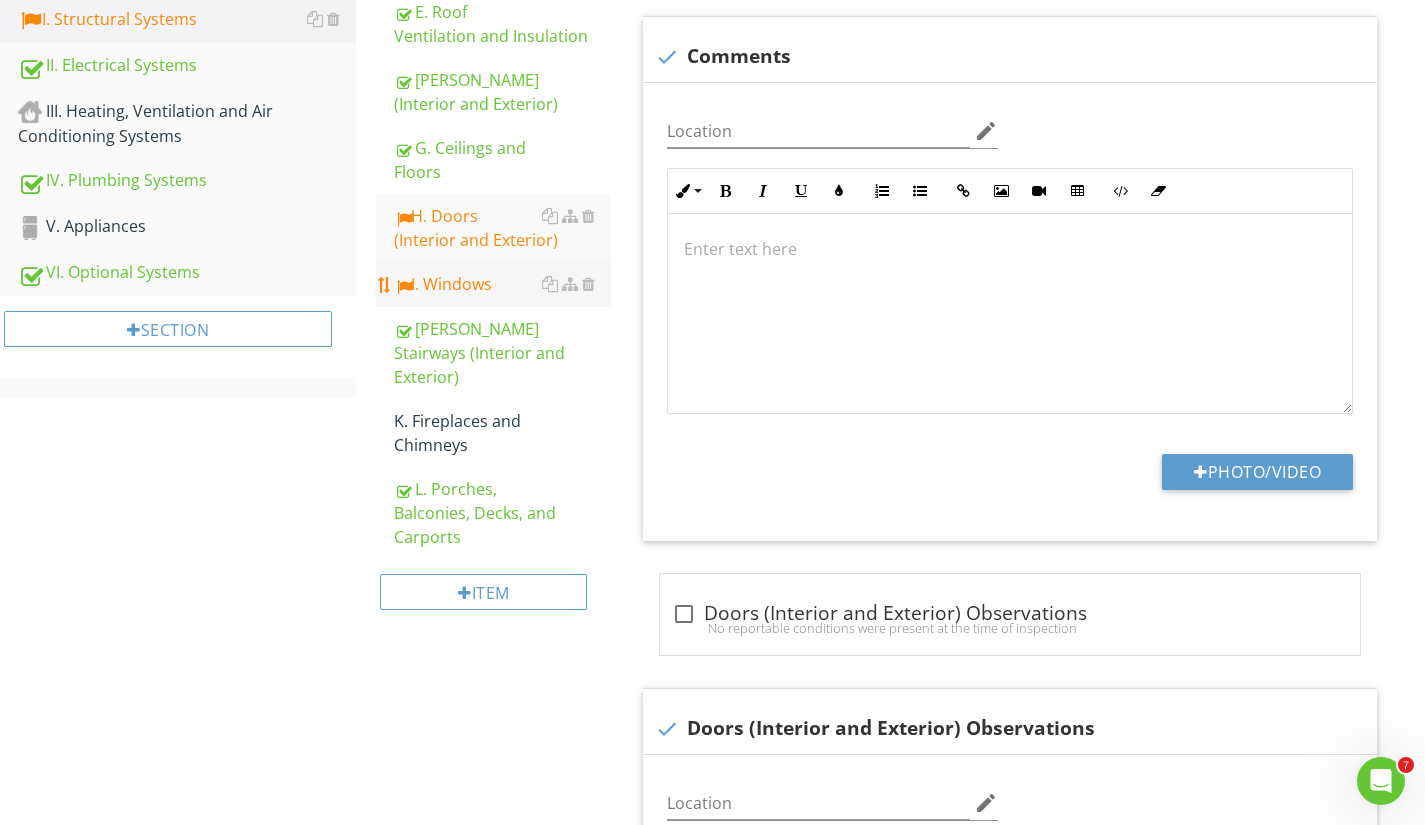 click on "I. Windows" at bounding box center (502, 284) 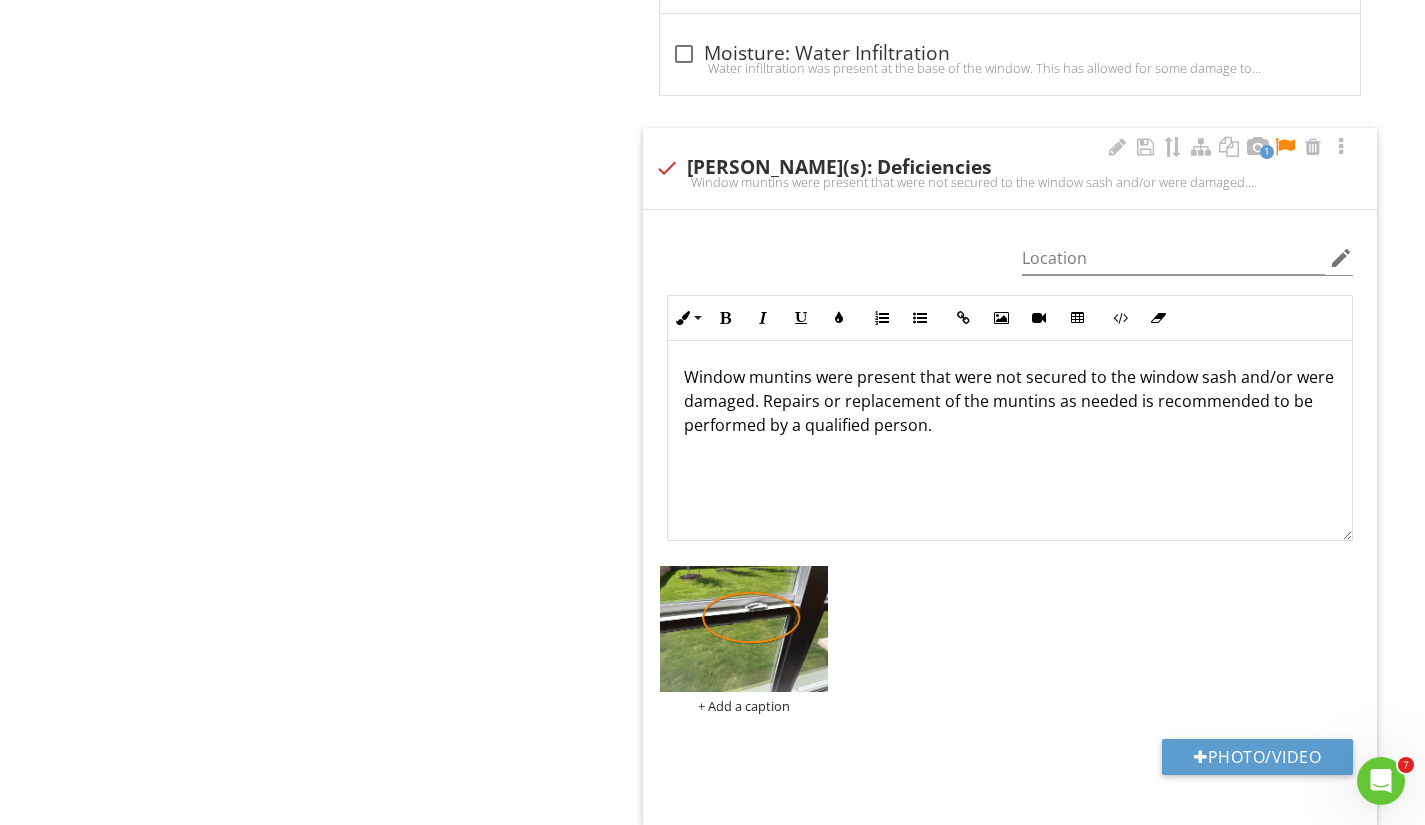 scroll, scrollTop: 5203, scrollLeft: 0, axis: vertical 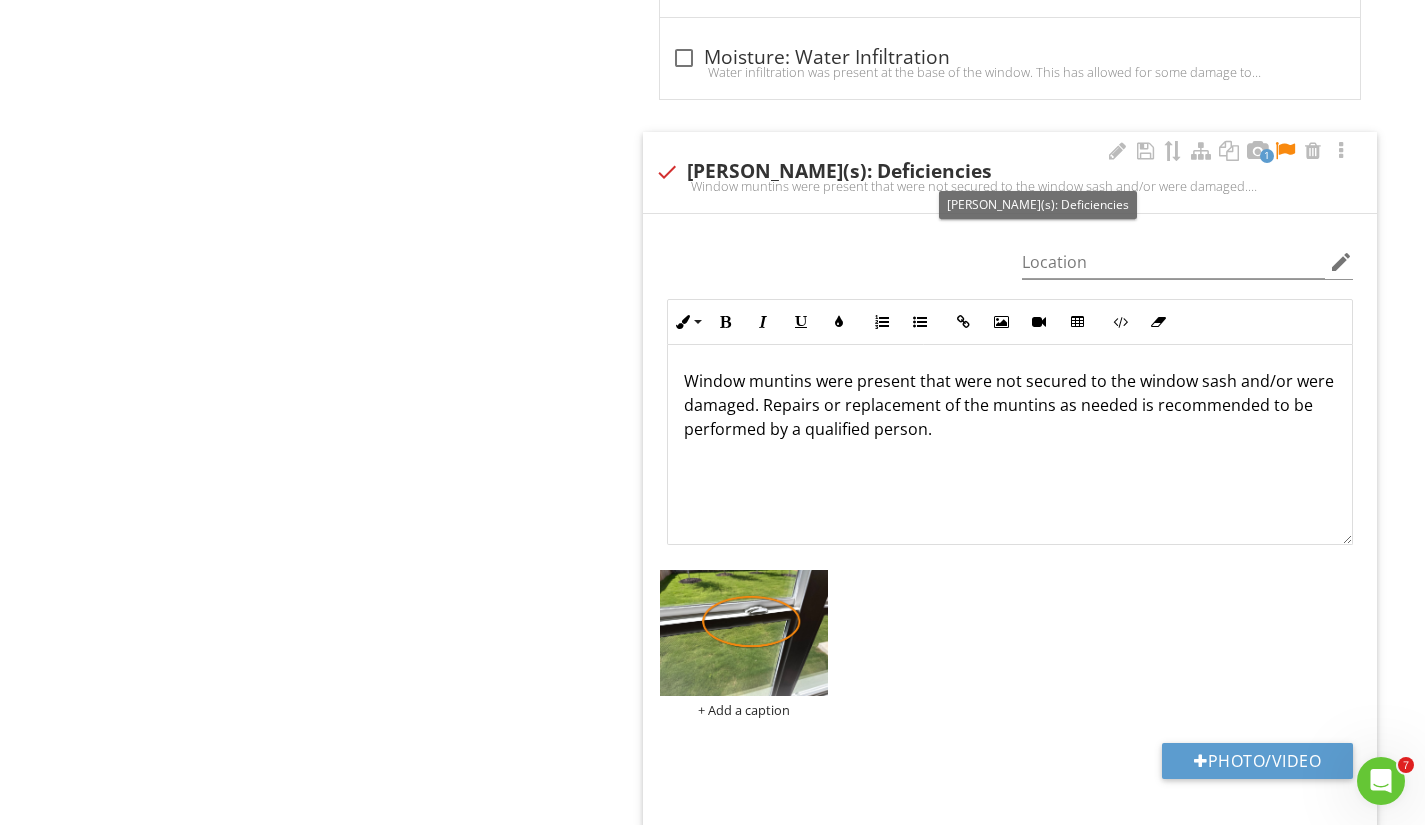 click on "check
Muntin(s):  Deficiencies" at bounding box center [1010, 172] 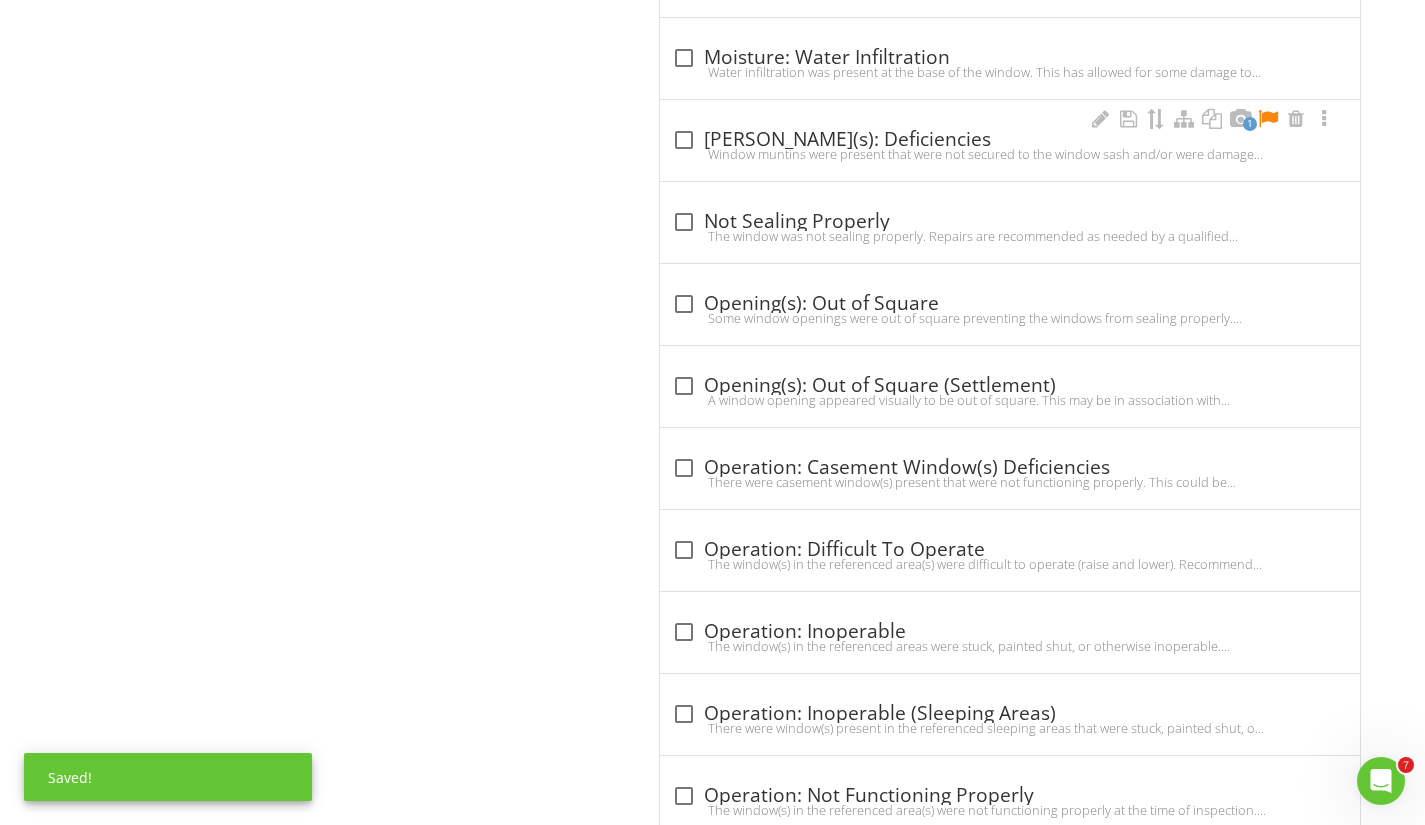 click on "Window muntins were present that were not secured to the window sash and/or were damaged. Repairs or replacement of the muntins as needed is recommended to be performed by a qualified person." at bounding box center (1010, 154) 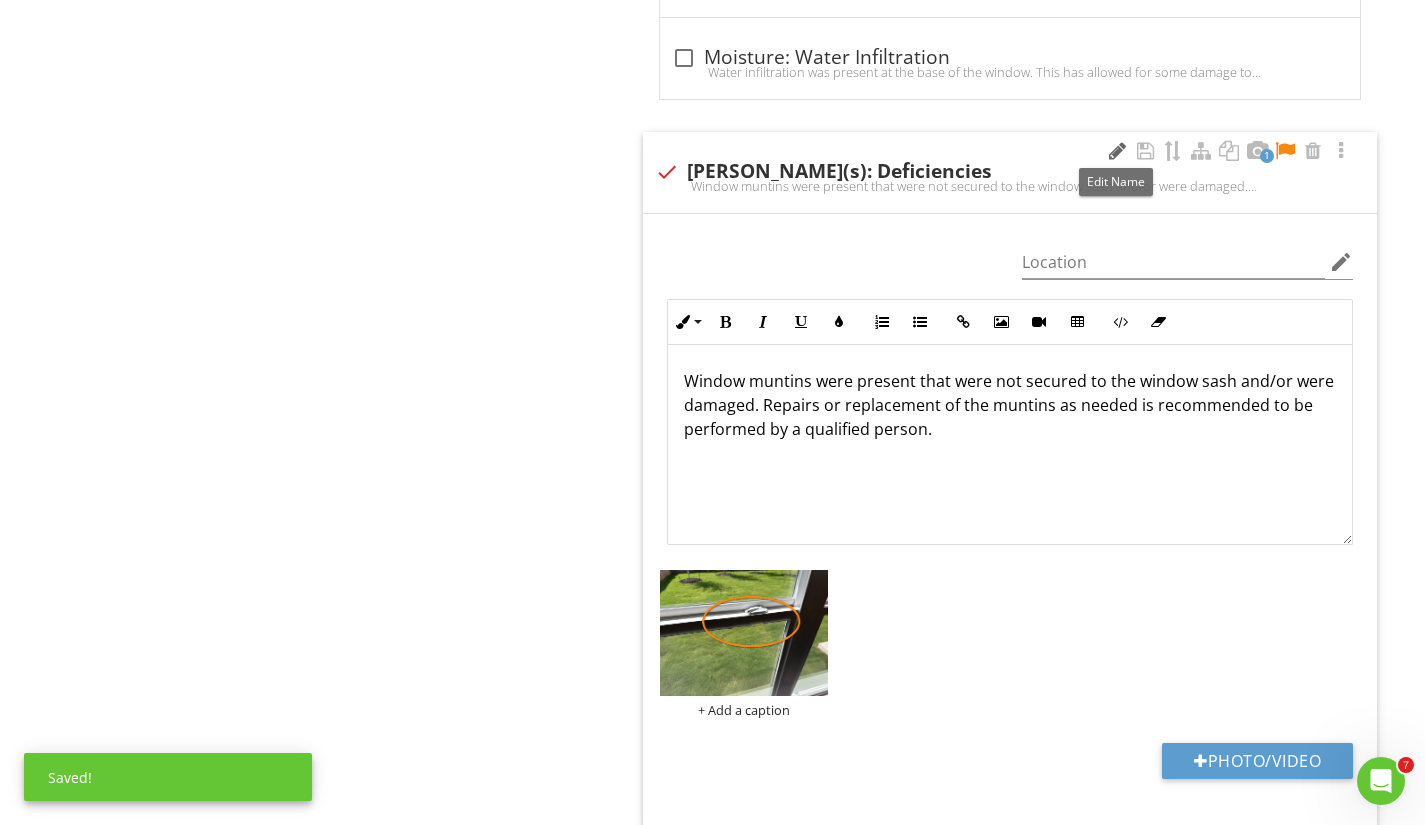 click at bounding box center (1117, 151) 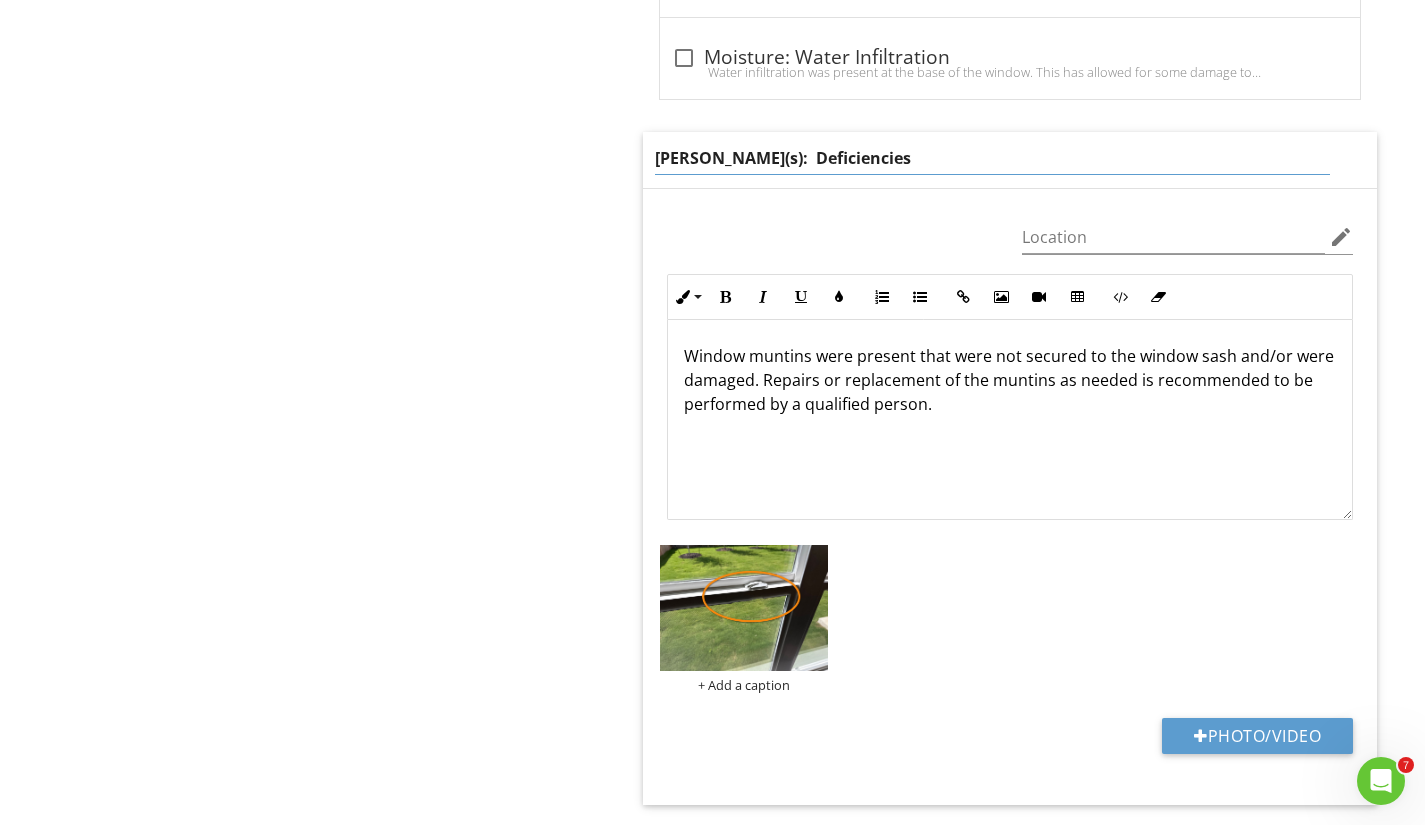 click on "Muntin(s):  Deficiencies" at bounding box center (992, 158) 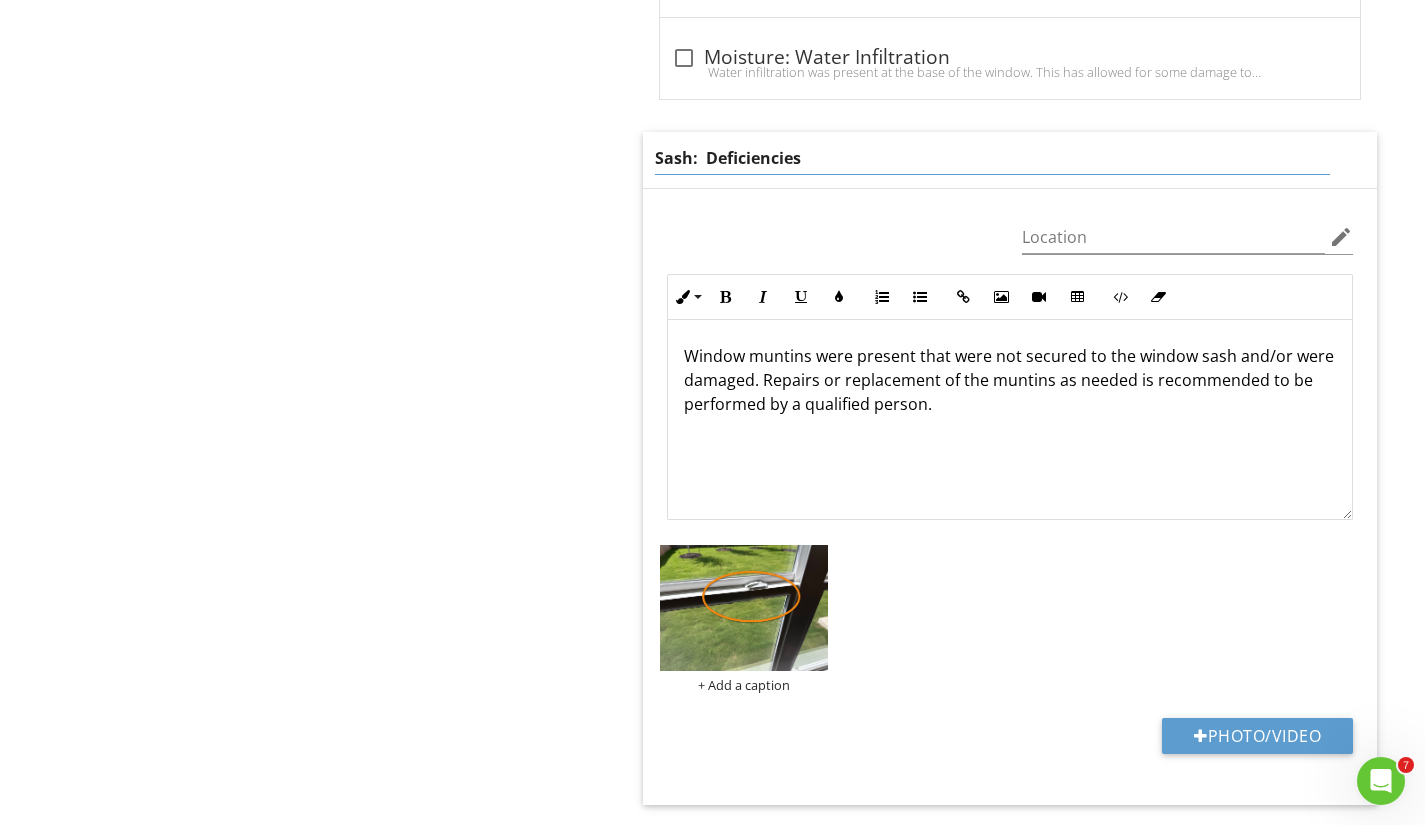click on "Sash:  Deficiencies" at bounding box center (992, 158) 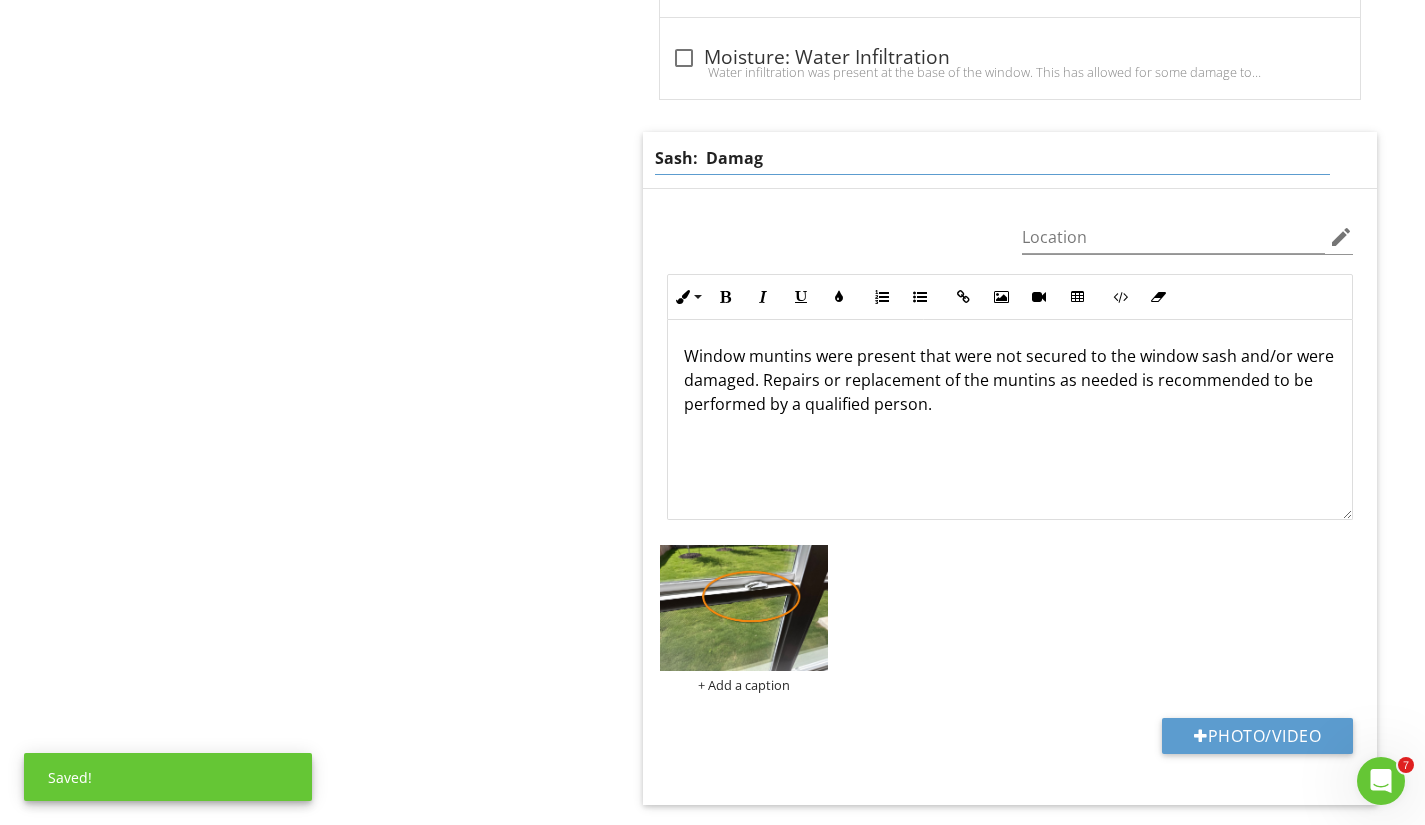 type on "Sash:  Damage" 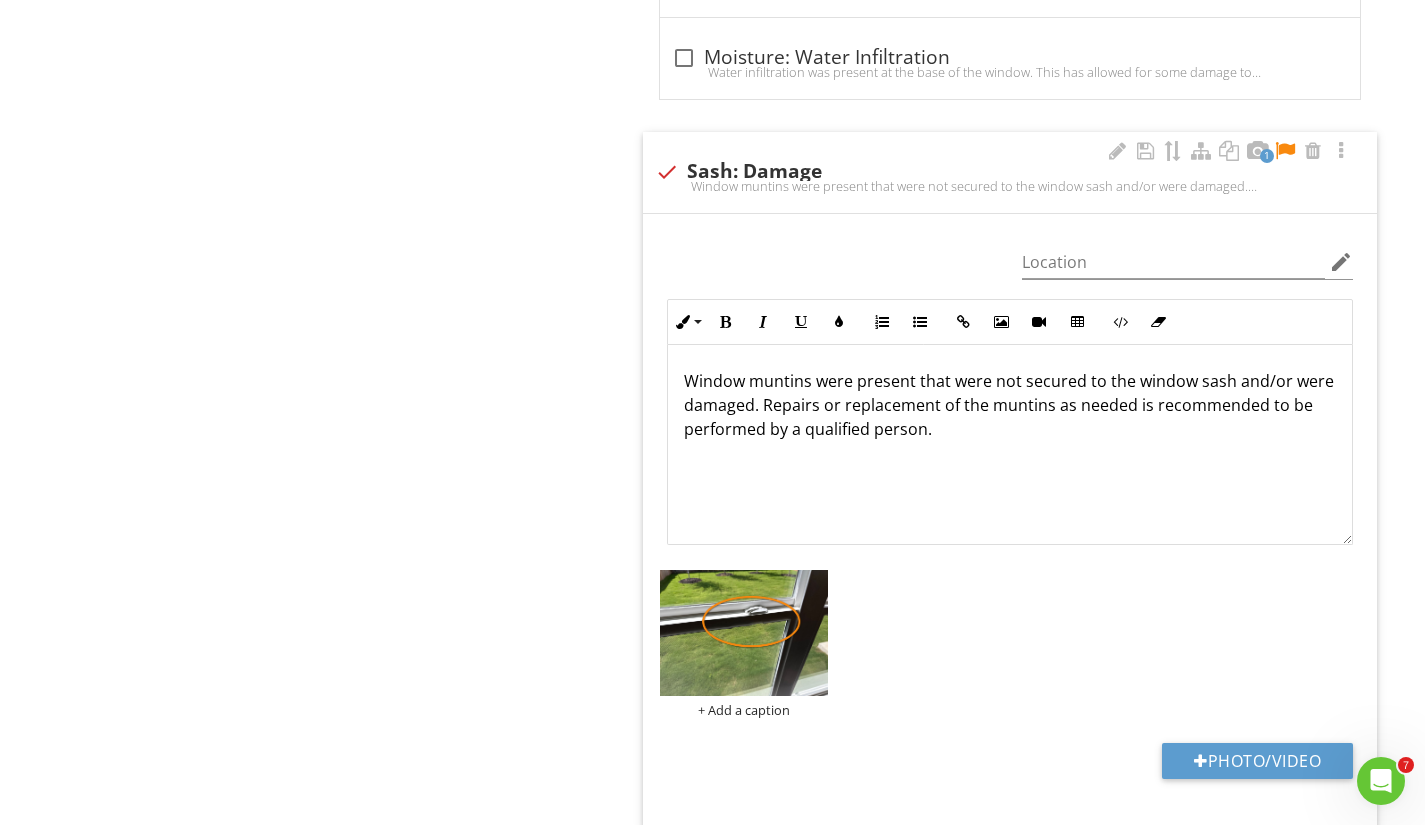 click on "Window muntins were present that were not secured to the window sash and/or were damaged. Repairs or replacement of the muntins as needed is recommended to be performed by a qualified person." at bounding box center (1010, 445) 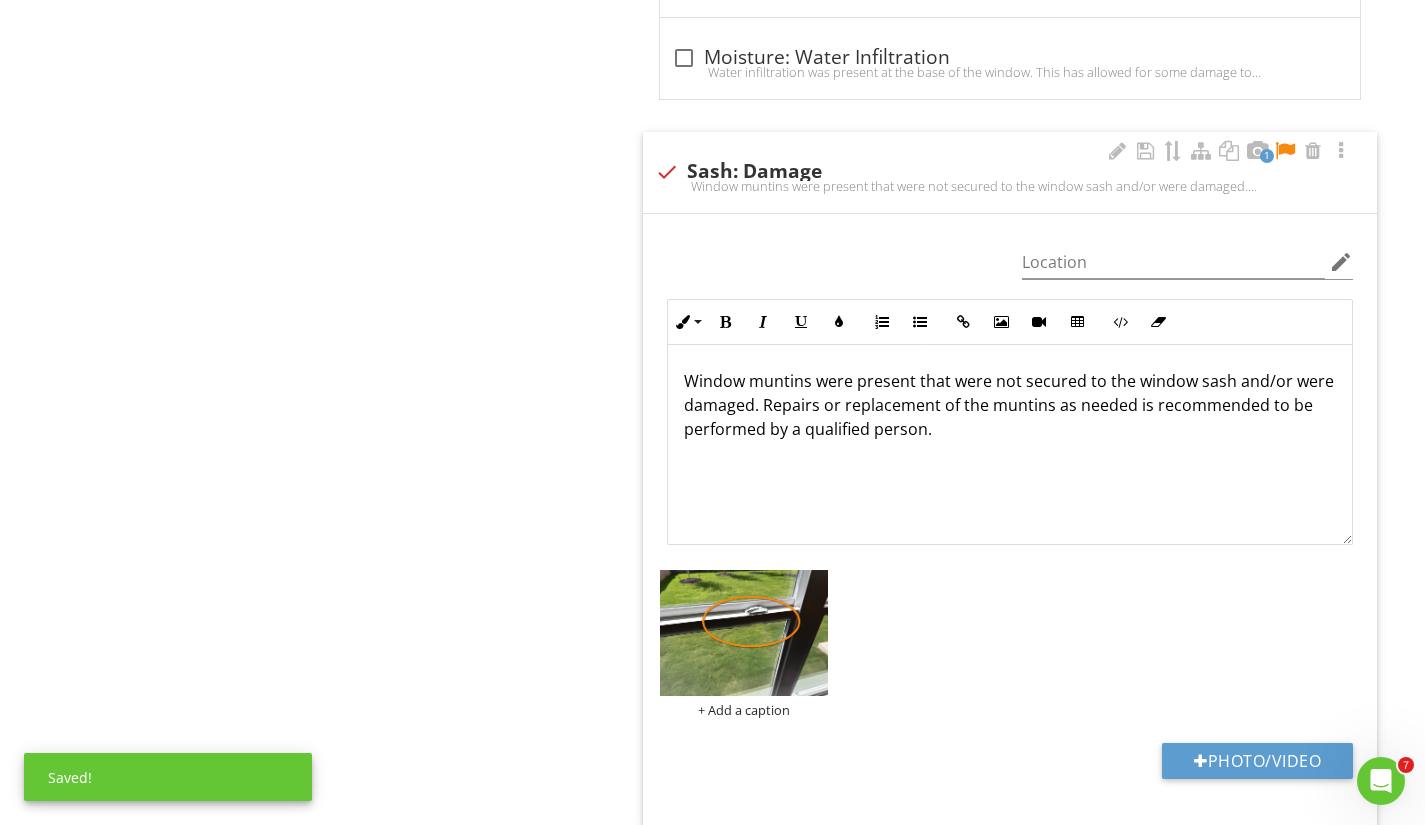 type 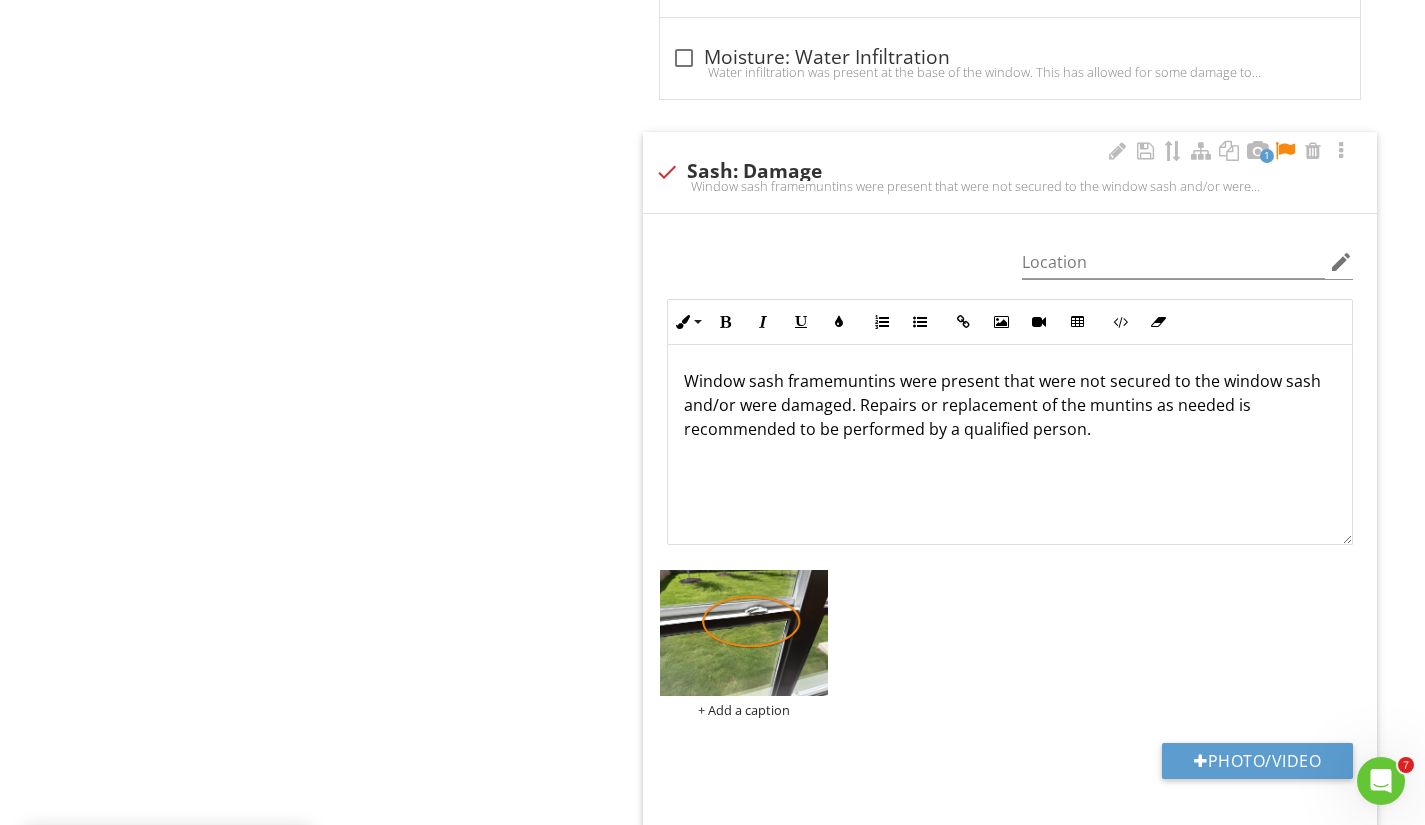 click on "Window sash framemuntins were present that were not secured to the window sash and/or were damaged. Repairs or replacement of the muntins as needed is recommended to be performed by a qualified person." at bounding box center (1010, 405) 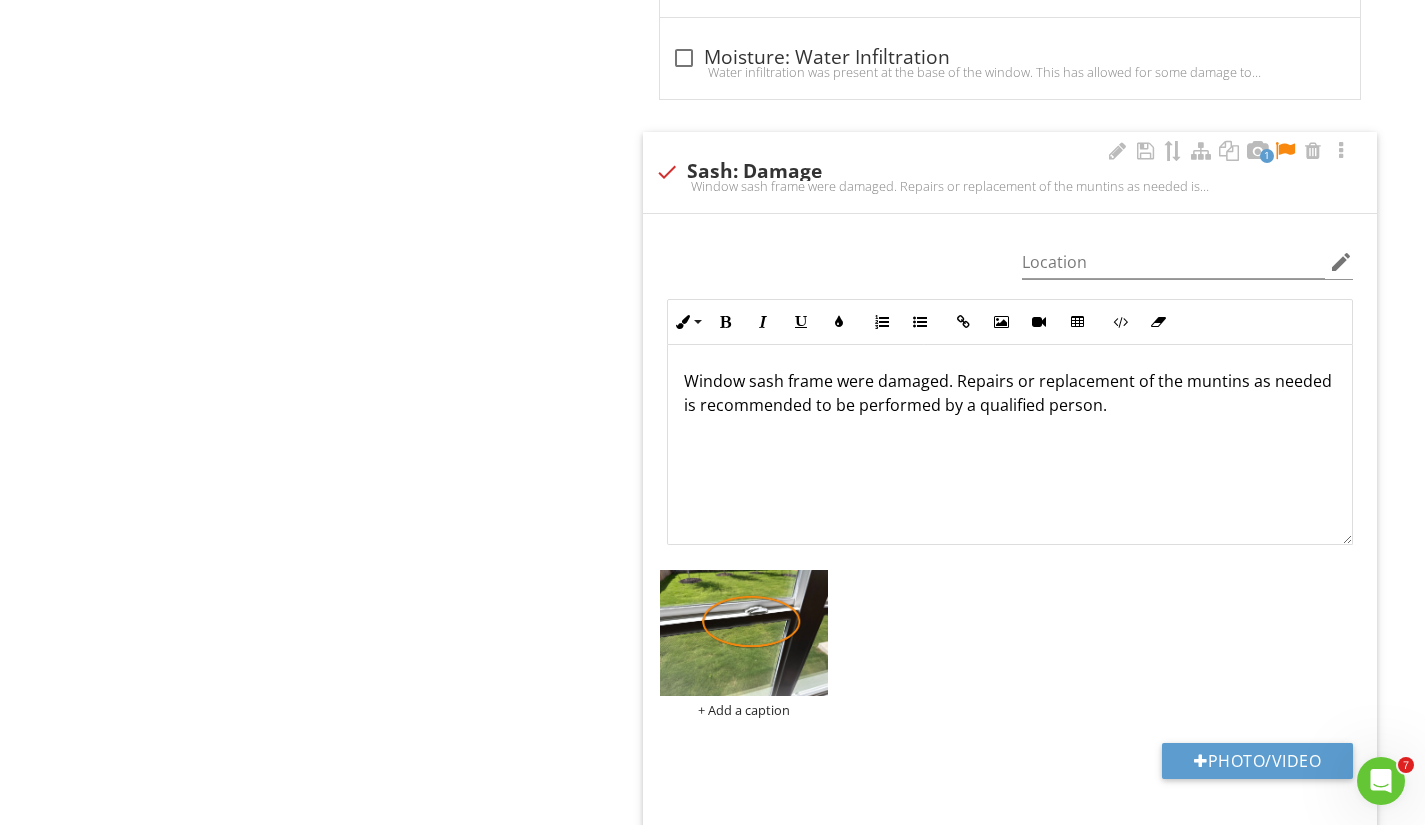 click on "Window sash frame were damaged. Repairs or replacement of the muntins as needed is recommended to be performed by a qualified person." at bounding box center [1010, 393] 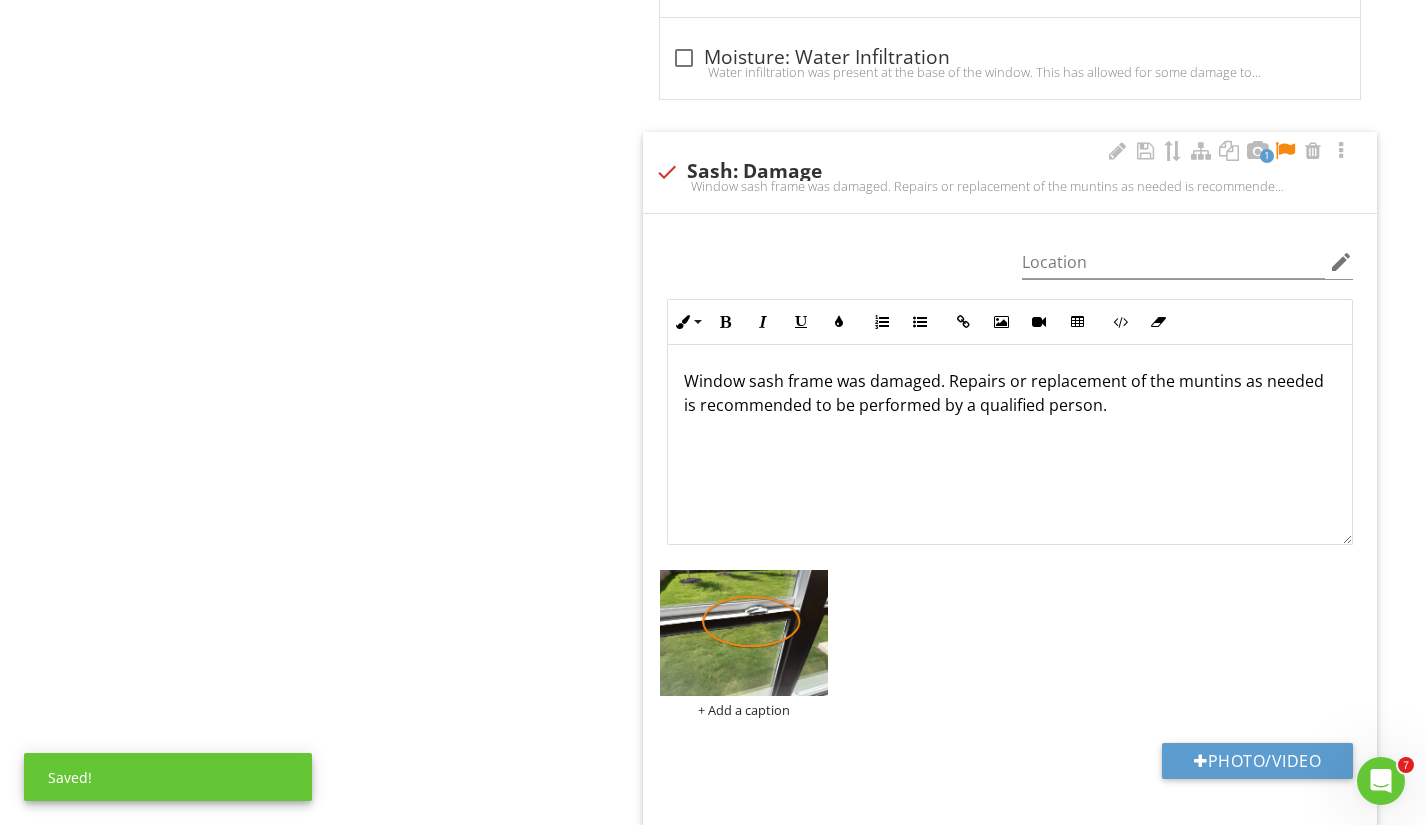 click on "Window sash frame was damaged. Repairs or replacement of the muntins as needed is recommended to be performed by a qualified person." at bounding box center [1010, 393] 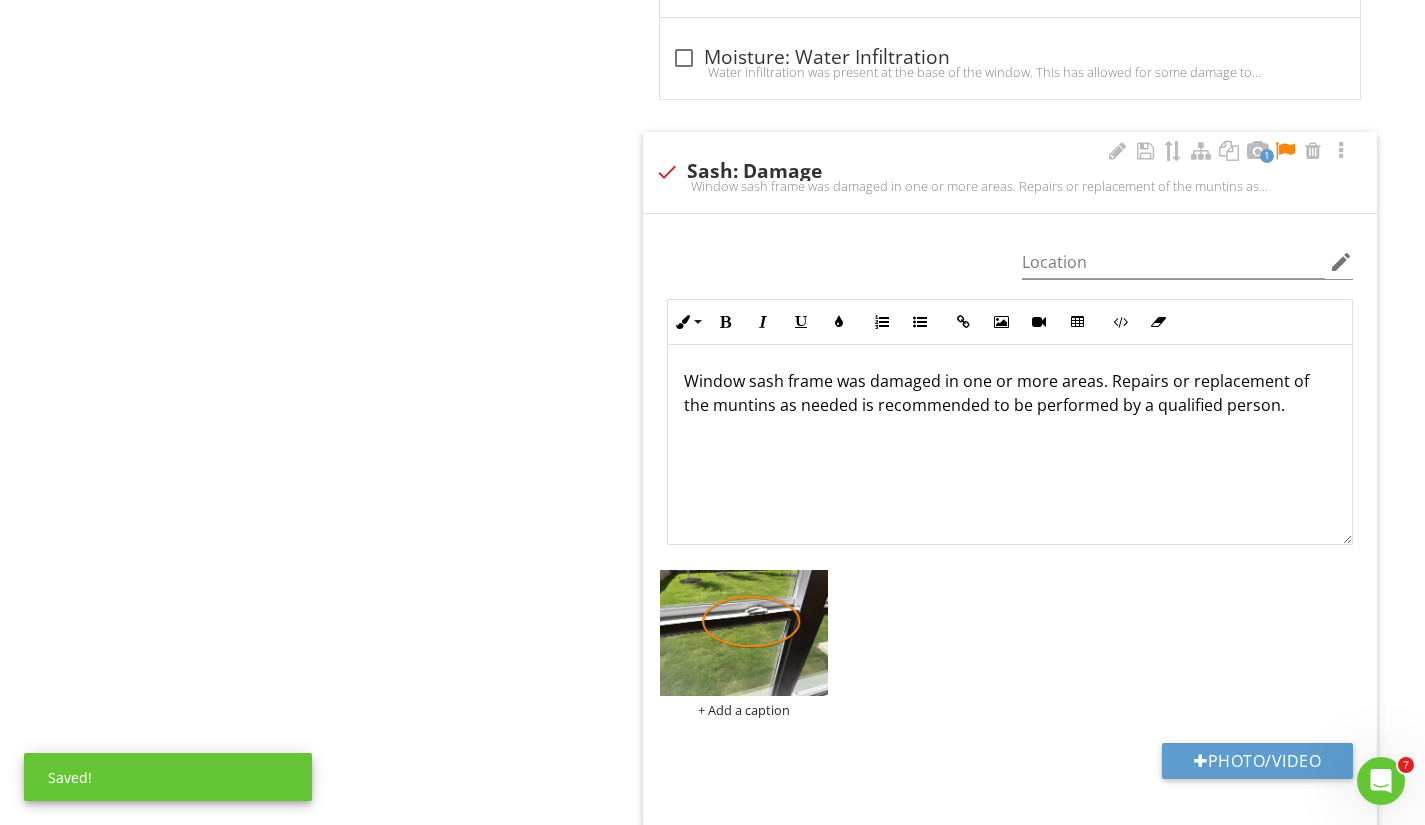 click on "Window sash frame was damaged in one or more areas. Repairs or replacement of the muntins as needed is recommended to be performed by a qualified person." at bounding box center [1010, 393] 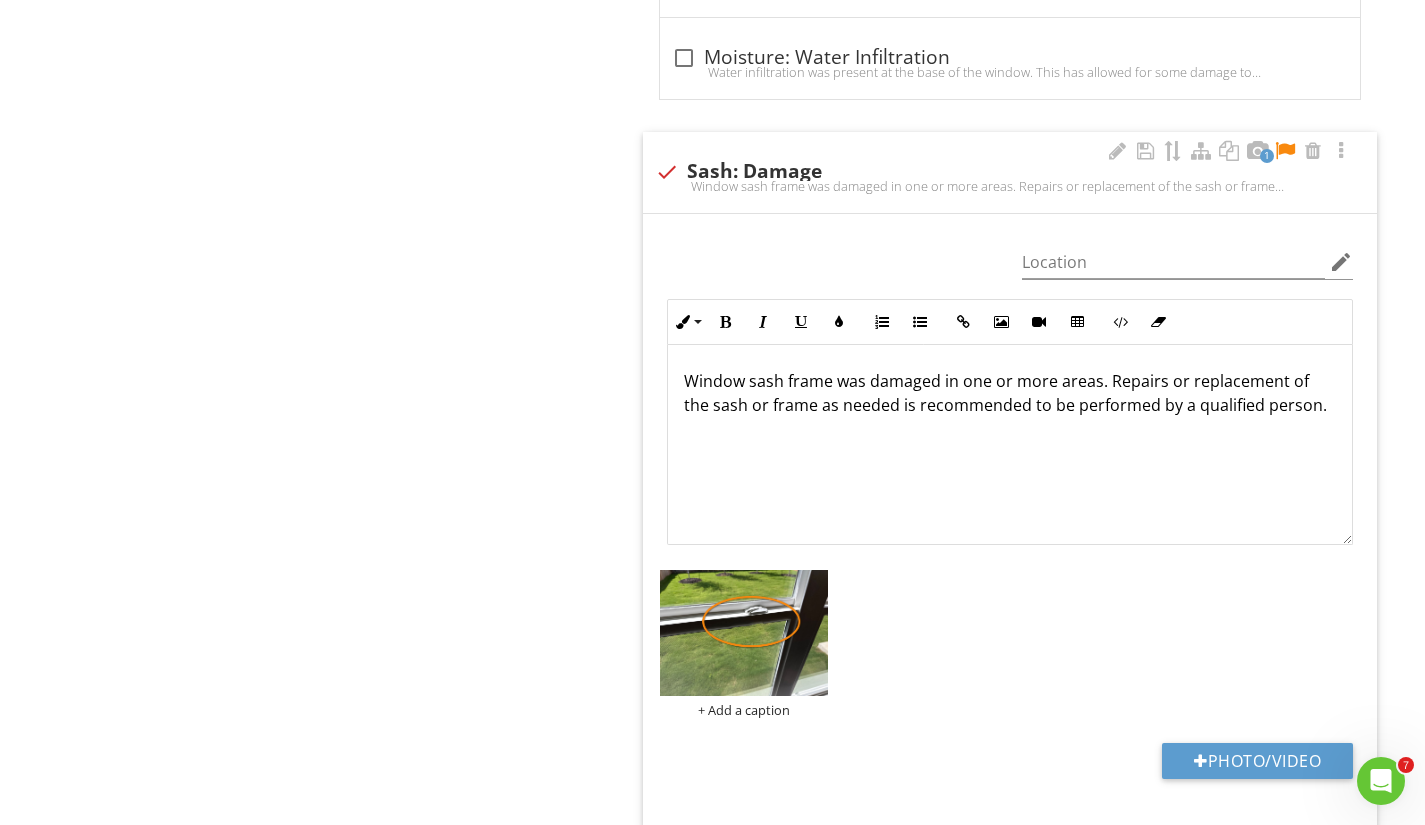 click on "Window sash frame was damaged in one or more areas. Repairs or replacement of the sash or frame as needed is recommended to be performed by a qualified person." at bounding box center [1010, 393] 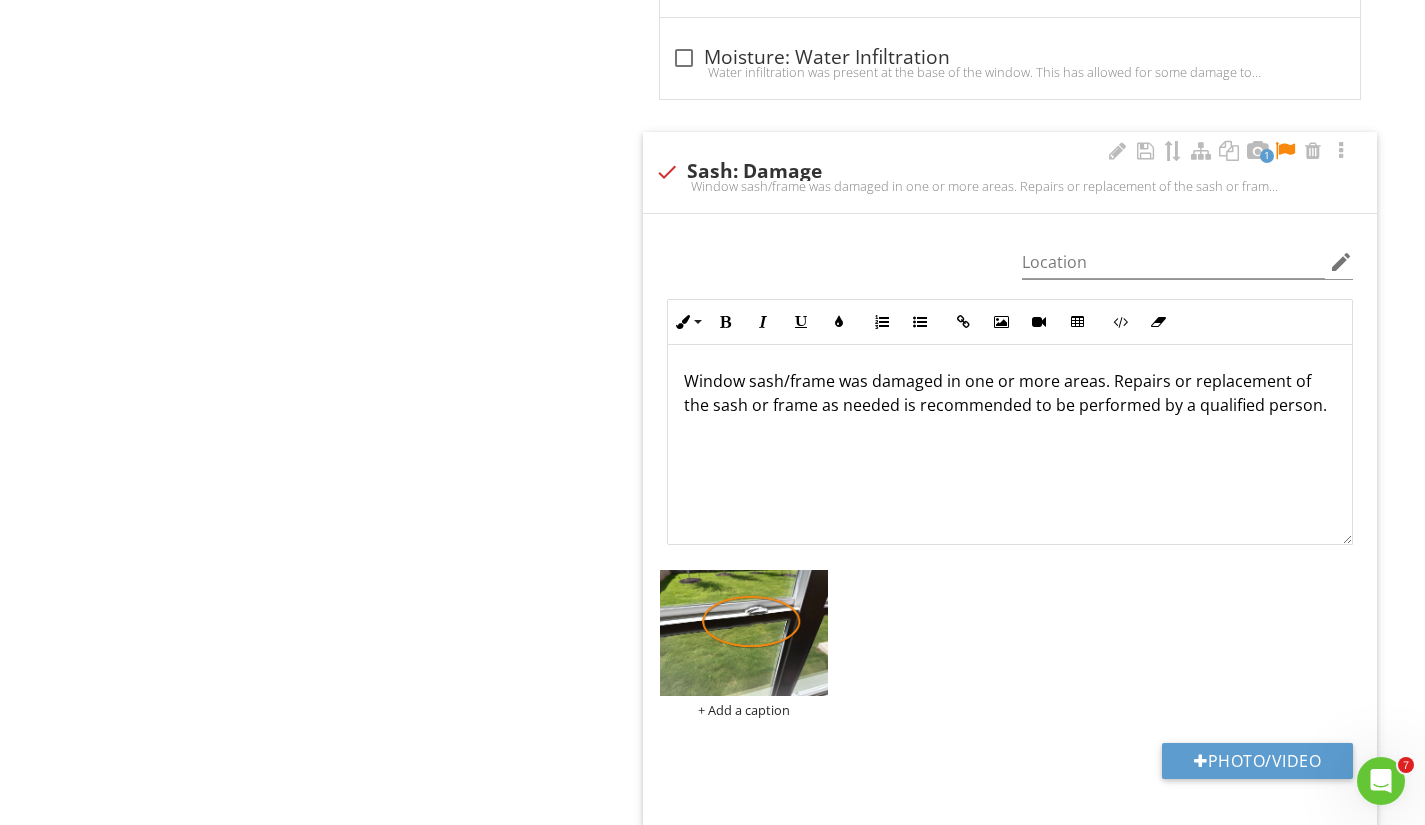 click on "Window sash/frame was damaged in one or more areas. Repairs or replacement of the sash or frame as needed is recommended to be performed by a qualified person." at bounding box center [1010, 393] 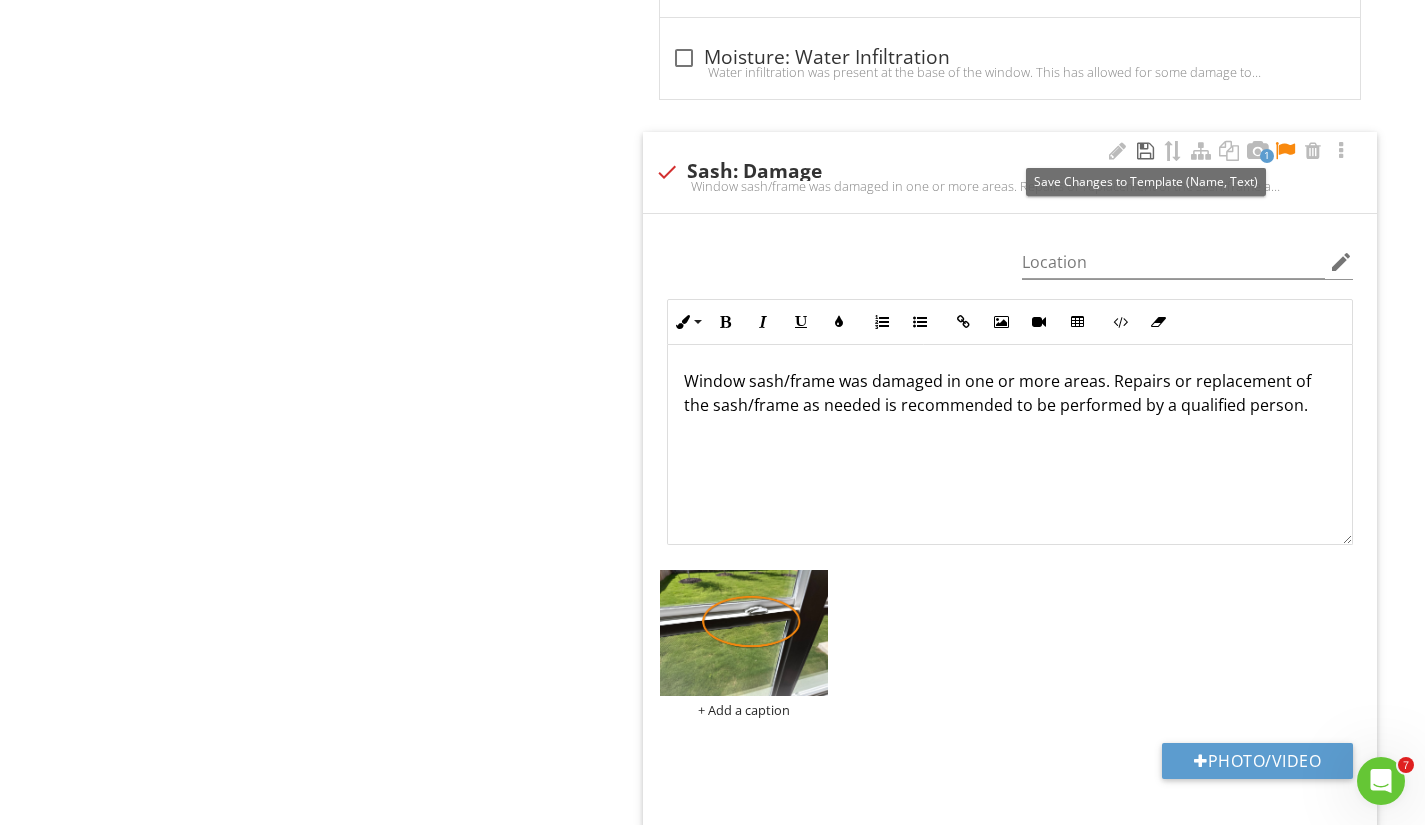 click at bounding box center [1145, 151] 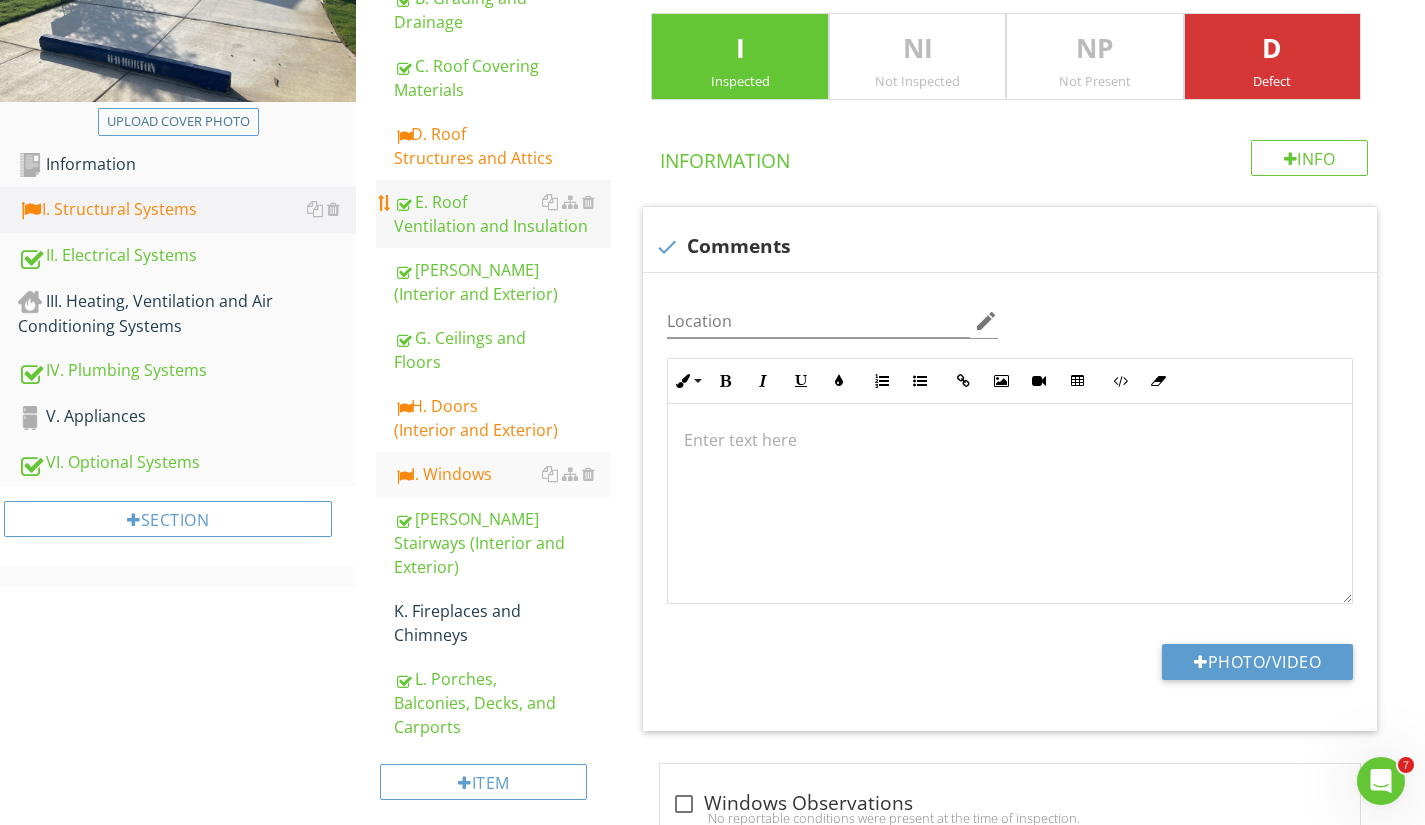 scroll, scrollTop: 399, scrollLeft: 0, axis: vertical 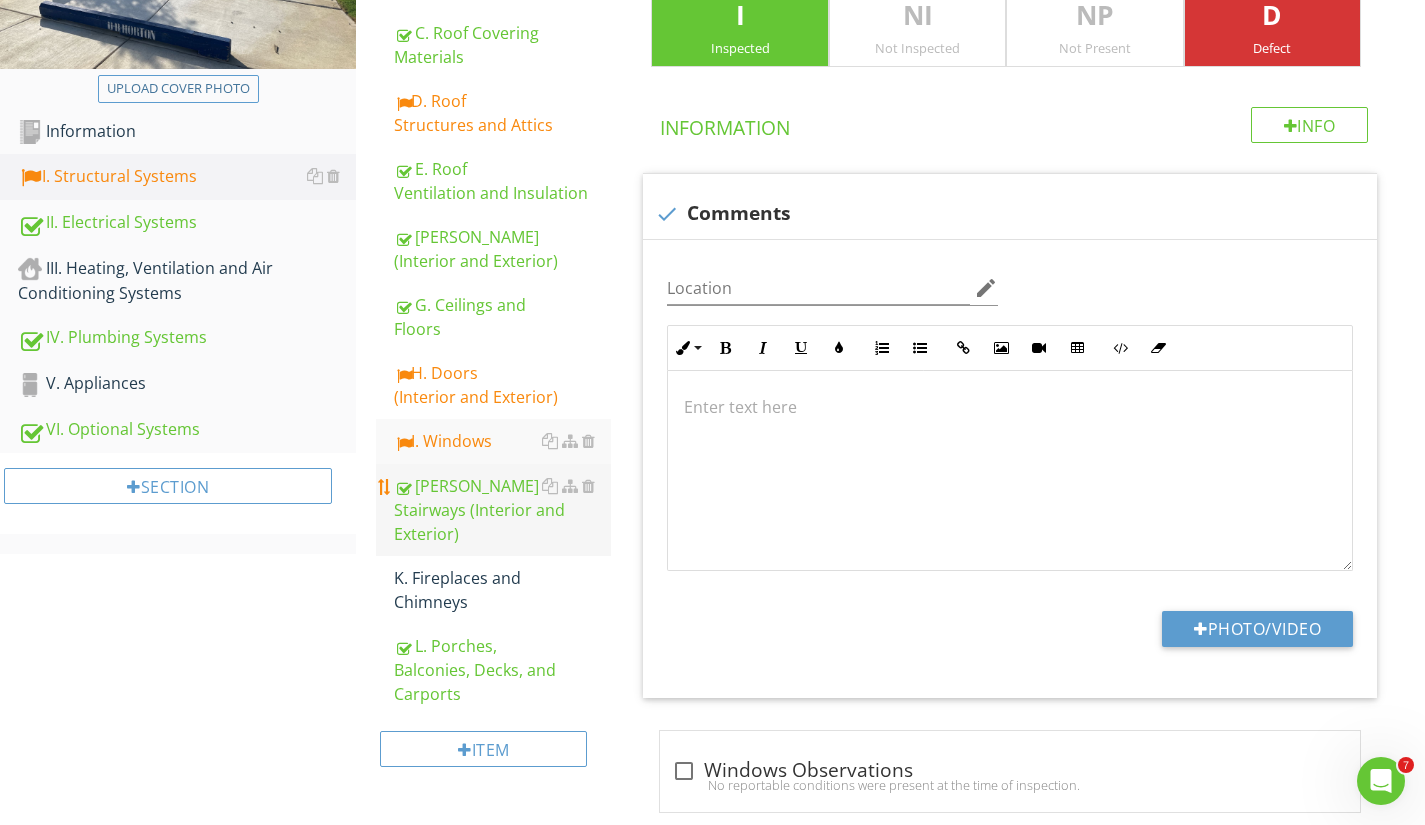 click on "J. Stairways (Interior and Exterior)" at bounding box center (502, 510) 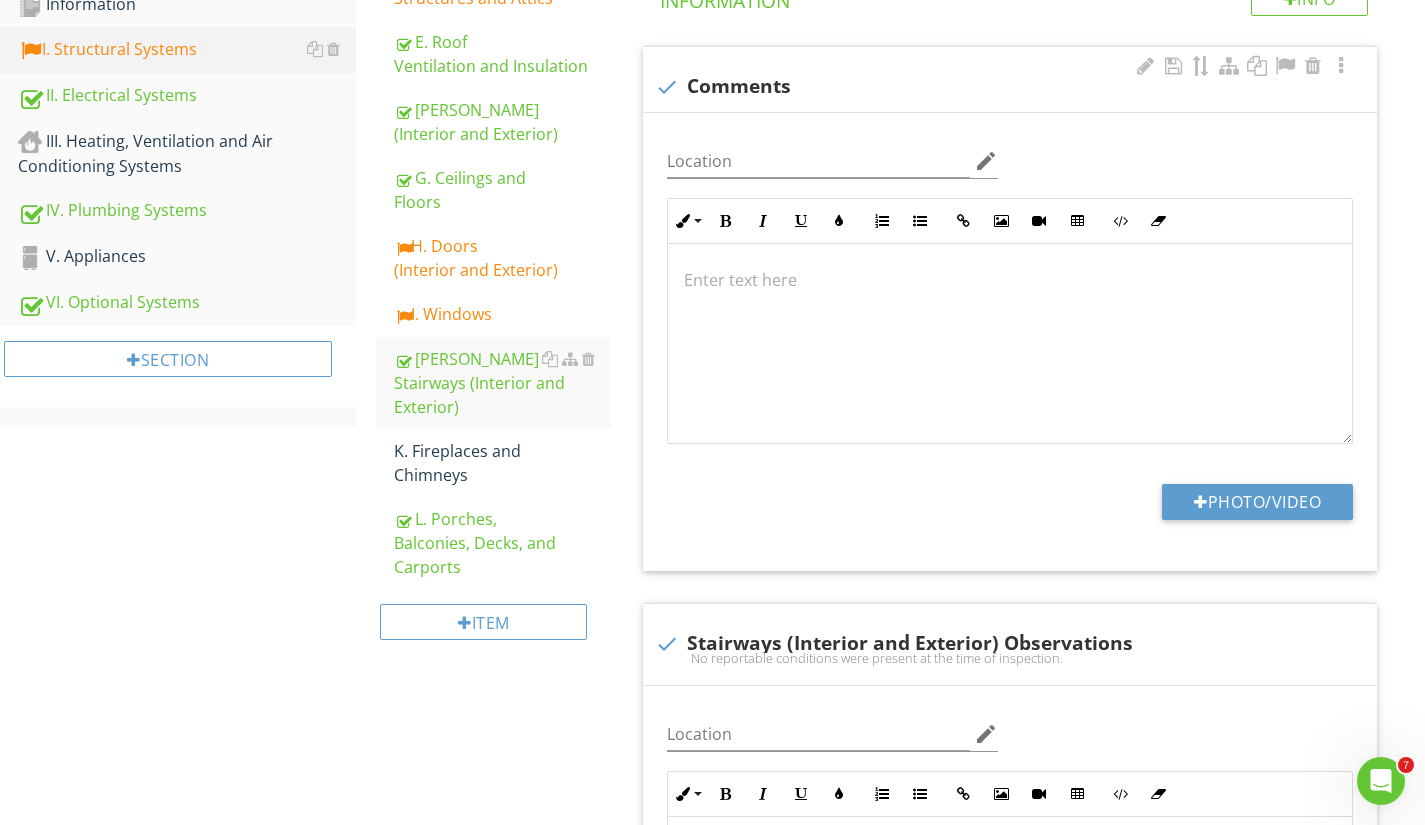 scroll, scrollTop: 526, scrollLeft: 0, axis: vertical 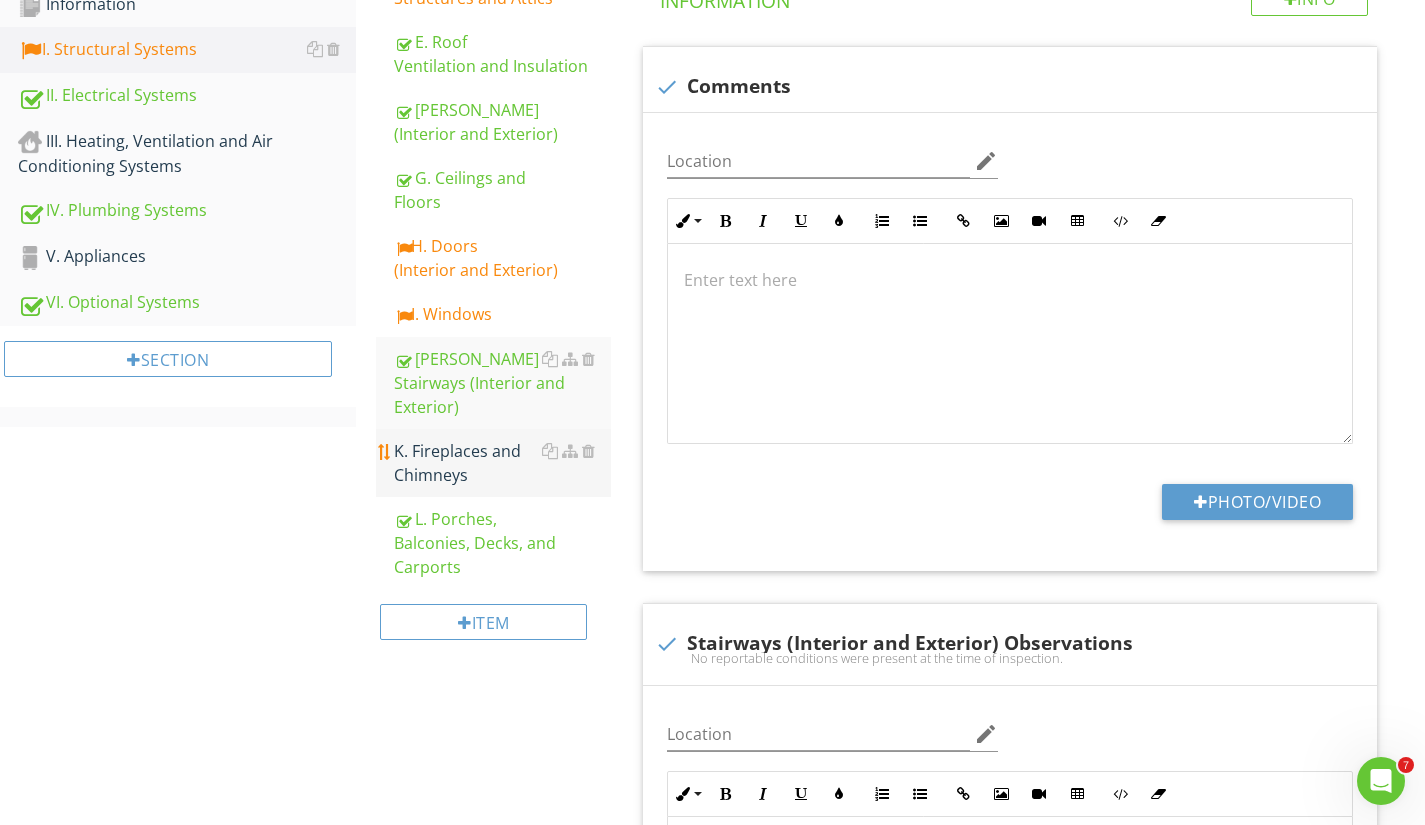 click on "K. Fireplaces and Chimneys" at bounding box center [502, 463] 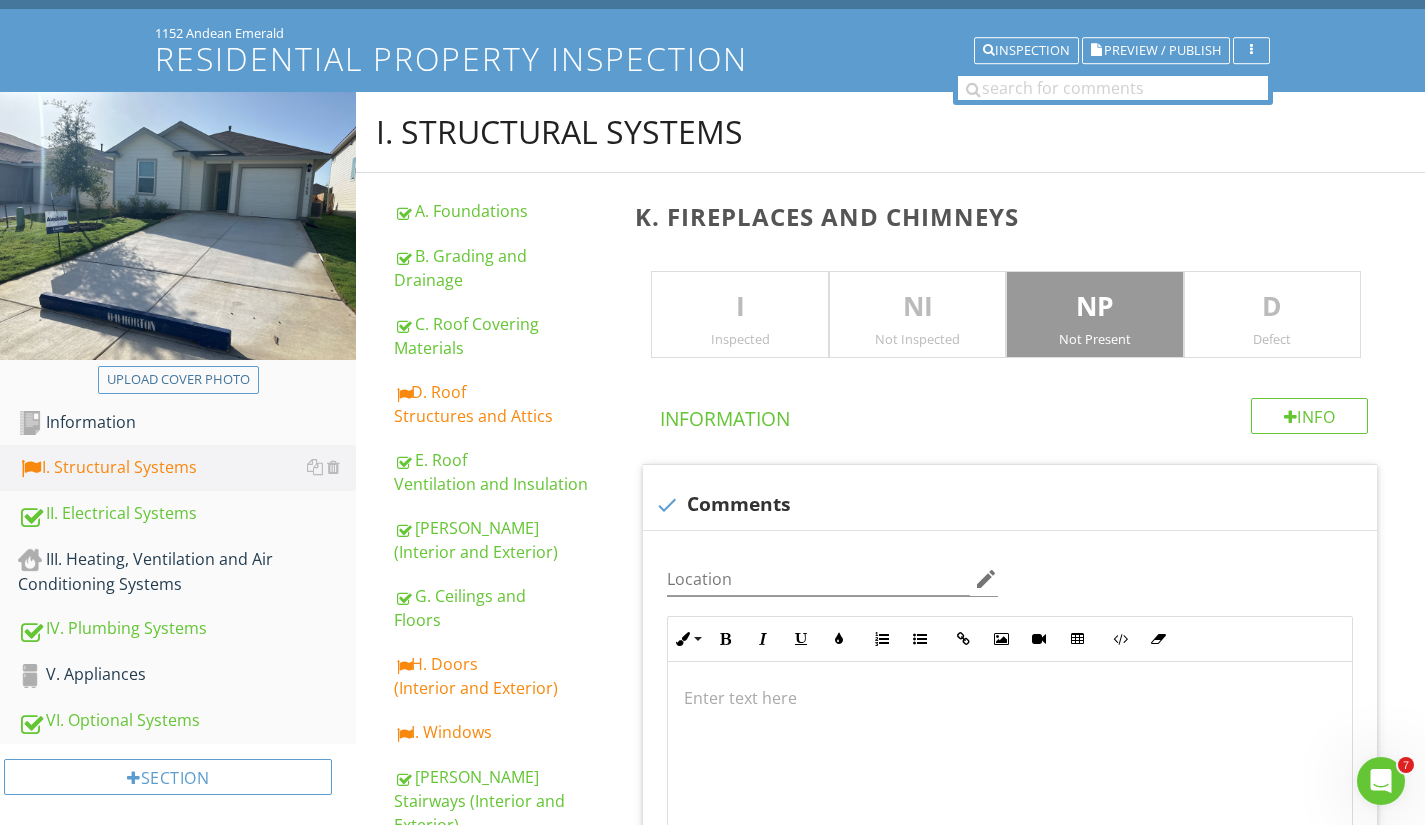 scroll, scrollTop: 458, scrollLeft: 0, axis: vertical 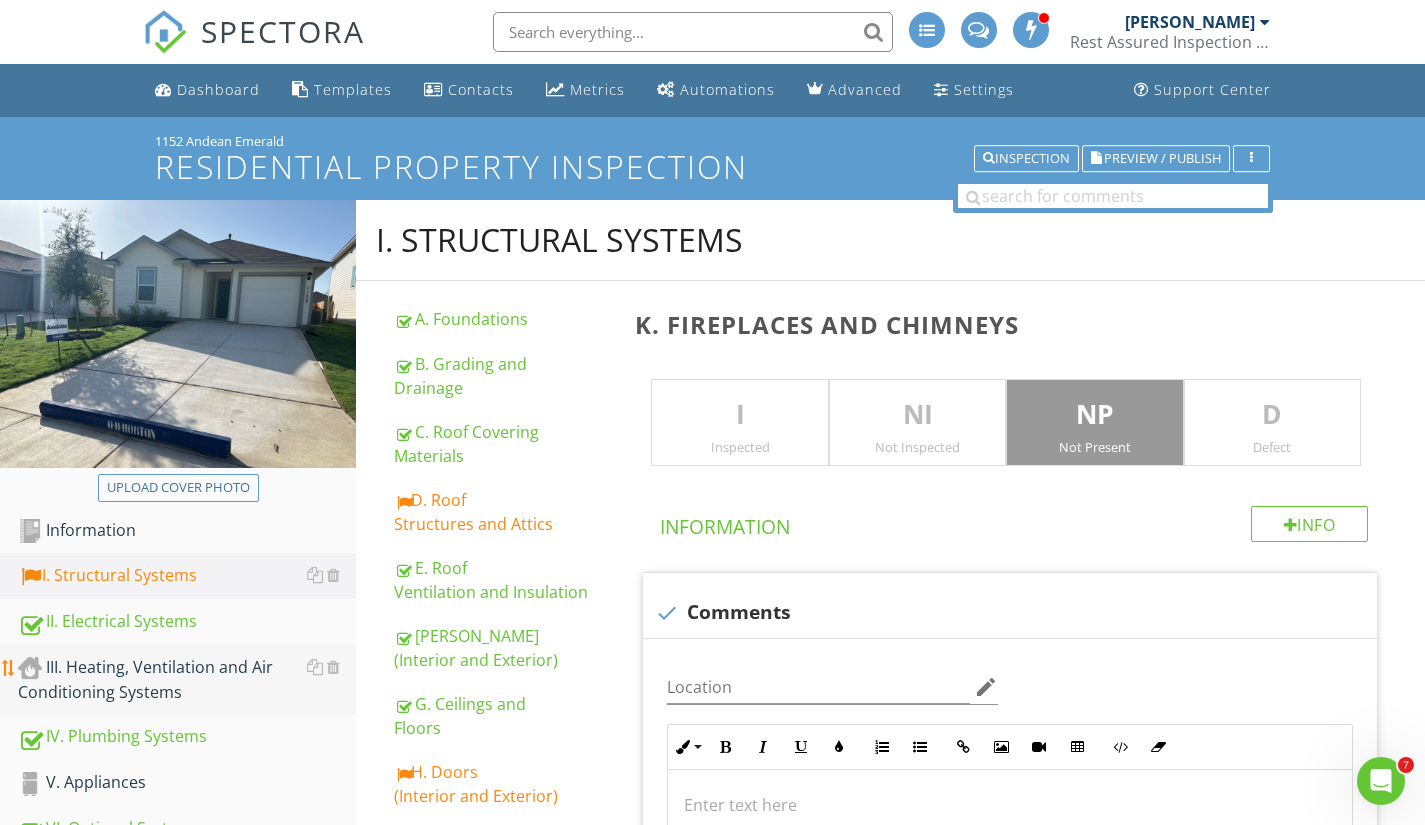 click on "III. Heating, Ventilation and Air Conditioning Systems" at bounding box center (187, 680) 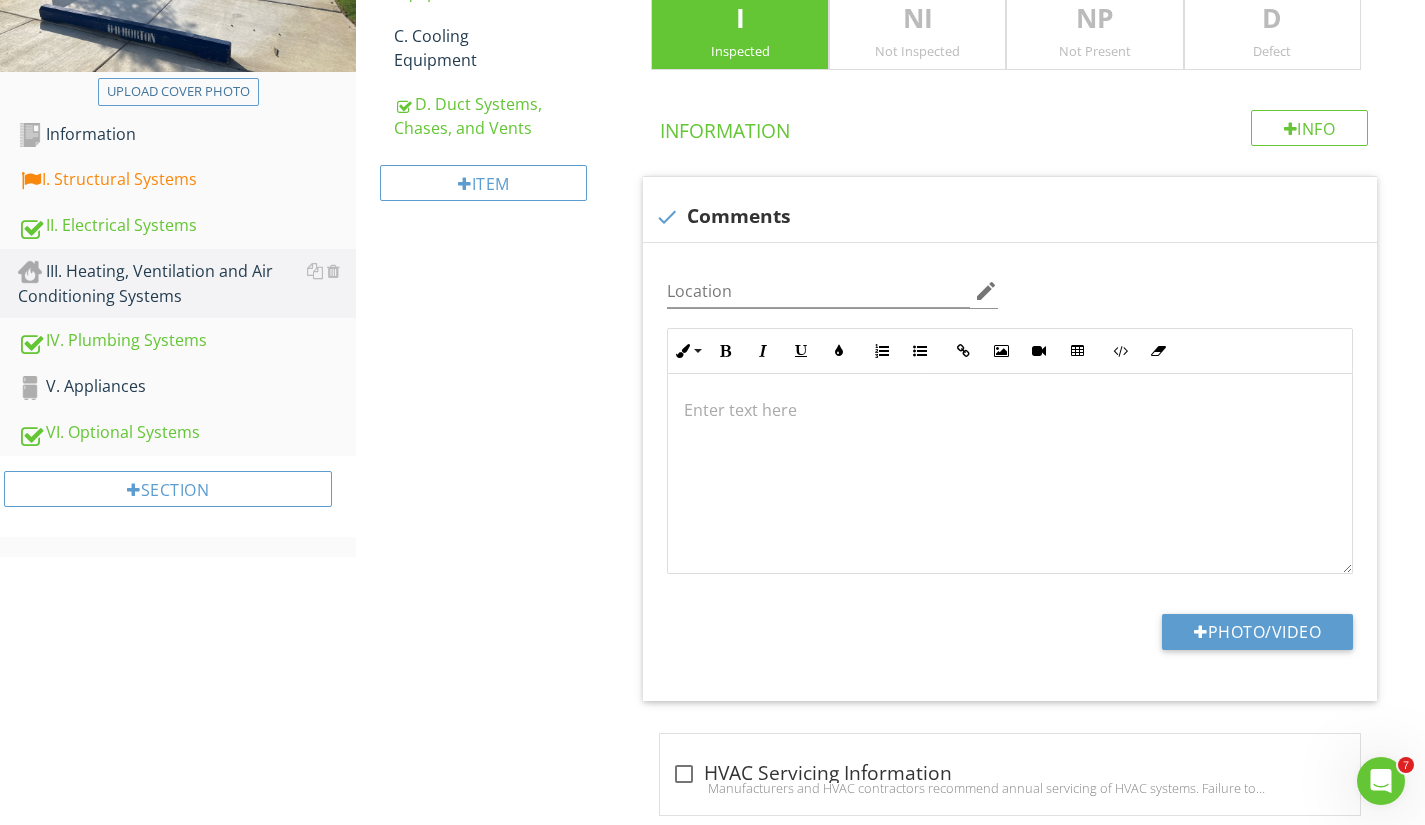 scroll, scrollTop: 284, scrollLeft: 0, axis: vertical 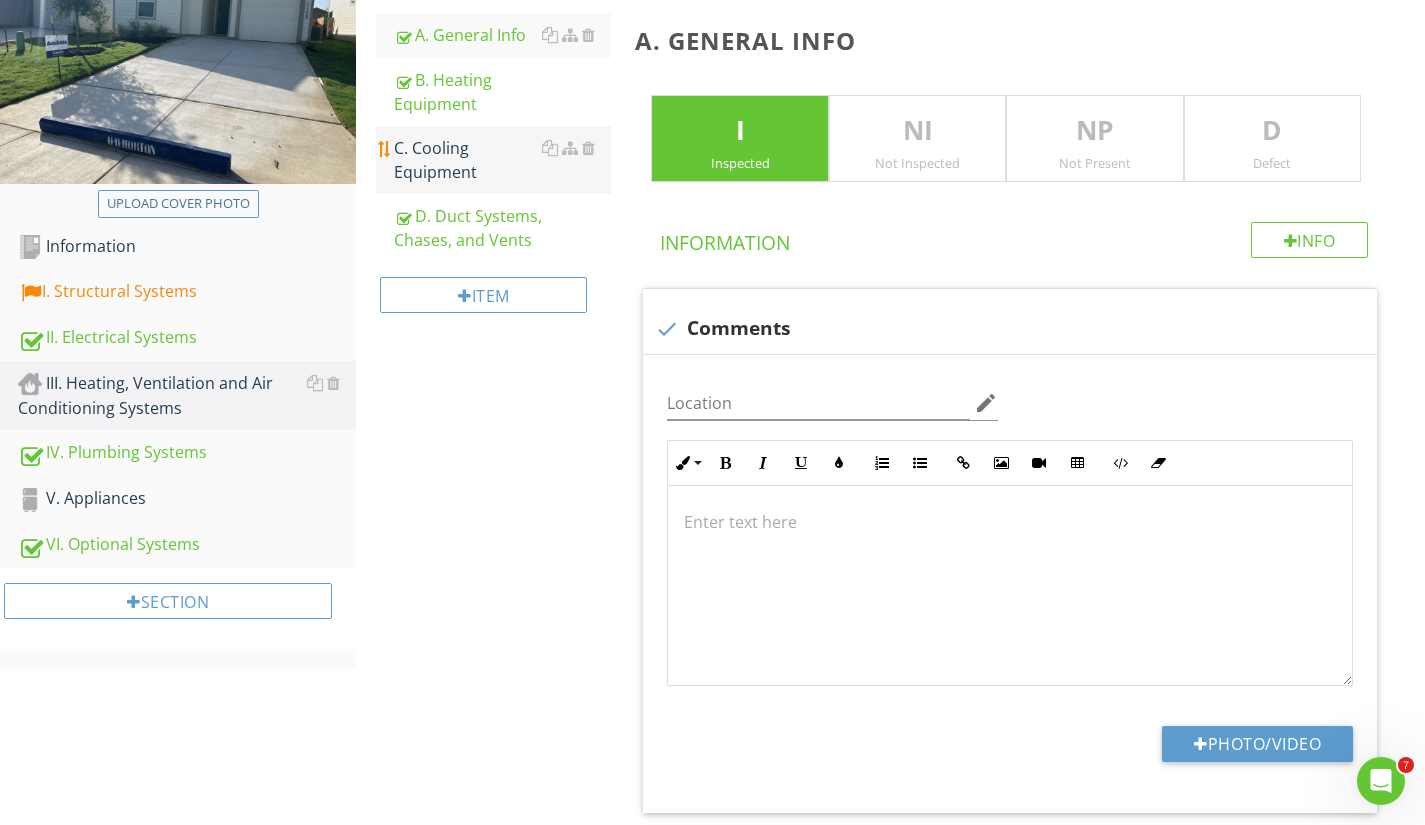 click on "C. Cooling Equipment" at bounding box center [502, 160] 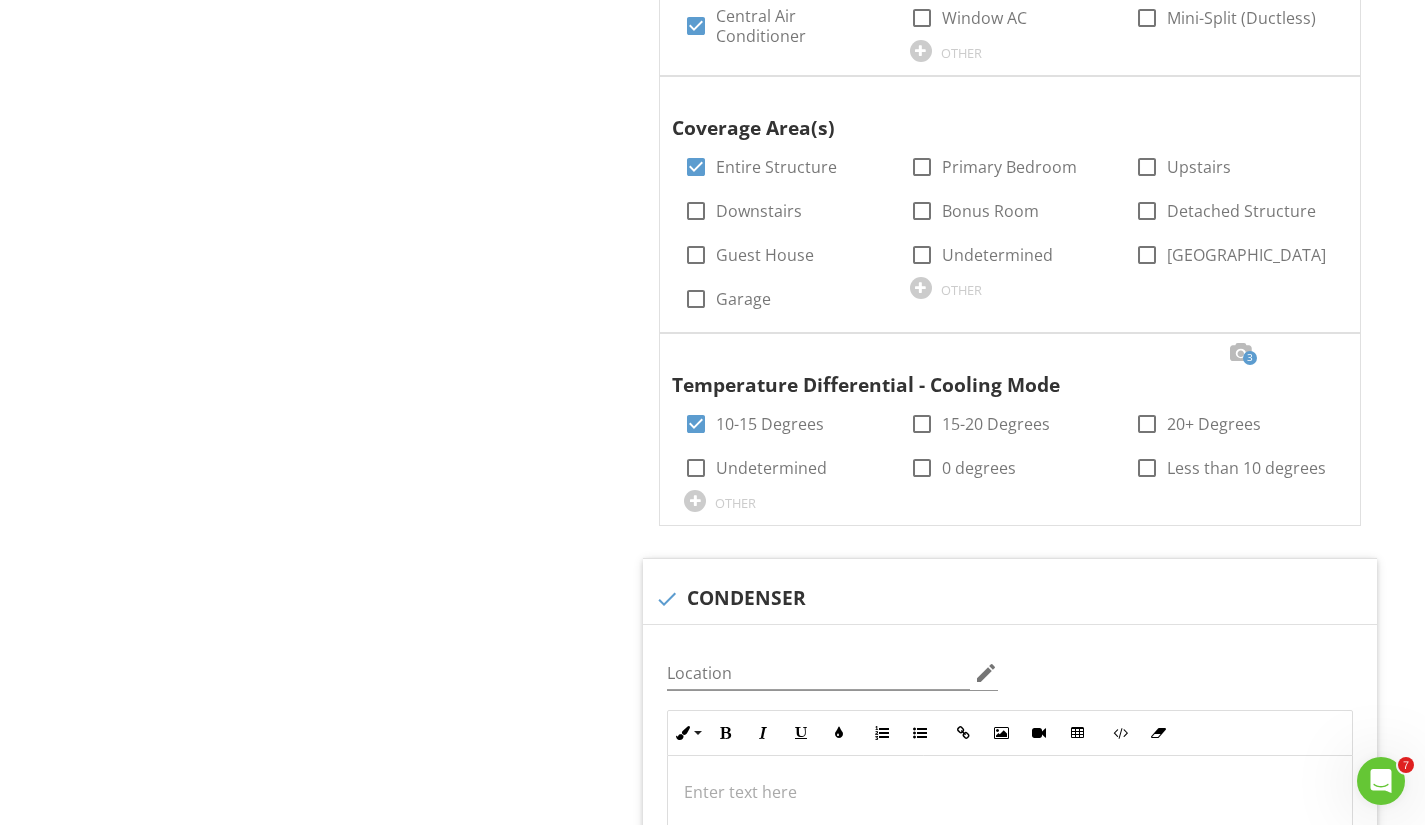 scroll, scrollTop: 1203, scrollLeft: 0, axis: vertical 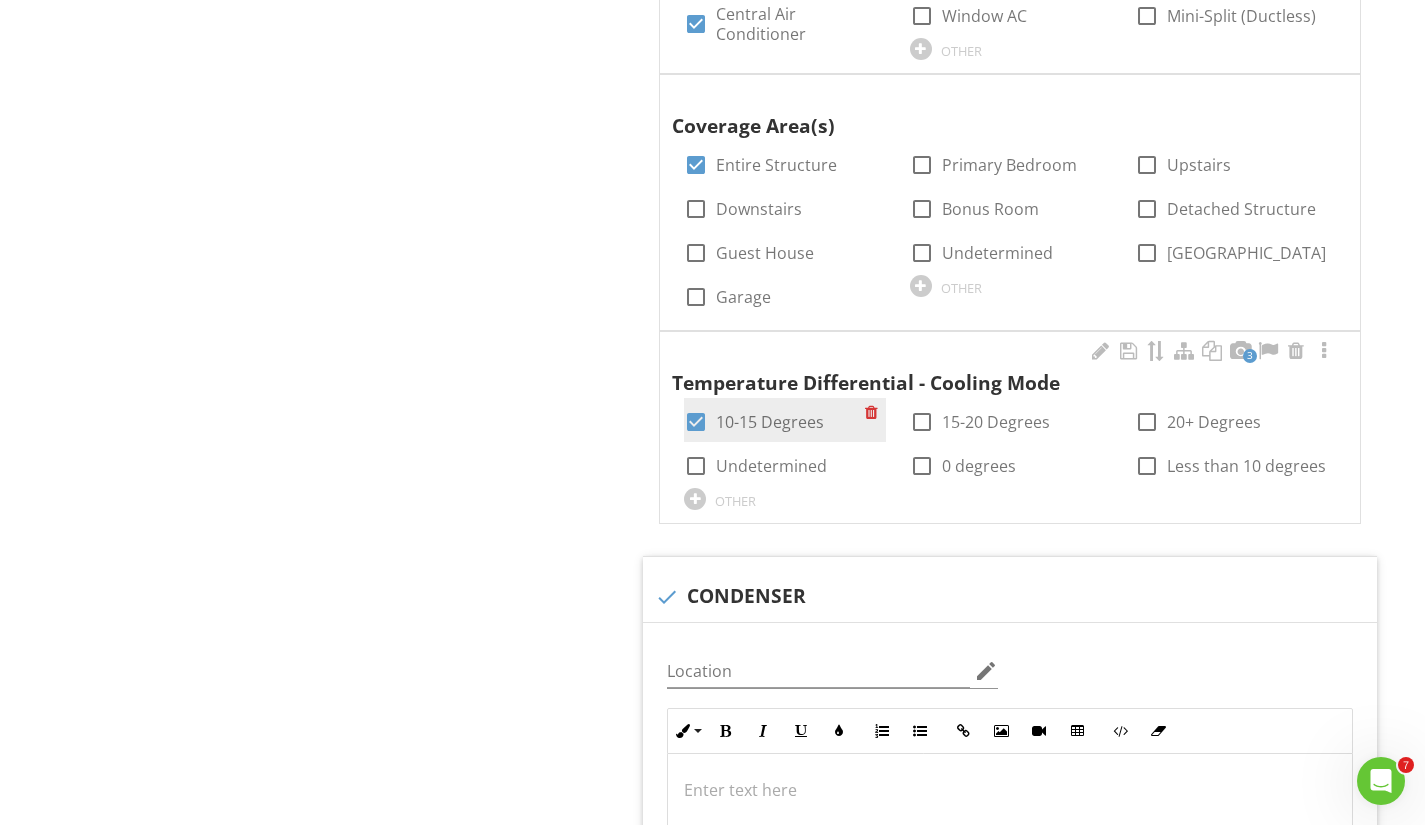 click at bounding box center (696, 422) 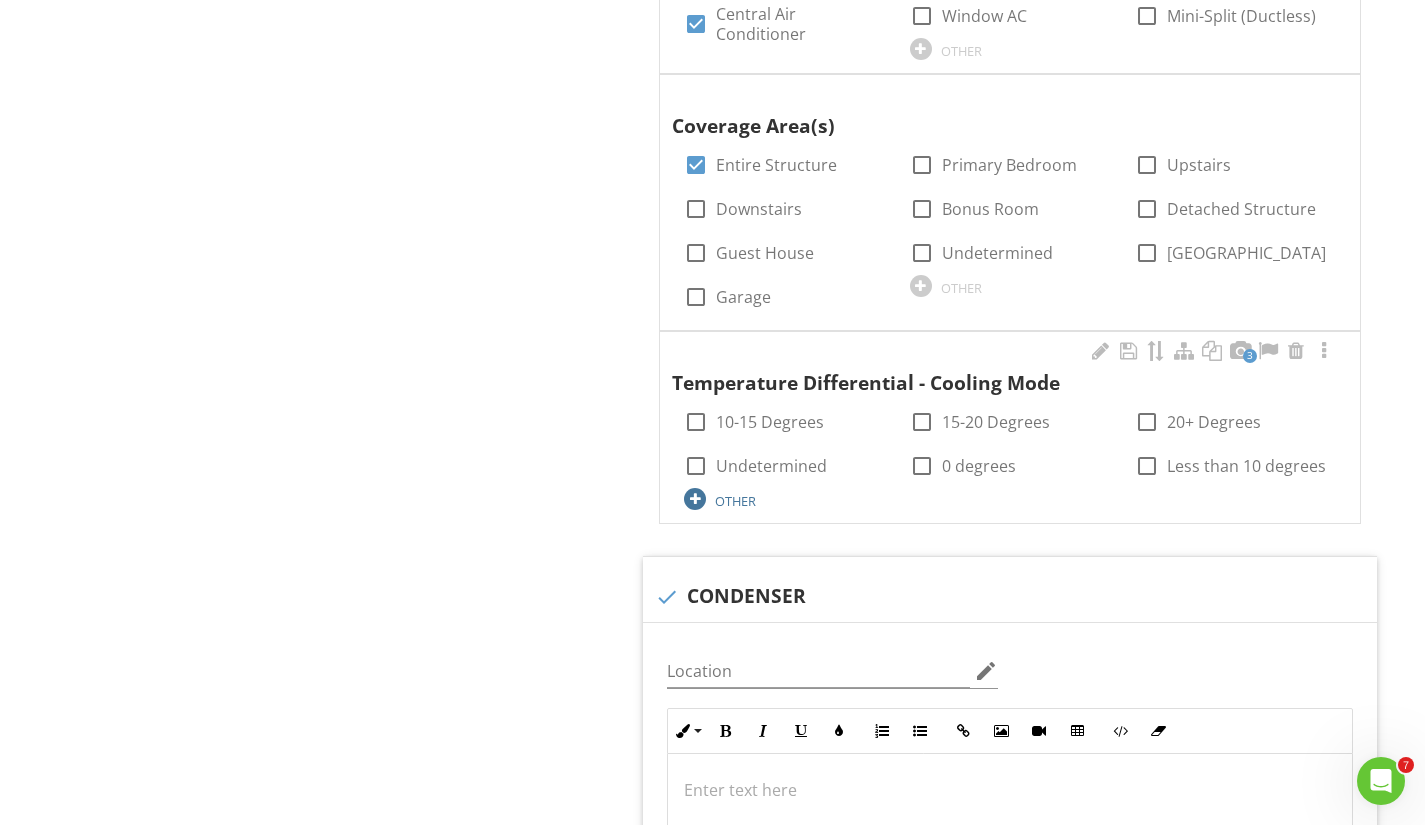 click at bounding box center (695, 499) 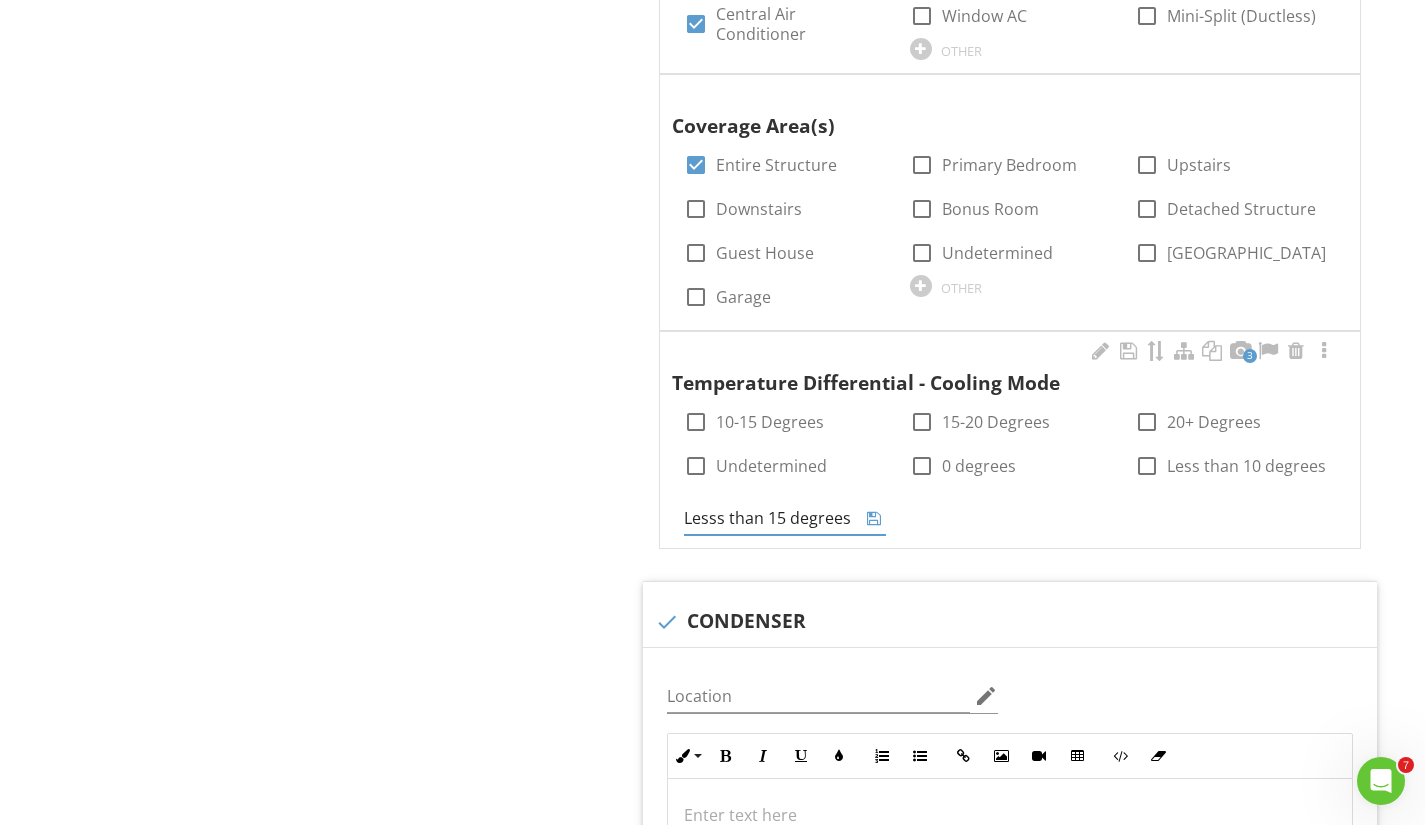 type on "Lesss than 15 degrees" 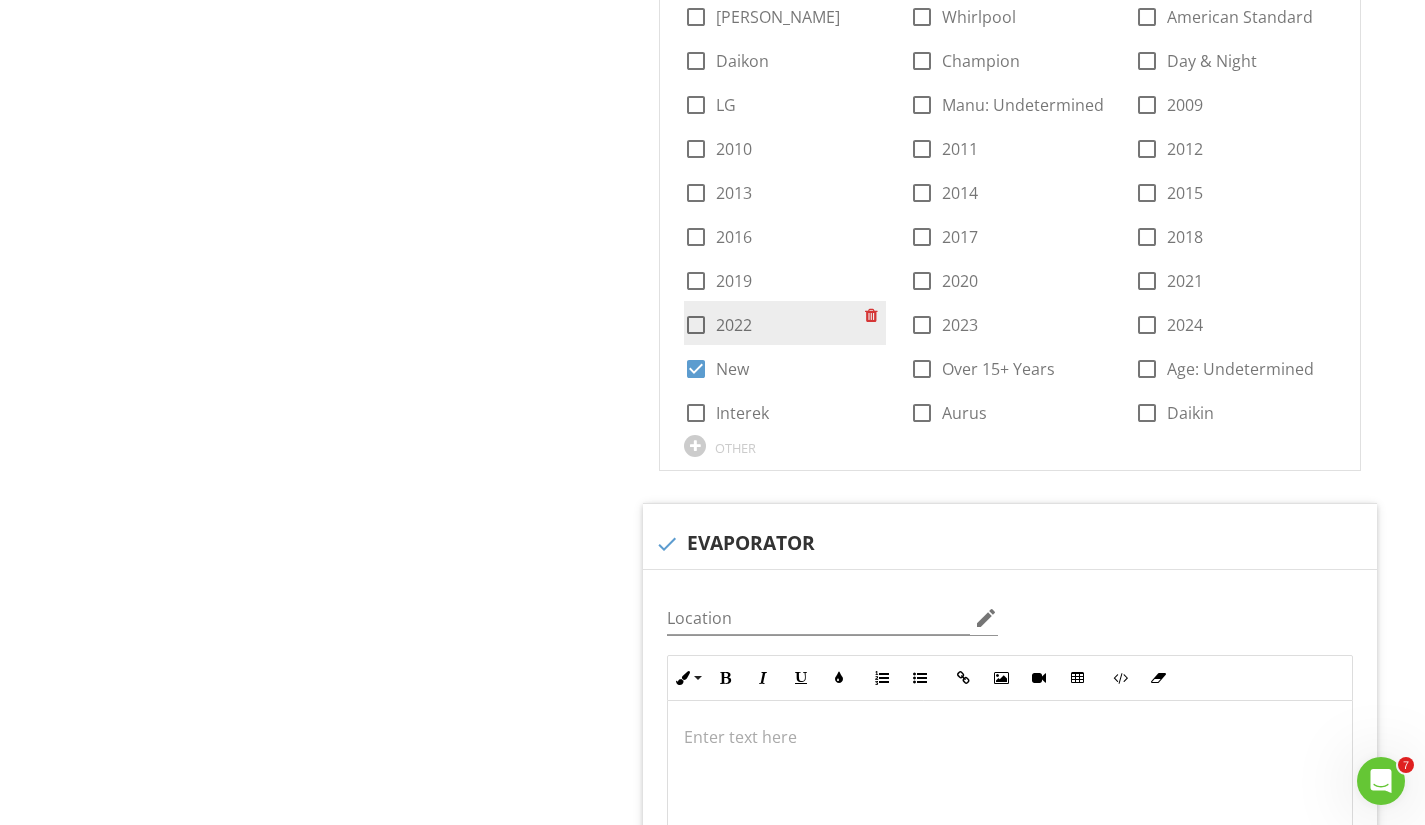 scroll, scrollTop: 3289, scrollLeft: 0, axis: vertical 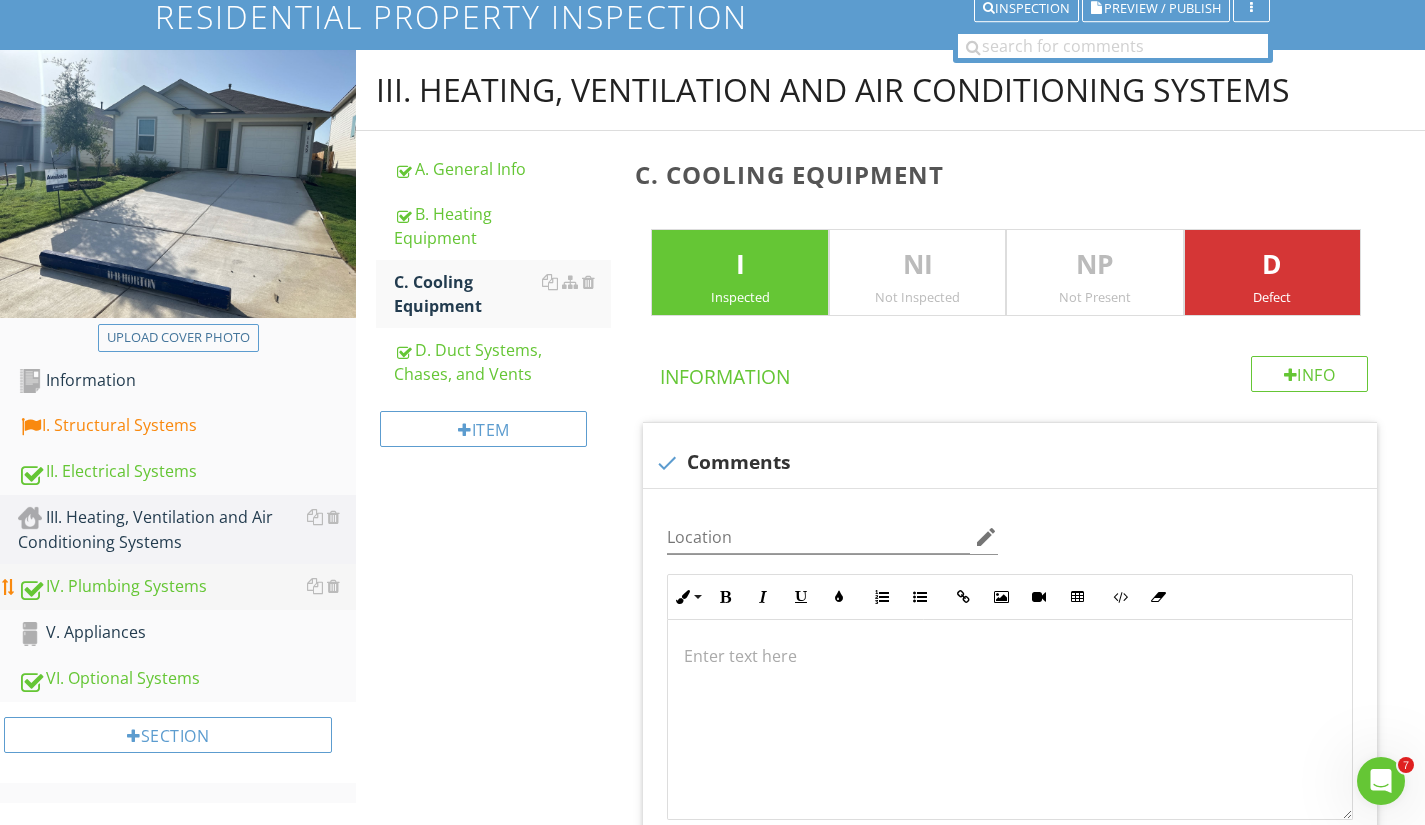 click on "IV. Plumbing Systems" at bounding box center (187, 587) 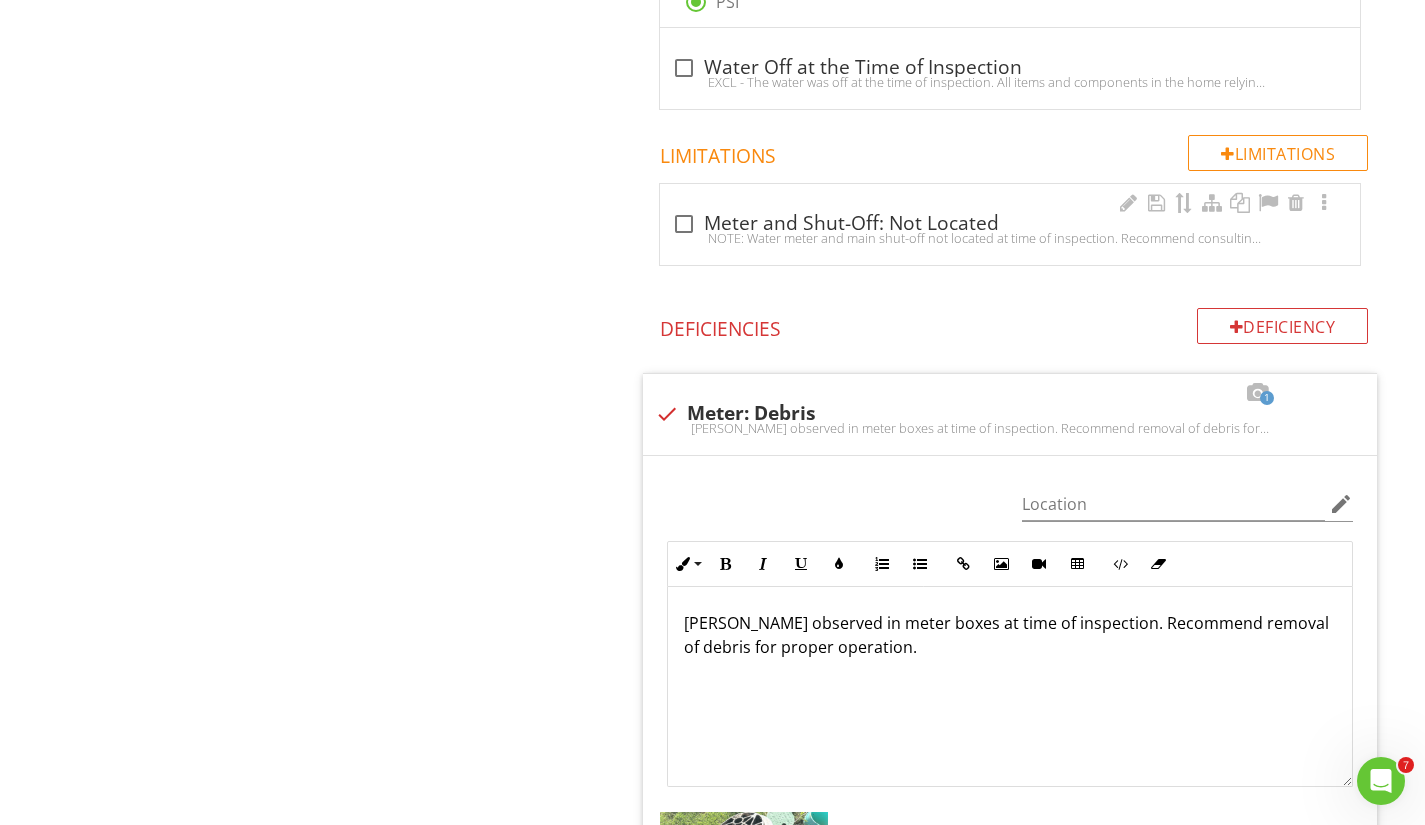 scroll, scrollTop: 1220, scrollLeft: 0, axis: vertical 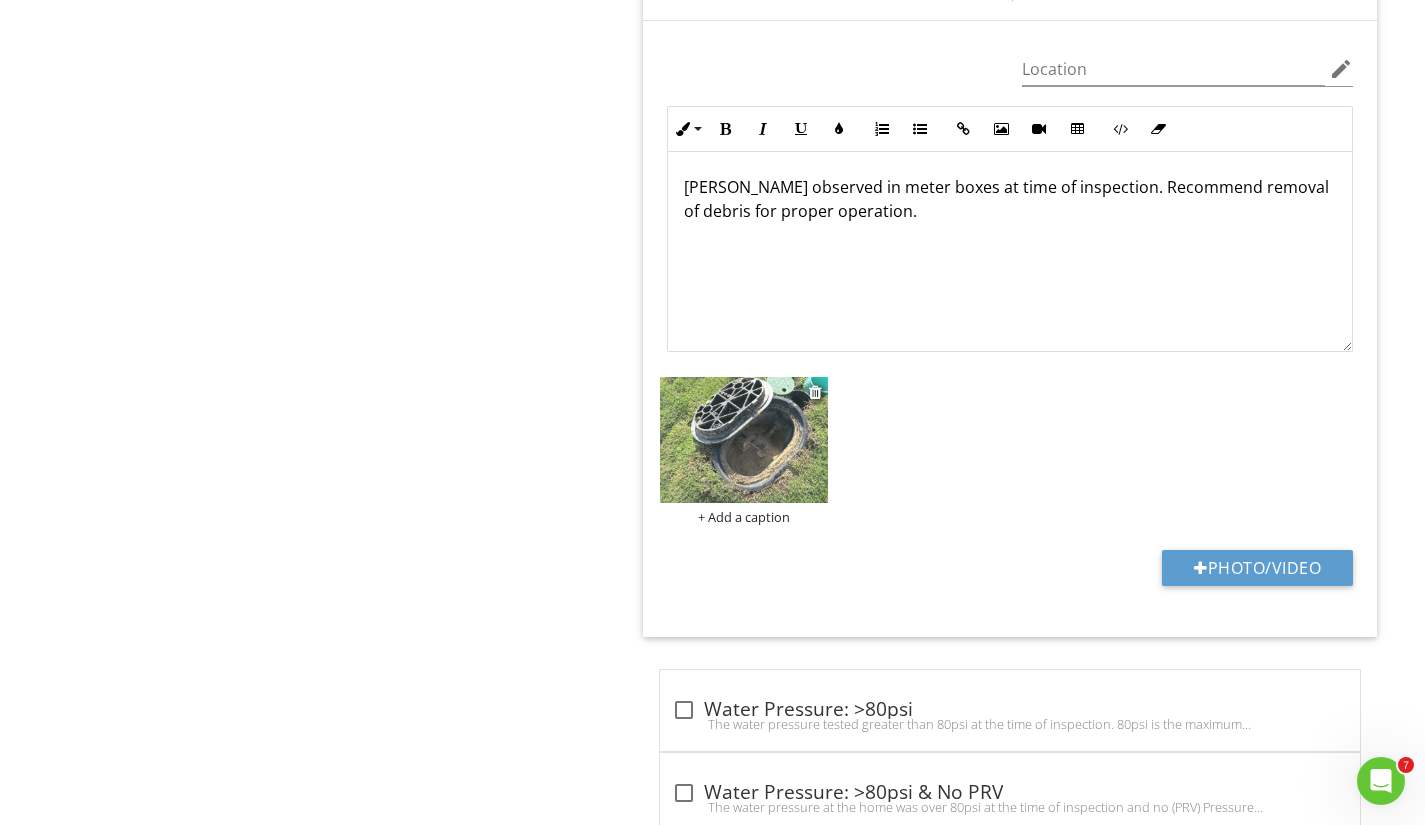 click at bounding box center [743, 440] 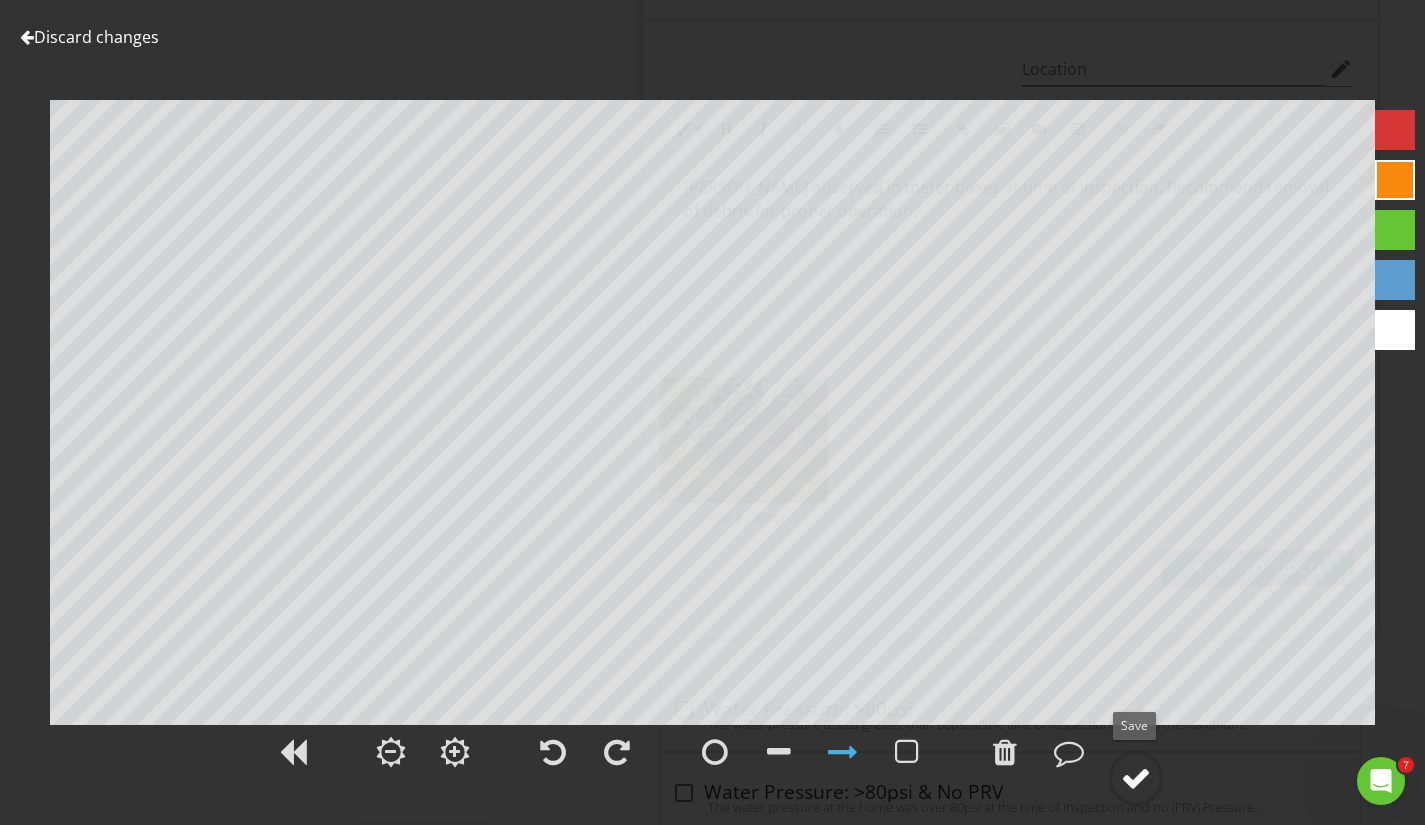 click at bounding box center [1136, 778] 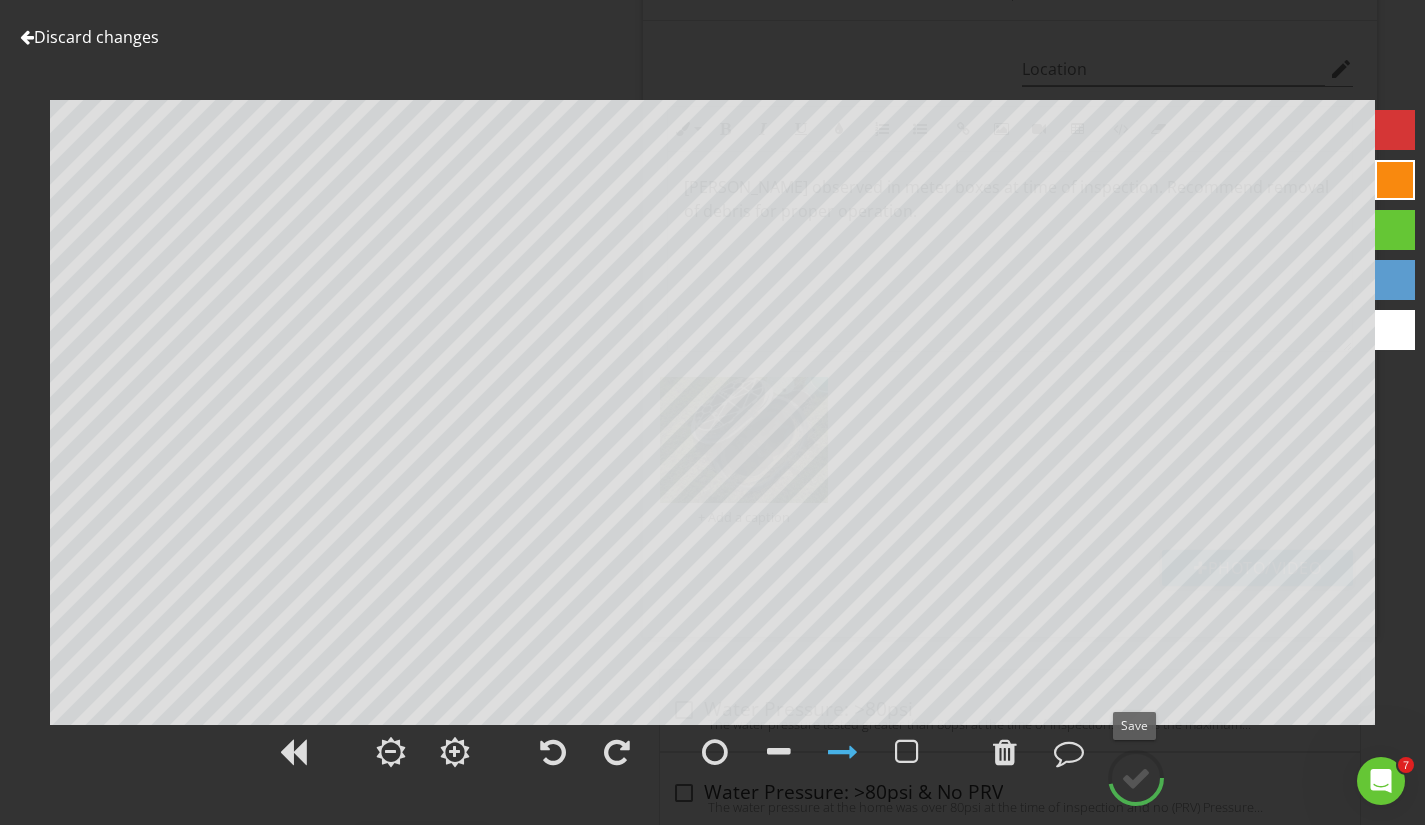 click at bounding box center [1136, 778] 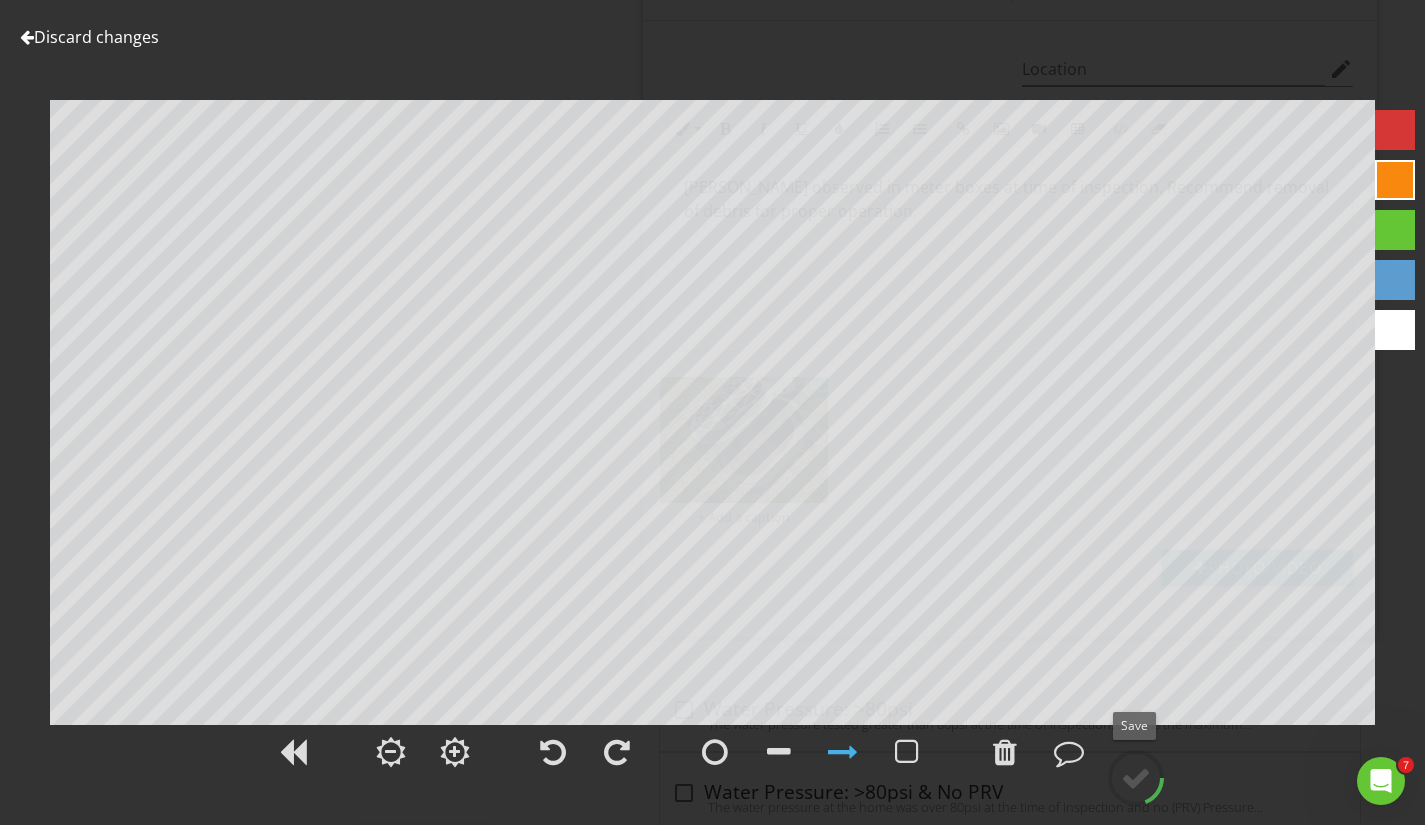 click at bounding box center (1136, 778) 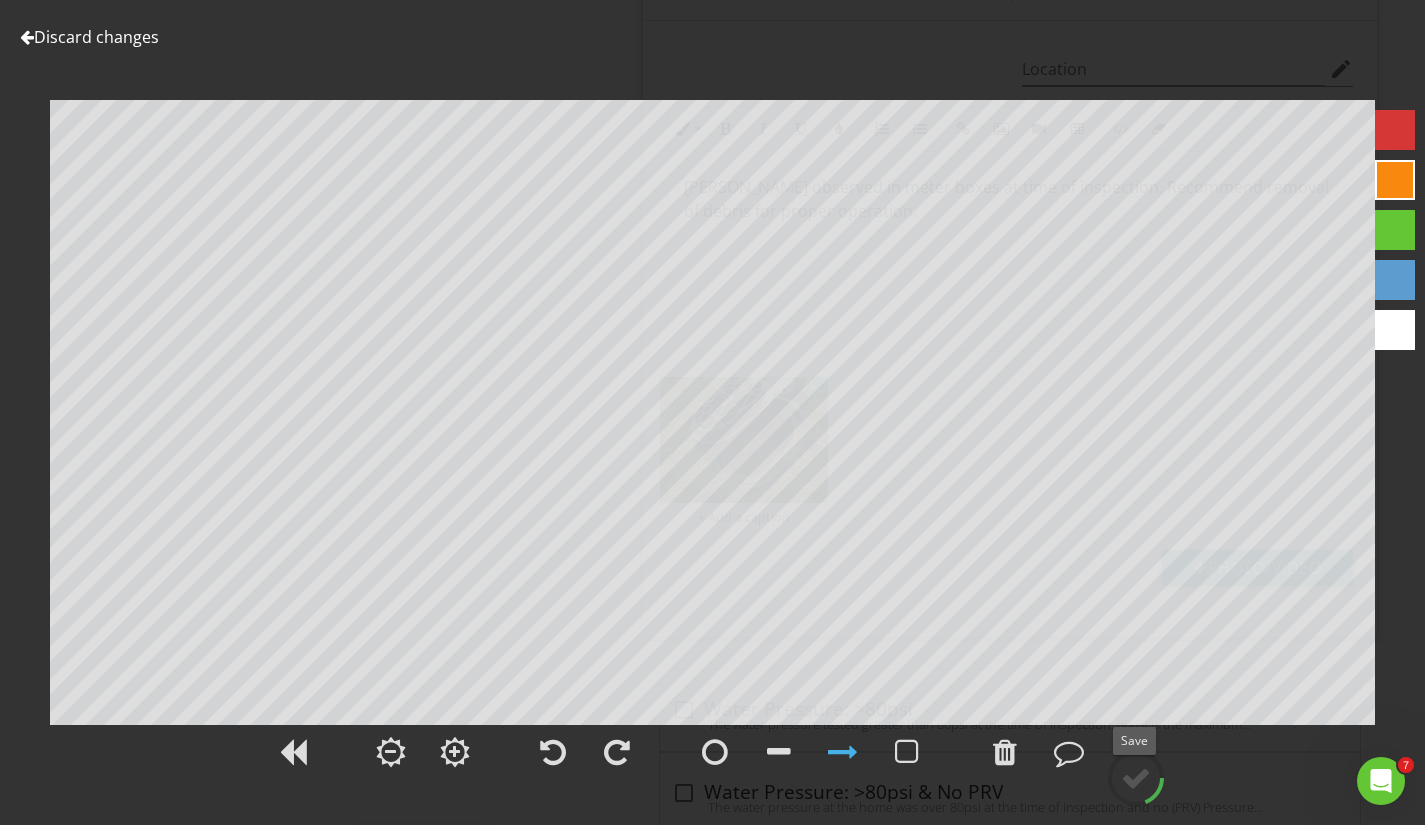 click at bounding box center [1136, 778] 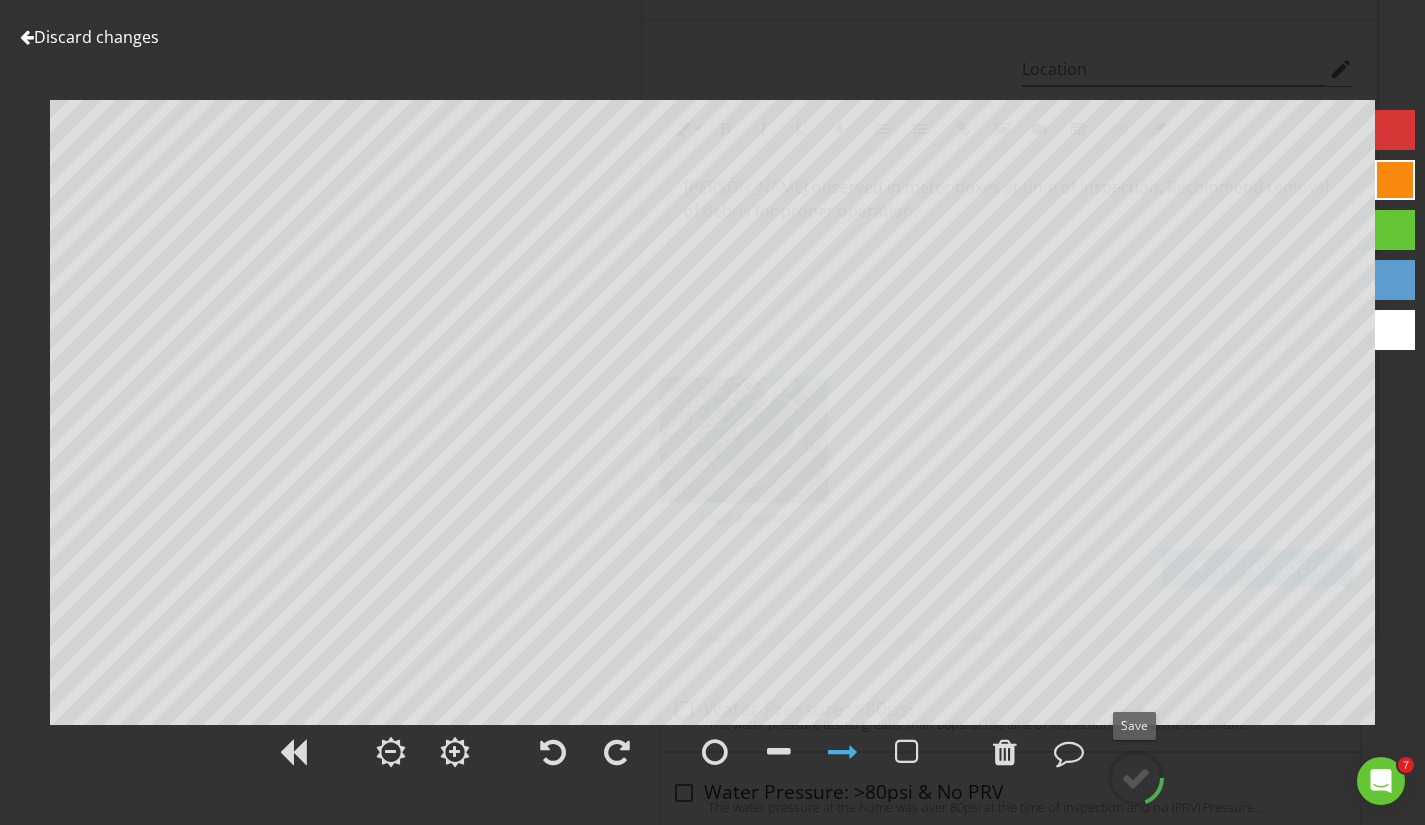click at bounding box center (1136, 778) 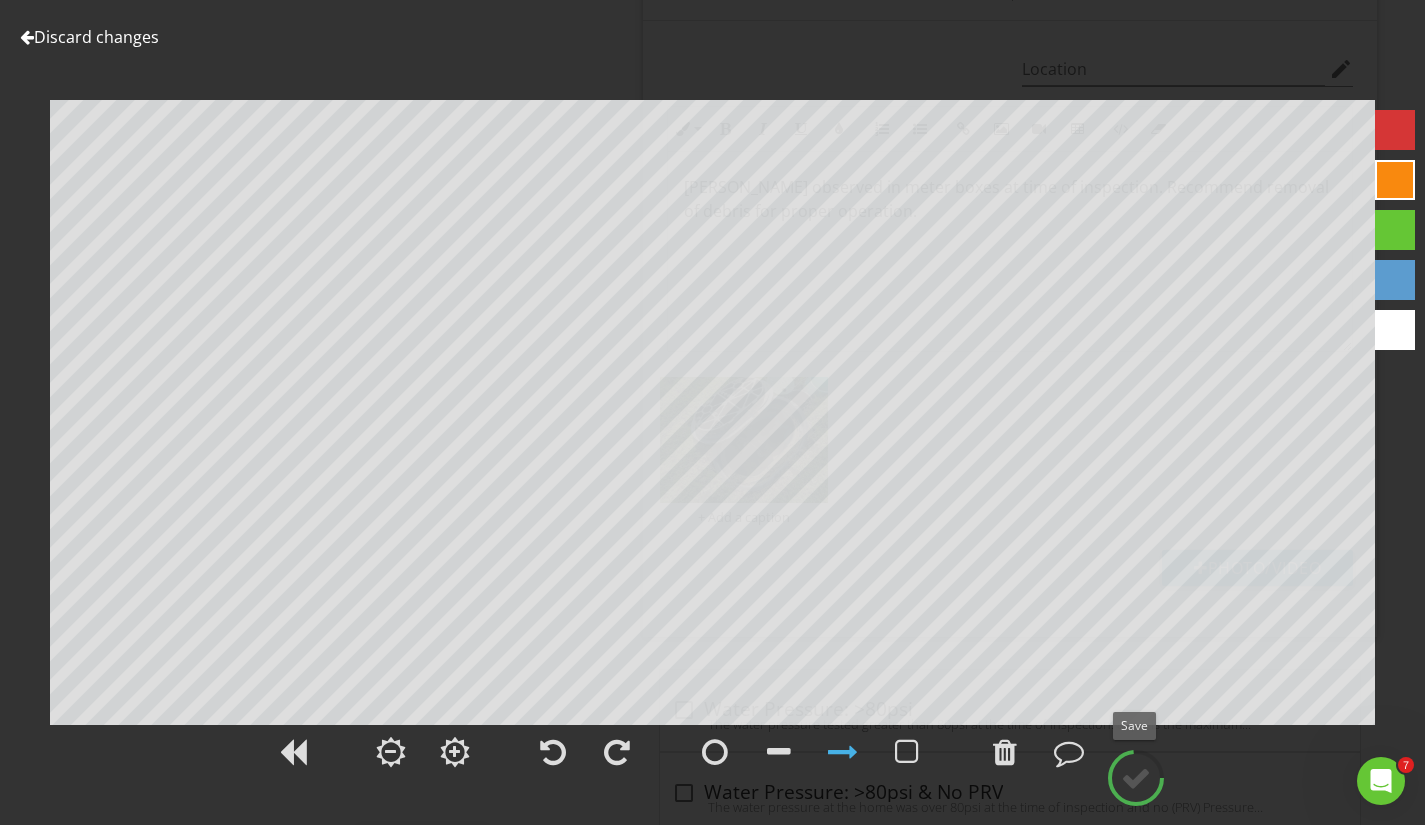 click at bounding box center [1136, 778] 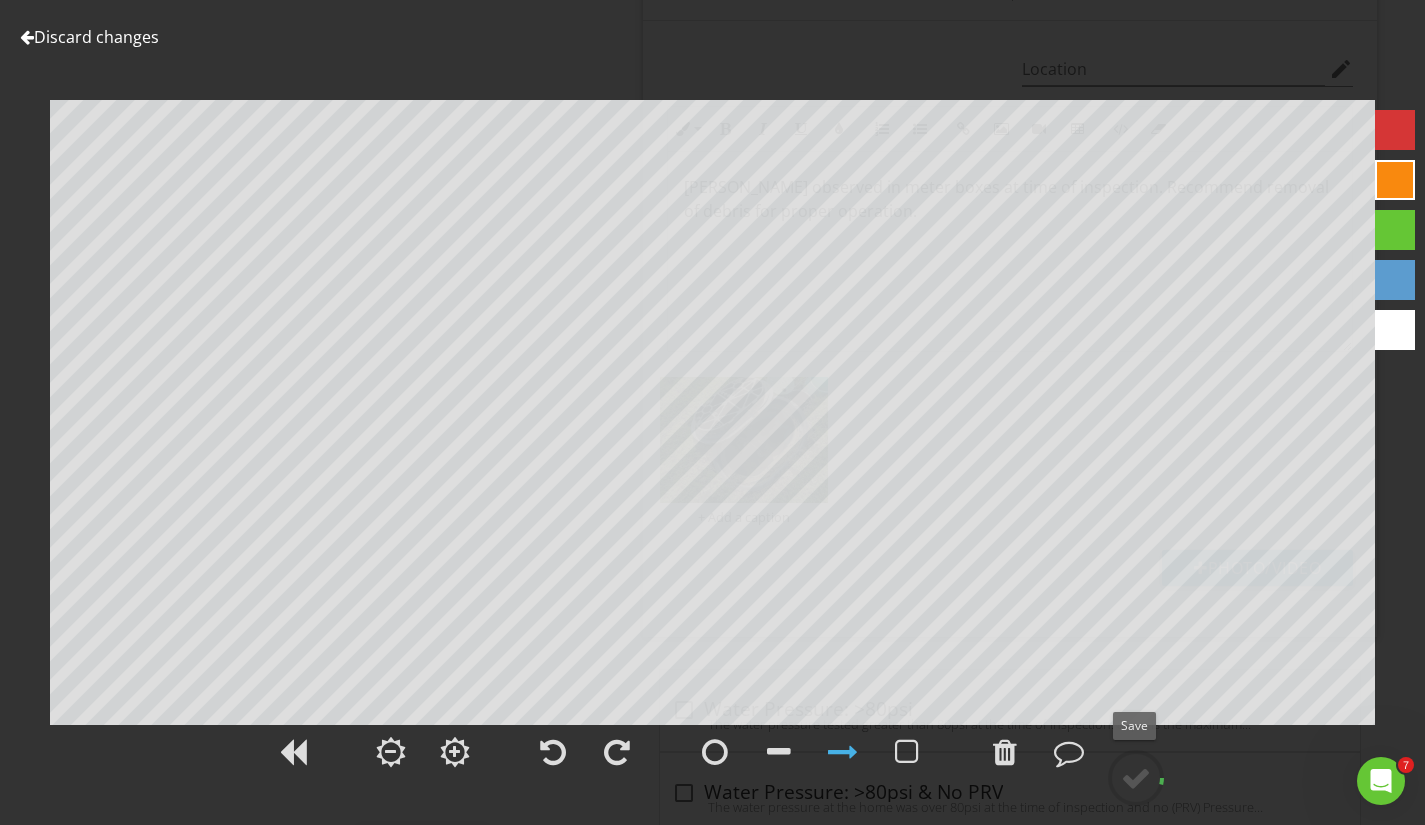 click at bounding box center [1136, 778] 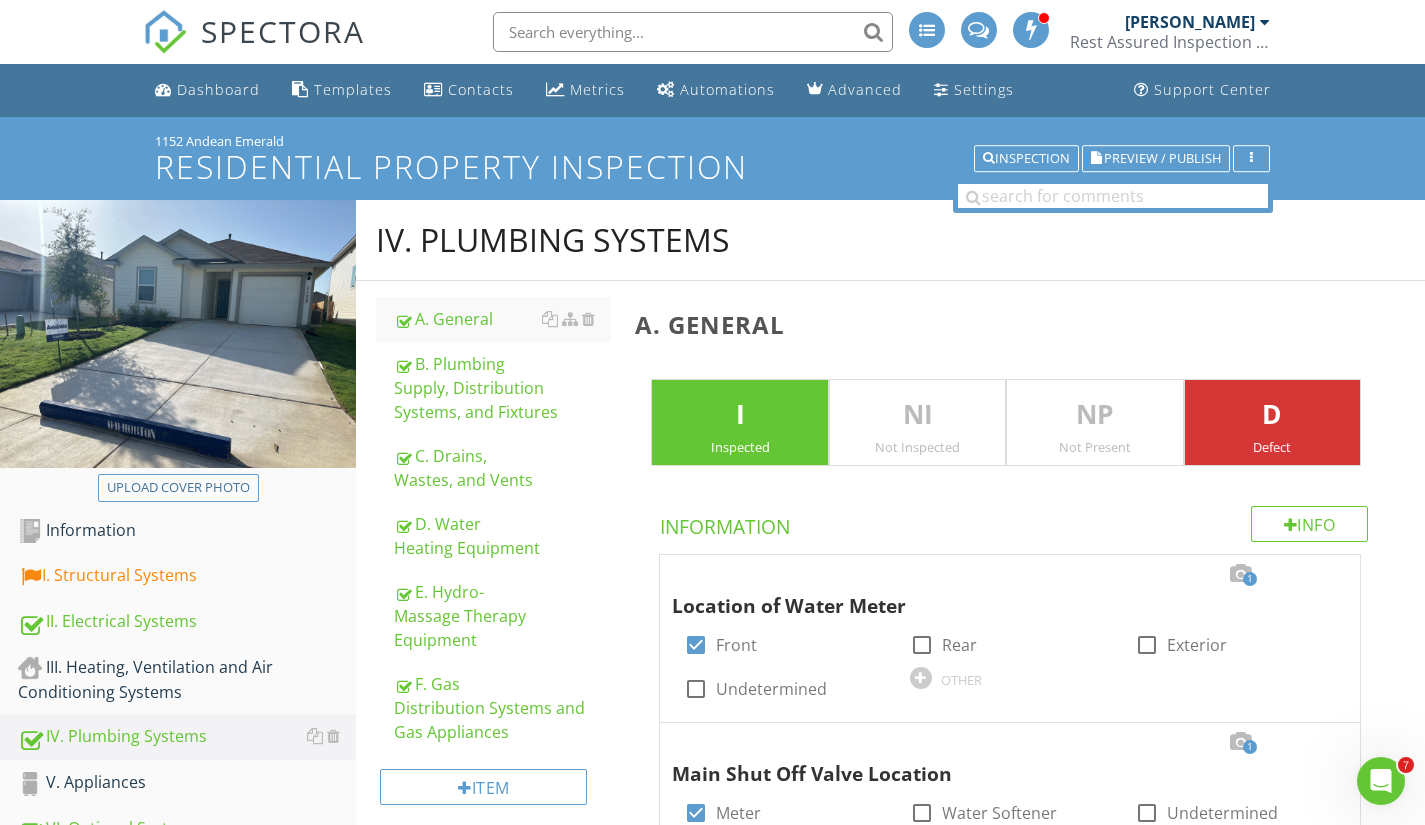 scroll, scrollTop: 0, scrollLeft: 0, axis: both 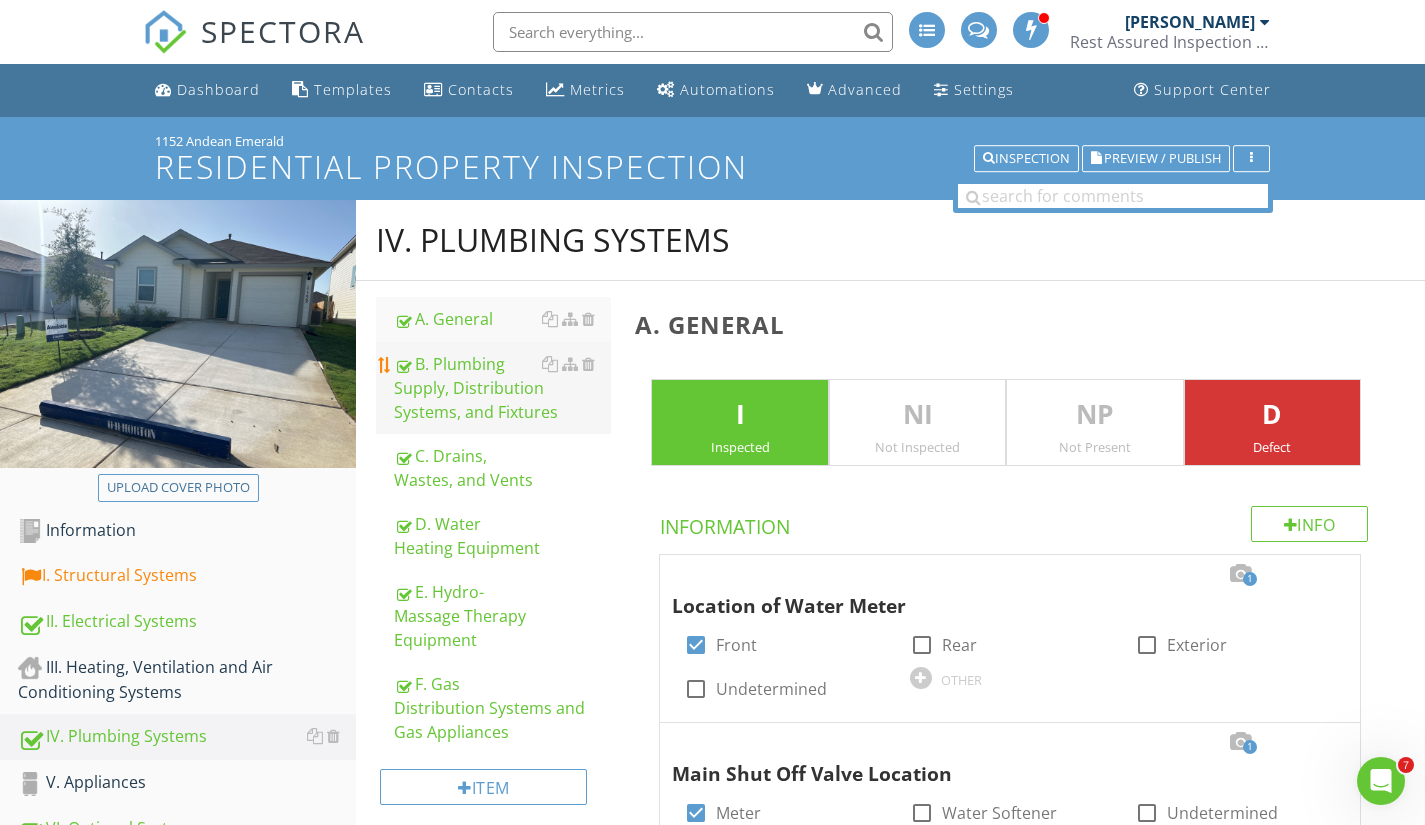 click on "B. Plumbing Supply, Distribution Systems, and Fixtures" at bounding box center [502, 388] 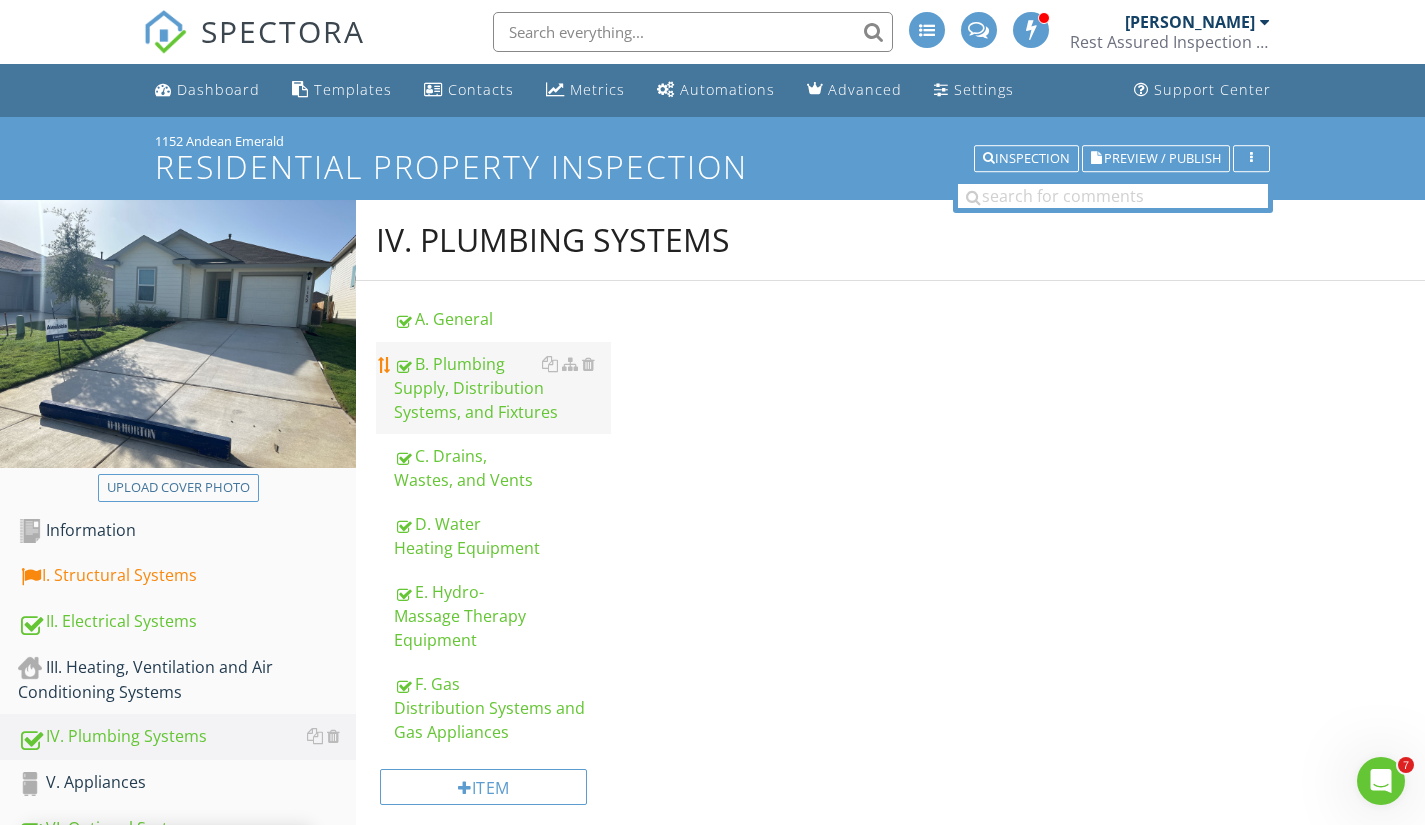 click on "B. Plumbing Supply, Distribution Systems, and Fixtures" at bounding box center (502, 388) 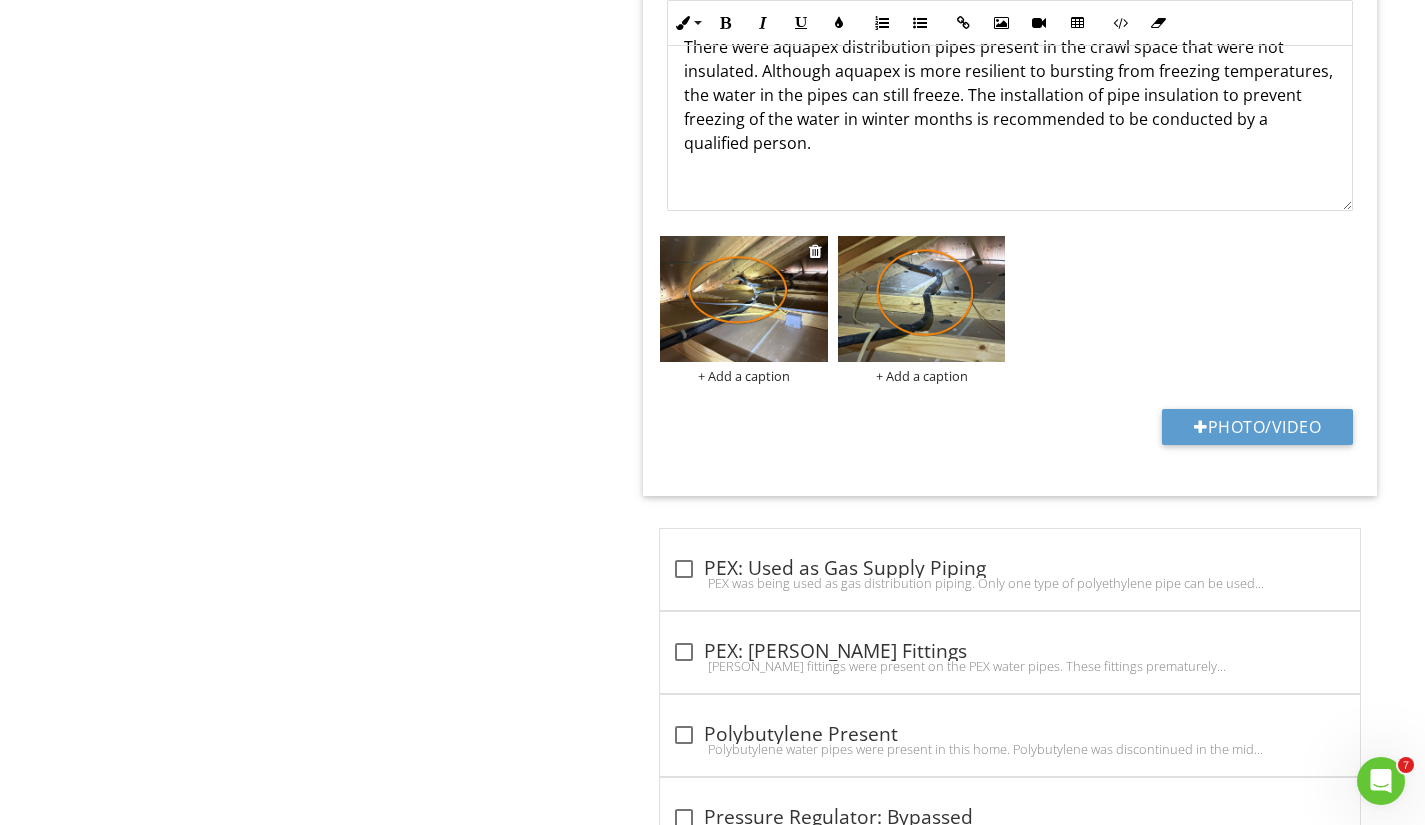 scroll, scrollTop: 7256, scrollLeft: 0, axis: vertical 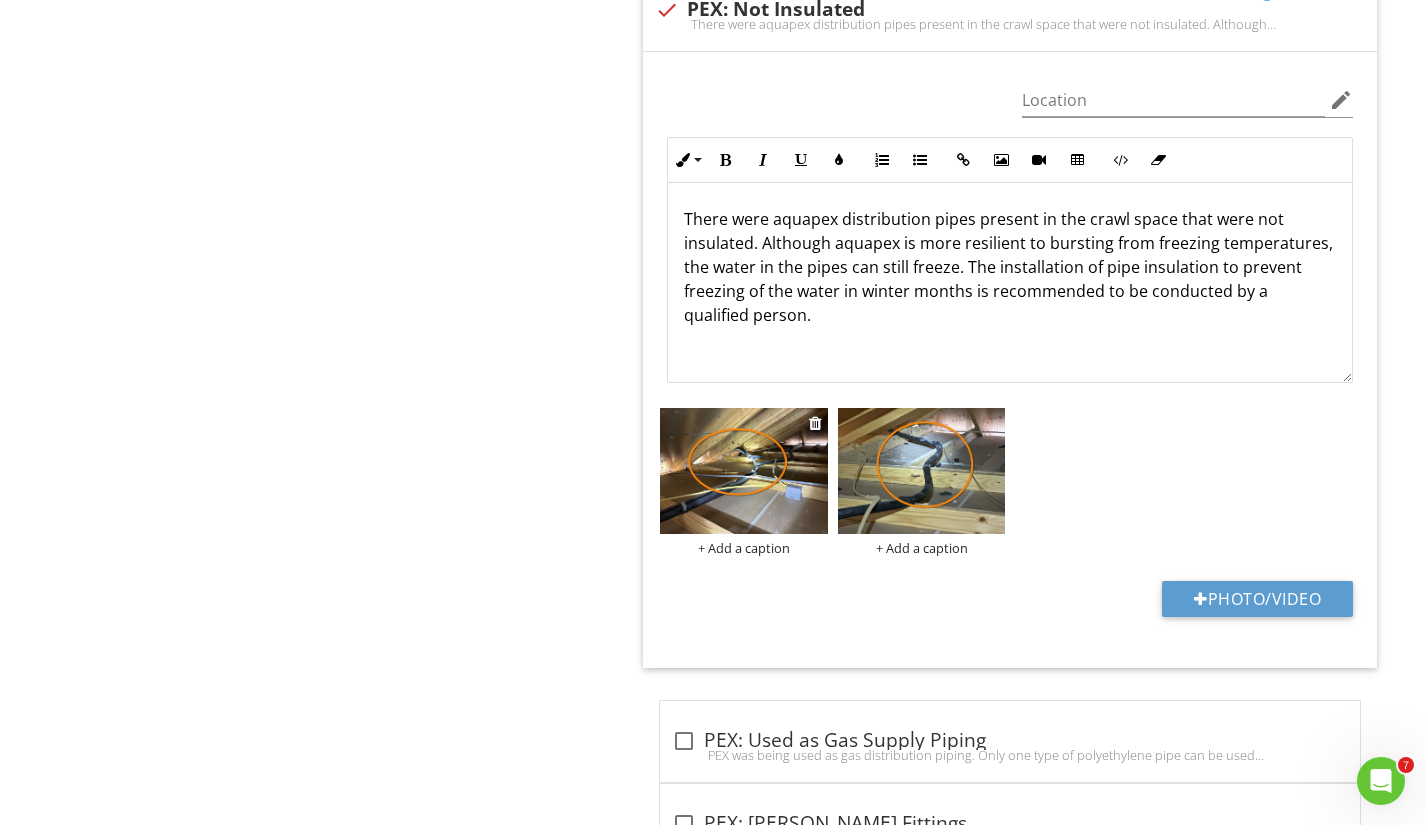 click at bounding box center (743, 471) 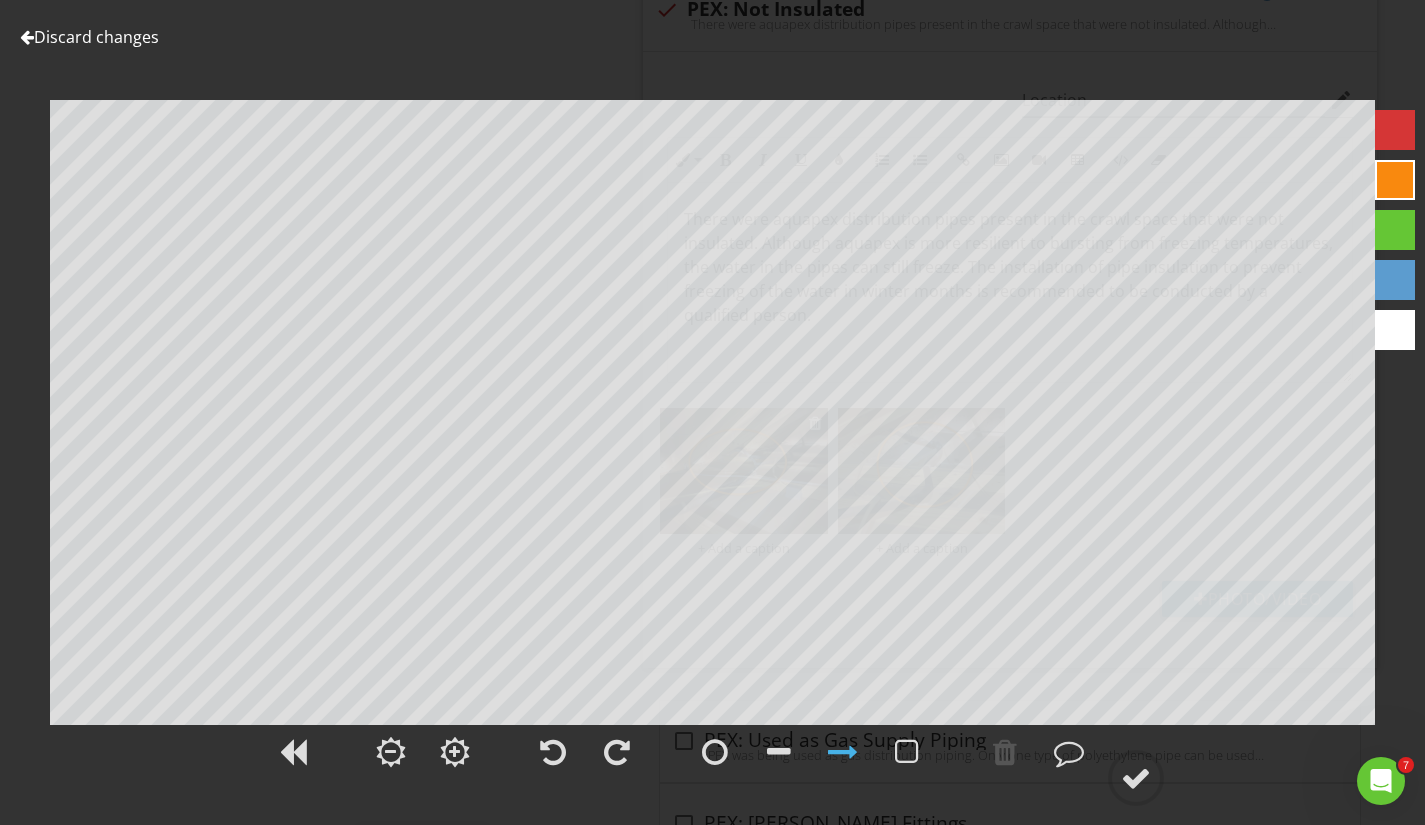scroll, scrollTop: 1, scrollLeft: 0, axis: vertical 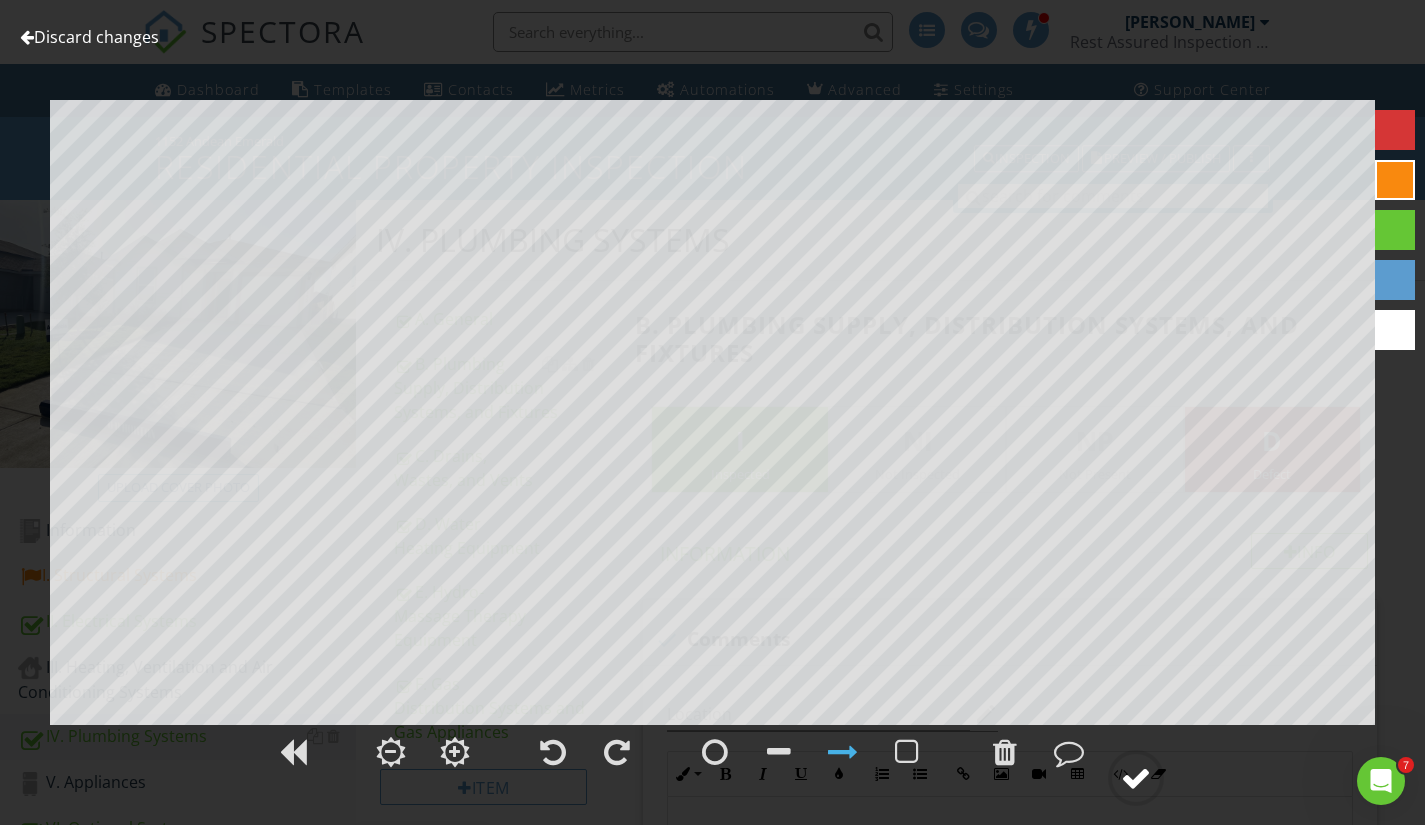 click at bounding box center (1136, 778) 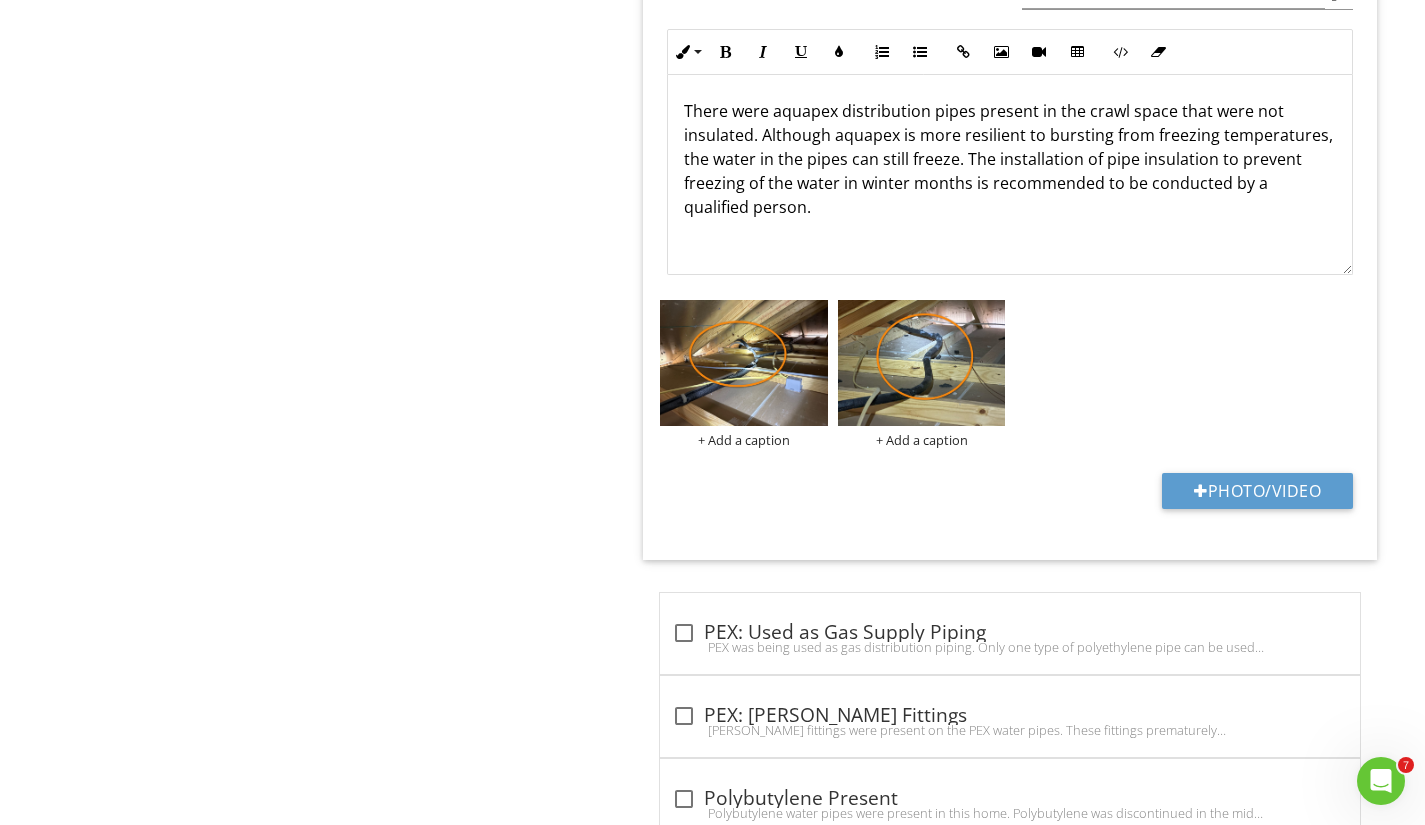 scroll, scrollTop: 7363, scrollLeft: 0, axis: vertical 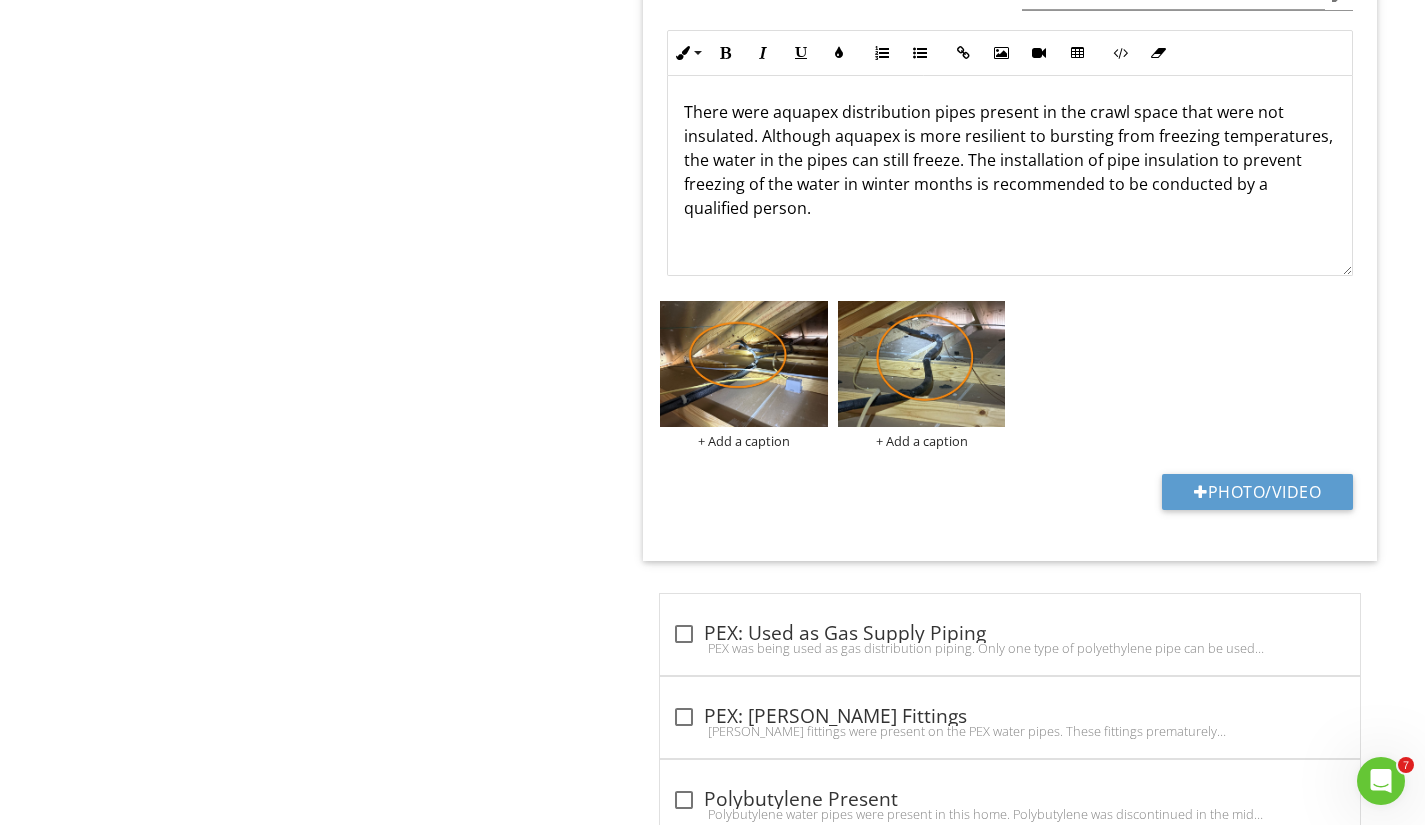 click on "There were aquapex distribution pipes present in the crawl space that were not insulated. Although aquapex is more resilient to bursting from freezing temperatures, the water in the pipes can still freeze. The installation of pipe insulation to prevent freezing of the water in winter months is recommended to be conducted by a qualified person." at bounding box center [1010, 160] 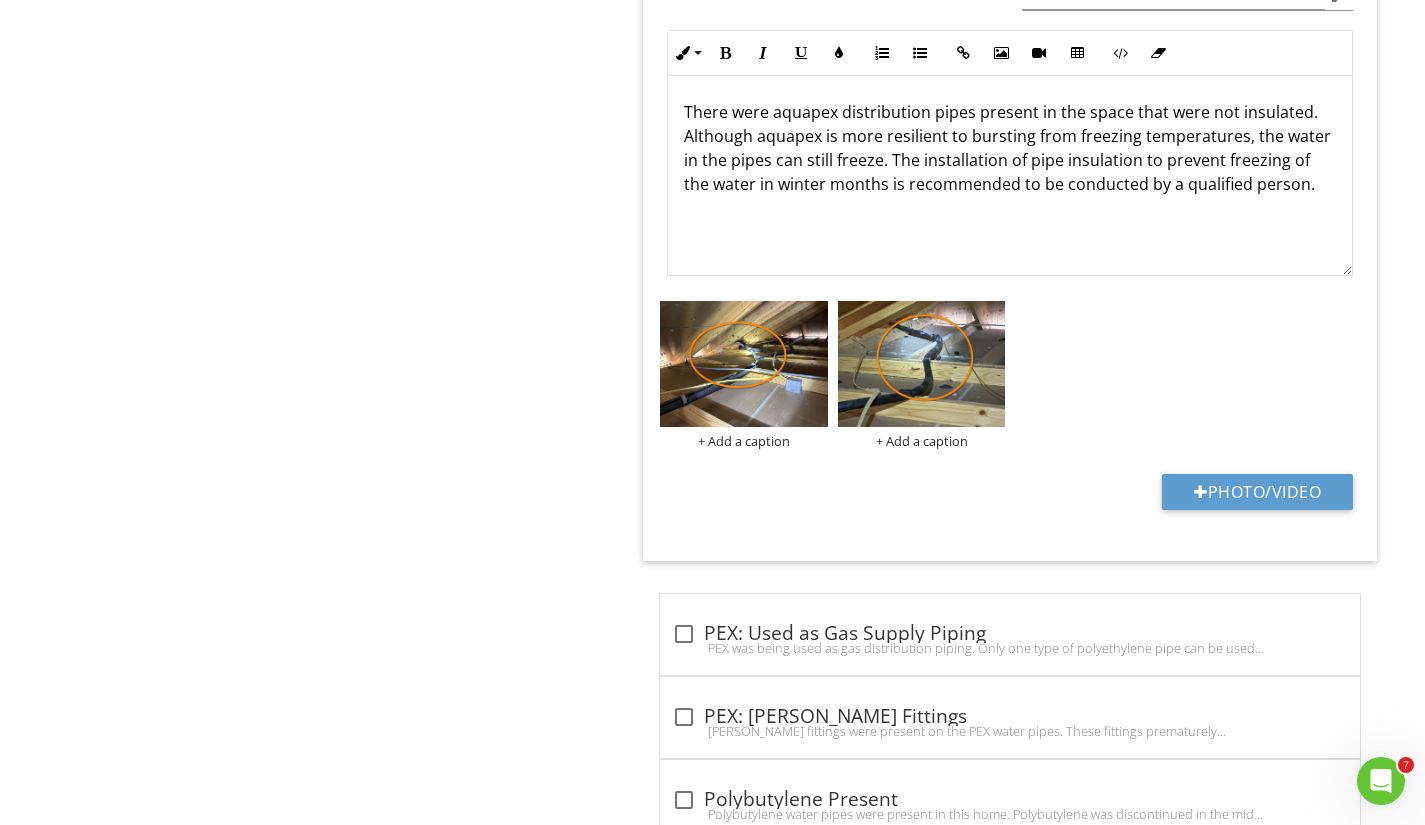 type 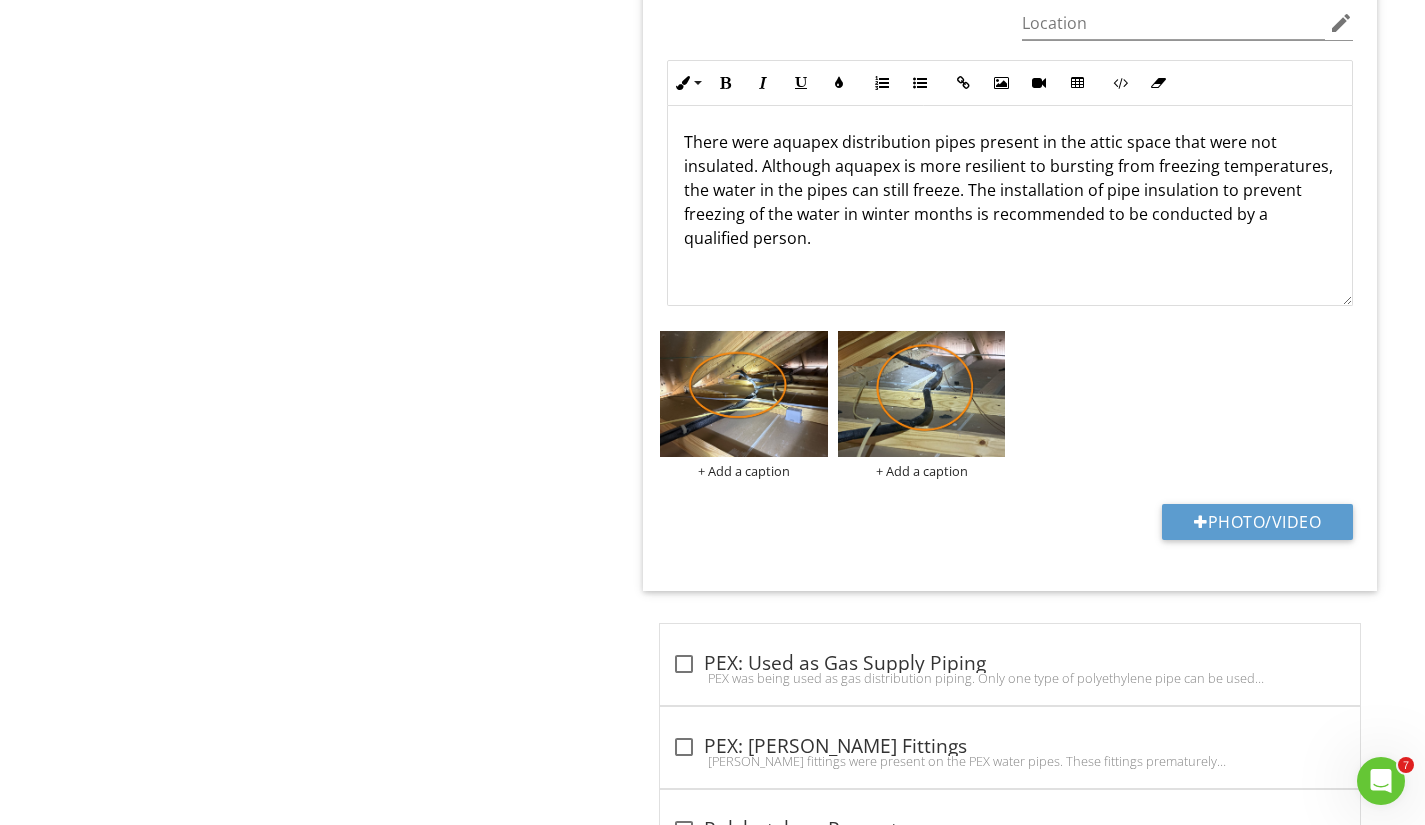 scroll, scrollTop: 7336, scrollLeft: 0, axis: vertical 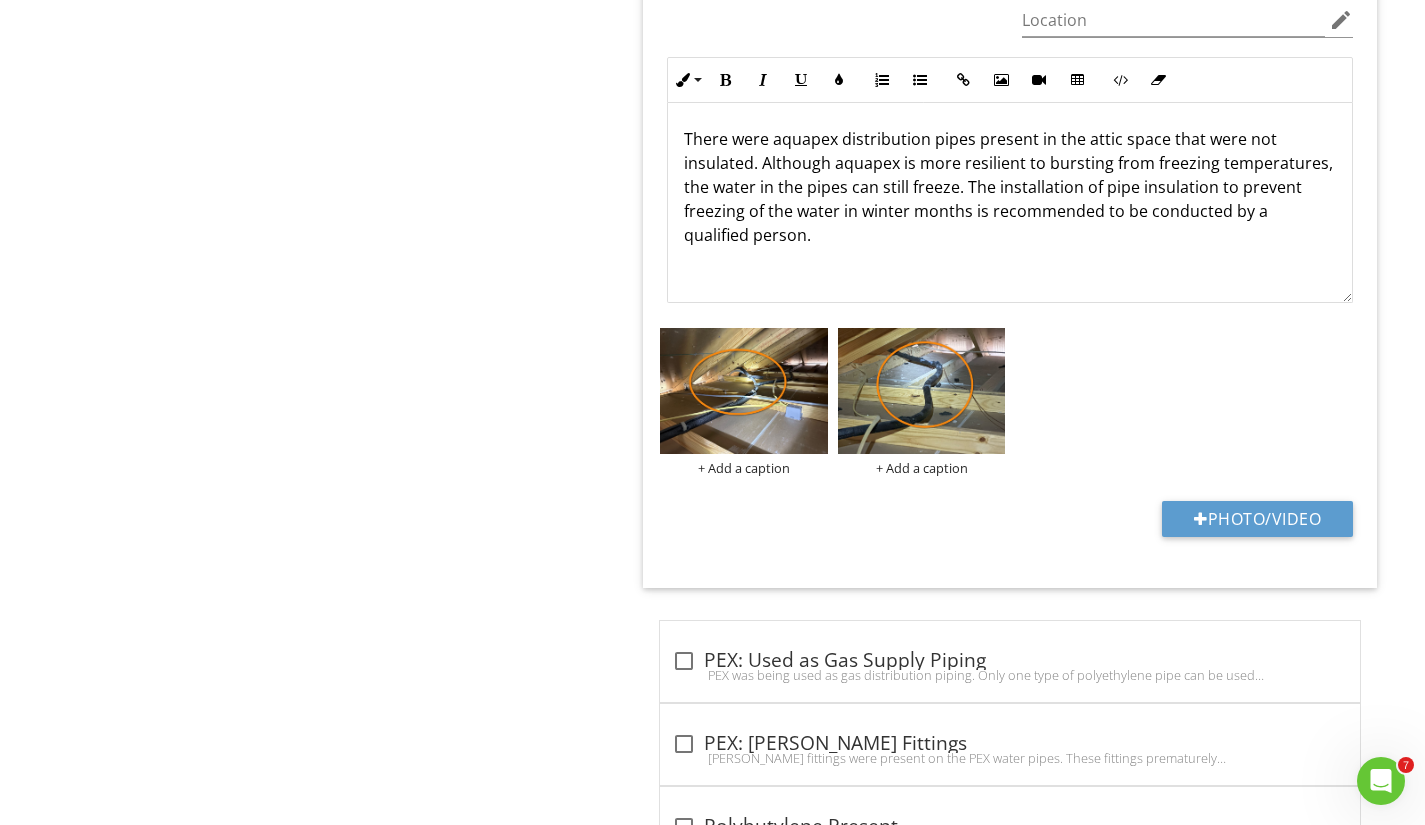 click on "There were aquapex distribution pipes present in the attic space that were not insulated. Although aquapex is more resilient to bursting from freezing temperatures, the water in the pipes can still freeze. The installation of pipe insulation to prevent freezing of the water in winter months is recommended to be conducted by a qualified person." at bounding box center (1010, 187) 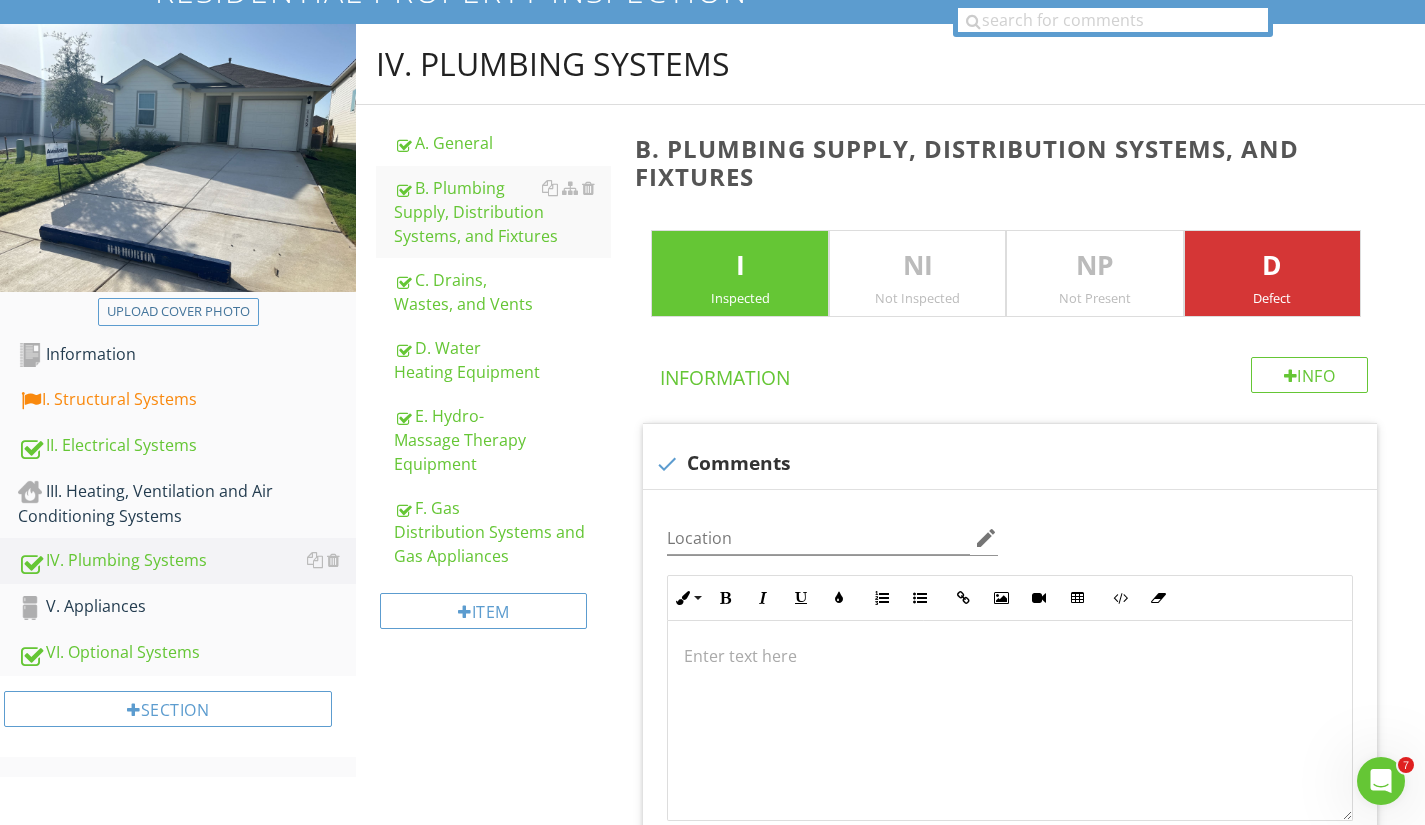 scroll, scrollTop: 177, scrollLeft: 0, axis: vertical 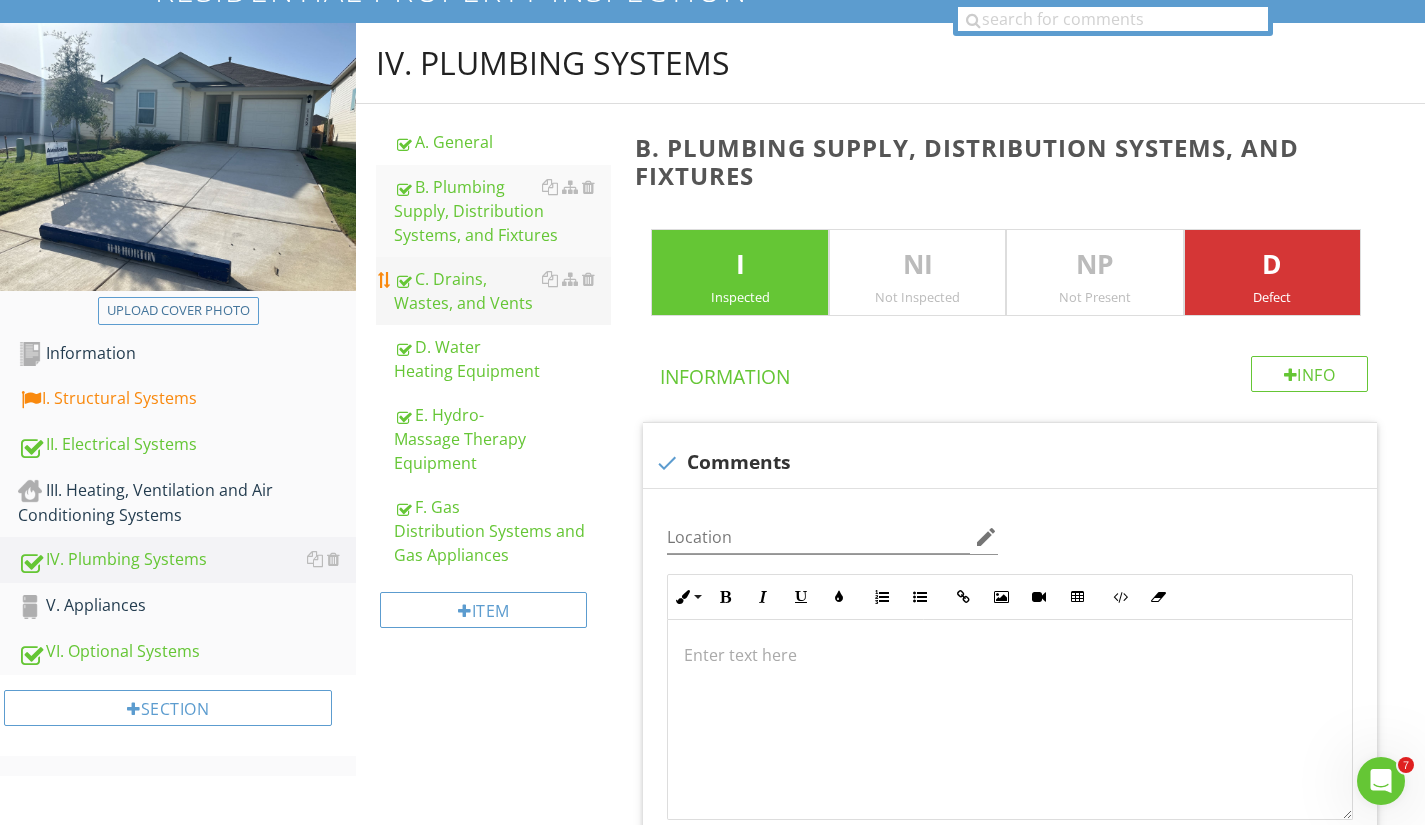 click on "C. Drains, Wastes, and Vents" at bounding box center [502, 291] 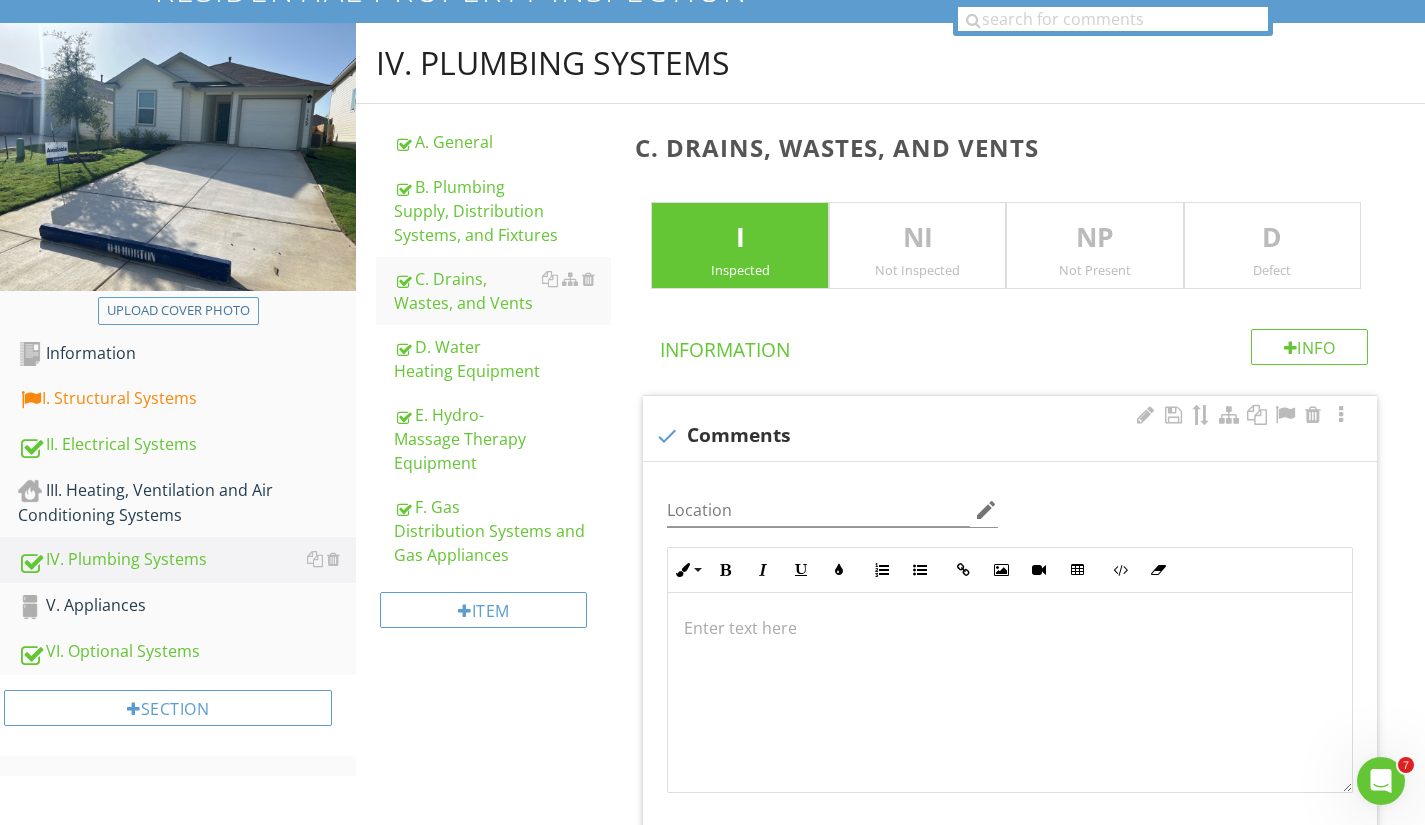 scroll, scrollTop: 1, scrollLeft: 0, axis: vertical 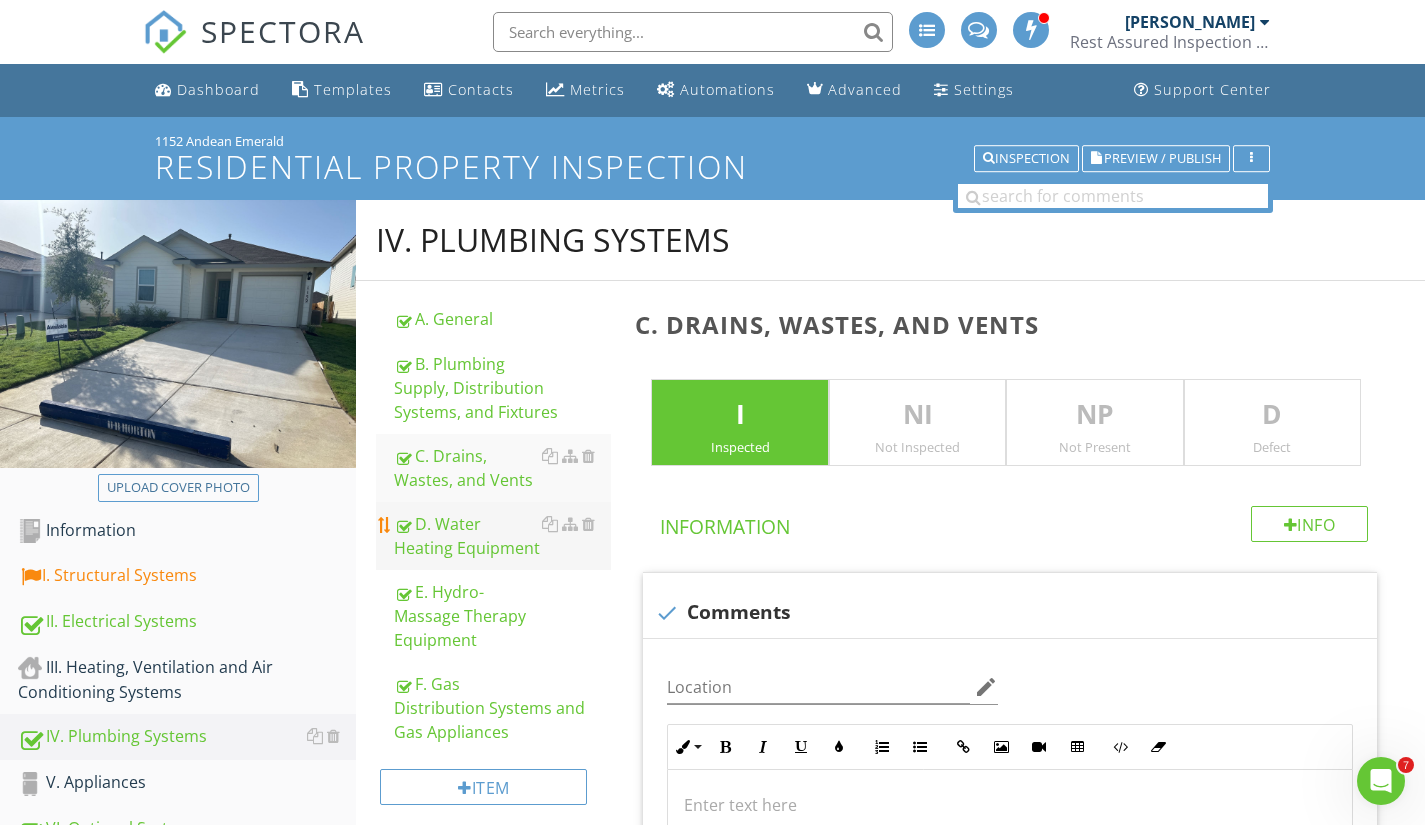 click on "D. Water Heating Equipment" at bounding box center [502, 536] 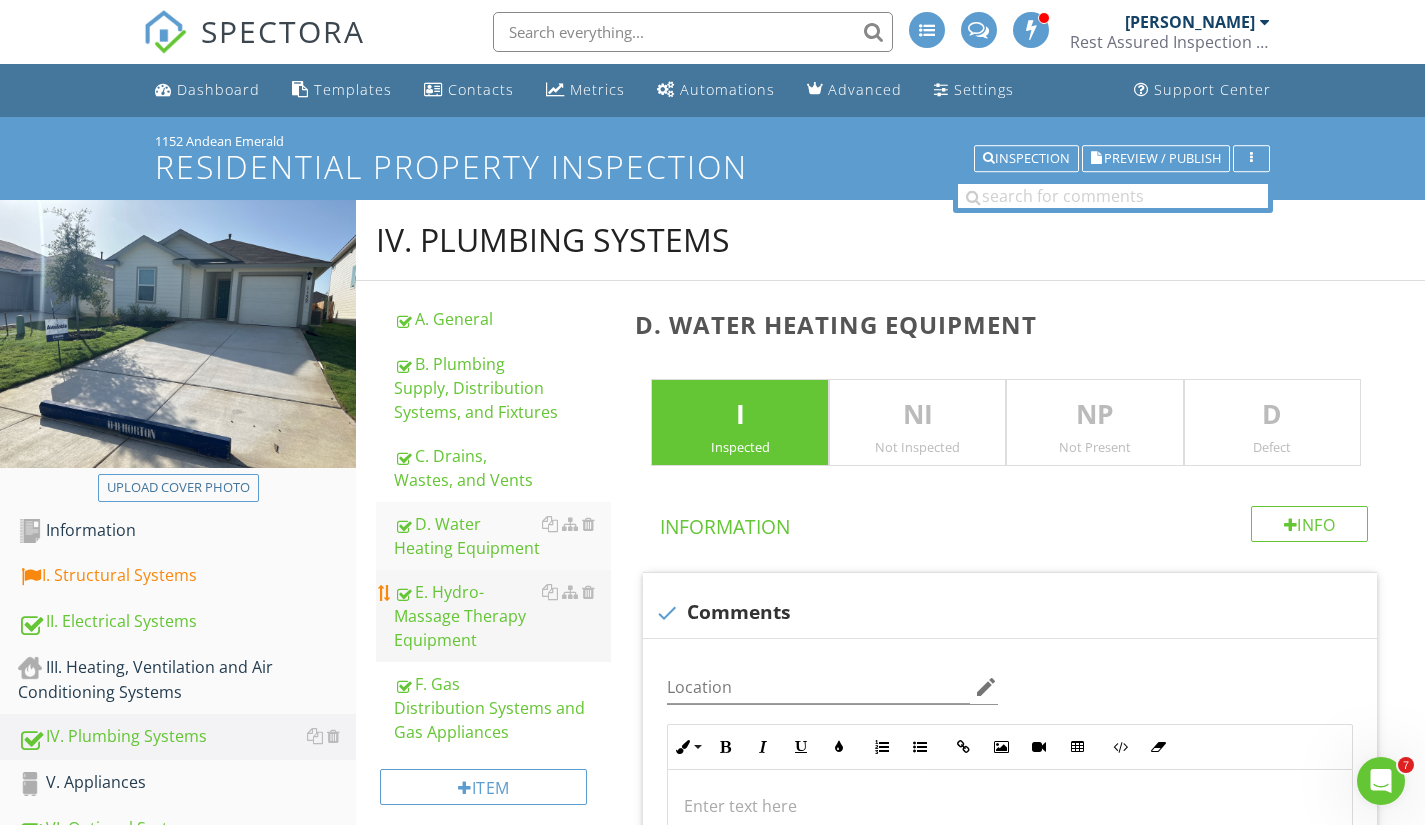scroll, scrollTop: 2, scrollLeft: 0, axis: vertical 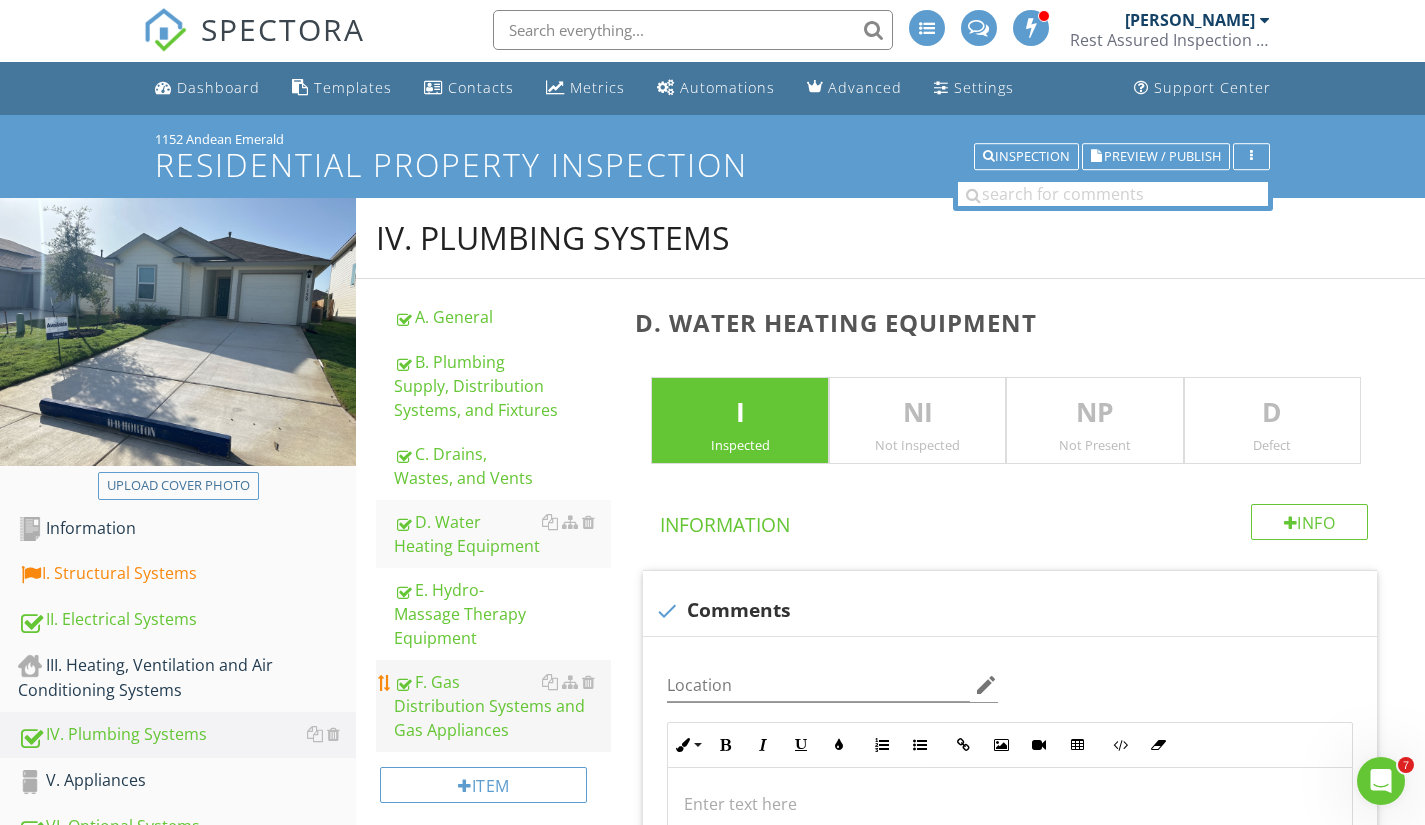 click on "F. Gas Distribution Systems and Gas Appliances" at bounding box center [502, 706] 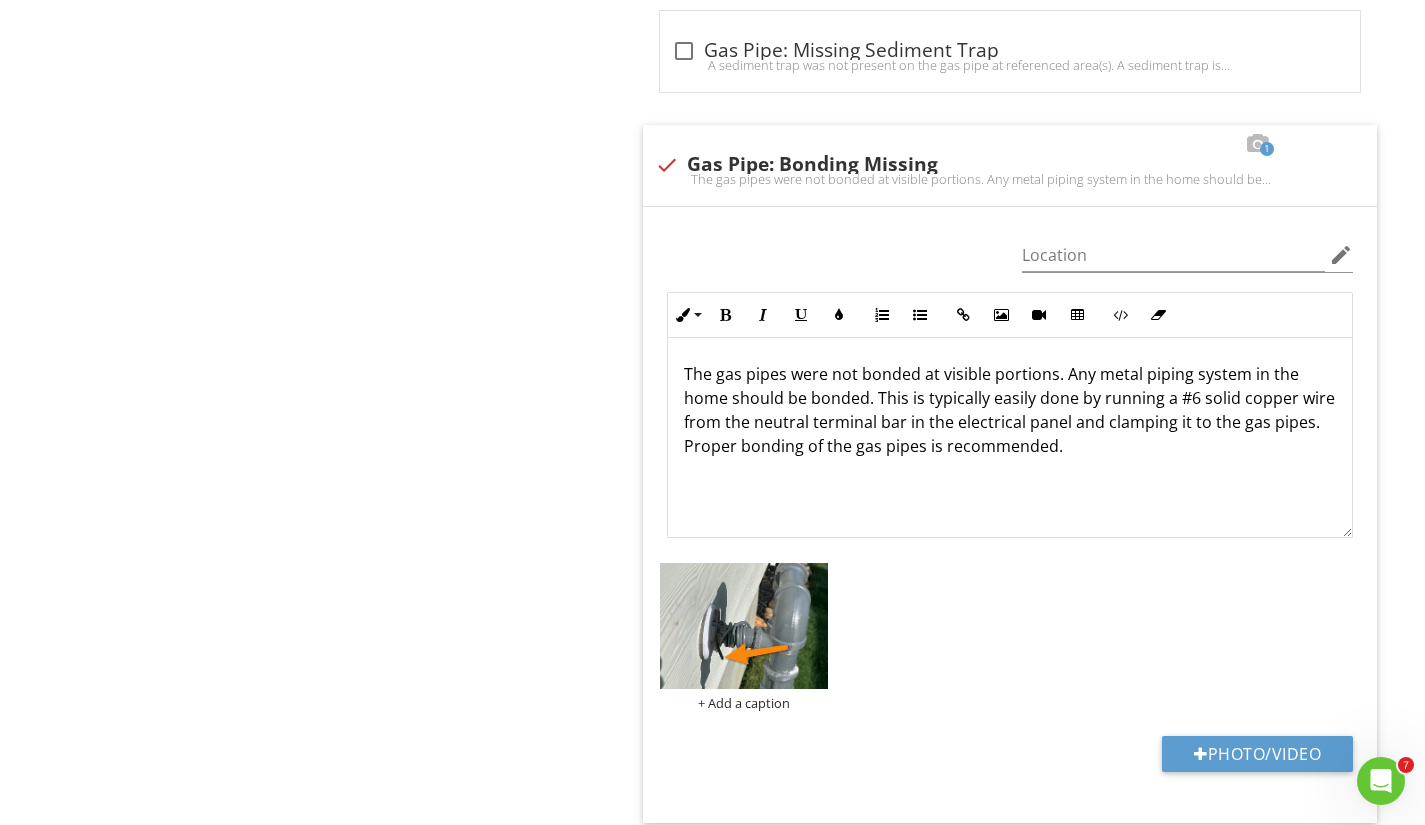 scroll, scrollTop: 2312, scrollLeft: 0, axis: vertical 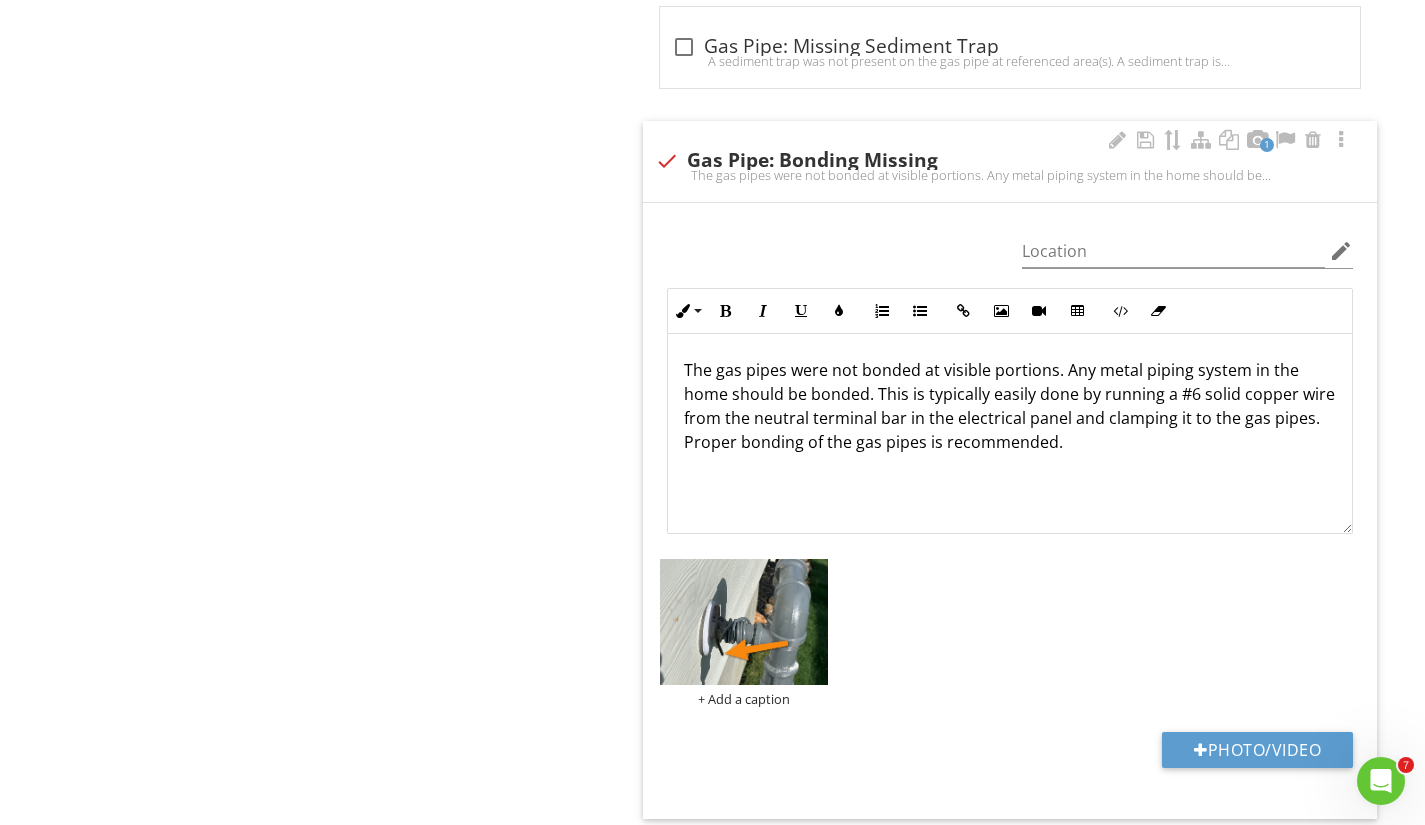click on "The gas pipes were not bonded at visible portions. Any metal piping system in the home should be bonded. This is typically easily done by running a #6 solid copper wire from the neutral terminal bar in the electrical panel and clamping it to the gas pipes. Proper bonding of the gas pipes is recommended." at bounding box center (1010, 406) 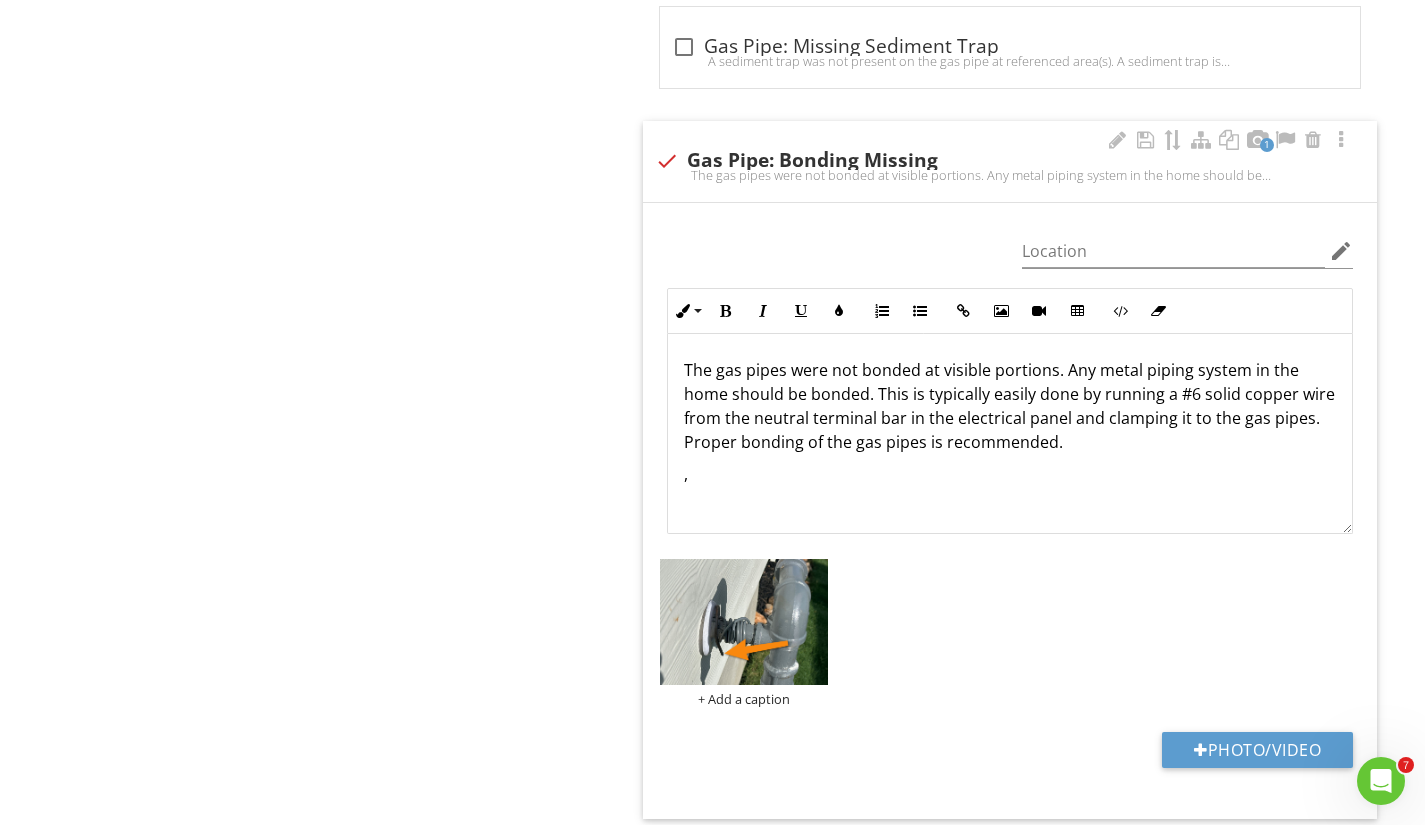 type 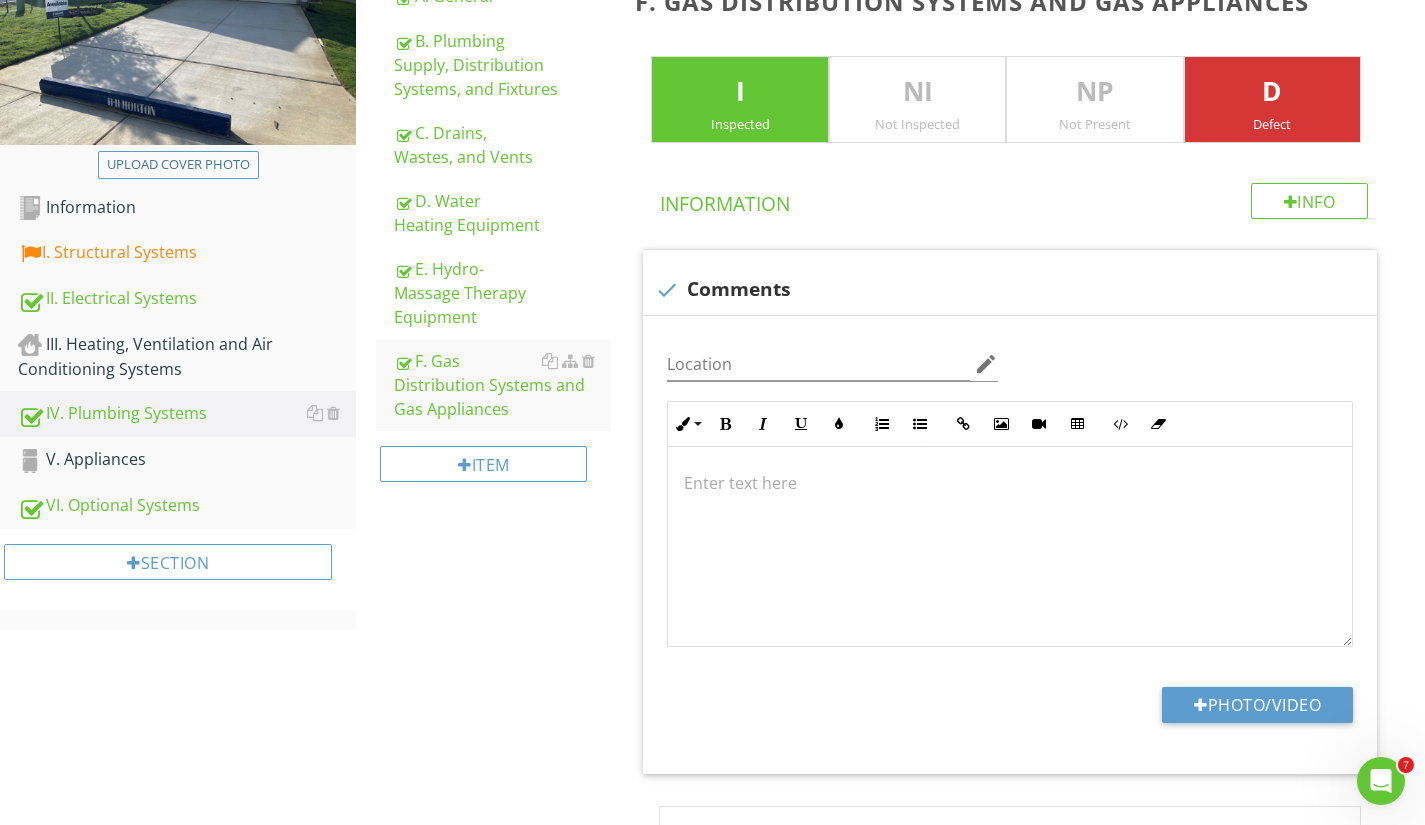 scroll, scrollTop: 324, scrollLeft: 0, axis: vertical 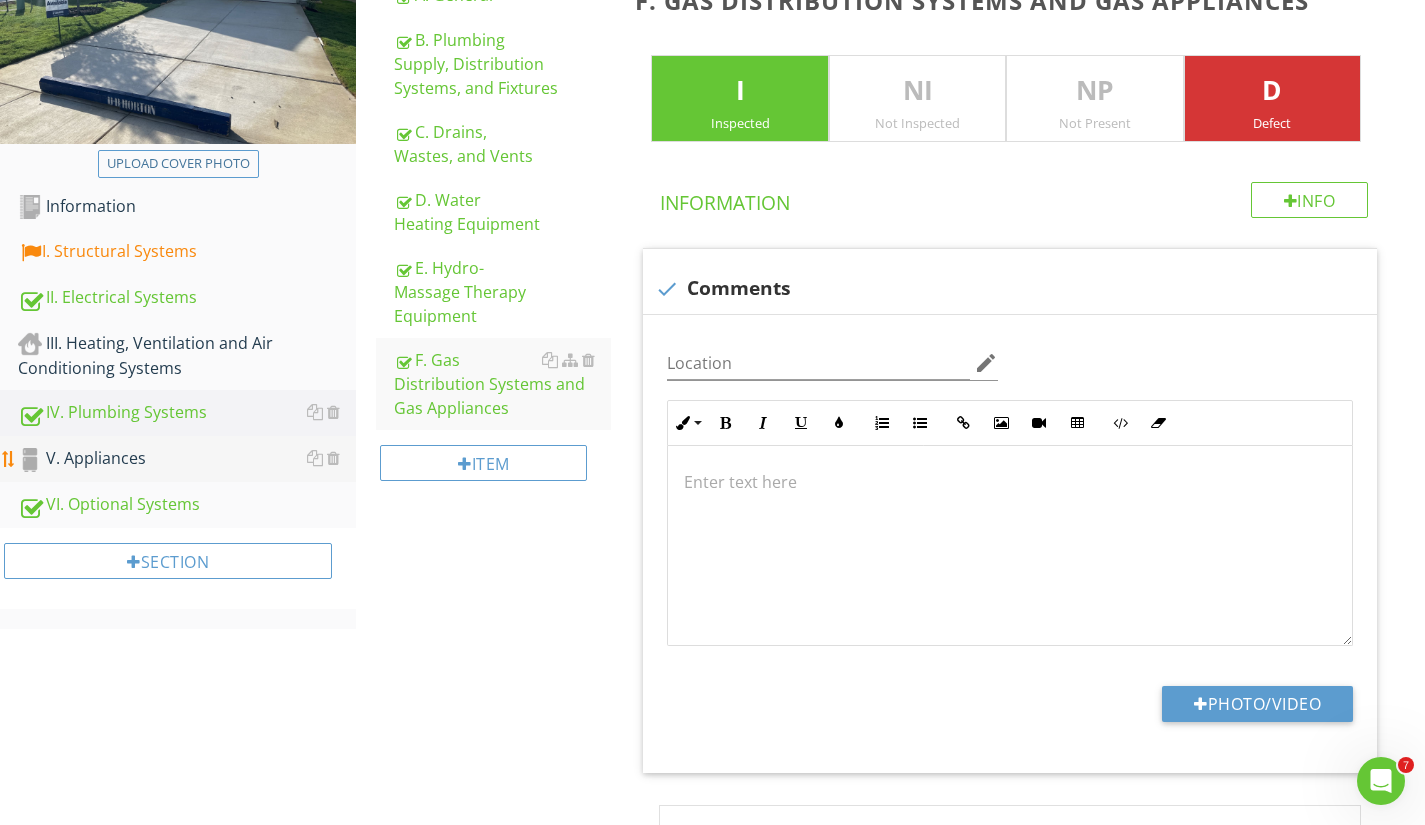click on "V. Appliances" at bounding box center (187, 459) 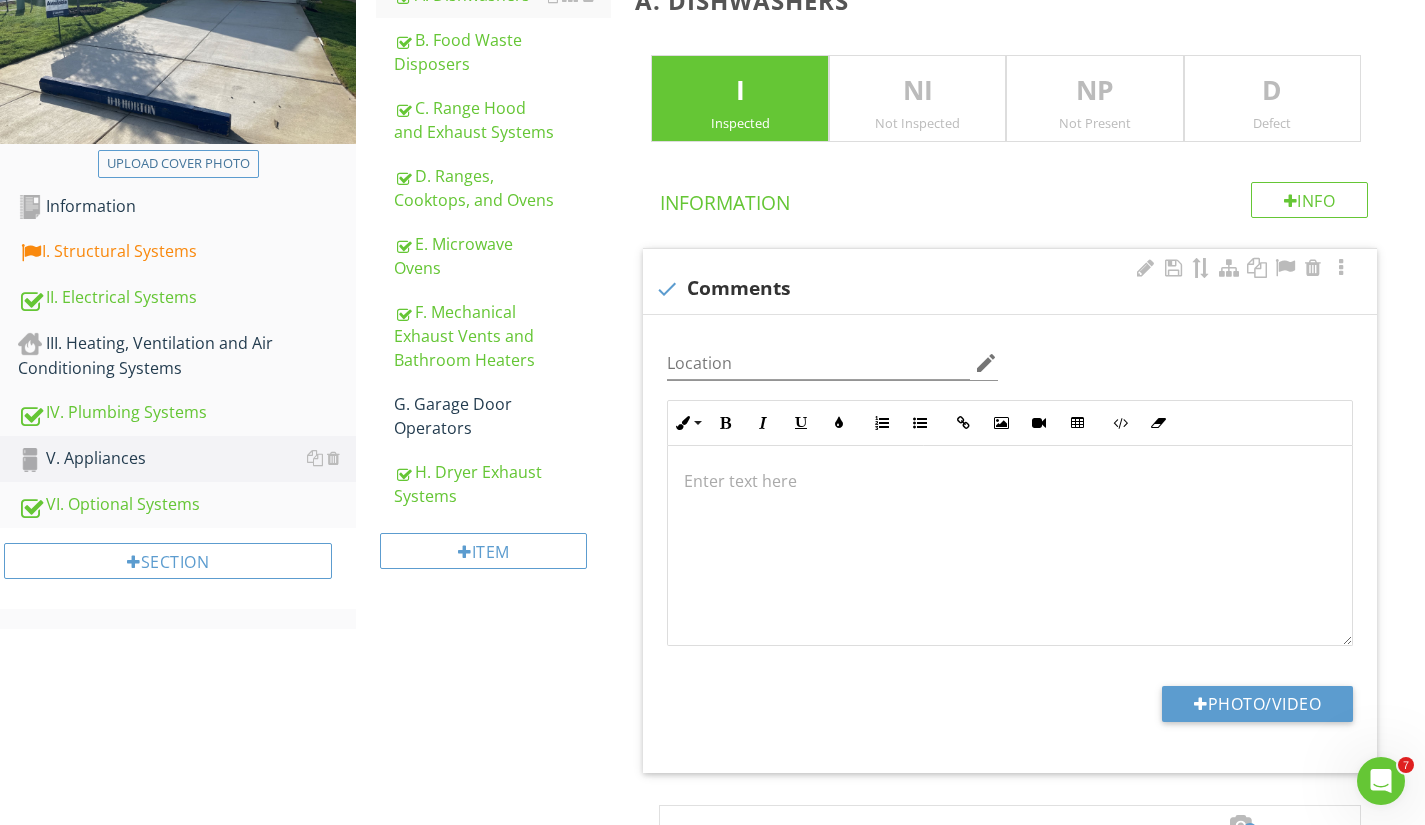 scroll, scrollTop: 1, scrollLeft: 0, axis: vertical 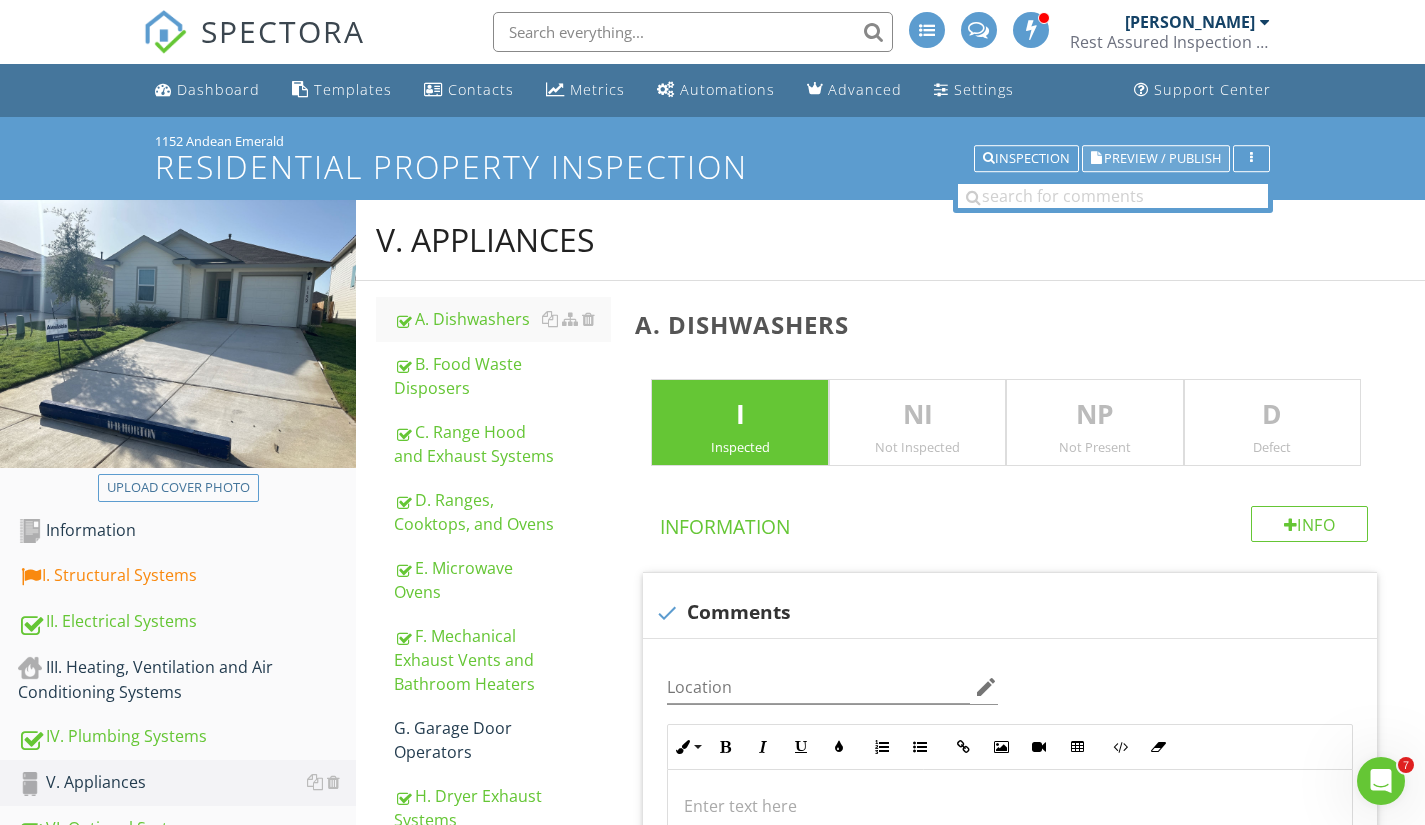 click on "Preview / Publish" at bounding box center [1162, 158] 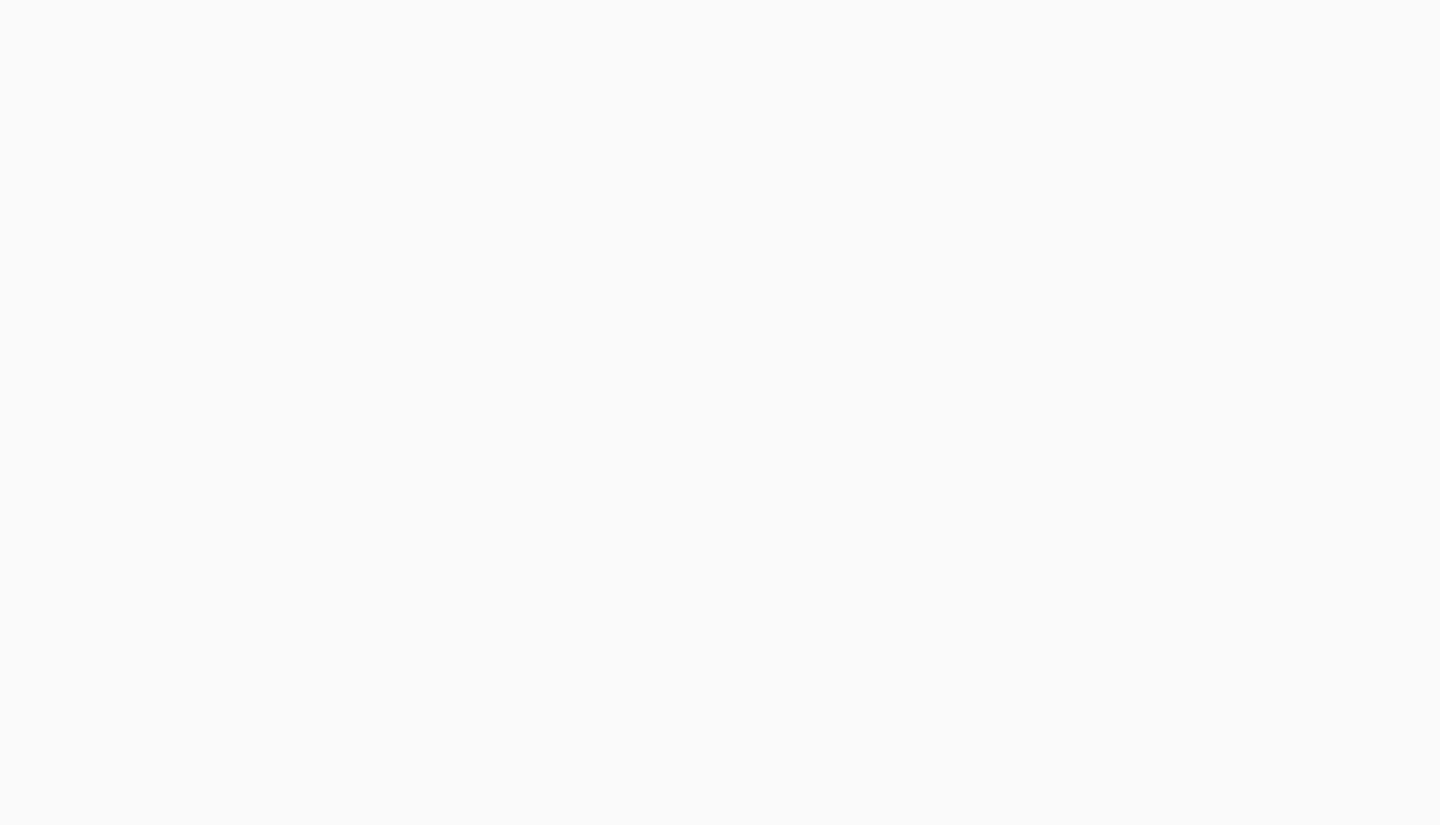 scroll, scrollTop: 0, scrollLeft: 0, axis: both 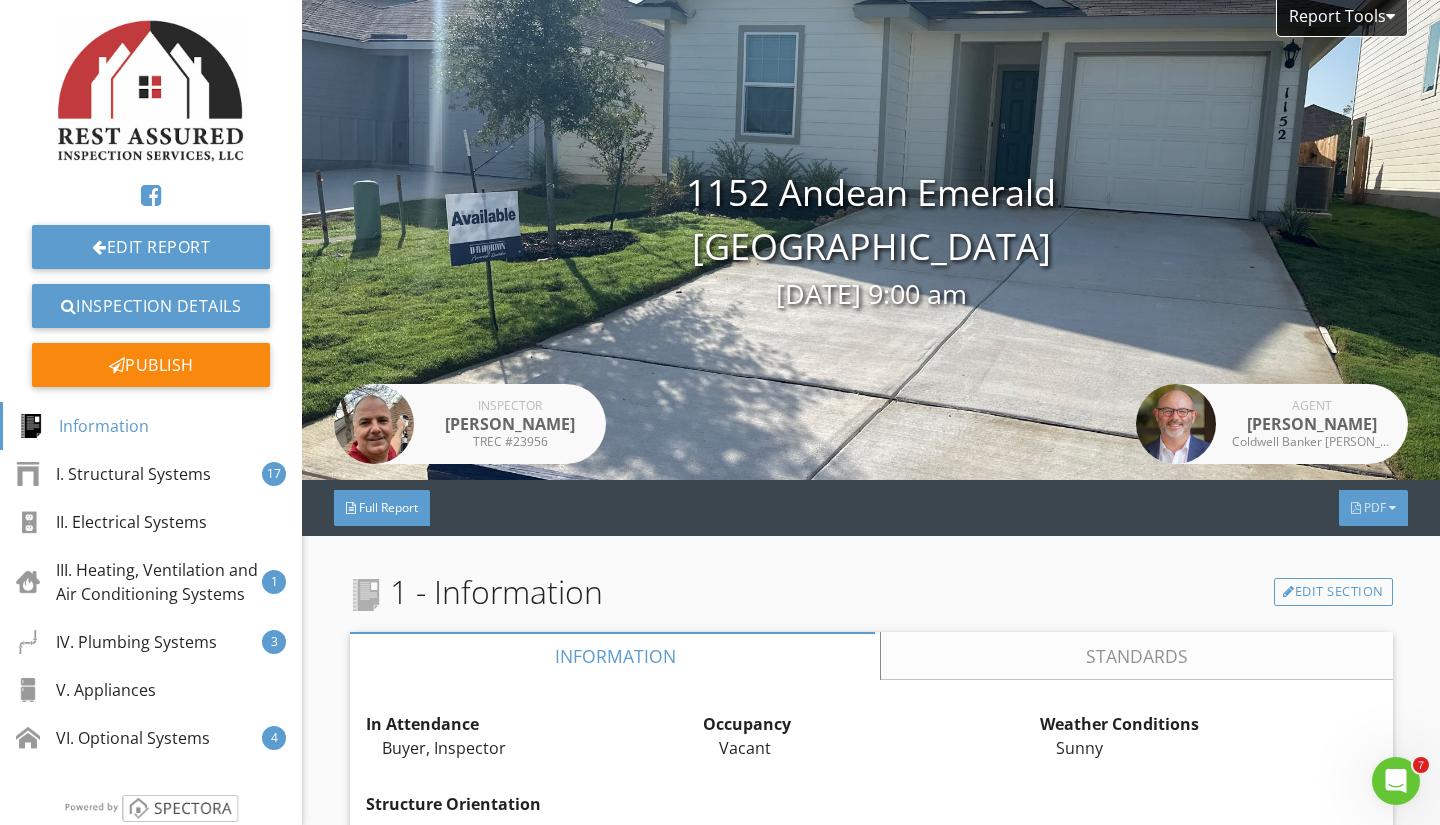 click on "PDF" at bounding box center [1375, 507] 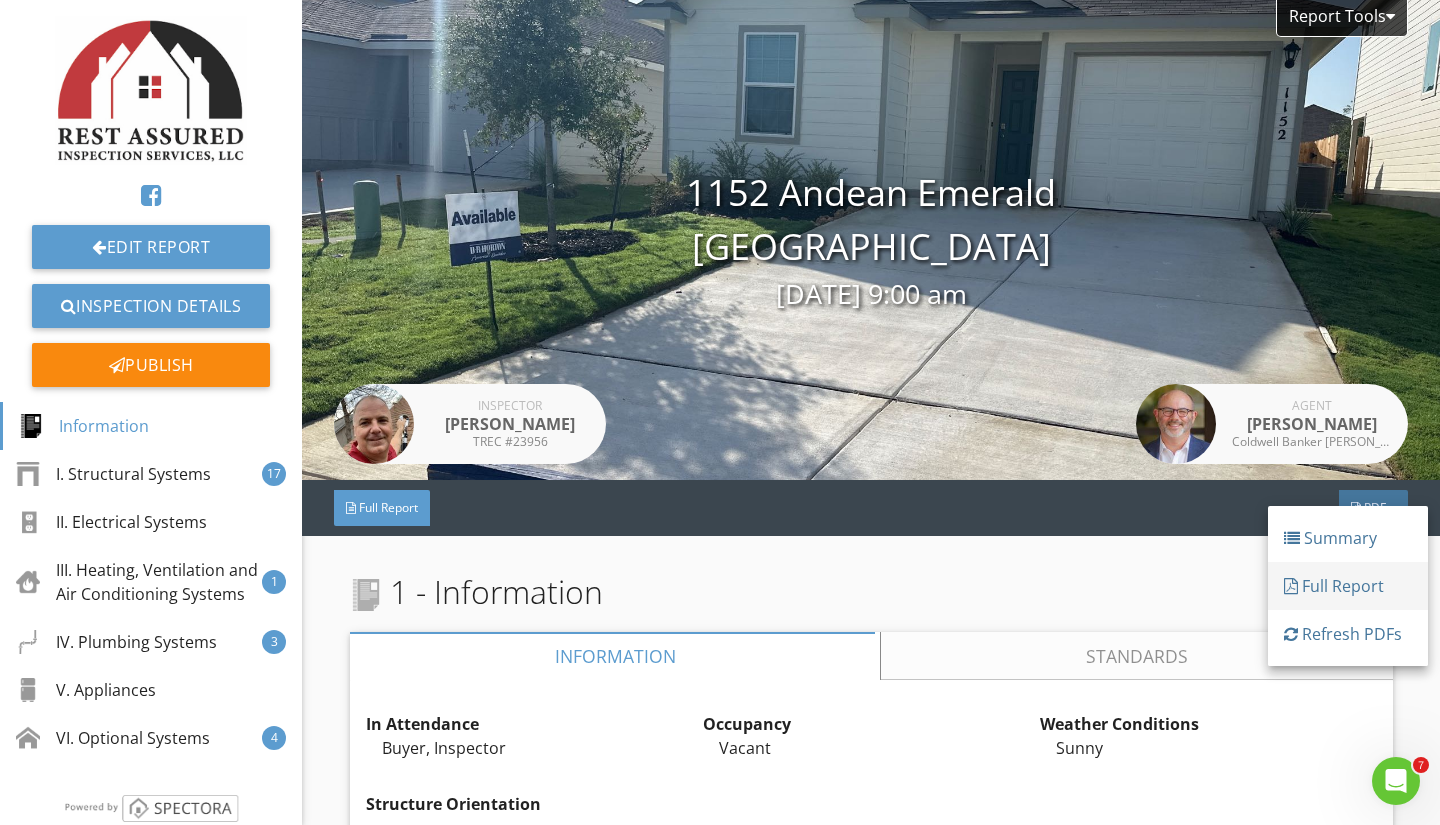 click on "Full Report" at bounding box center [1348, 586] 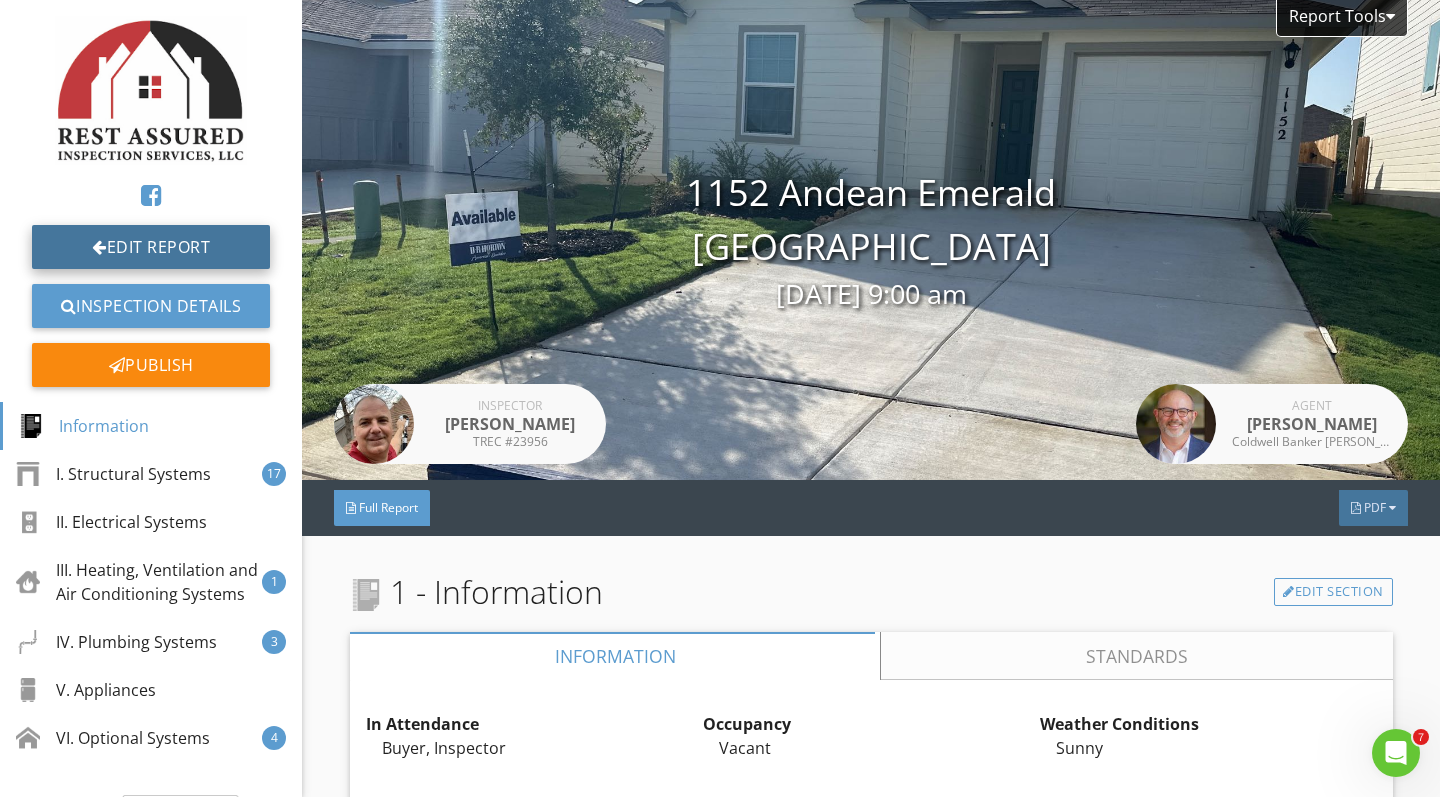 click on "Edit Report" at bounding box center [151, 247] 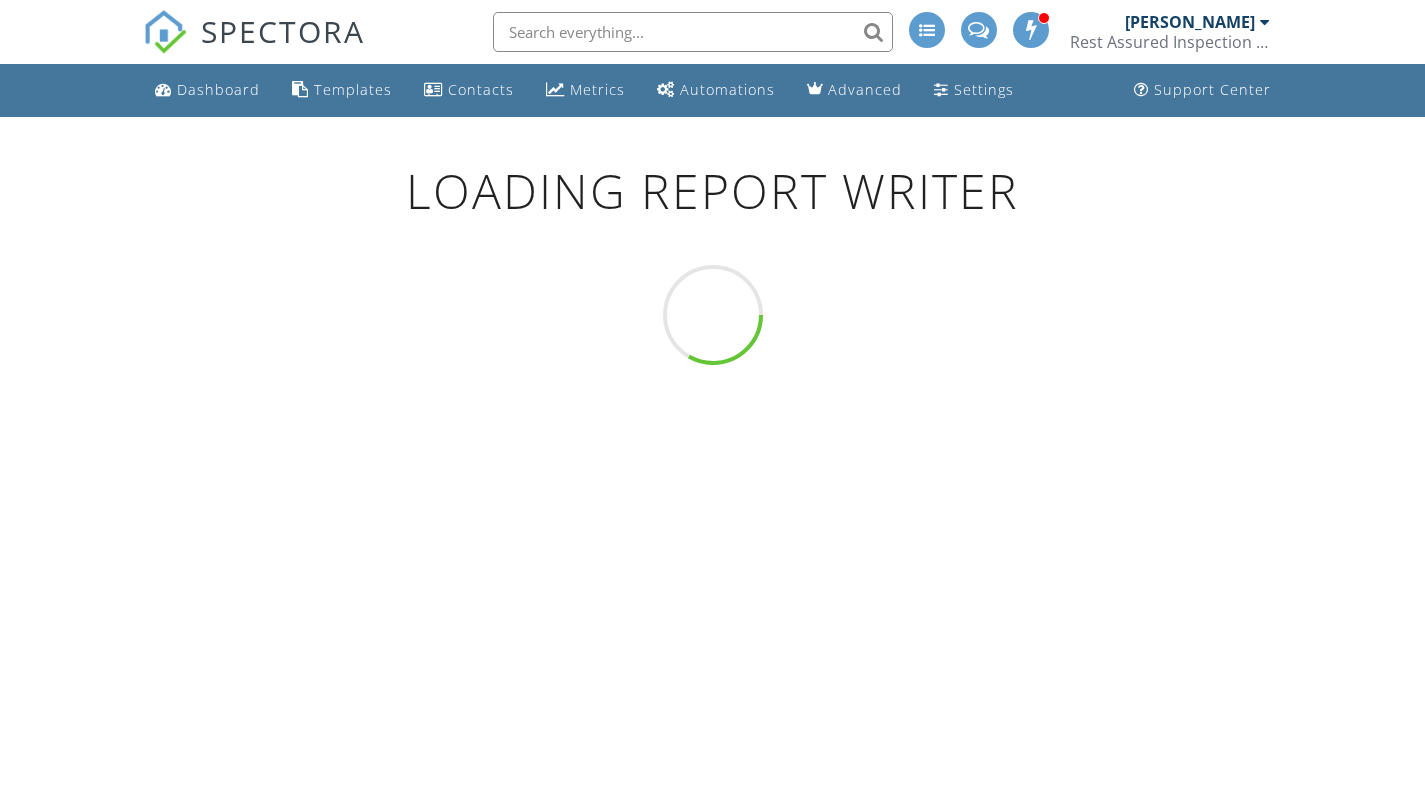 scroll, scrollTop: 0, scrollLeft: 0, axis: both 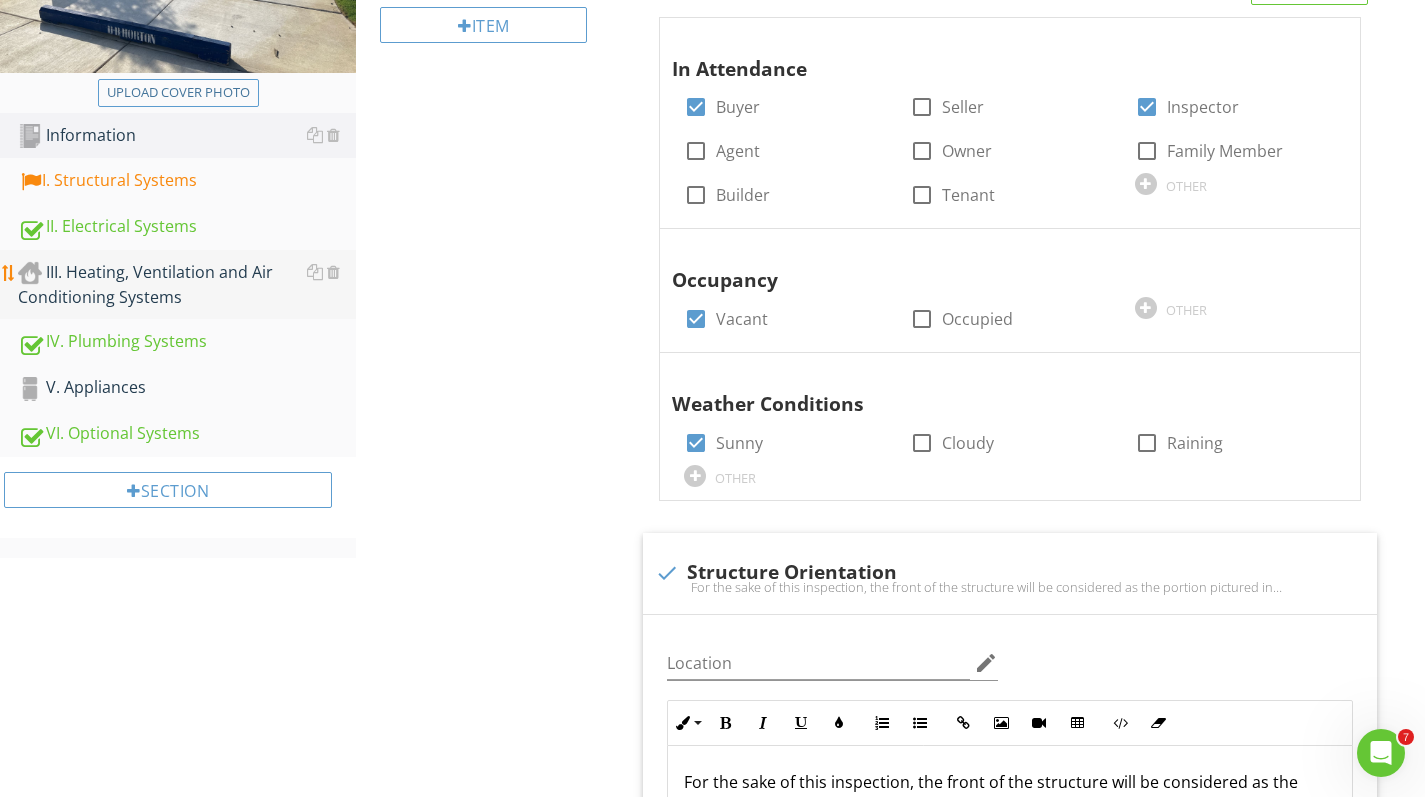 click on "III. Heating, Ventilation and Air Conditioning Systems" at bounding box center (187, 285) 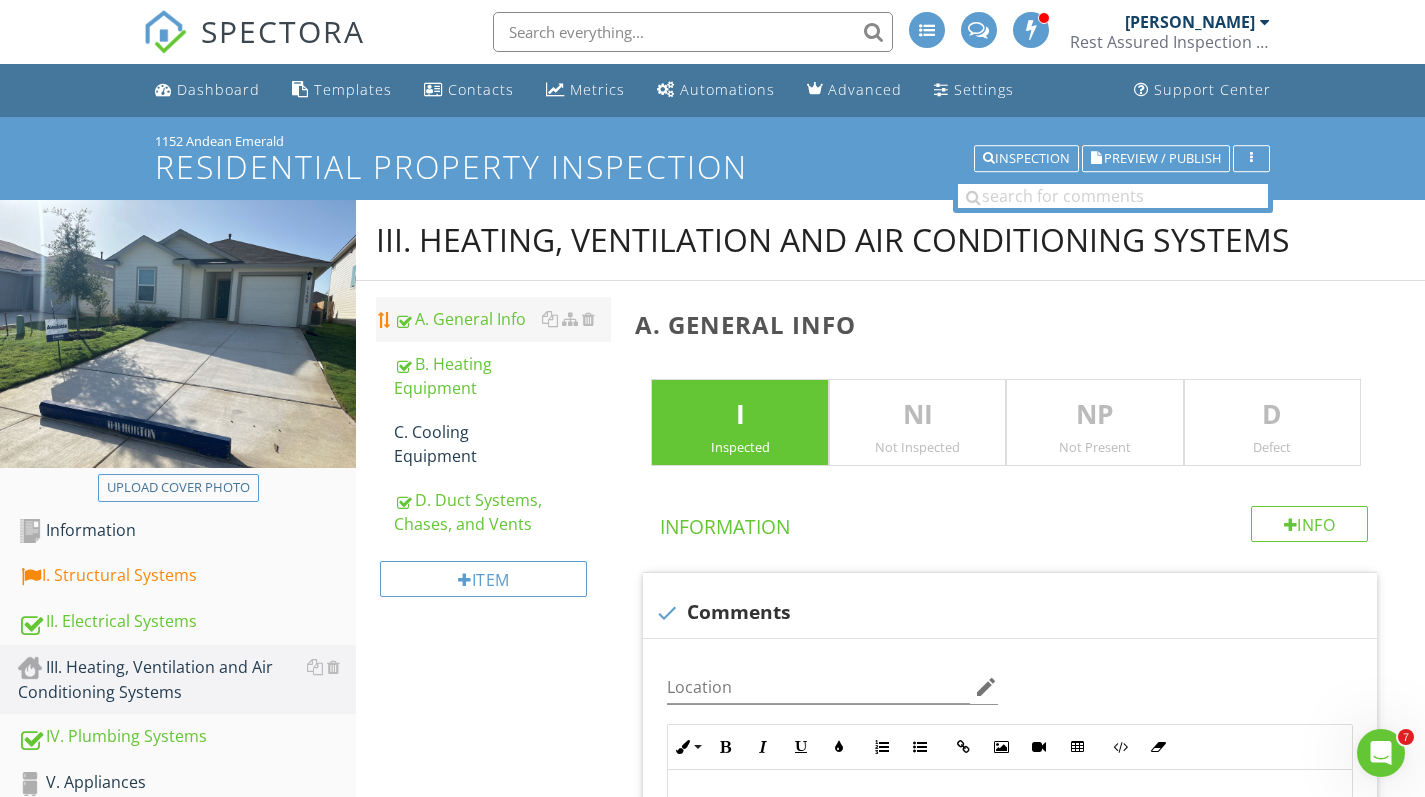 scroll, scrollTop: 0, scrollLeft: 0, axis: both 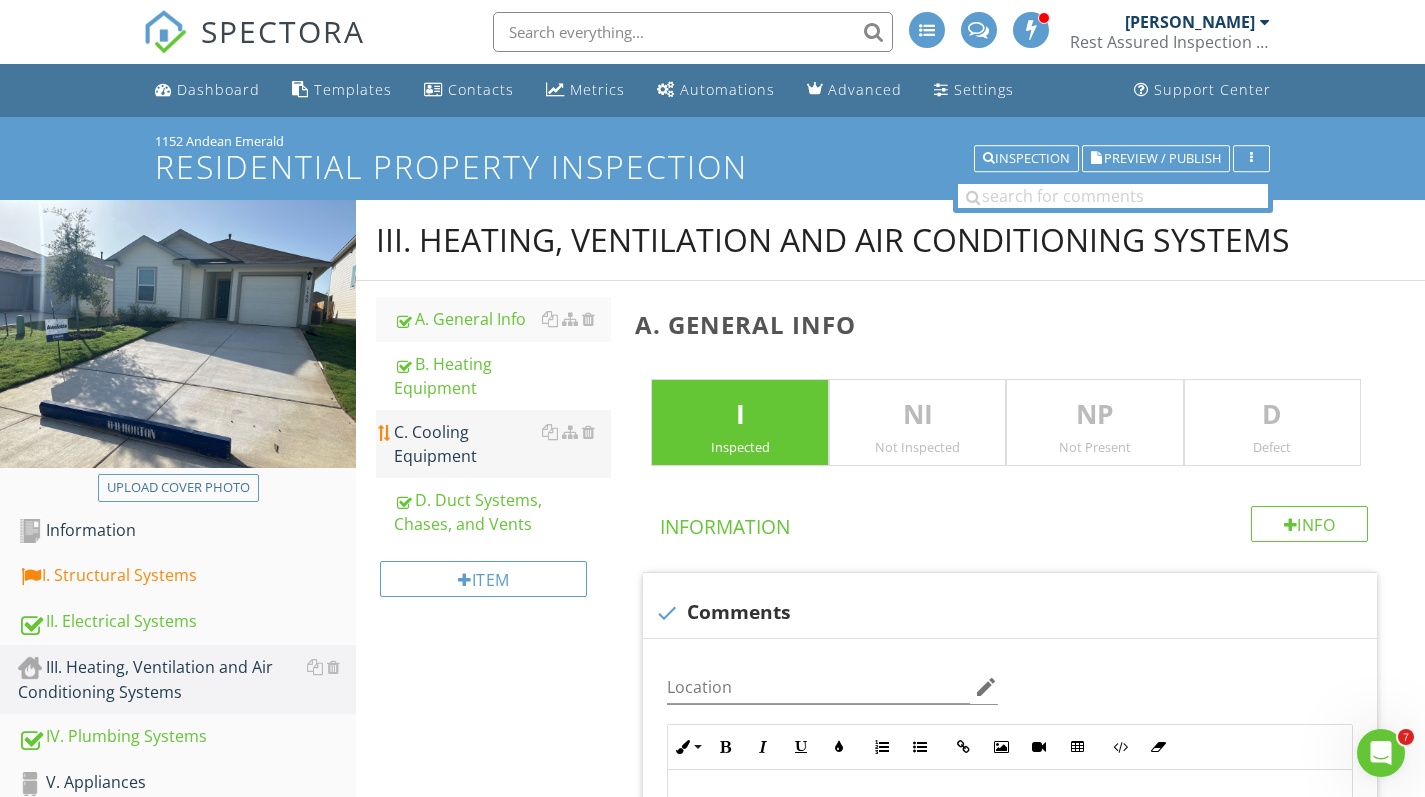 click on "C. Cooling Equipment" at bounding box center [502, 444] 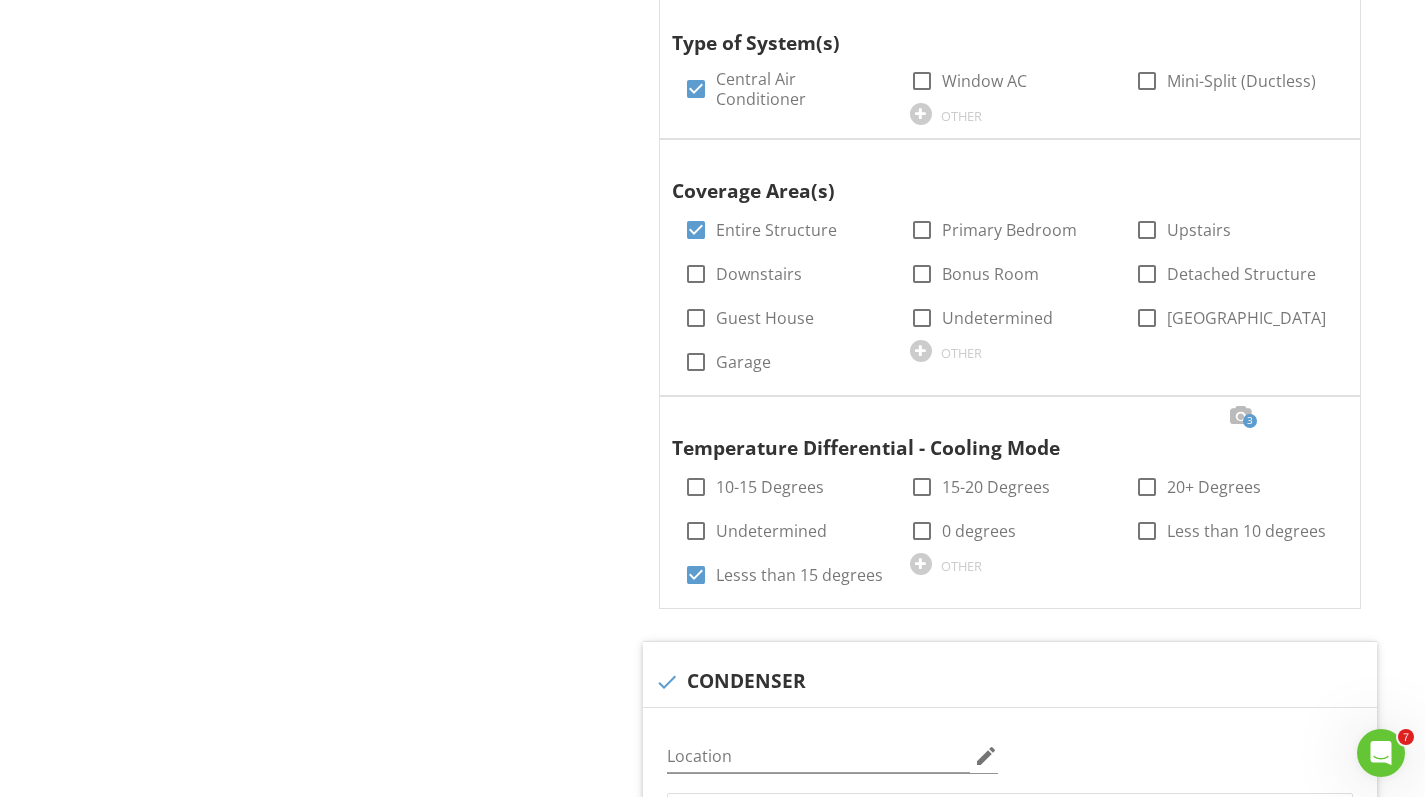 scroll, scrollTop: 1140, scrollLeft: 0, axis: vertical 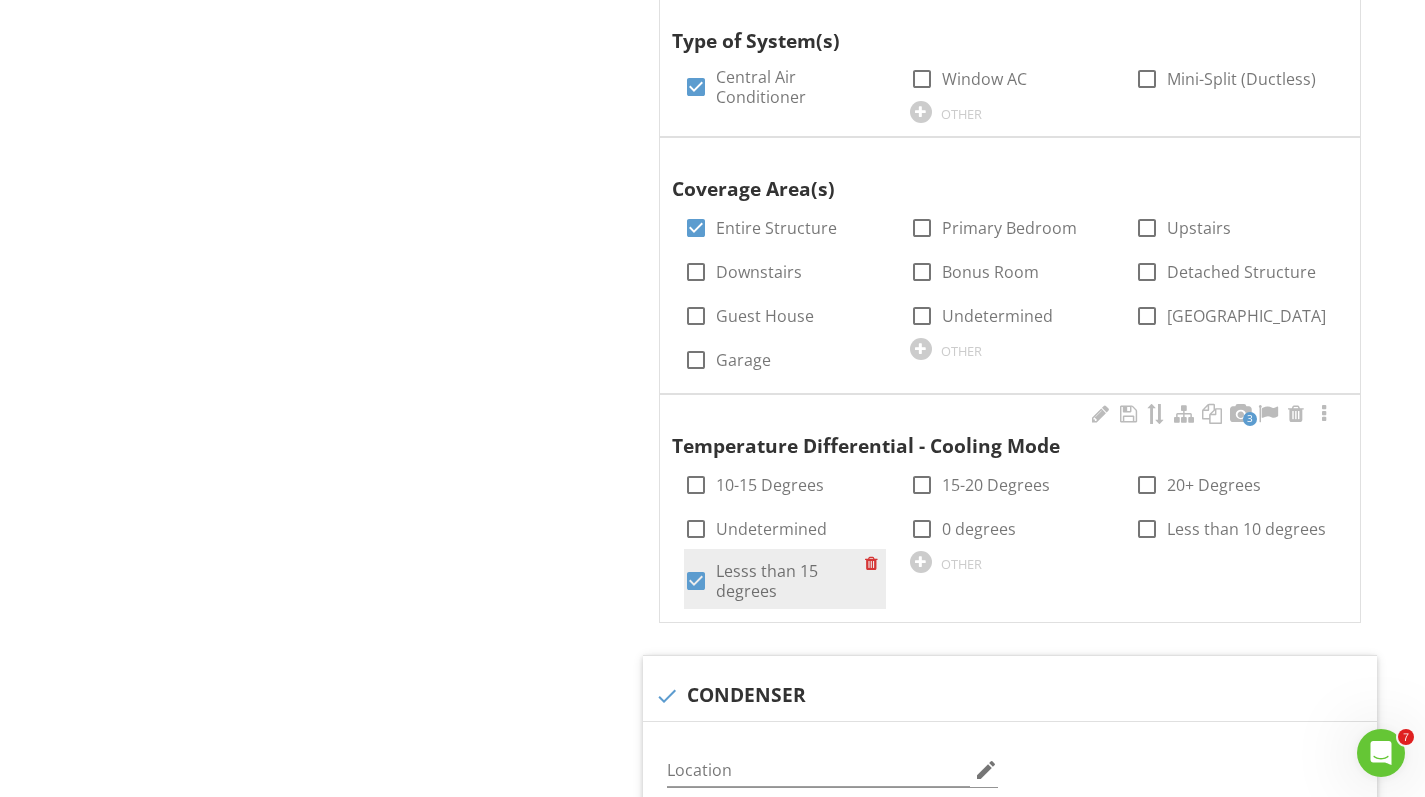 click on "Lesss than 15 degrees" at bounding box center [790, 581] 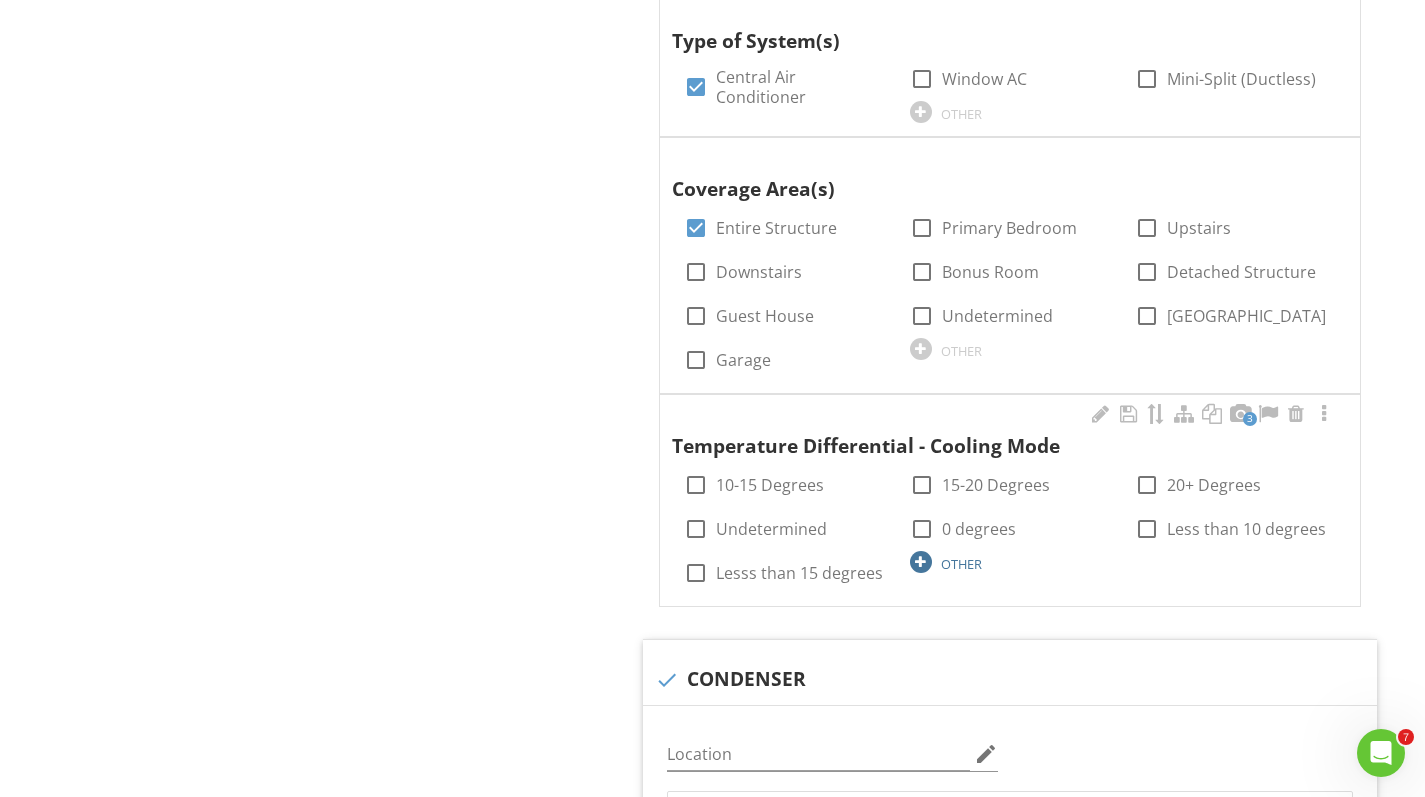 click at bounding box center (921, 562) 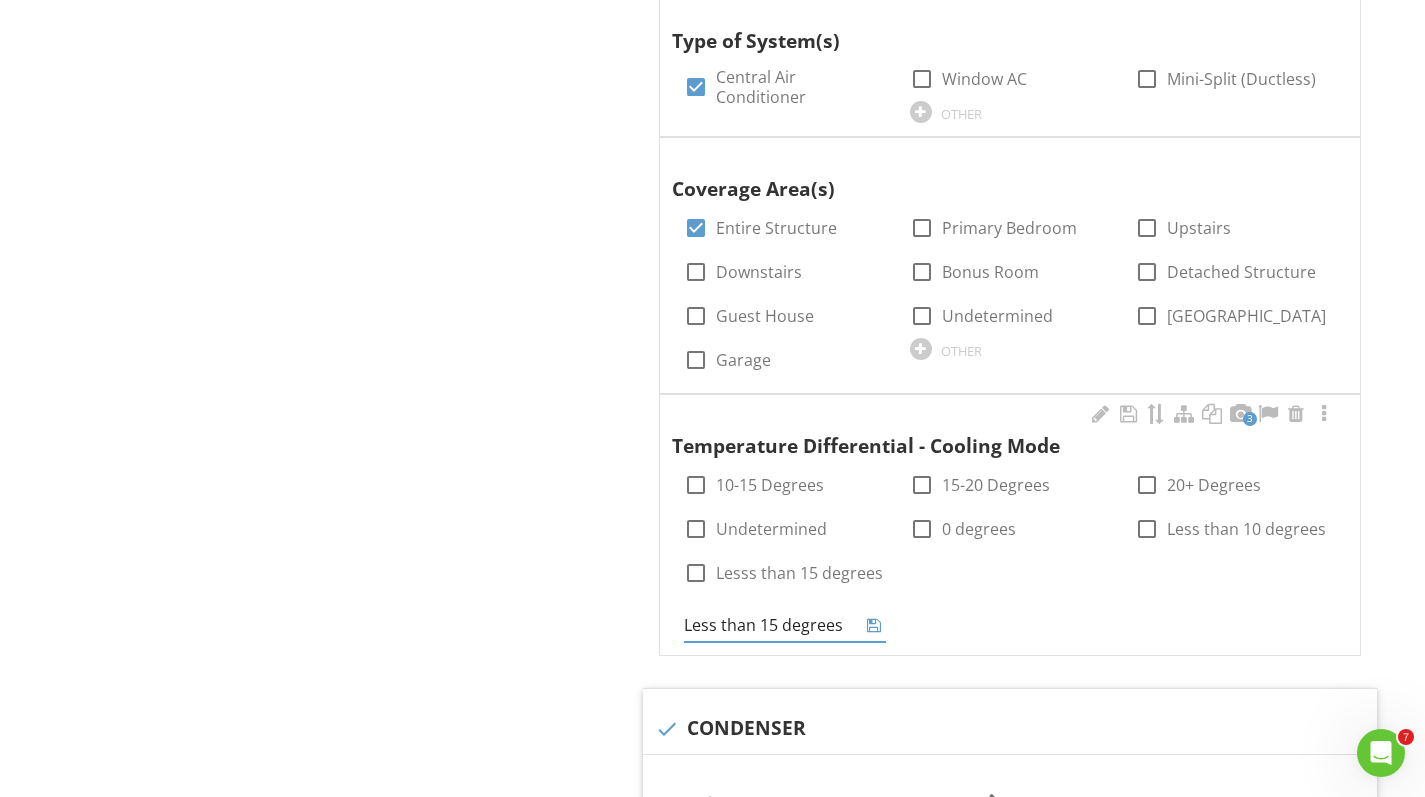 type on "Less than 15 degrees" 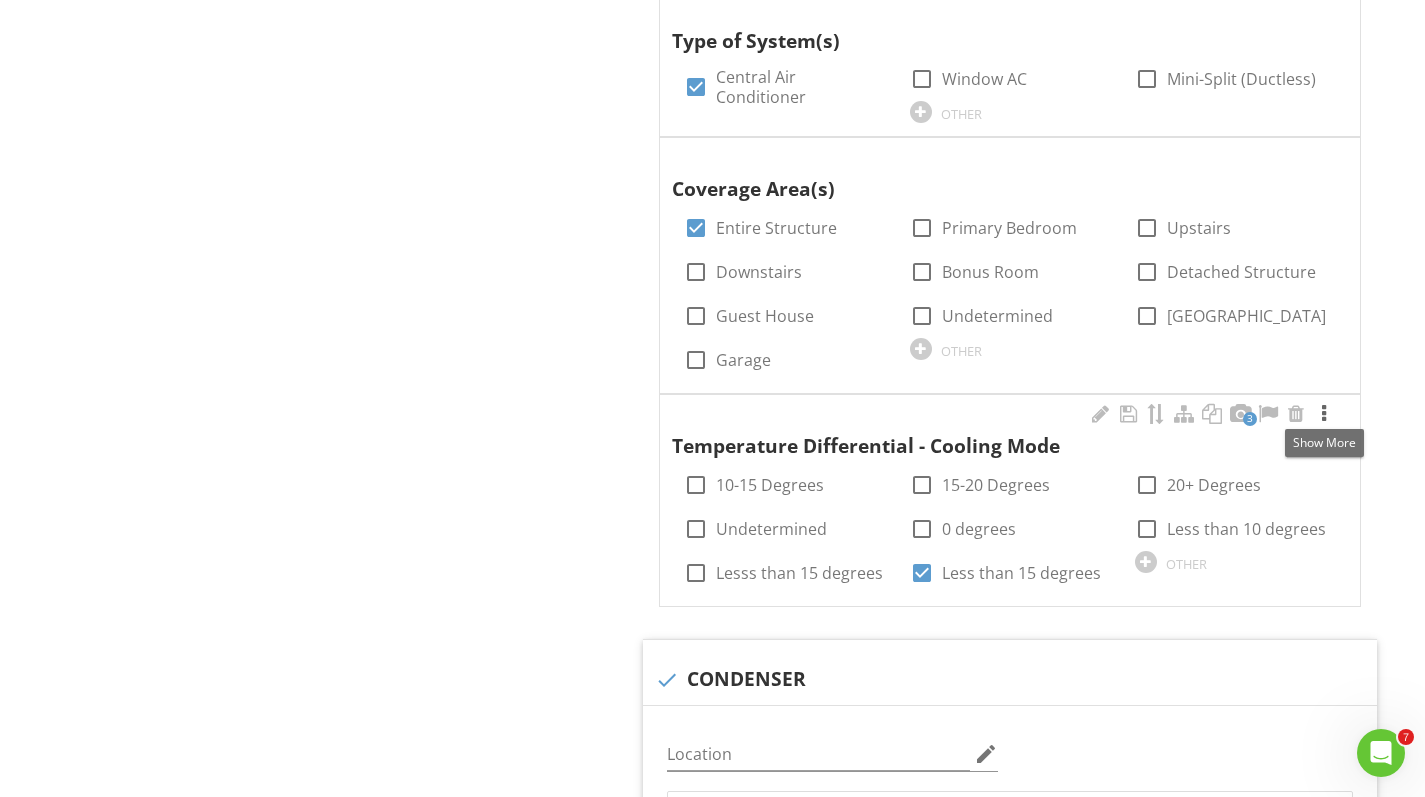 click at bounding box center (1324, 414) 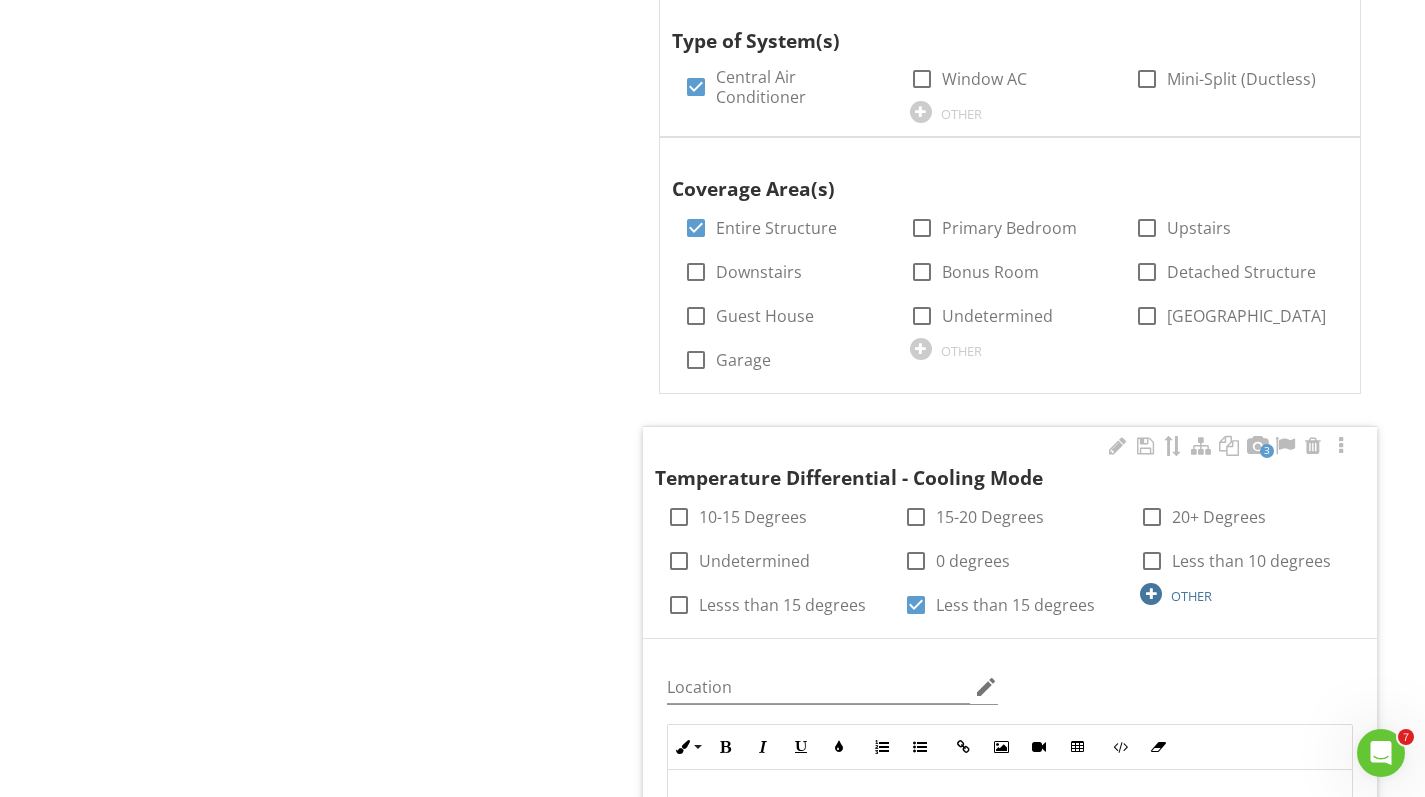 click at bounding box center [1151, 594] 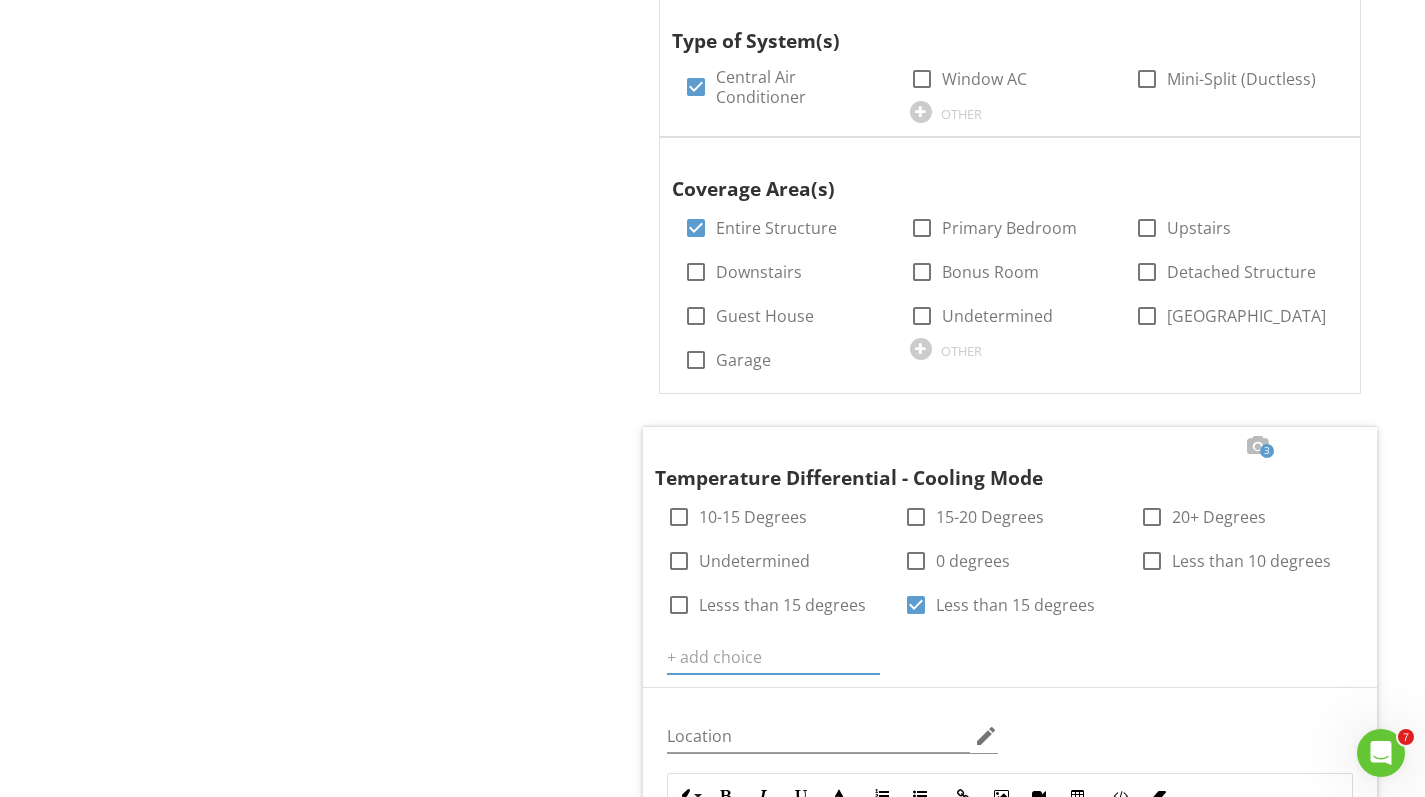 click on "check
Comments
Location edit       Inline Style XLarge Large Normal Small Light Small/Light Bold Italic Underline Colors Ordered List Unordered List Insert Link Insert Image Insert Video Insert Table Code View Clear Formatting Enter text here
Photo/Video
Type of System(s)
check_box Central Air Conditioner   check_box_outline_blank Window AC   check_box_outline_blank Mini-Split (Ductless)         OTHER
Coverage Area(s)
check_box Entire Structure   check_box_outline_blank Primary Bedroom   check_box_outline_blank Upstairs   check_box_outline_blank Downstairs   check_box_outline_blank Bonus Room   check_box_outline_blank Detached Structure   check_box_outline_blank Guest House   check_box_outline_blank Undetermined   check_box_outline_blank Main House   check_box_outline_blank Garage" at bounding box center [1014, 2302] 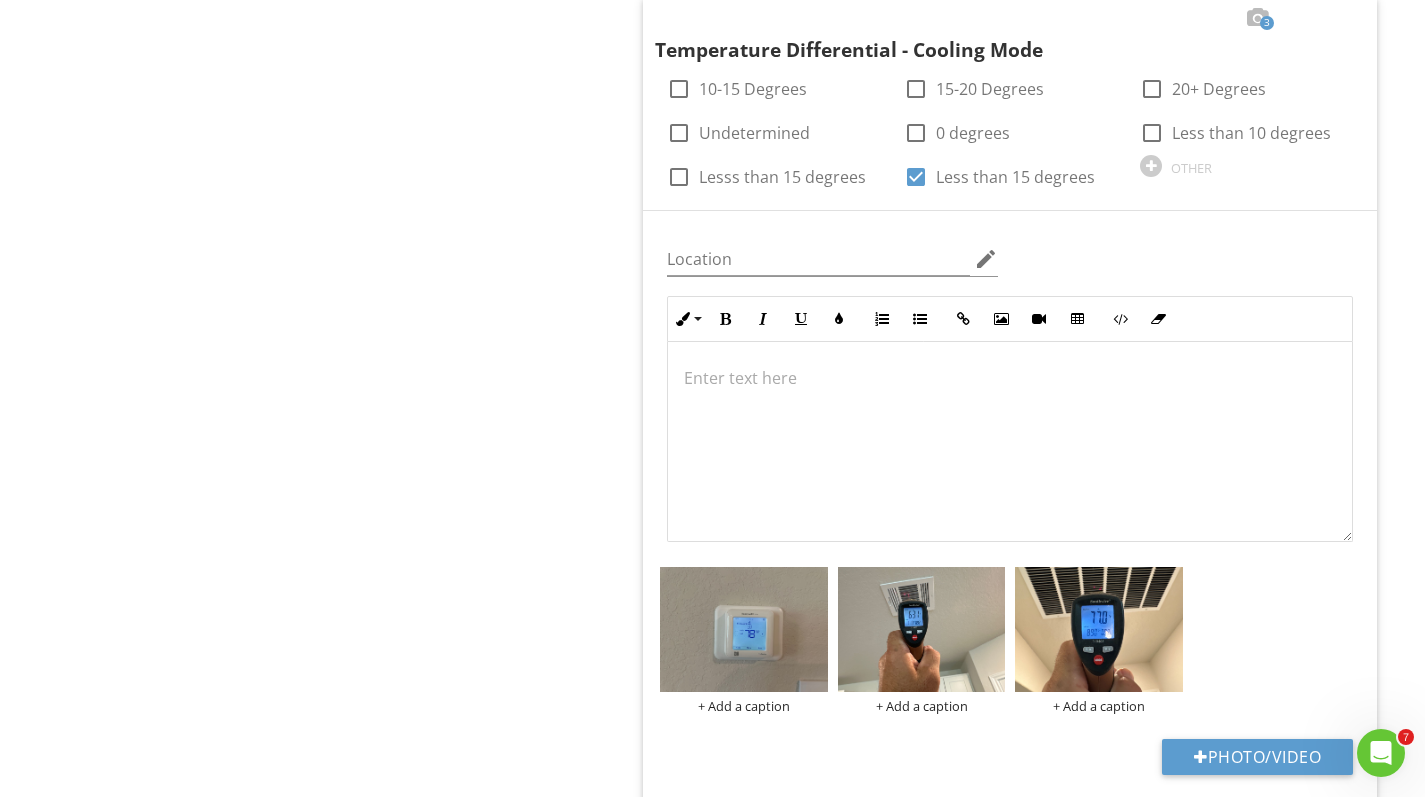 scroll, scrollTop: 1566, scrollLeft: 0, axis: vertical 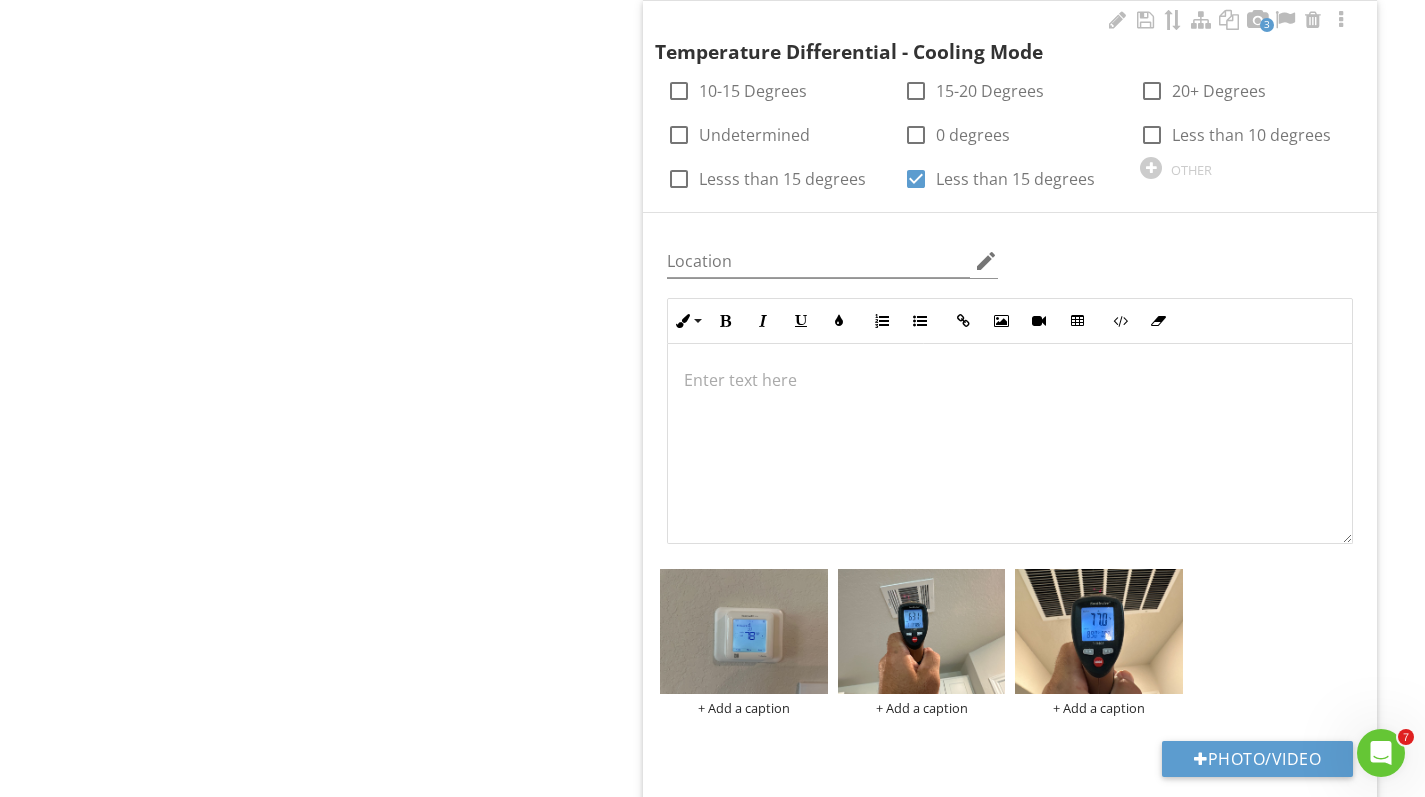 click at bounding box center (1010, 380) 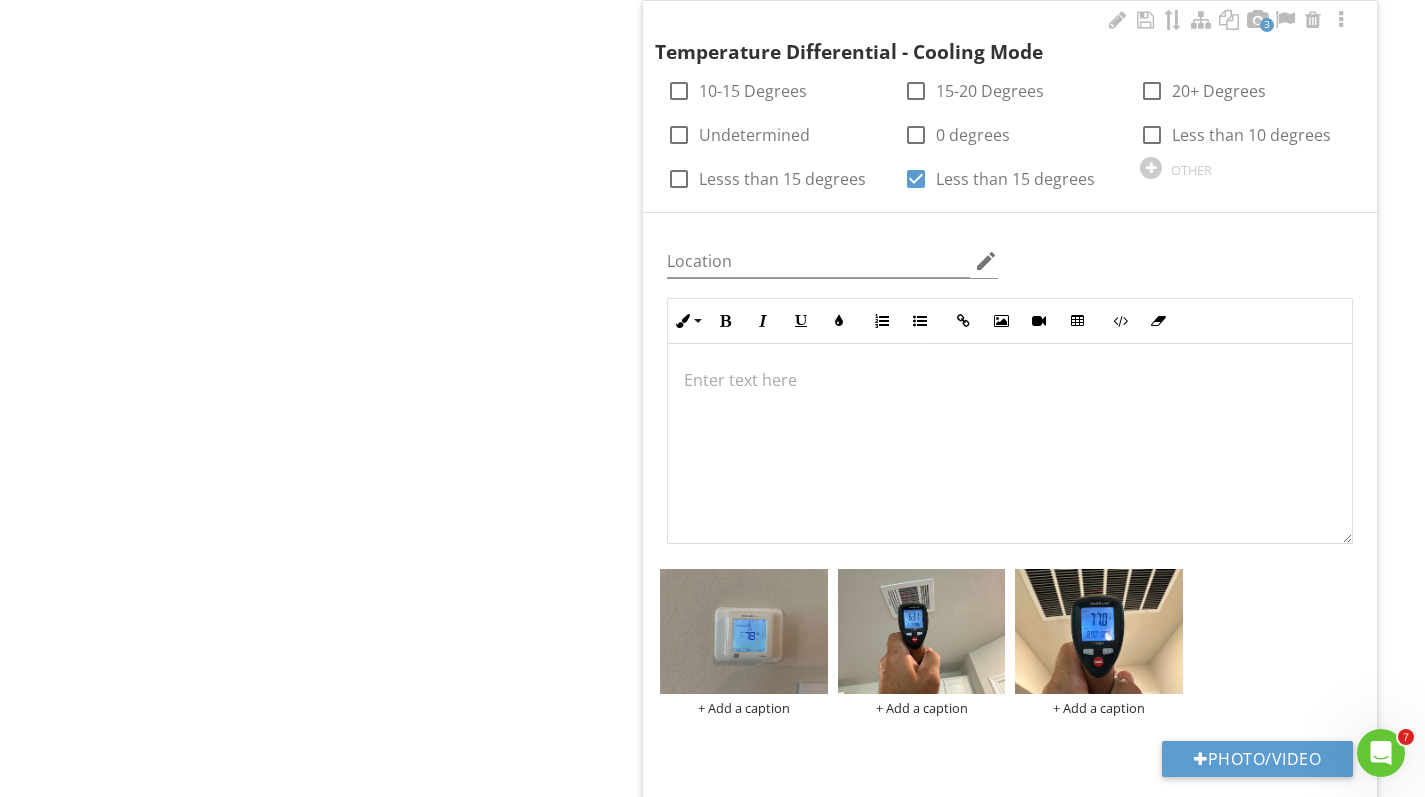 type 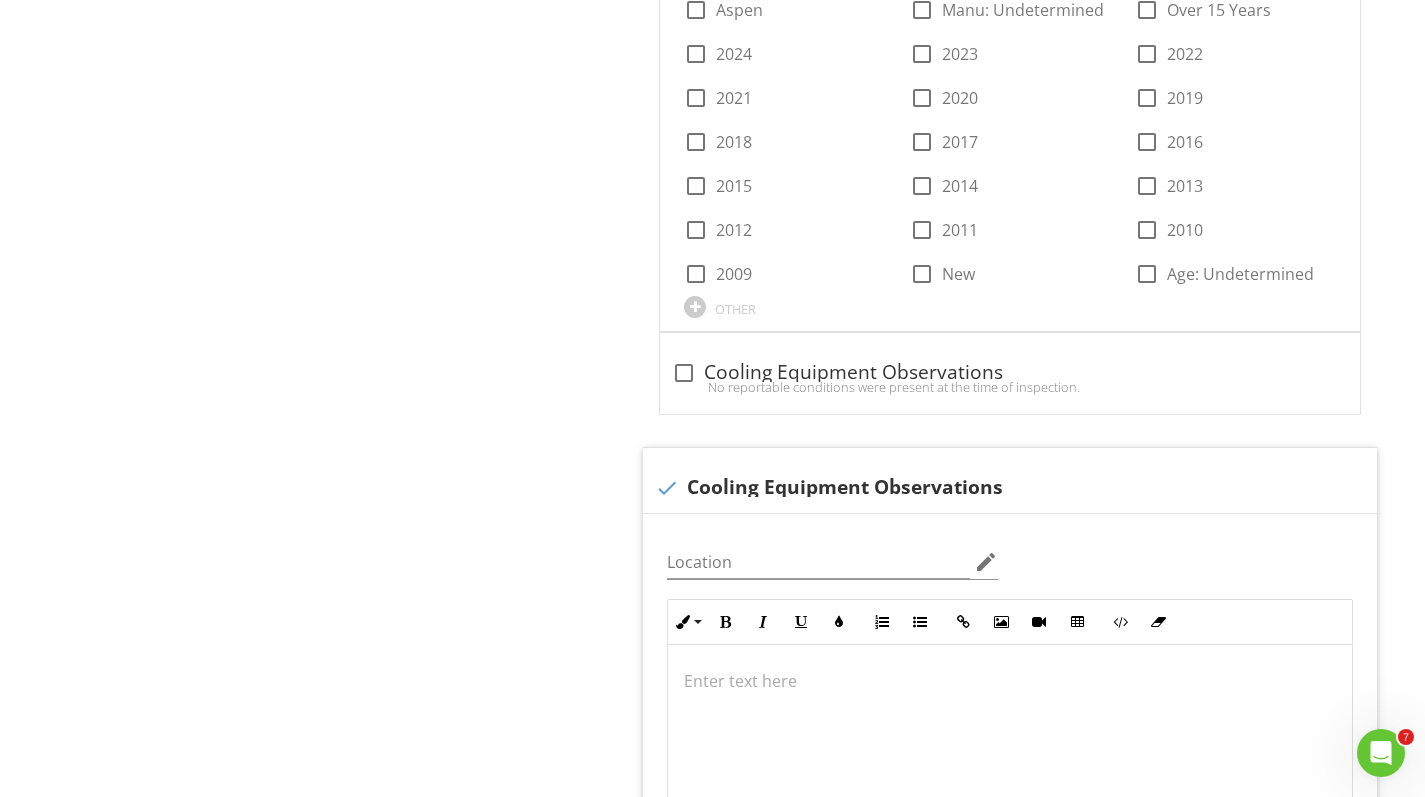 scroll, scrollTop: 5299, scrollLeft: 0, axis: vertical 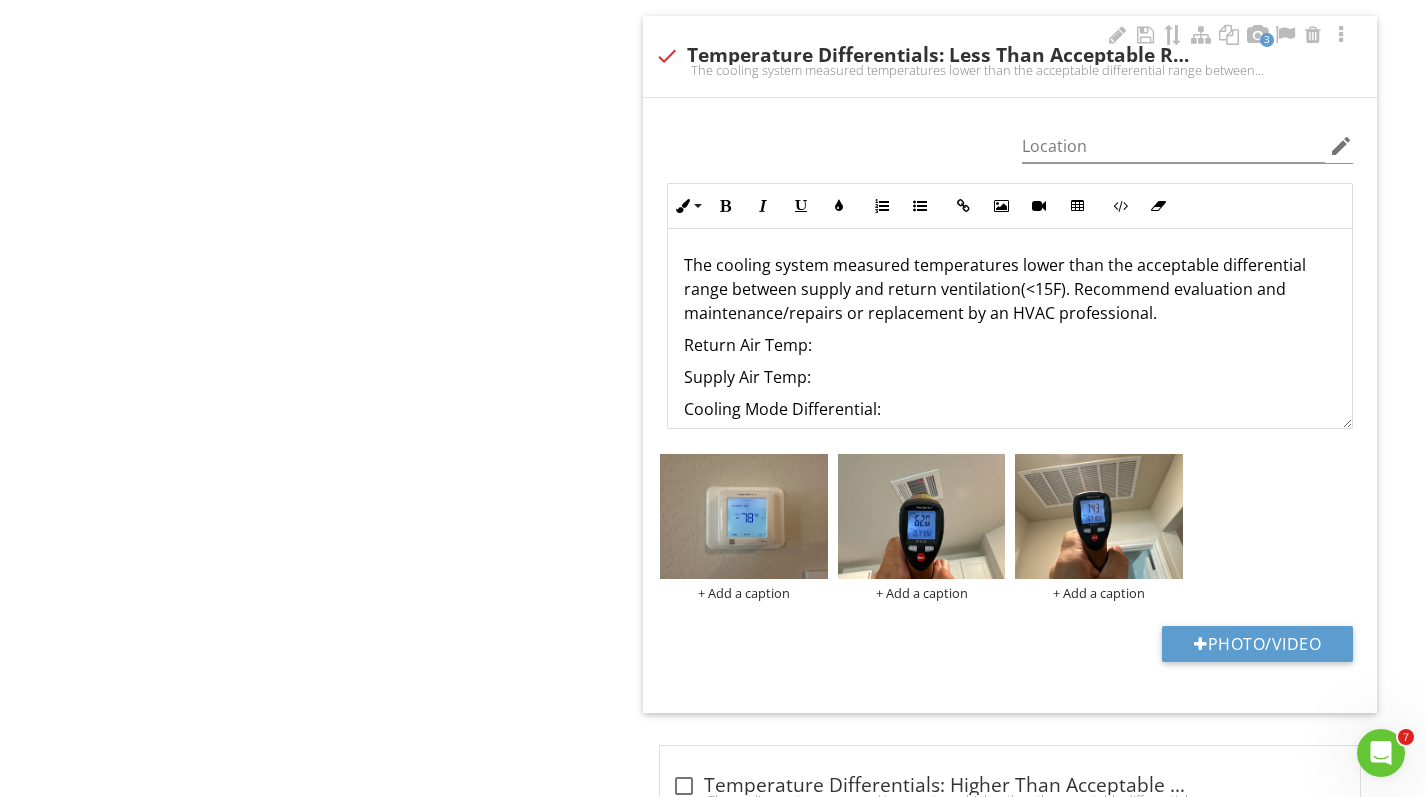 click on "Return Air Temp:" at bounding box center [1010, 345] 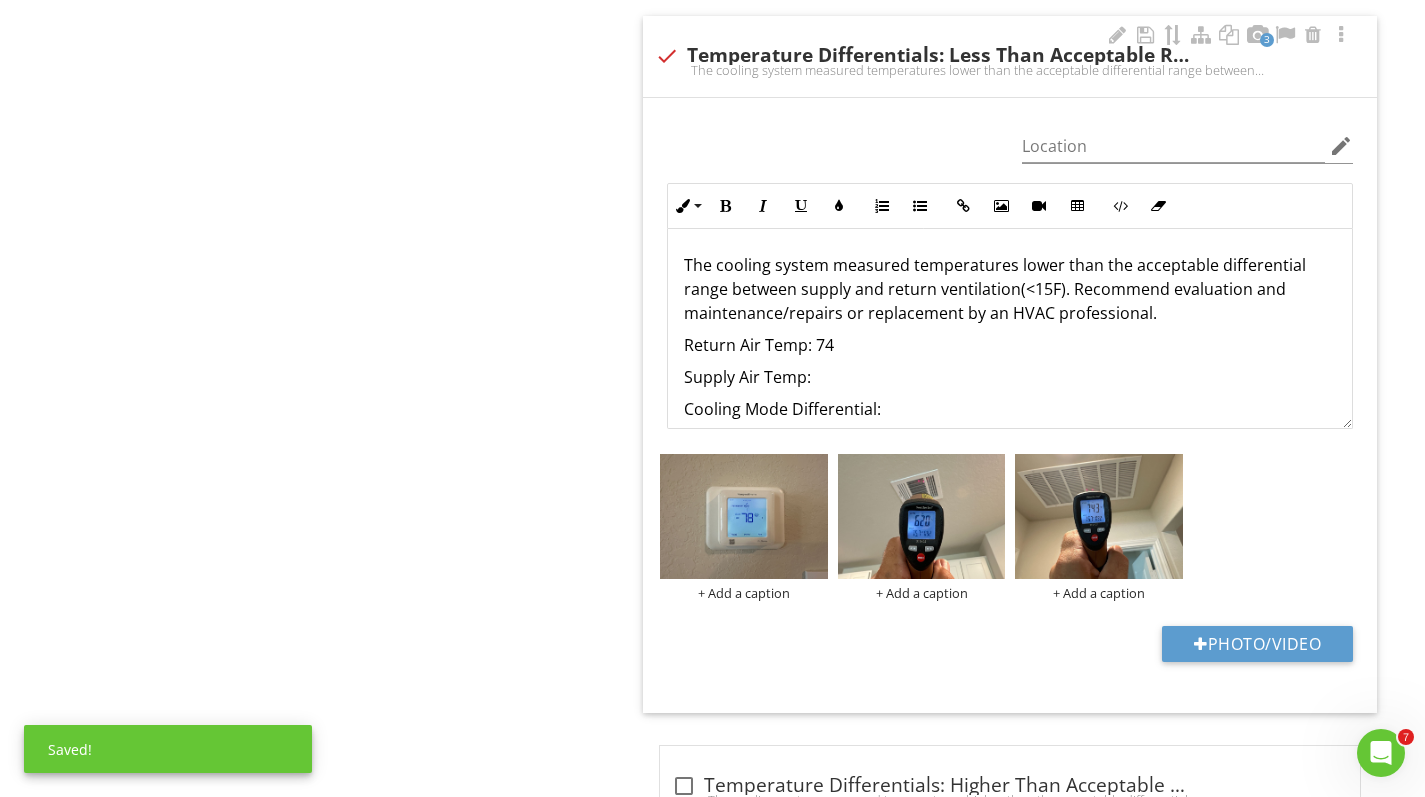 click on "Supply Air Temp:" at bounding box center [1010, 377] 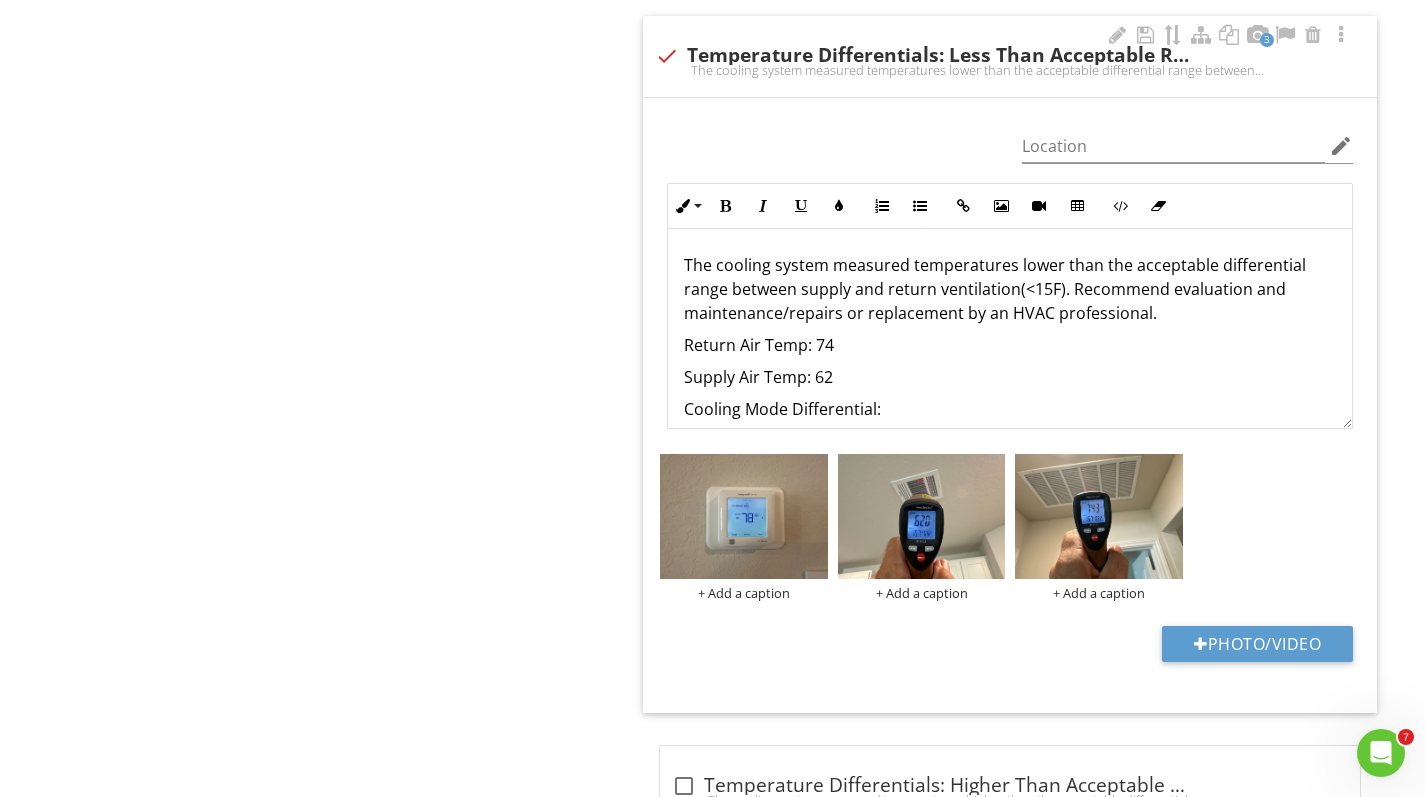 click on "Cooling Mode Differential:" at bounding box center [1010, 409] 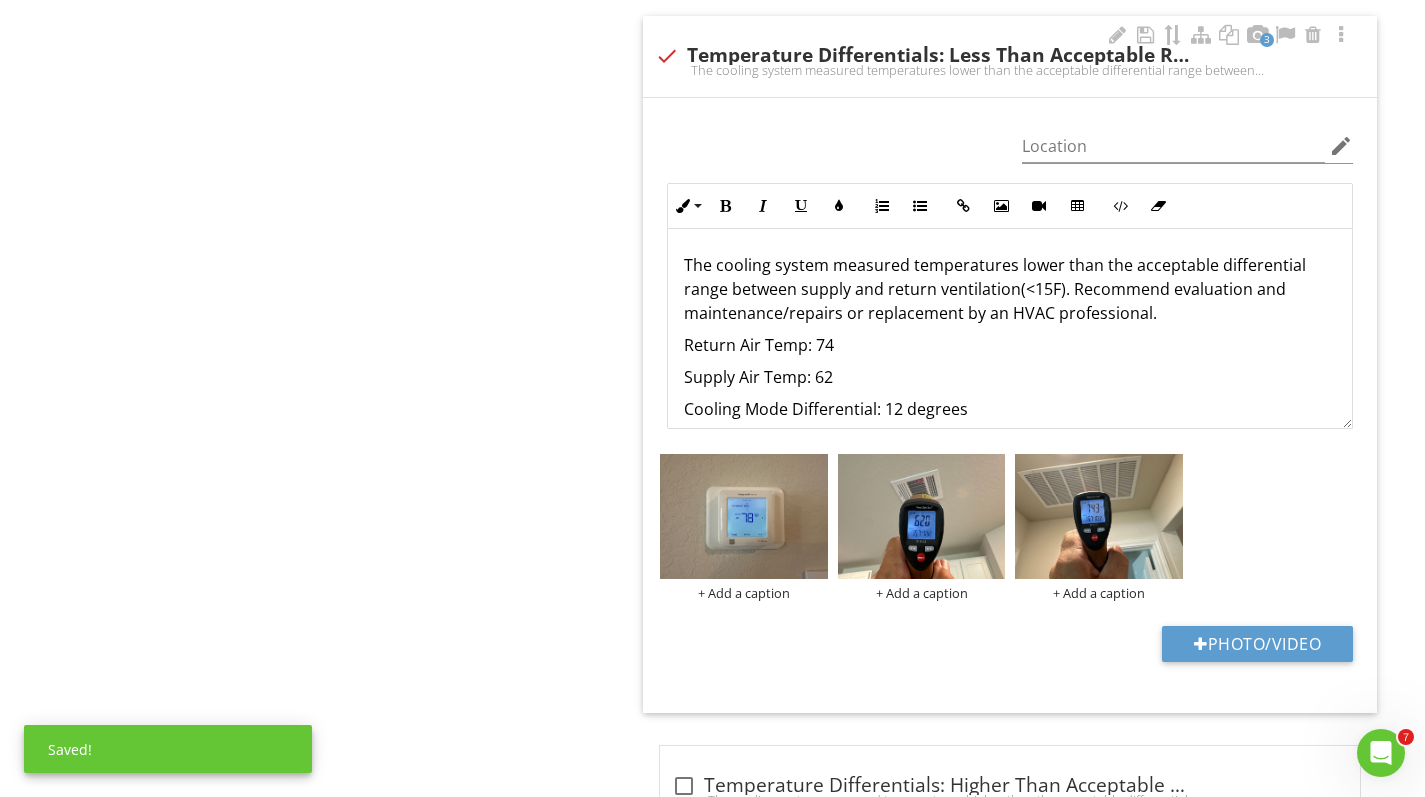 click on "Supply Air Temp: 62" at bounding box center (1010, 377) 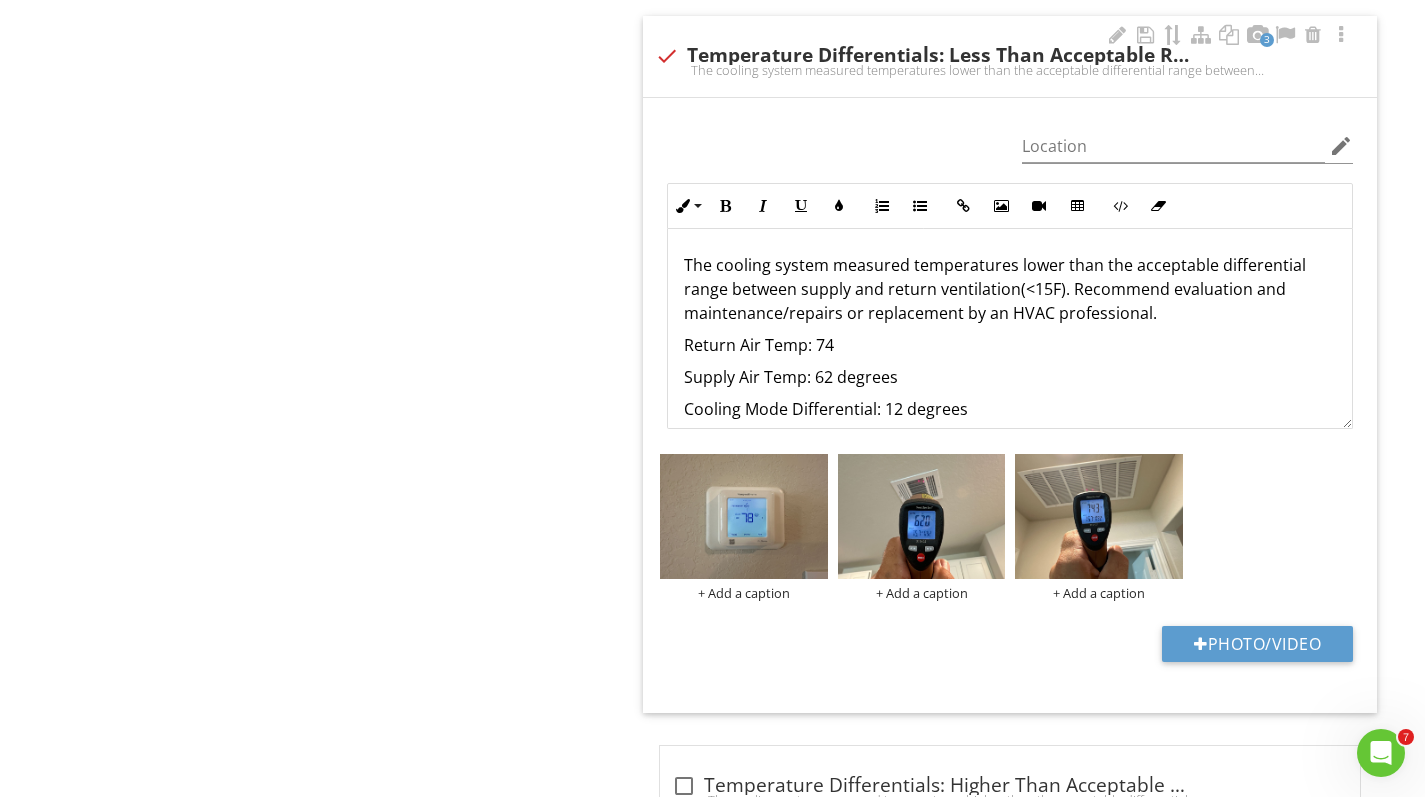 click on "Return Air Temp: 74" at bounding box center (1010, 345) 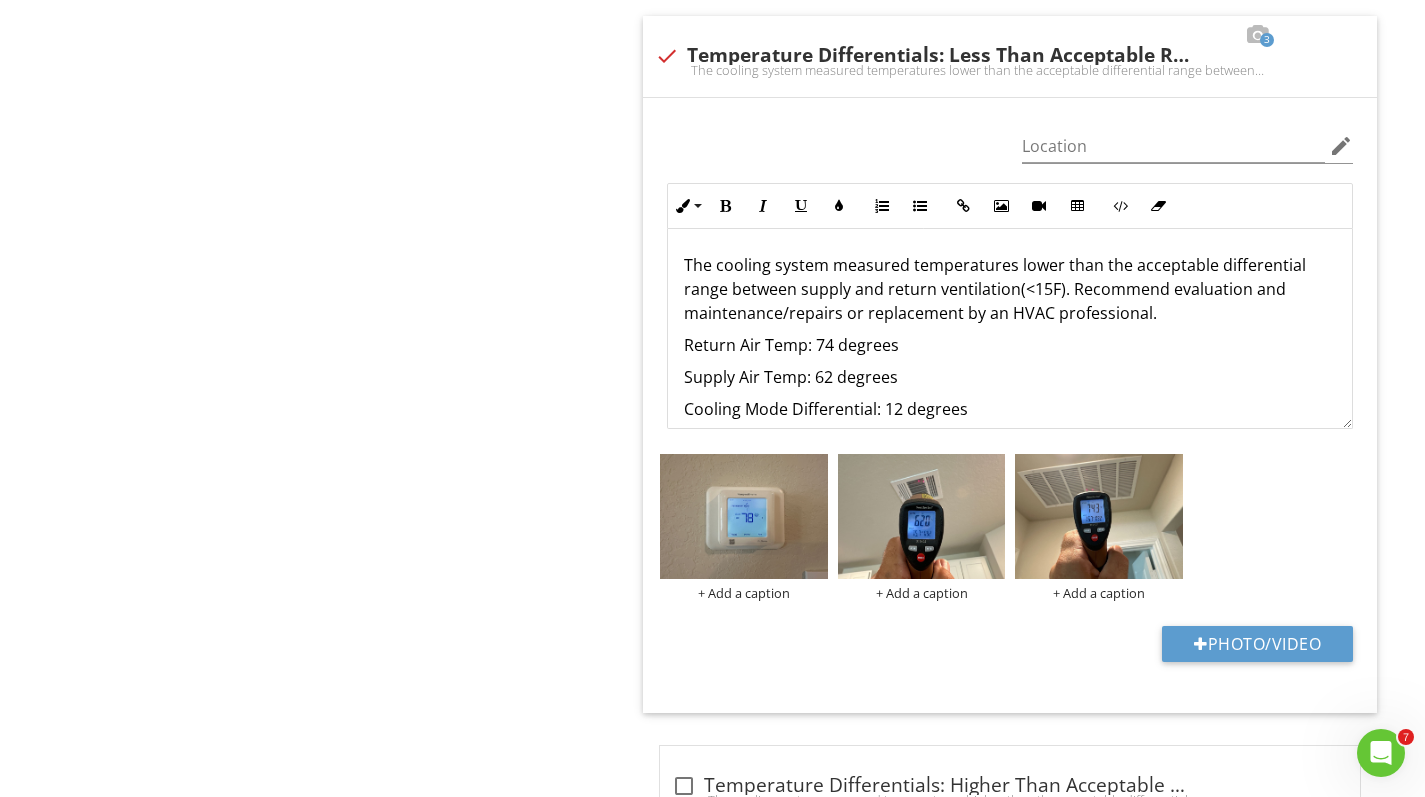 click on "III. Heating, Ventilation and Air Conditioning Systems
A. General Info
B. Heating Equipment
C. Cooling Equipment
D. Duct Systems, Chases, and Vents
Item
C. Cooling Equipment
I   Inspected NI   Not Inspected NP   Not Present D   Defect
Info
Information                       check
Comments
Location edit       Inline Style XLarge Large Normal Small Light Small/Light Bold Italic Underline Colors Ordered List Unordered List Insert Link Insert Image Insert Video Insert Table Code View Clear Formatting Enter text here
Photo/Video
Type of System(s)
check_box Central Air Conditioner" at bounding box center (890, -2909) 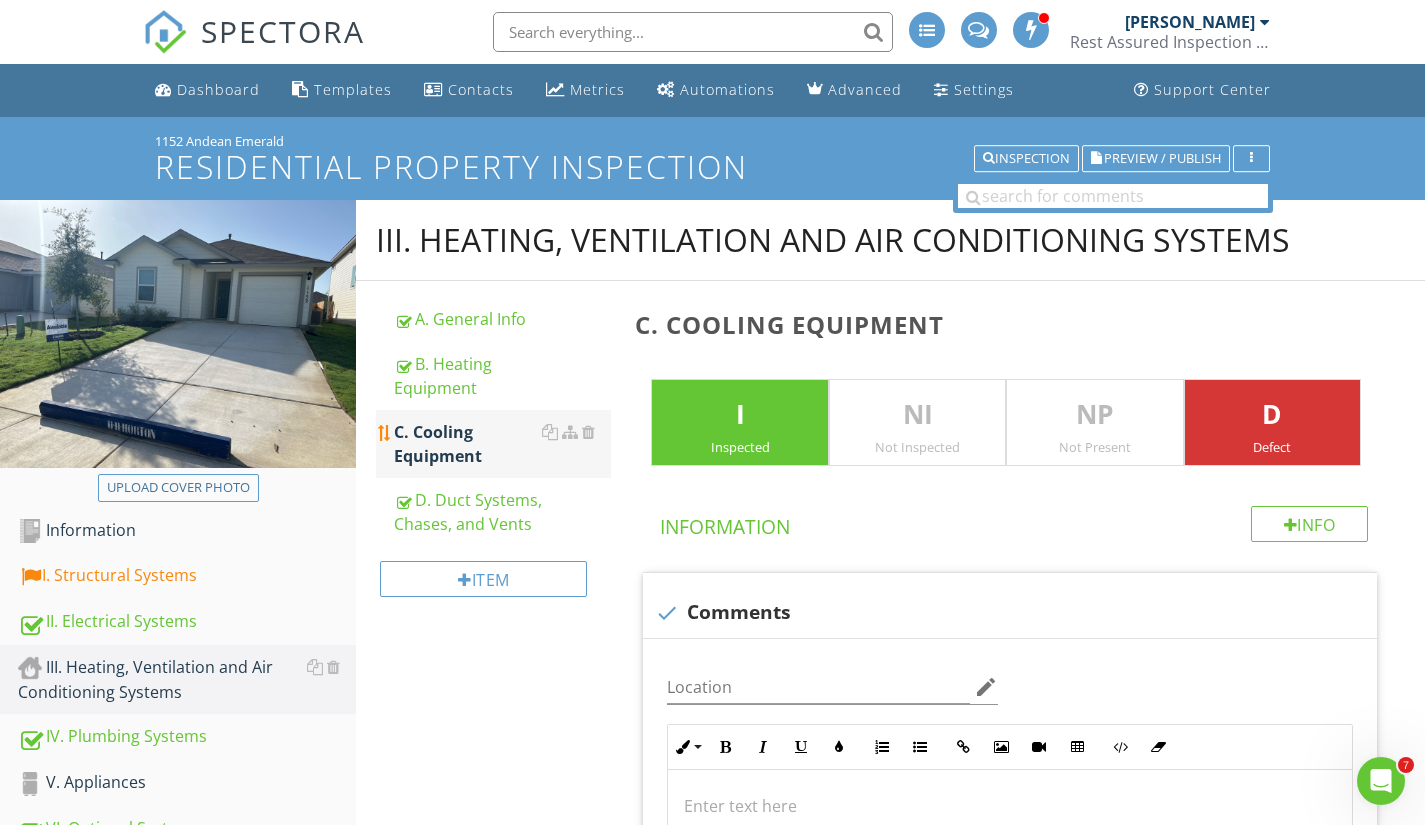 scroll, scrollTop: 0, scrollLeft: 0, axis: both 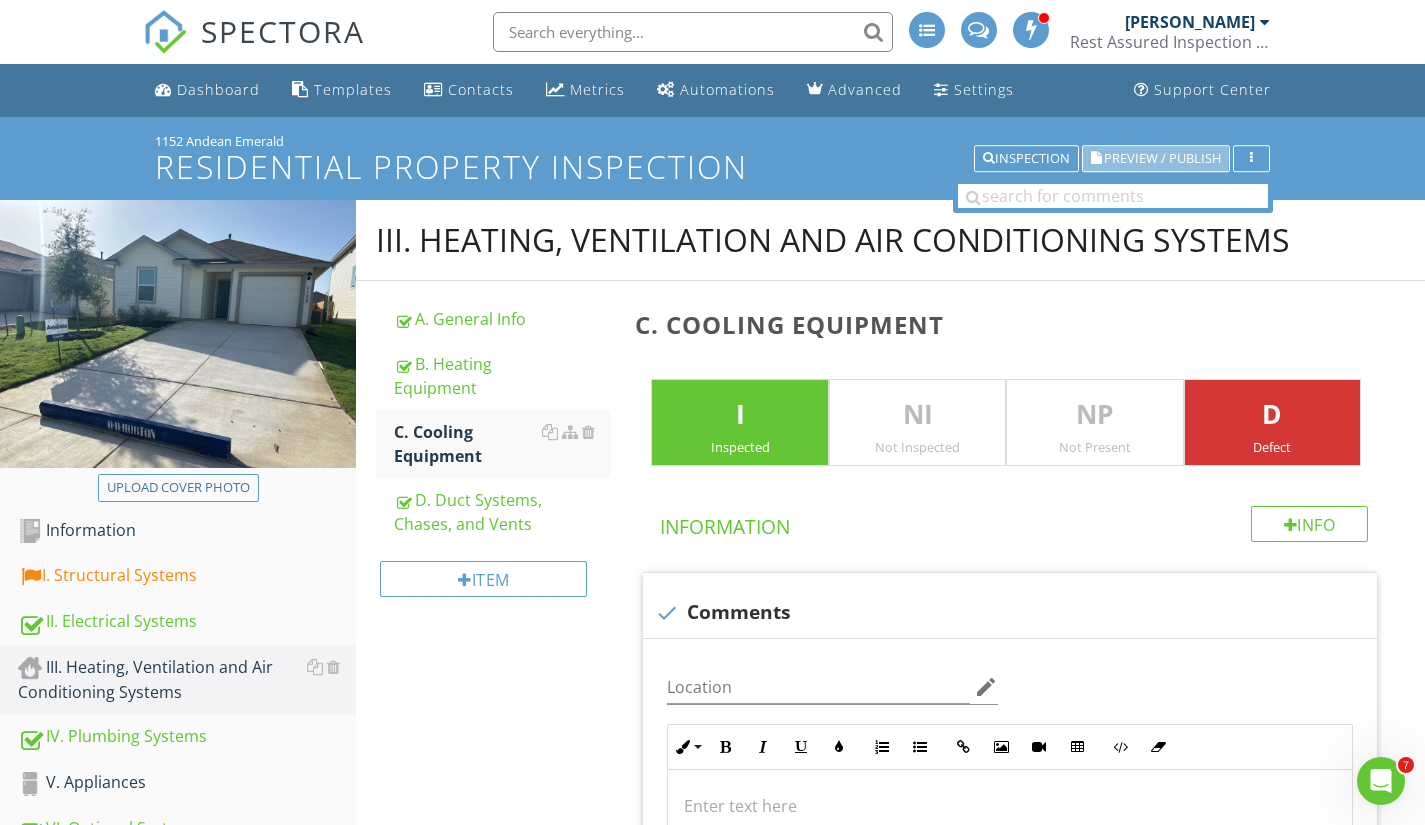 click on "Preview / Publish" at bounding box center [1162, 158] 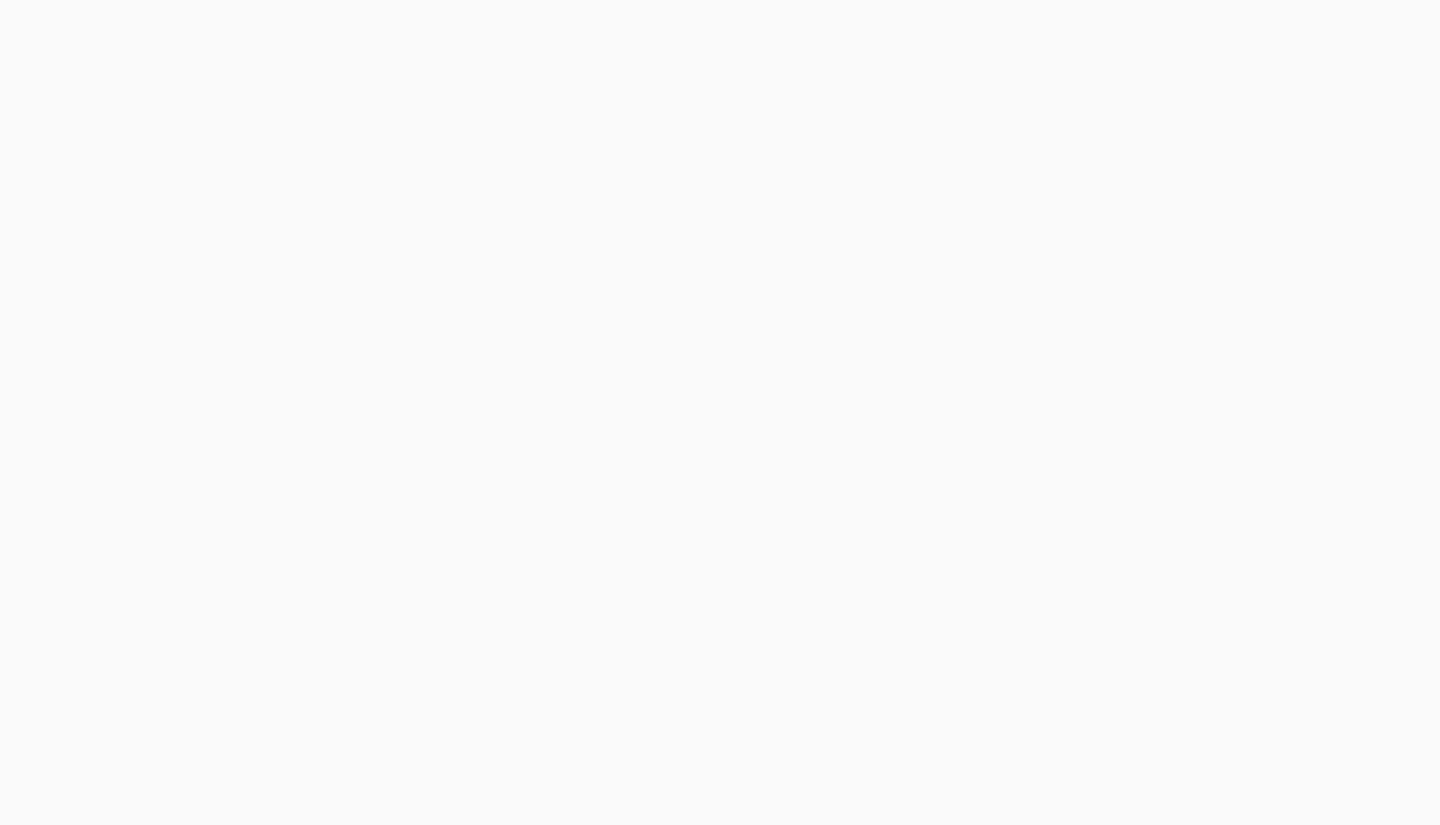 scroll, scrollTop: 0, scrollLeft: 0, axis: both 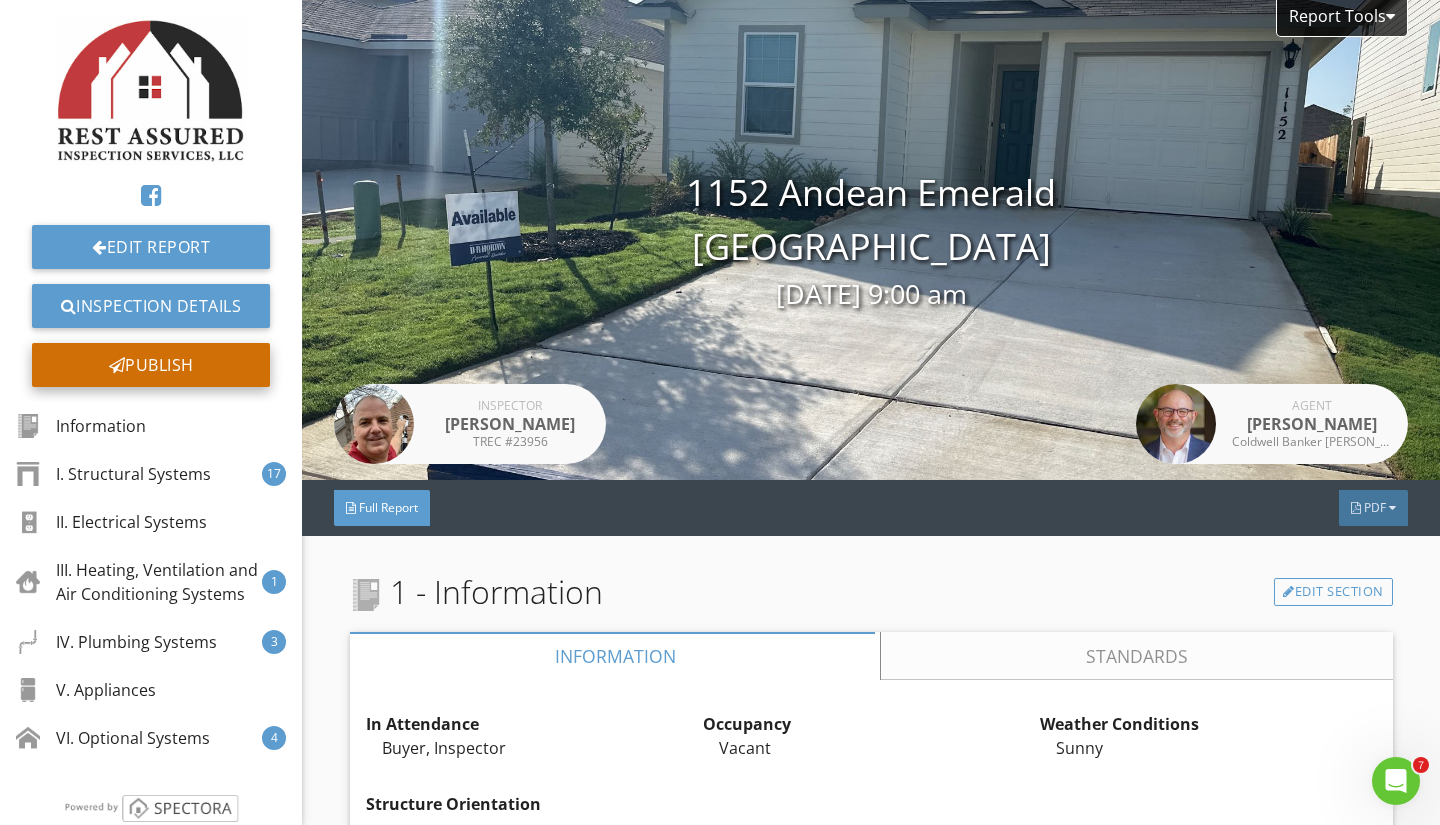click on "Publish" at bounding box center (151, 365) 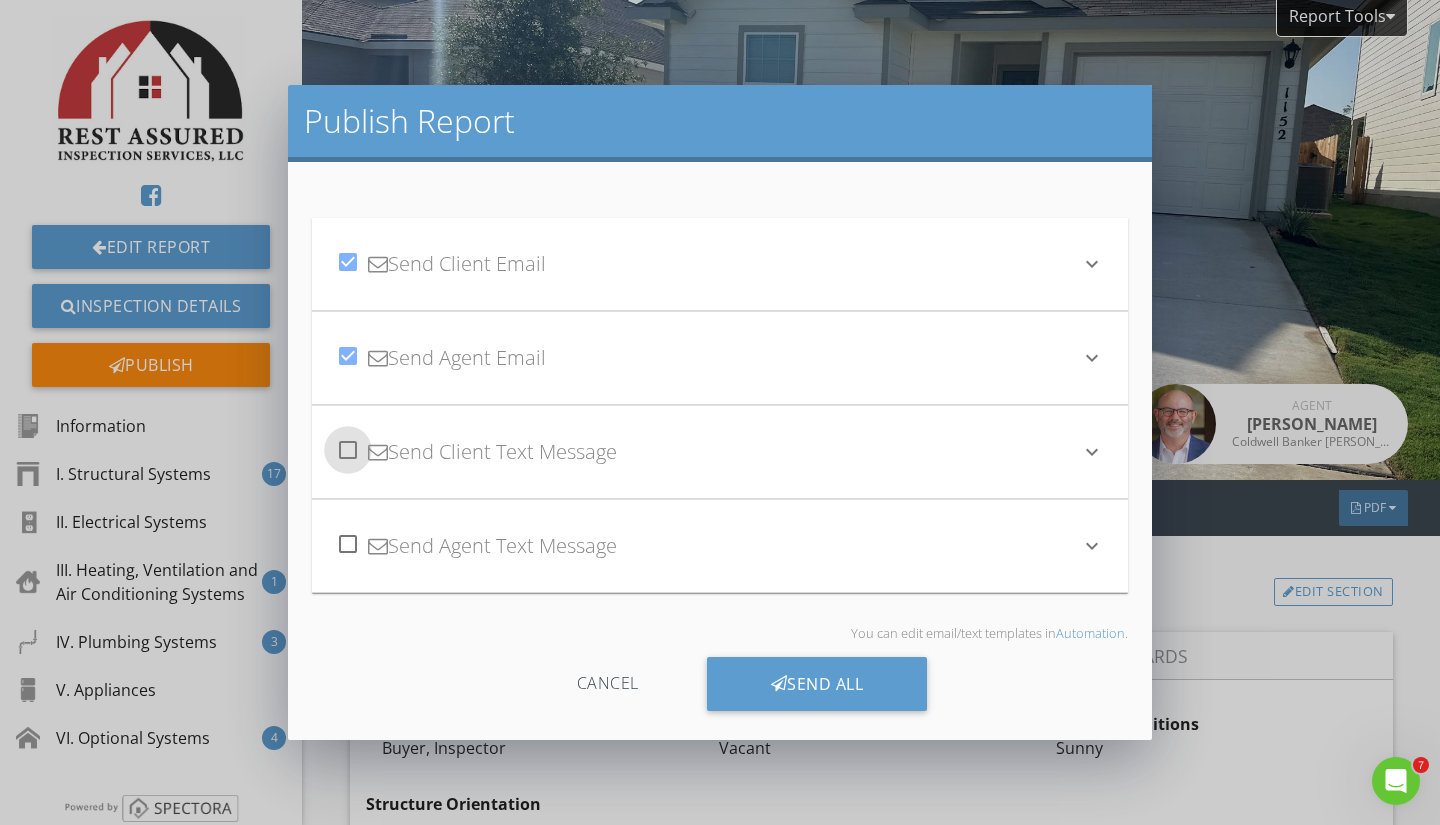 click at bounding box center [348, 450] 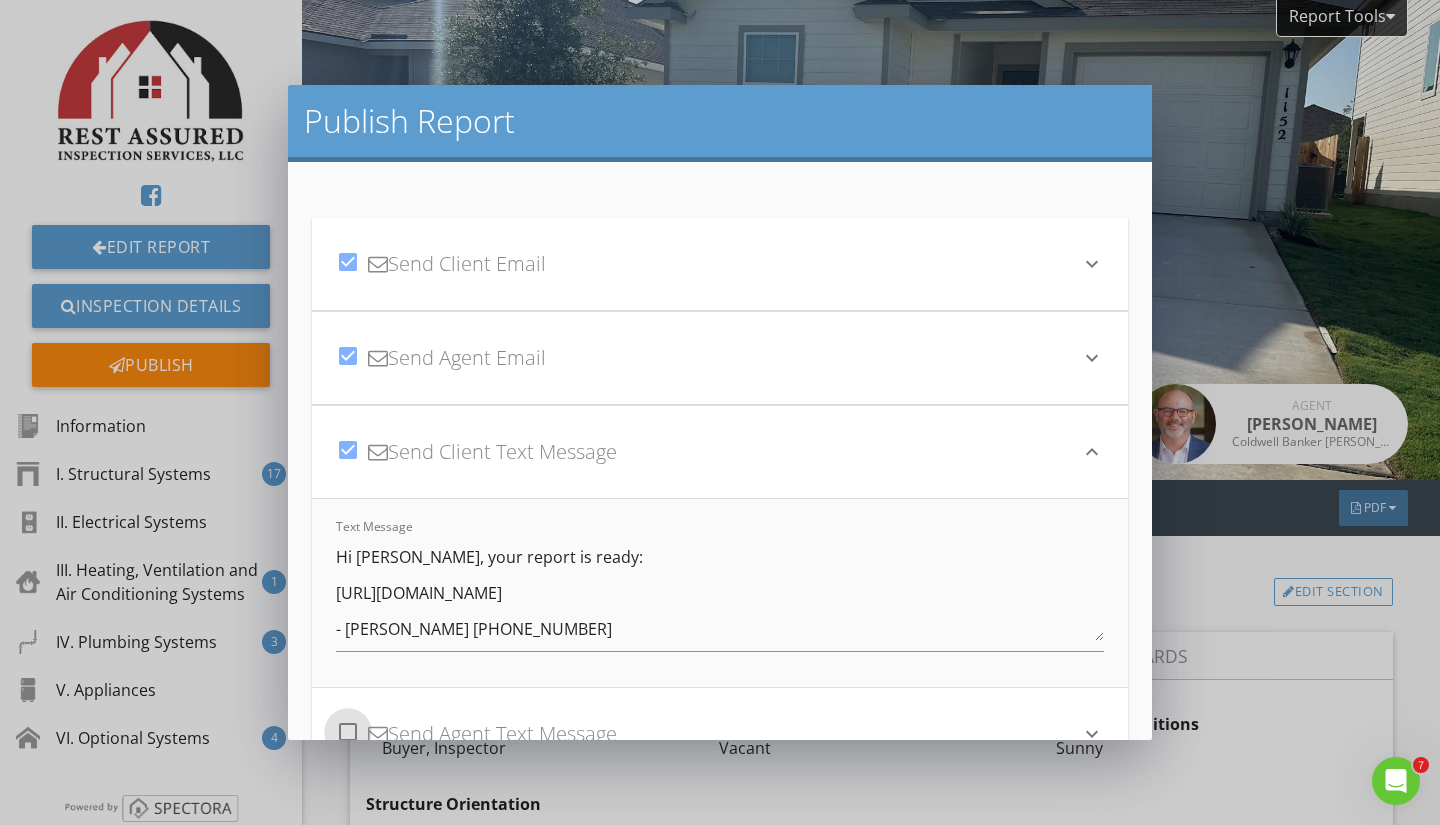 click at bounding box center (348, 732) 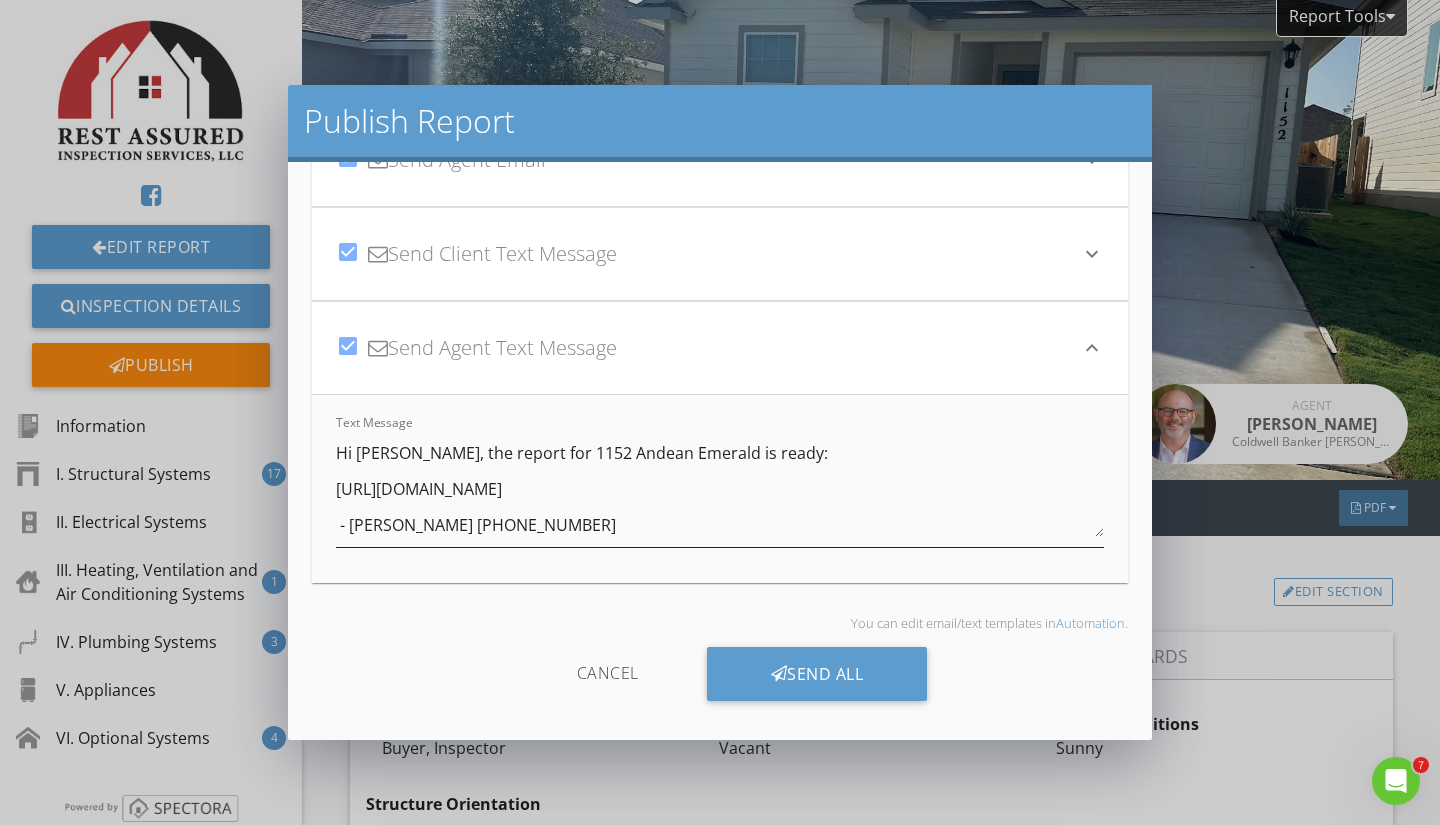 scroll, scrollTop: 198, scrollLeft: 0, axis: vertical 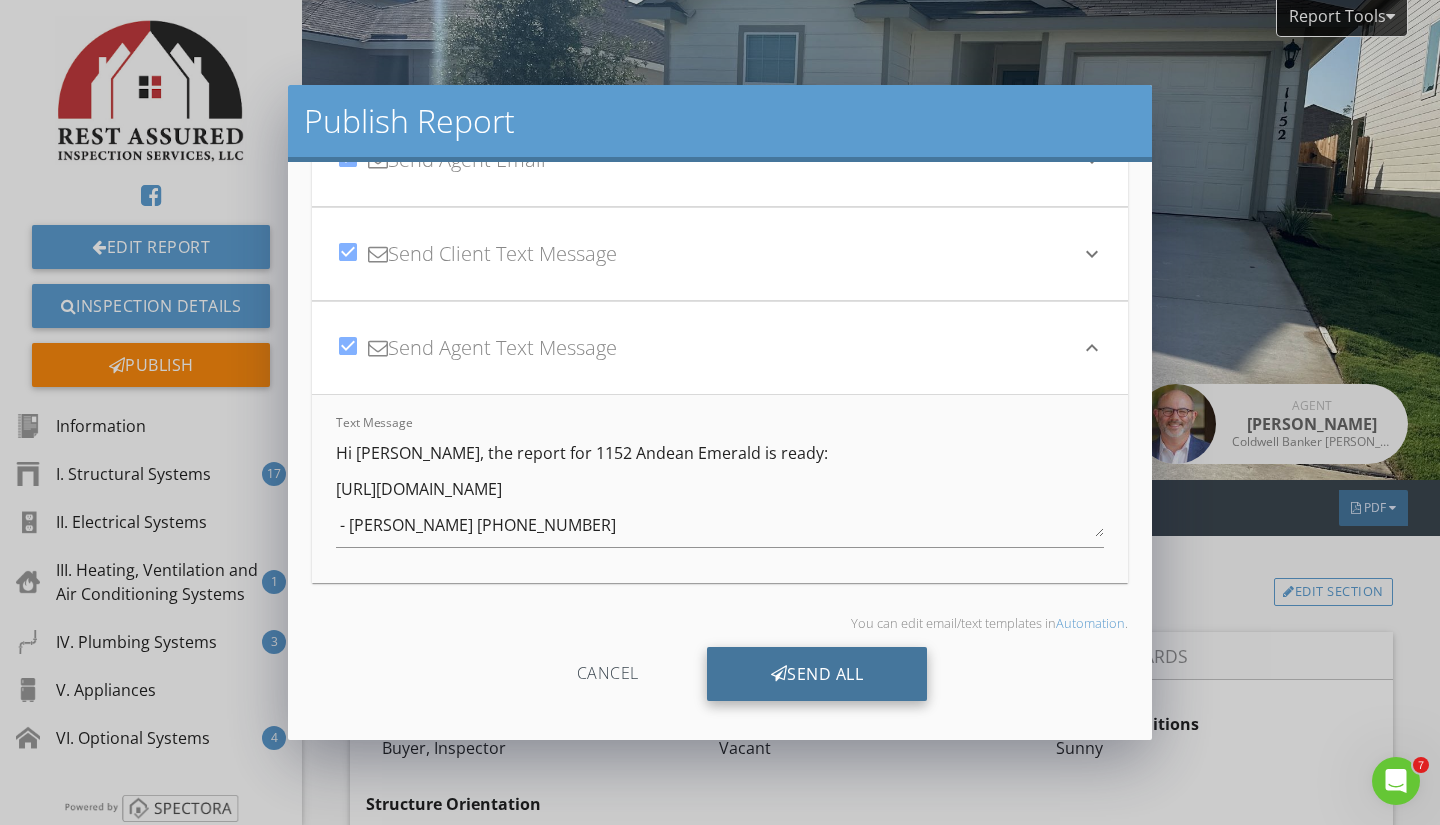 click on "Send All" at bounding box center (817, 674) 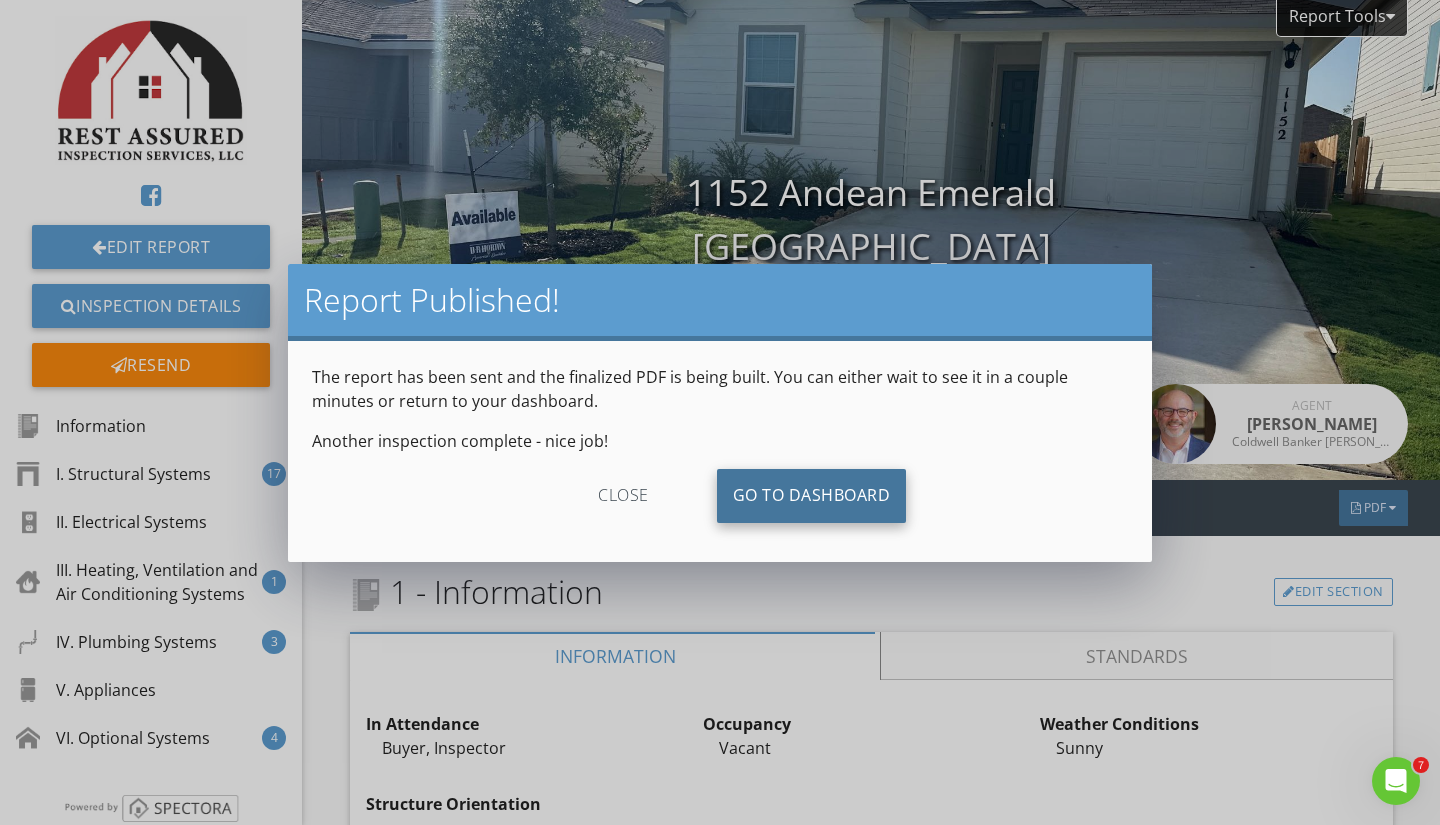 click on "Go To Dashboard" at bounding box center (812, 496) 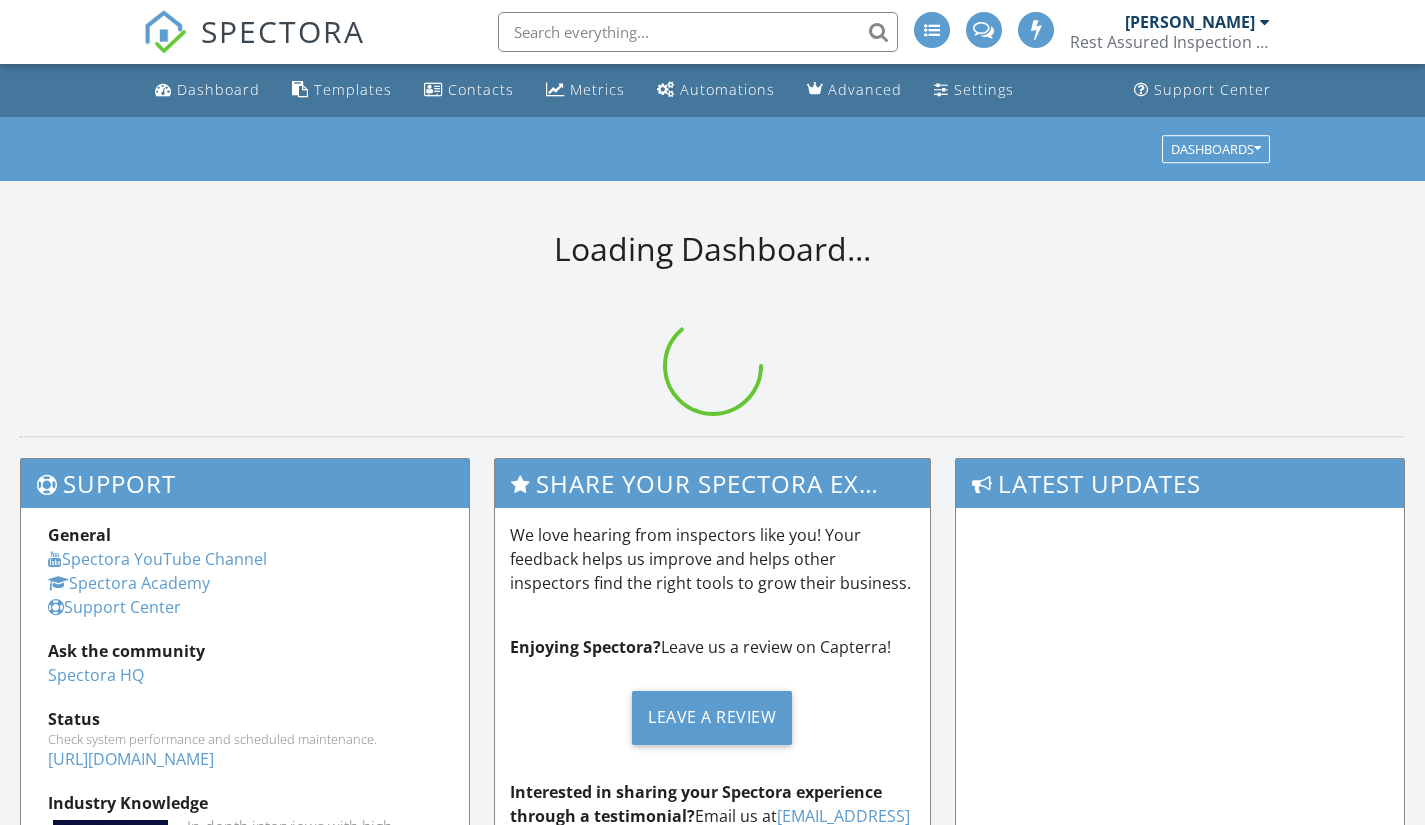 scroll, scrollTop: 0, scrollLeft: 0, axis: both 